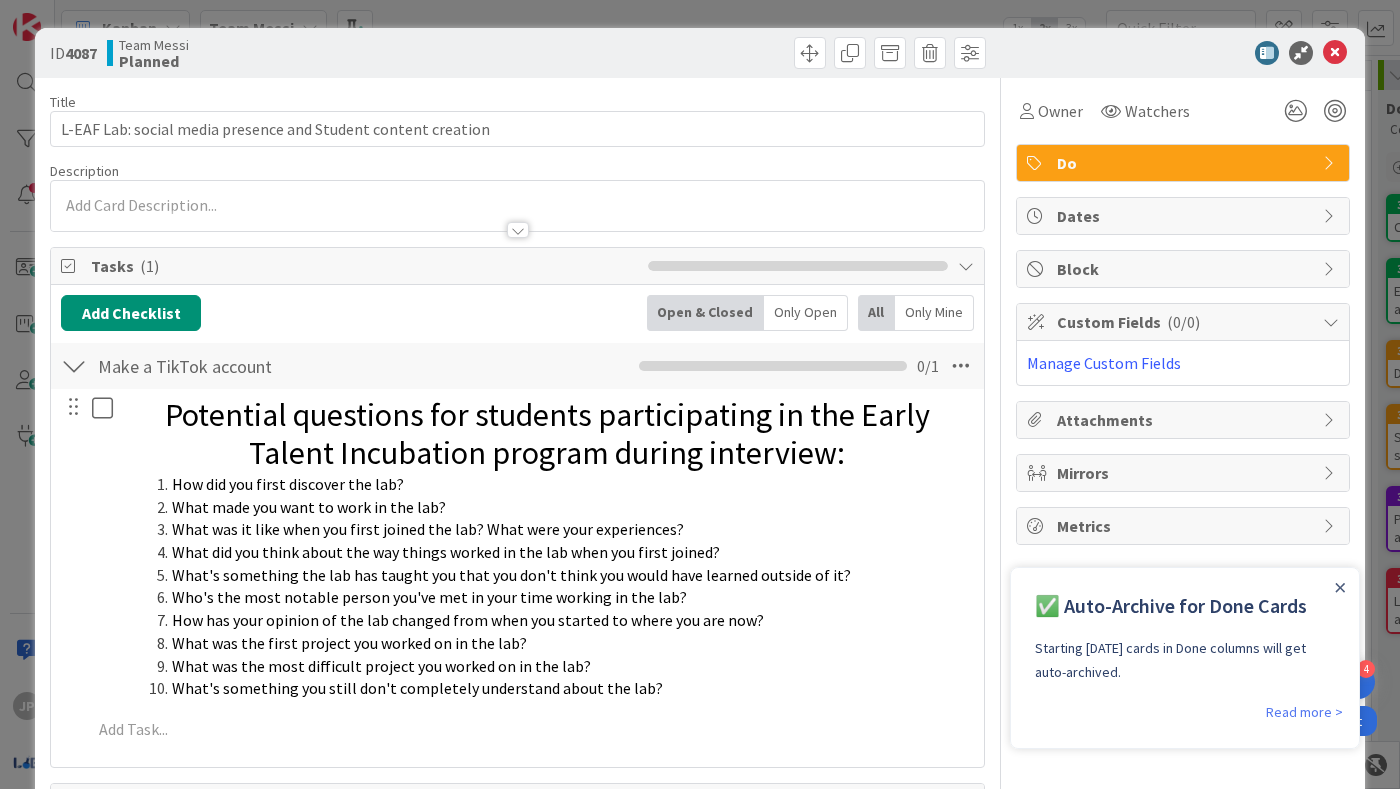 scroll, scrollTop: 0, scrollLeft: 0, axis: both 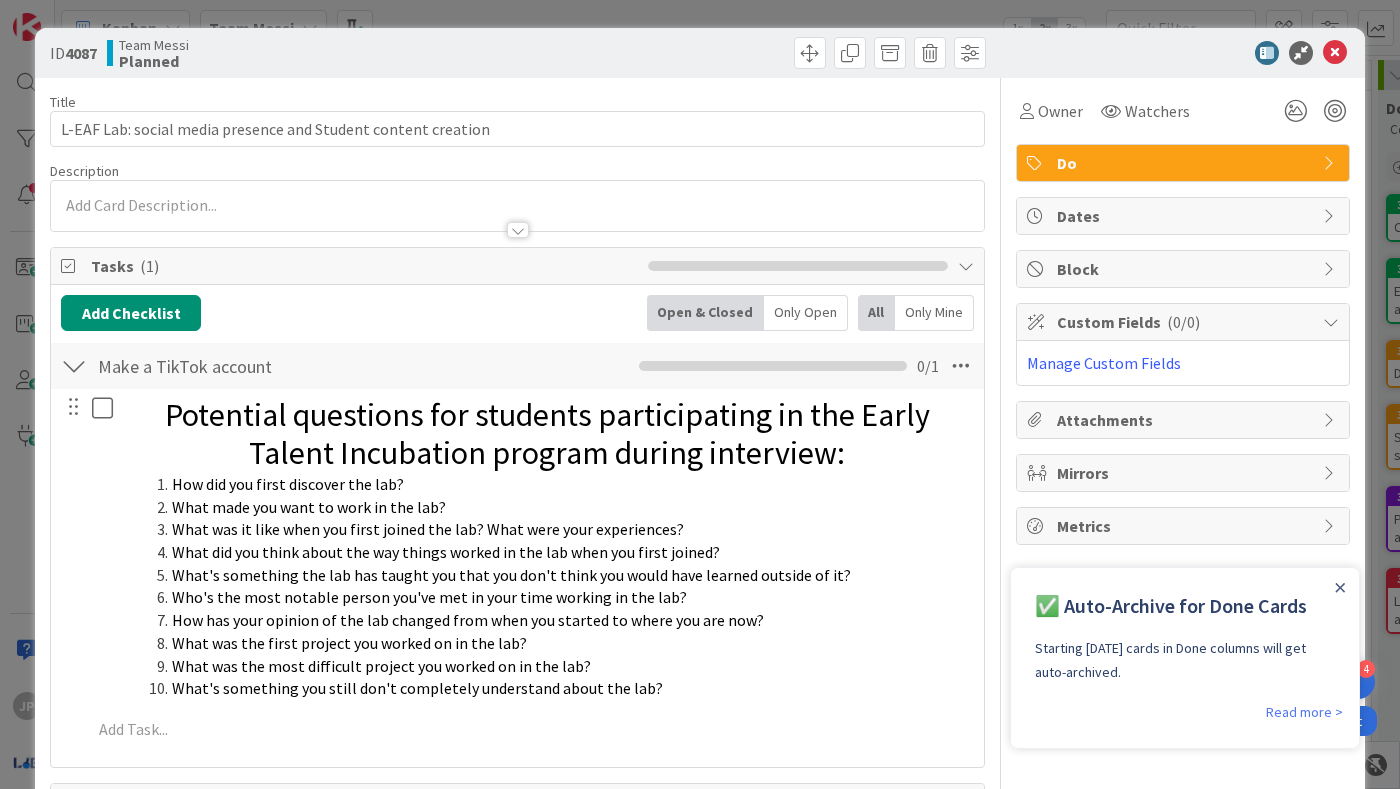 click at bounding box center [1173, 53] 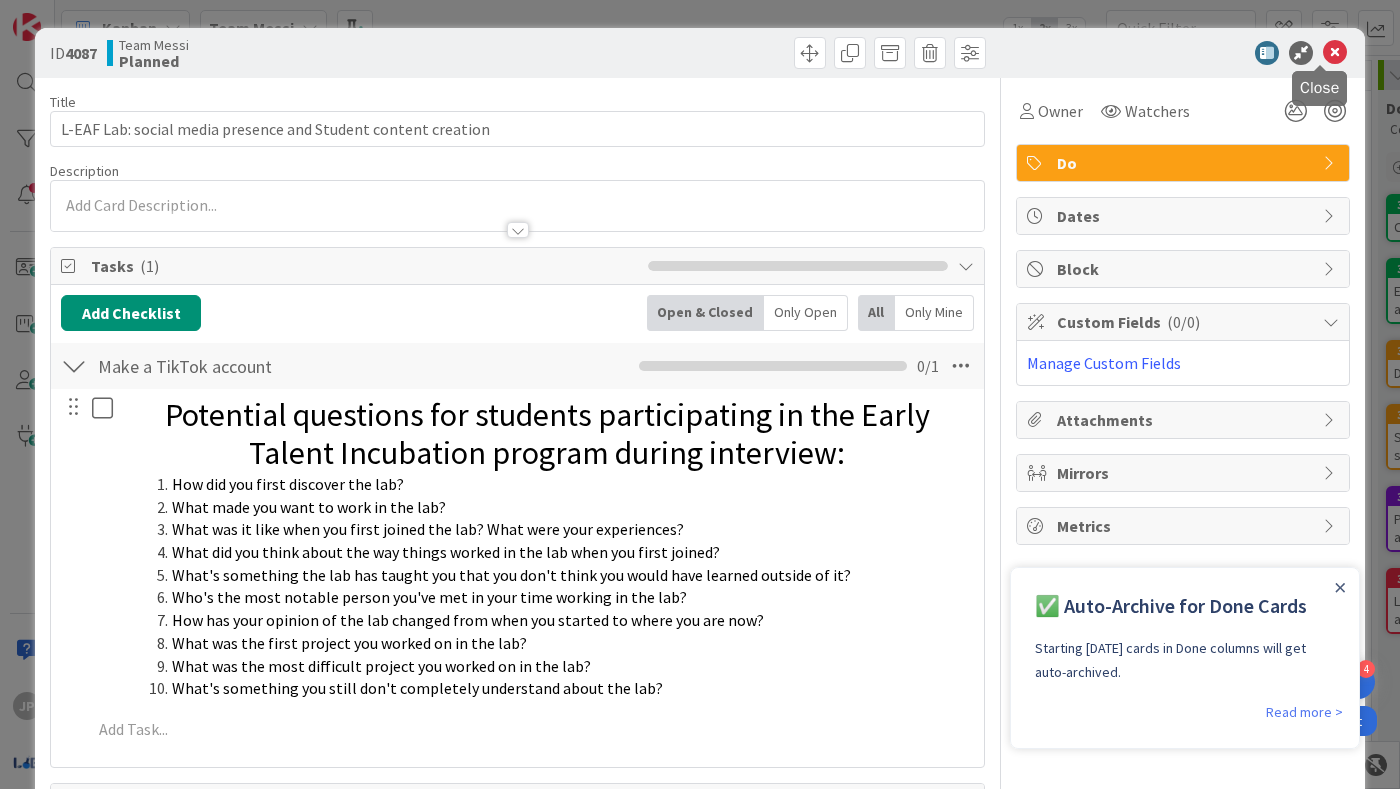 click at bounding box center [1335, 53] 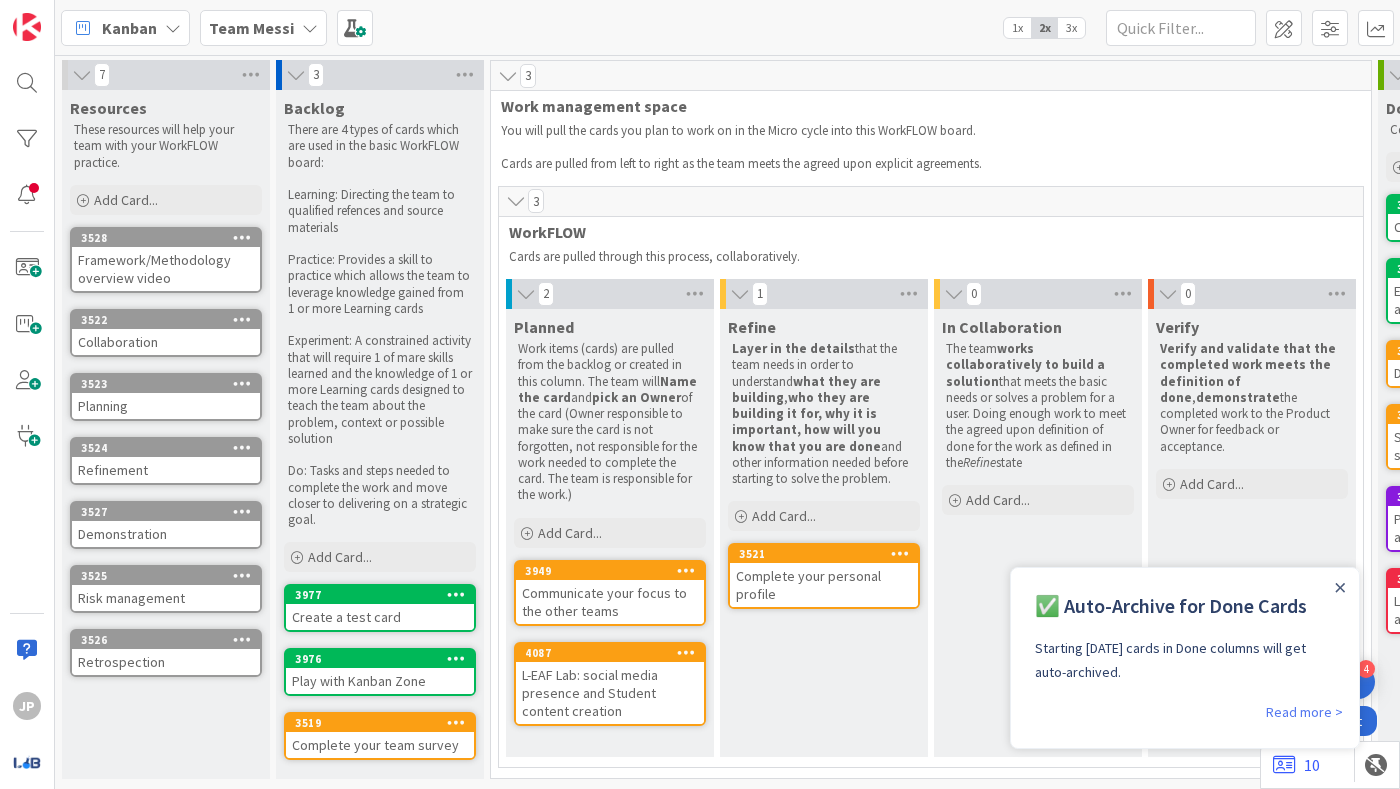scroll, scrollTop: 0, scrollLeft: 0, axis: both 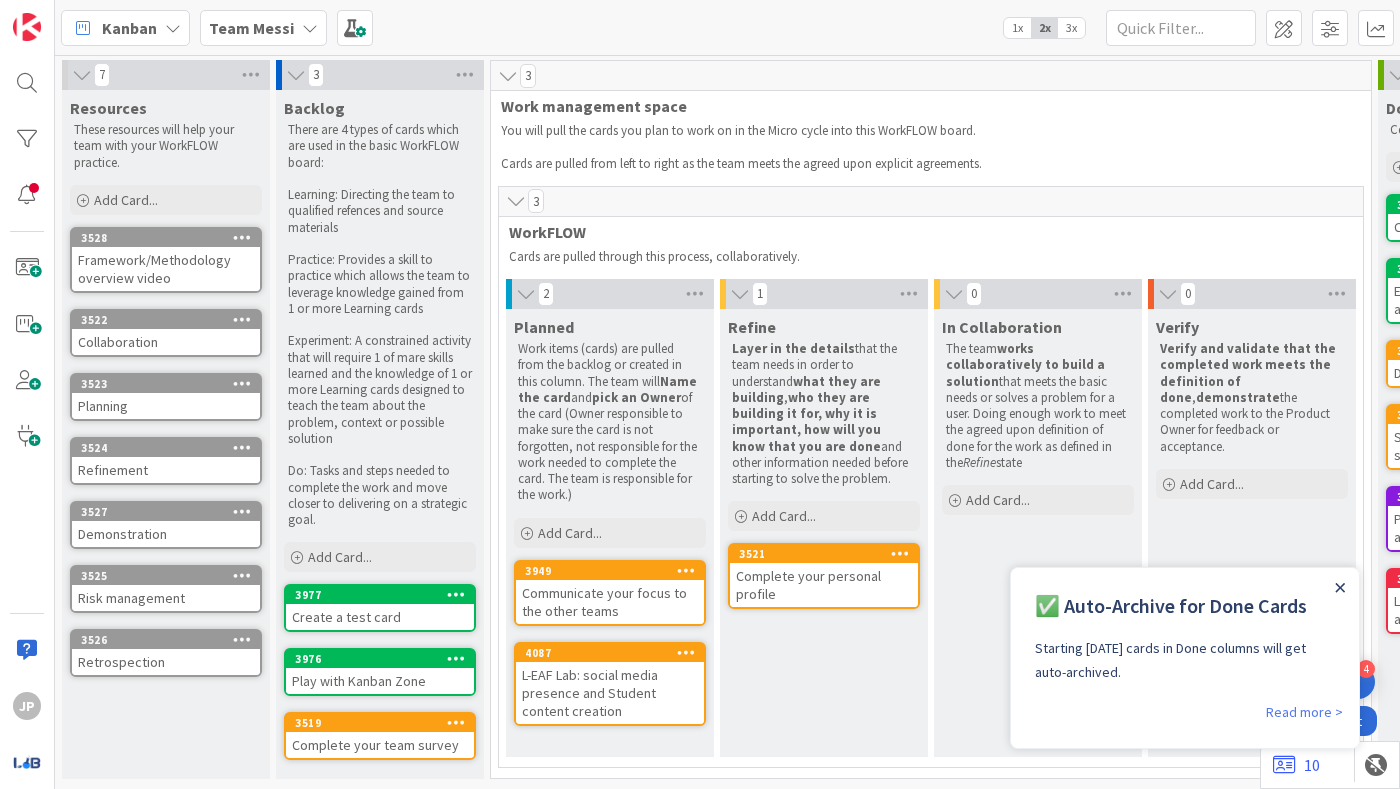 click 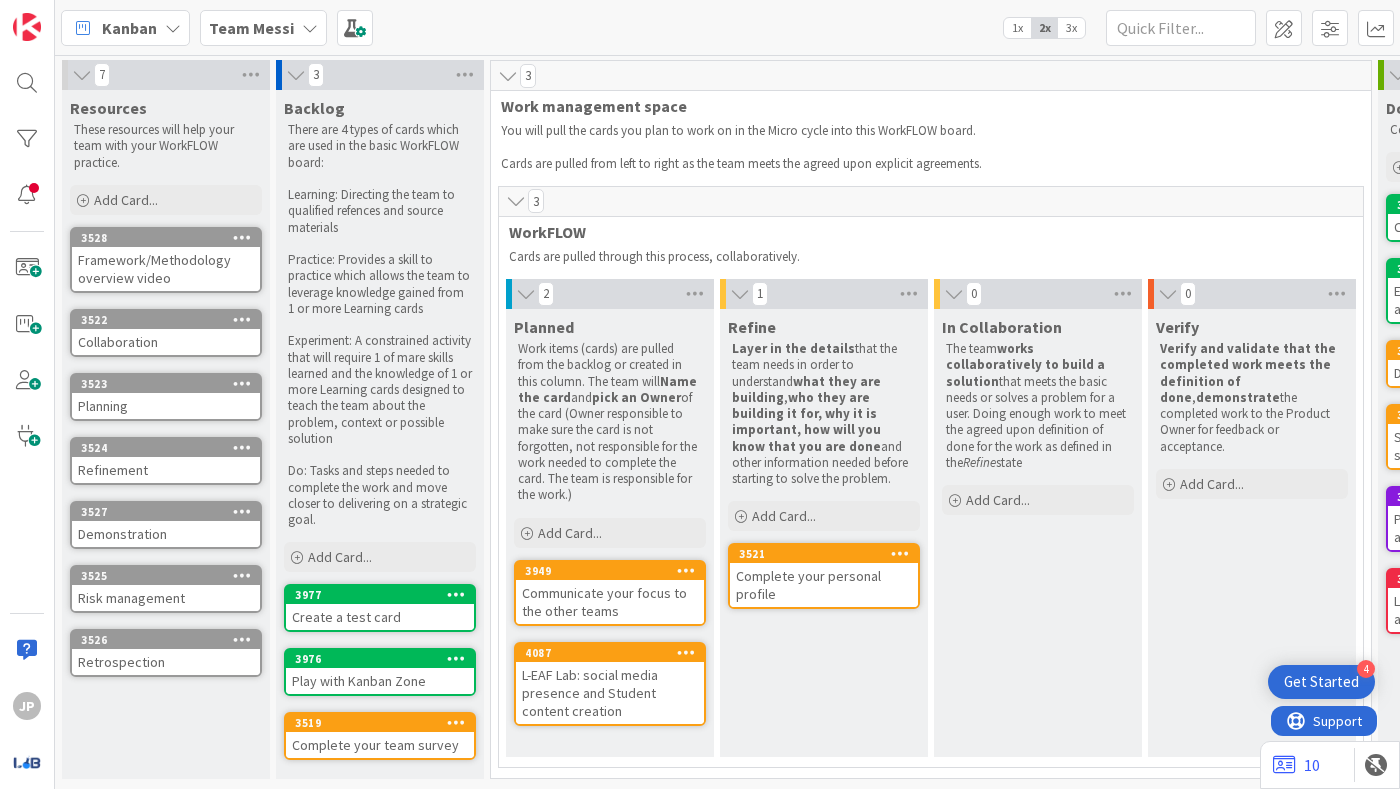 scroll, scrollTop: 0, scrollLeft: 0, axis: both 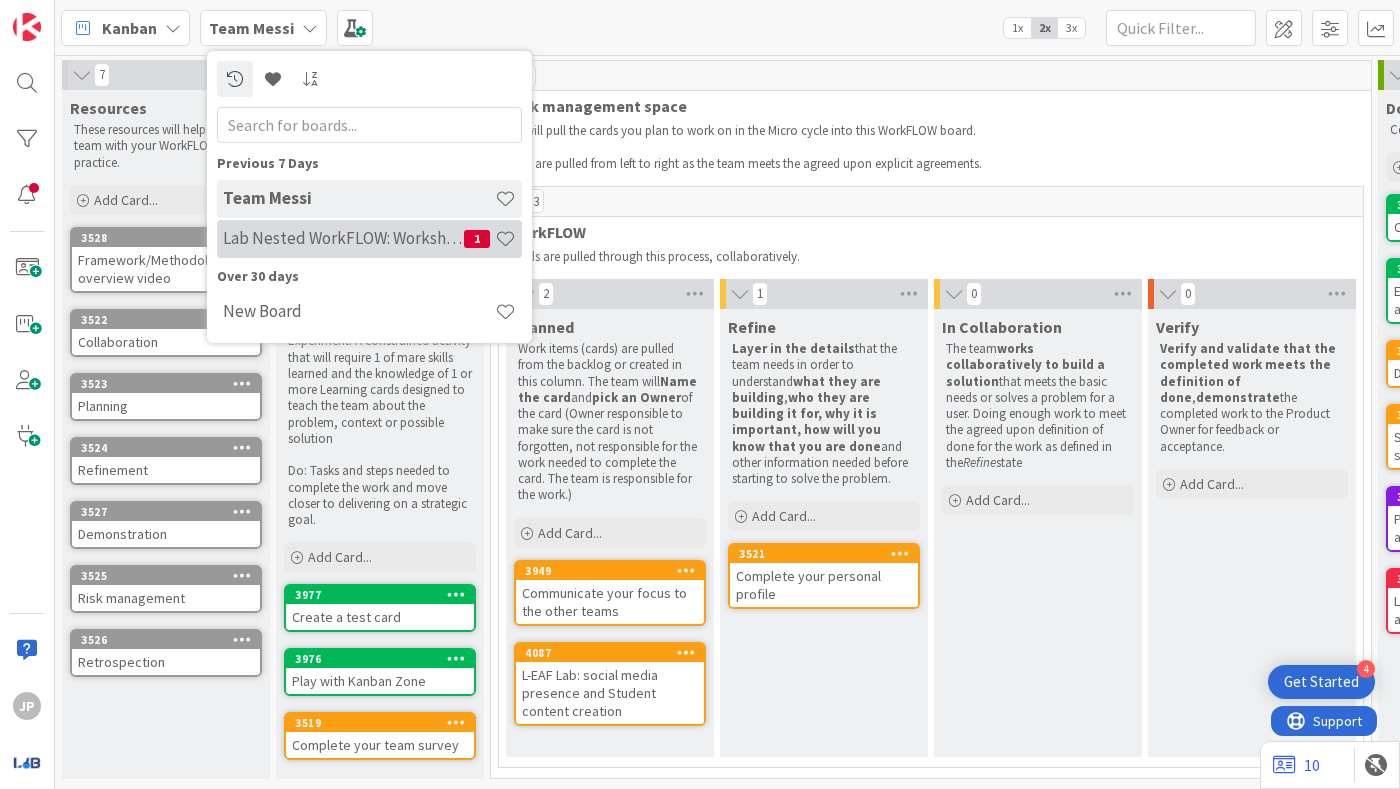 click on "Lab Nested WorkFLOW: Workshop" at bounding box center [343, 238] 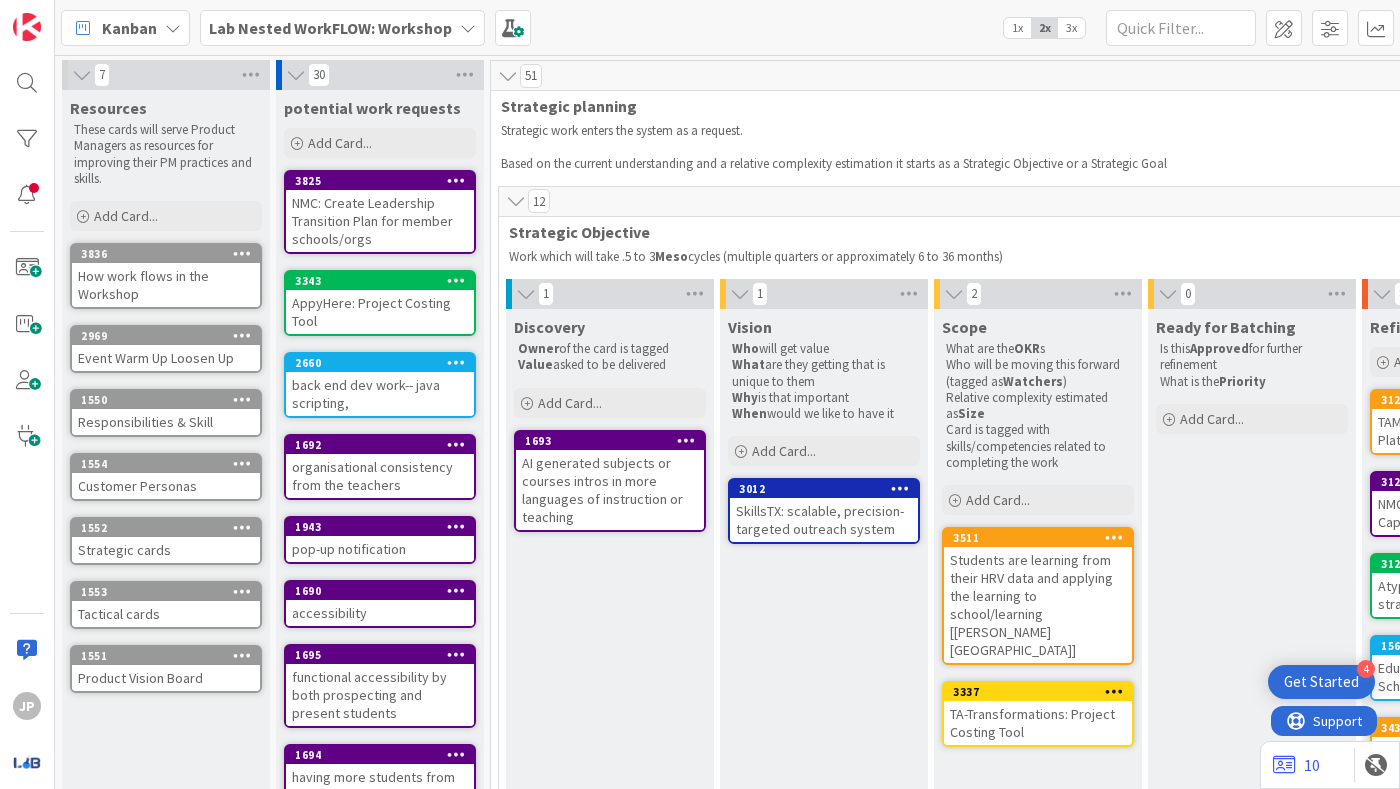 scroll, scrollTop: 0, scrollLeft: 0, axis: both 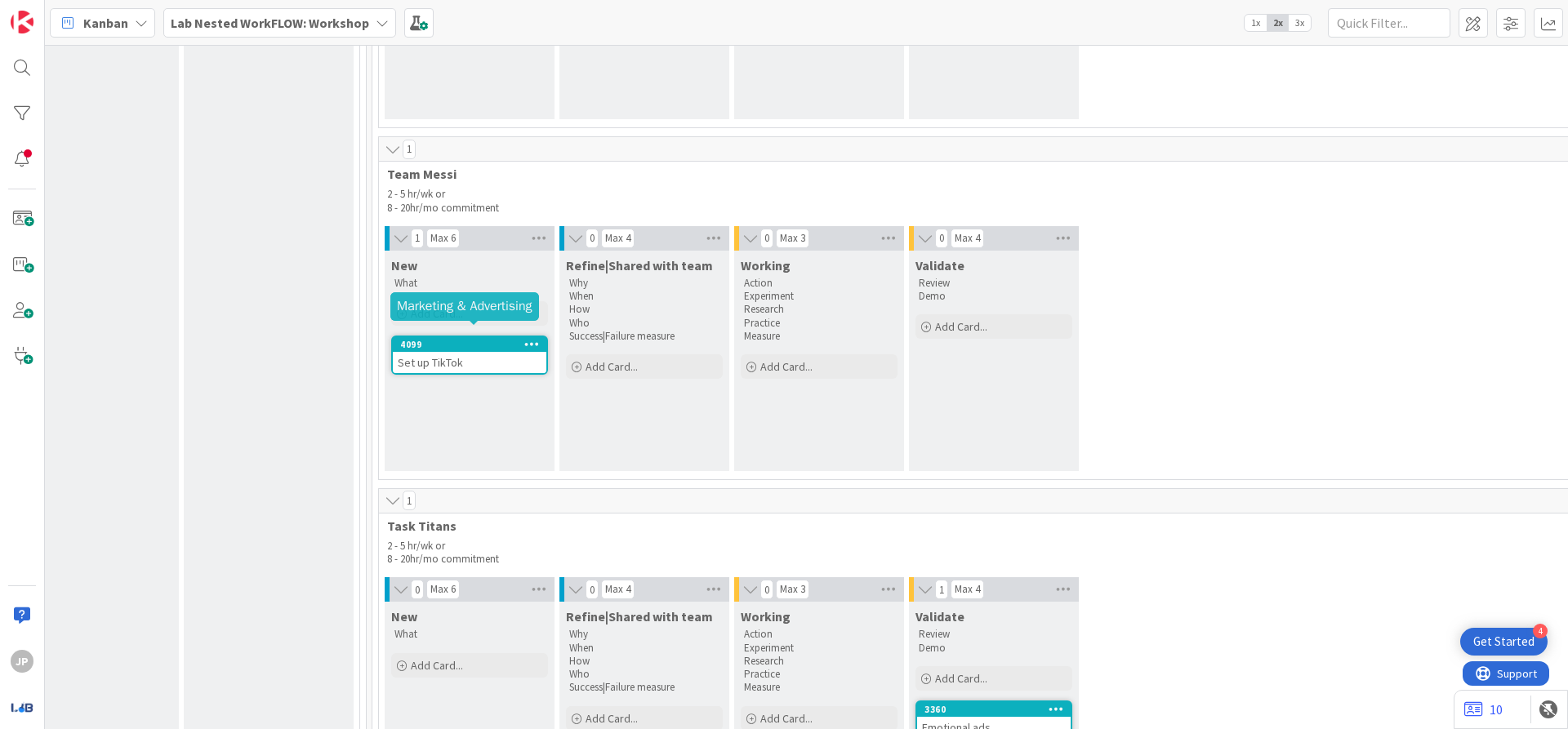 click at bounding box center (532, 344) 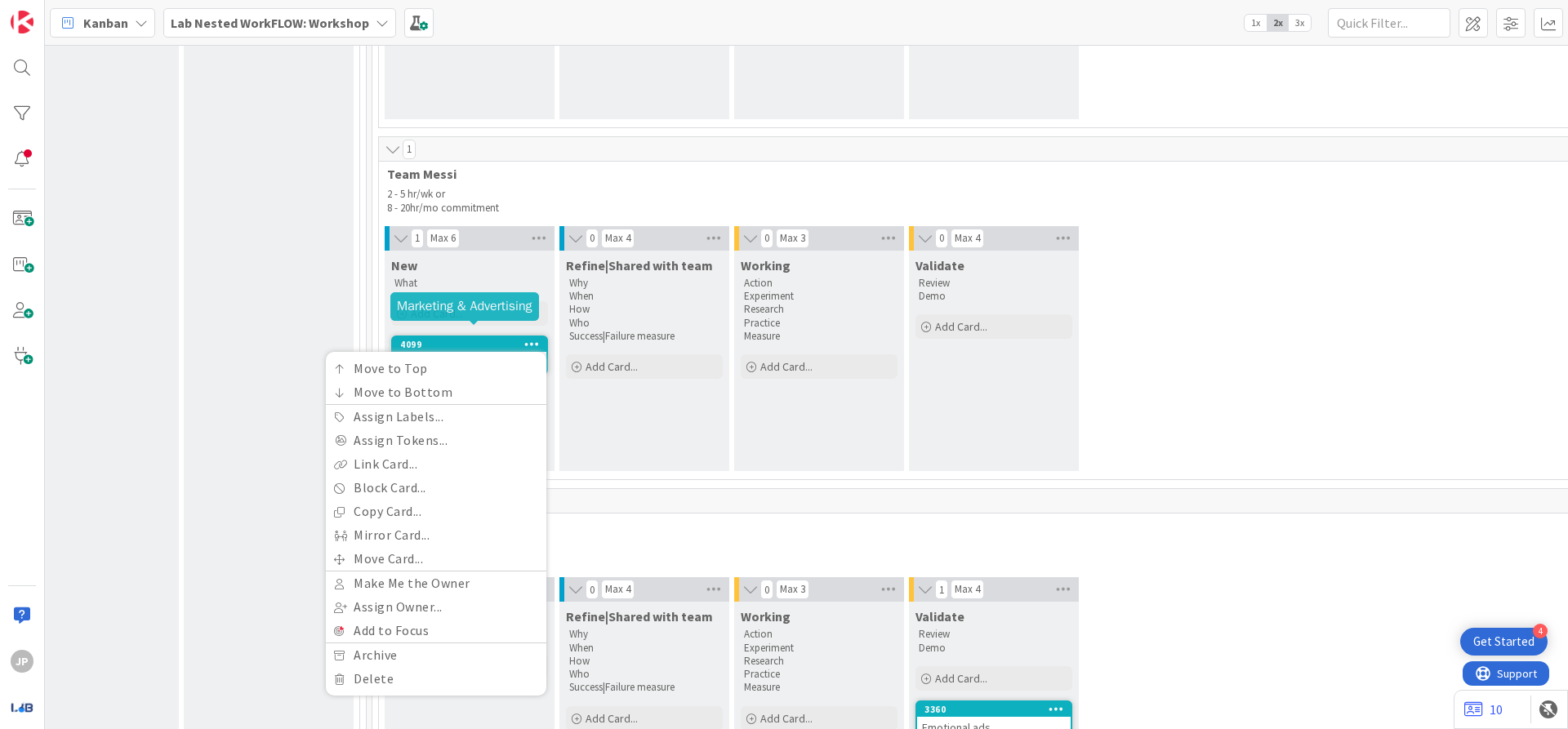 click on "4099" at bounding box center (473, 344) 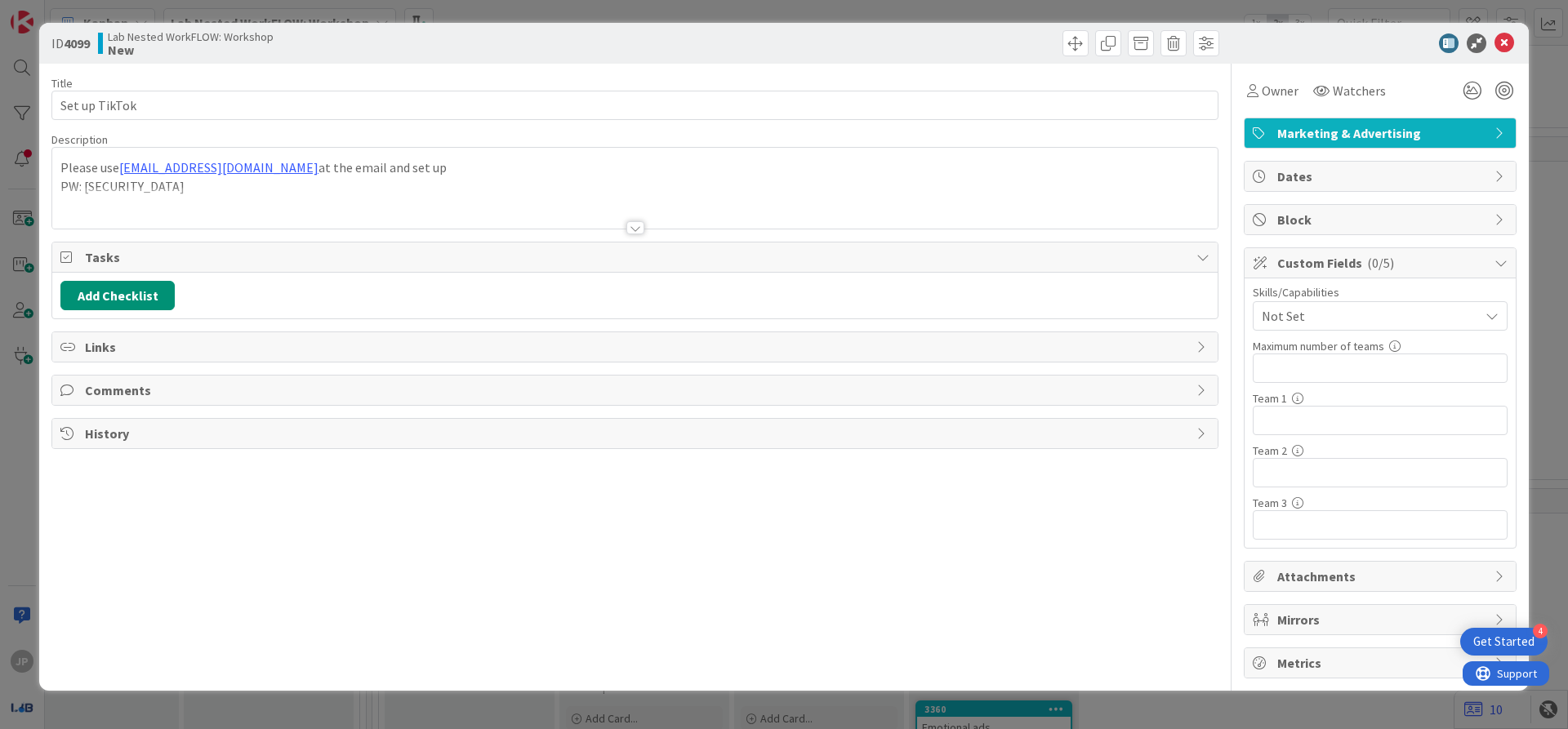 scroll, scrollTop: 0, scrollLeft: 0, axis: both 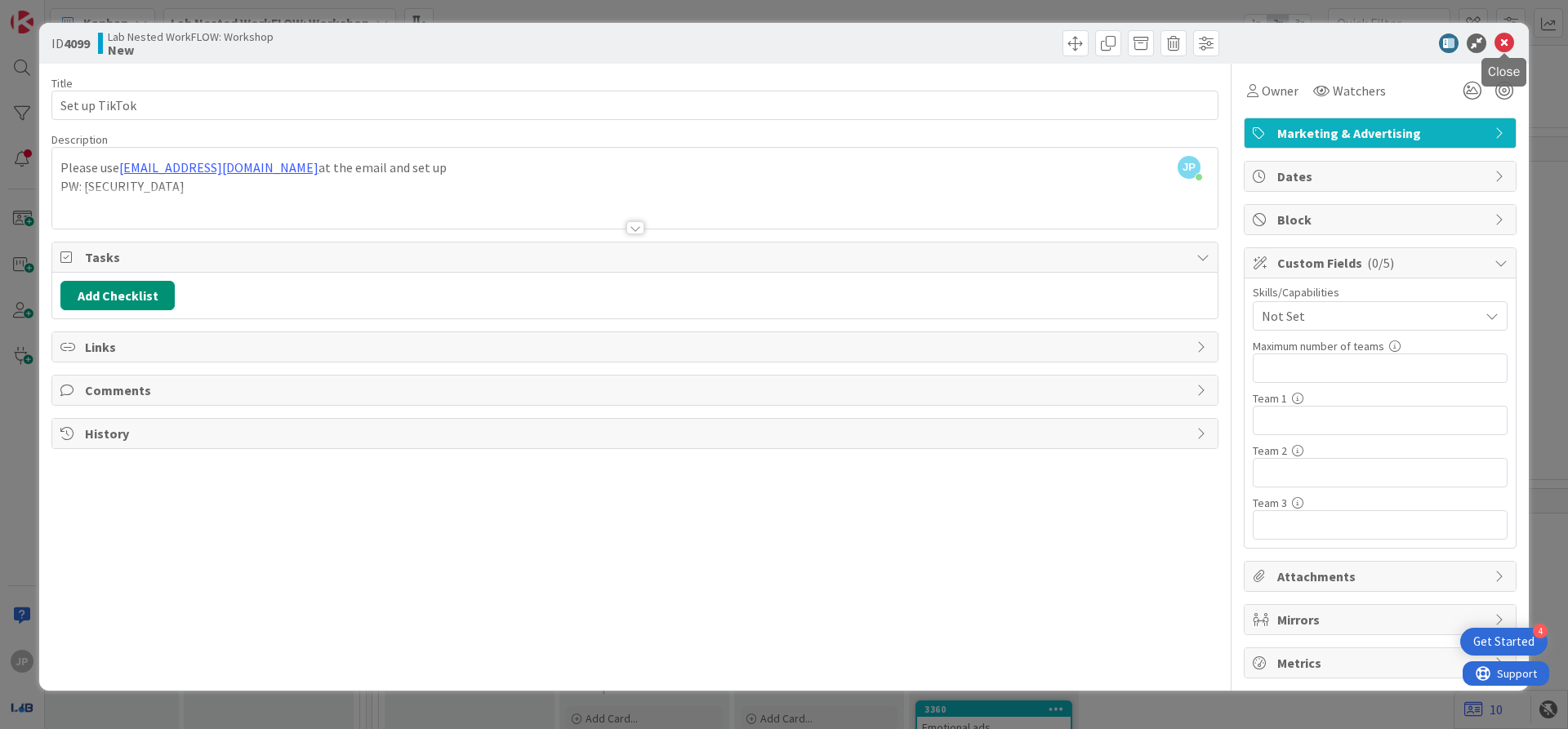 click at bounding box center [1504, 43] 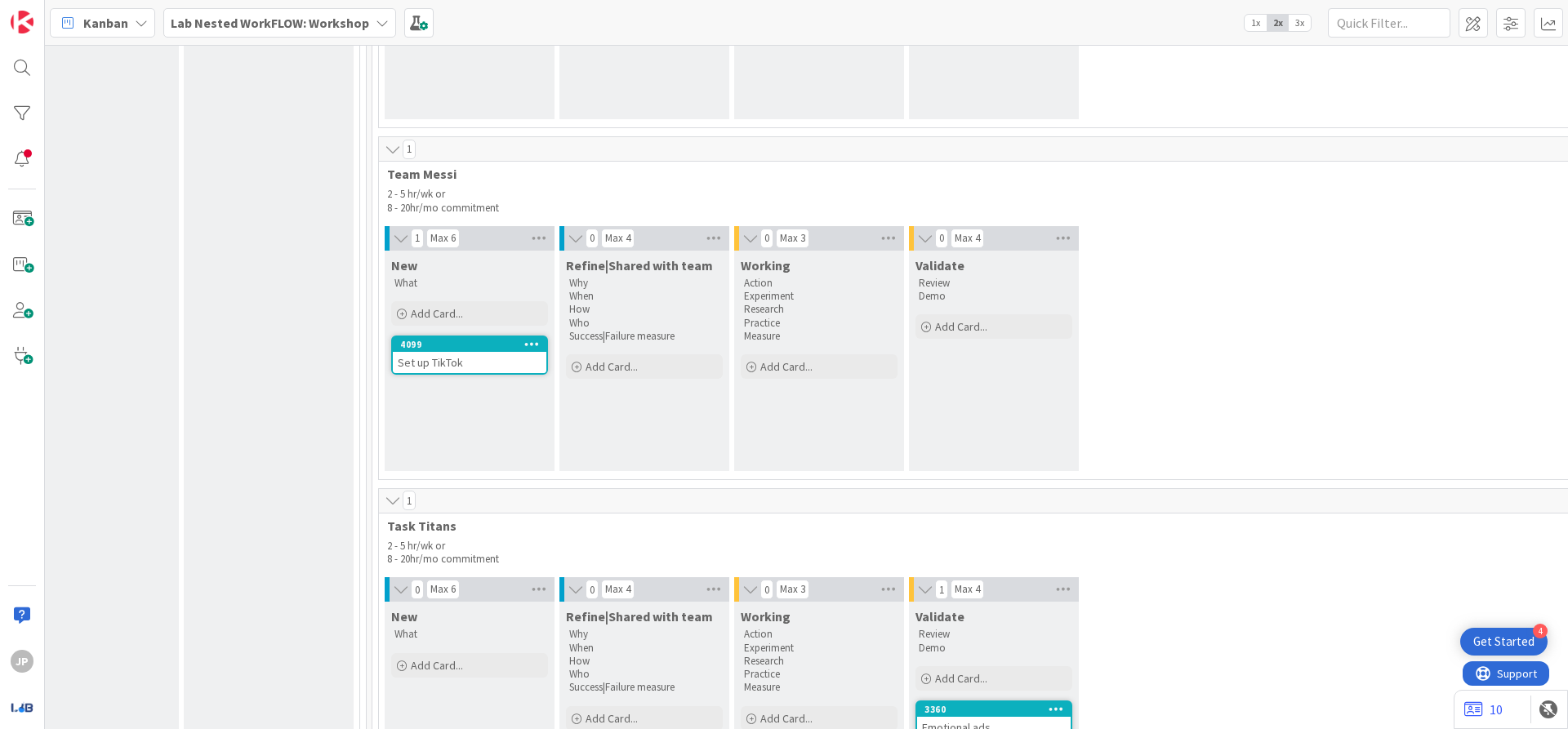 scroll, scrollTop: 0, scrollLeft: 0, axis: both 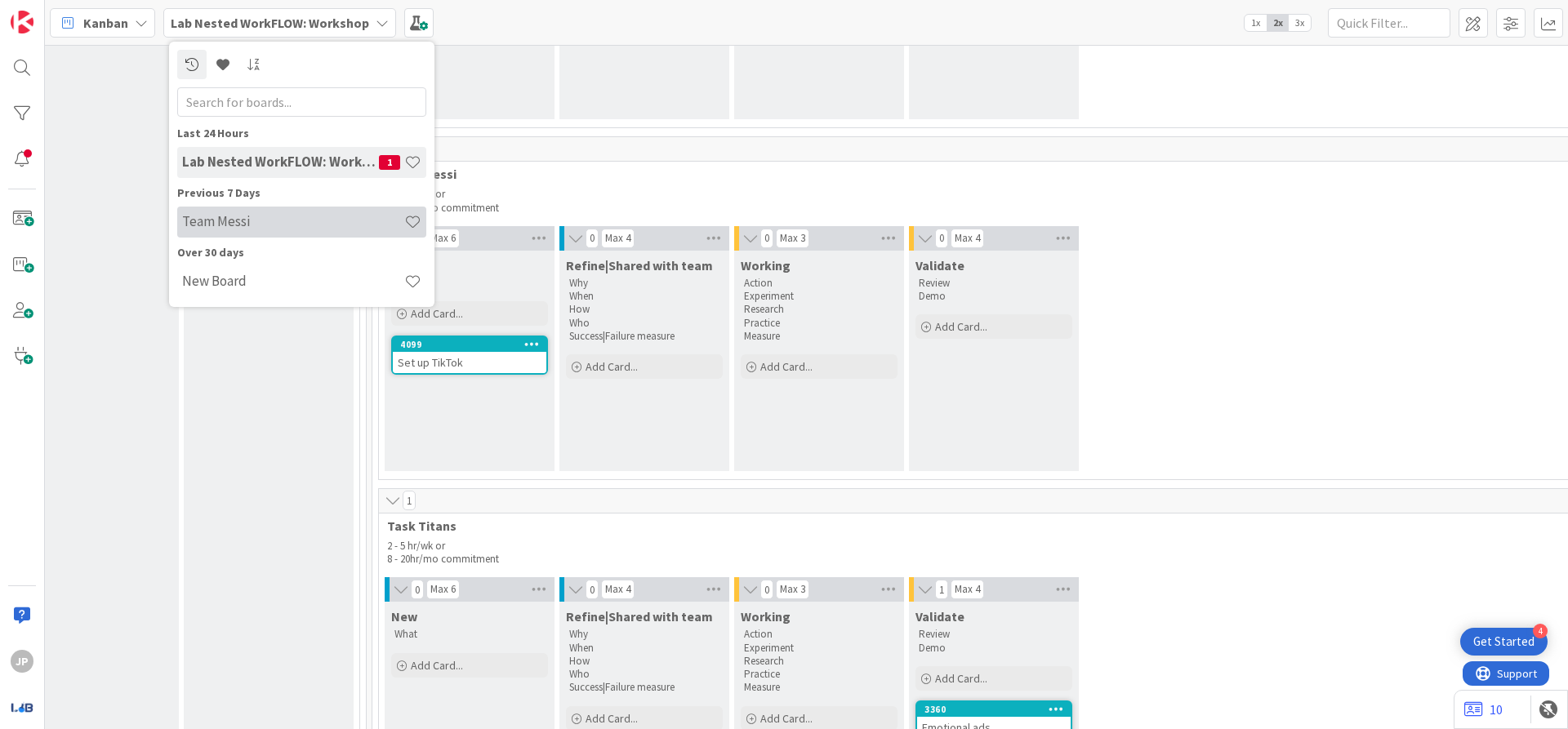 click on "Team Messi" at bounding box center [293, 221] 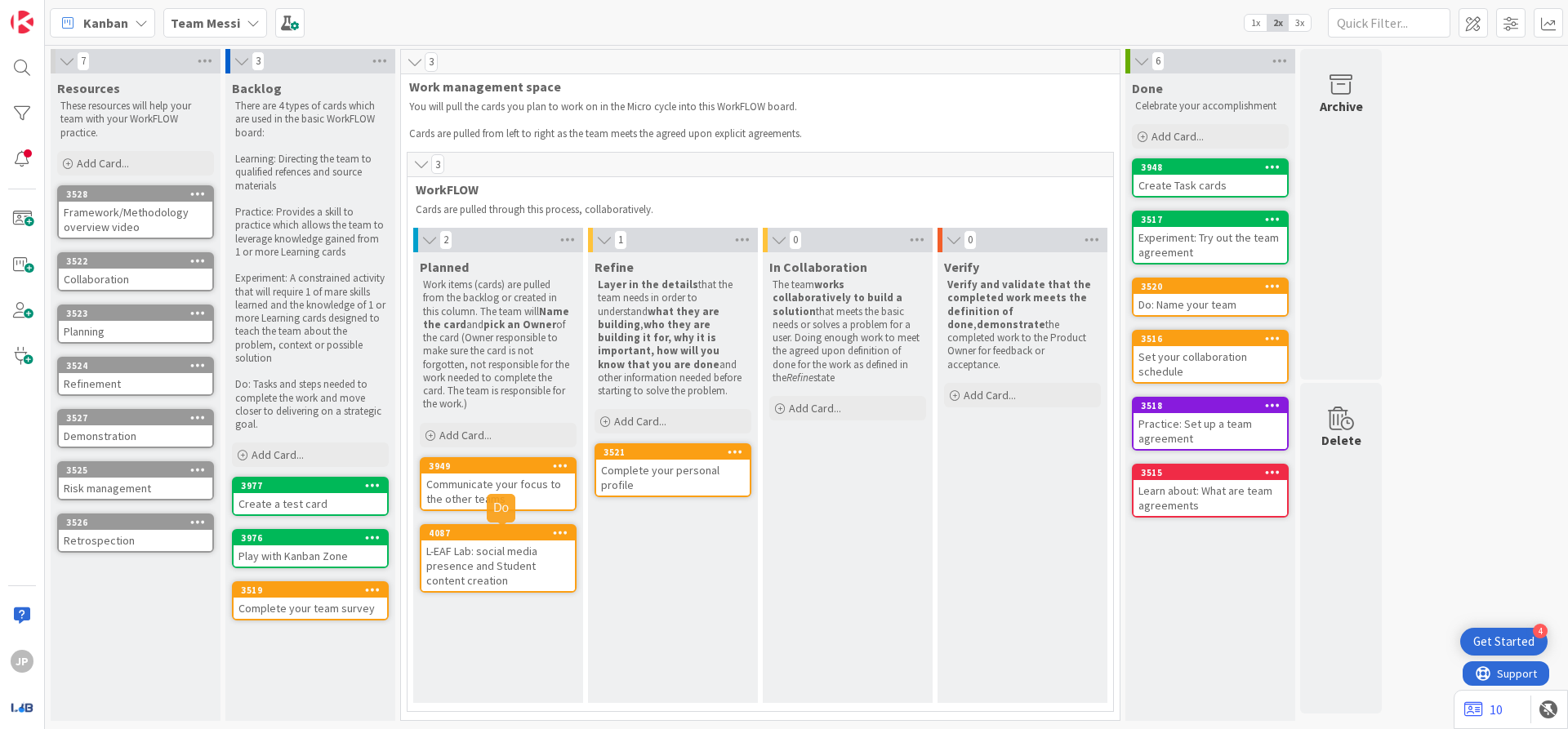 scroll, scrollTop: 0, scrollLeft: 0, axis: both 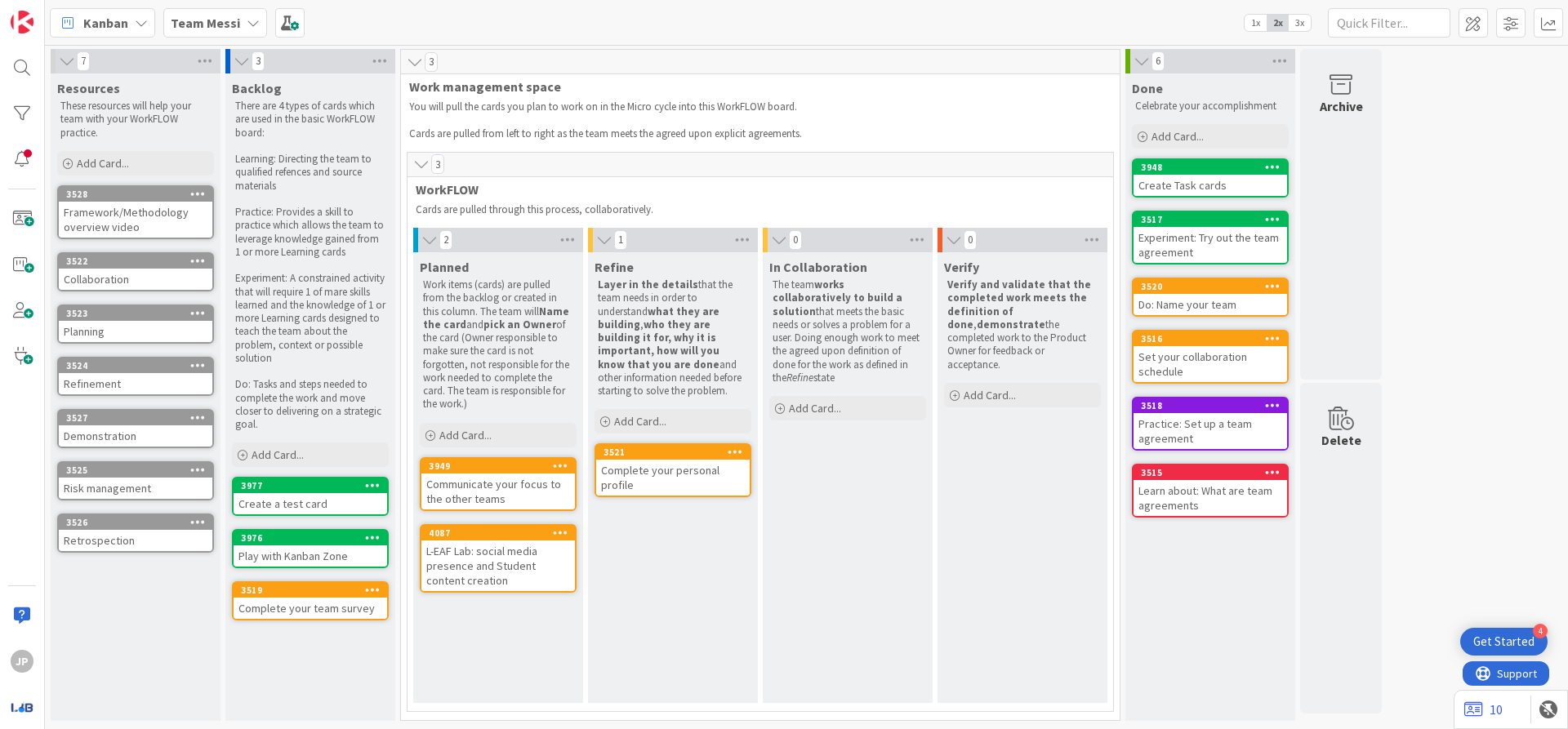 click on "L-EAF Lab: social media presence and Student content creation" at bounding box center [498, 566] 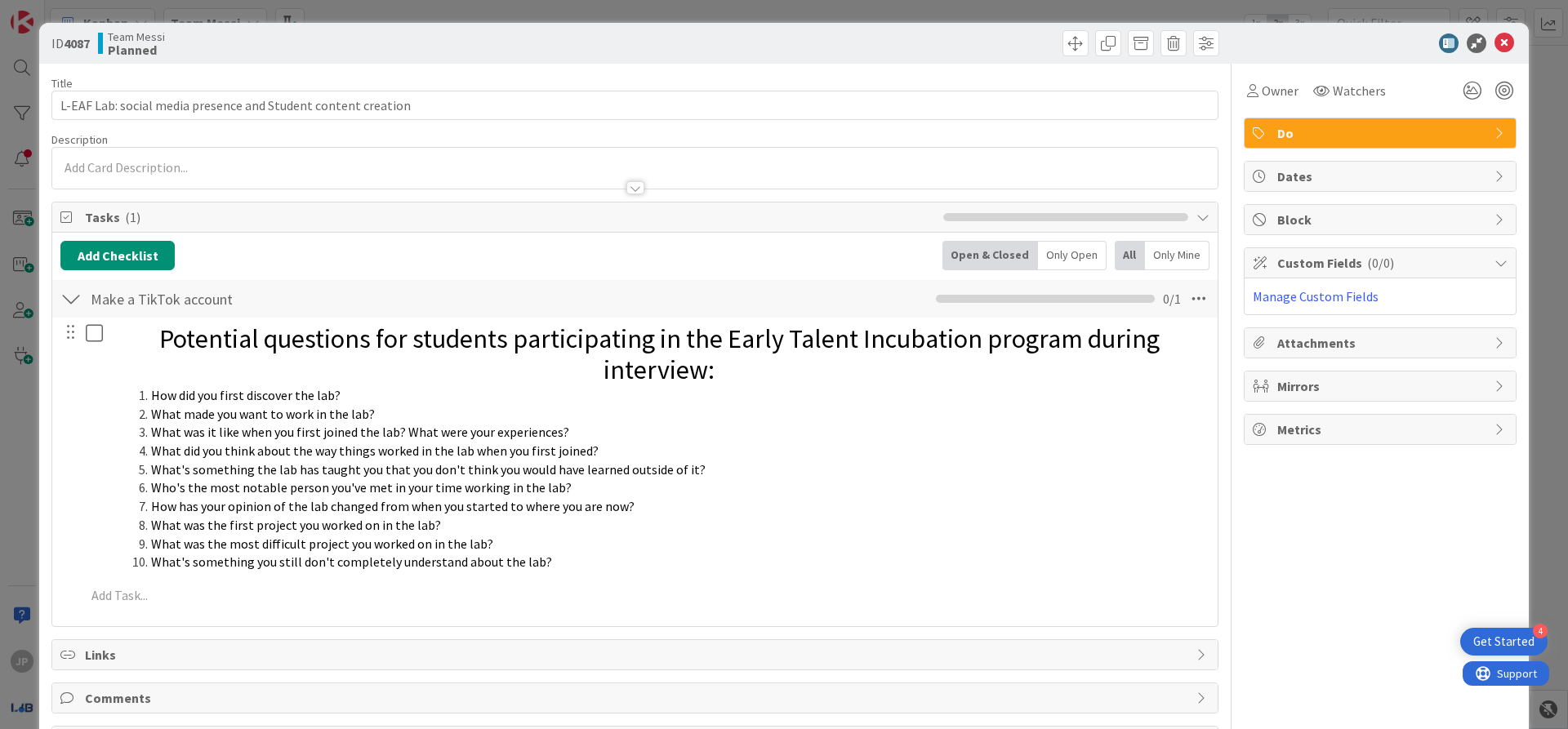 scroll, scrollTop: 0, scrollLeft: 0, axis: both 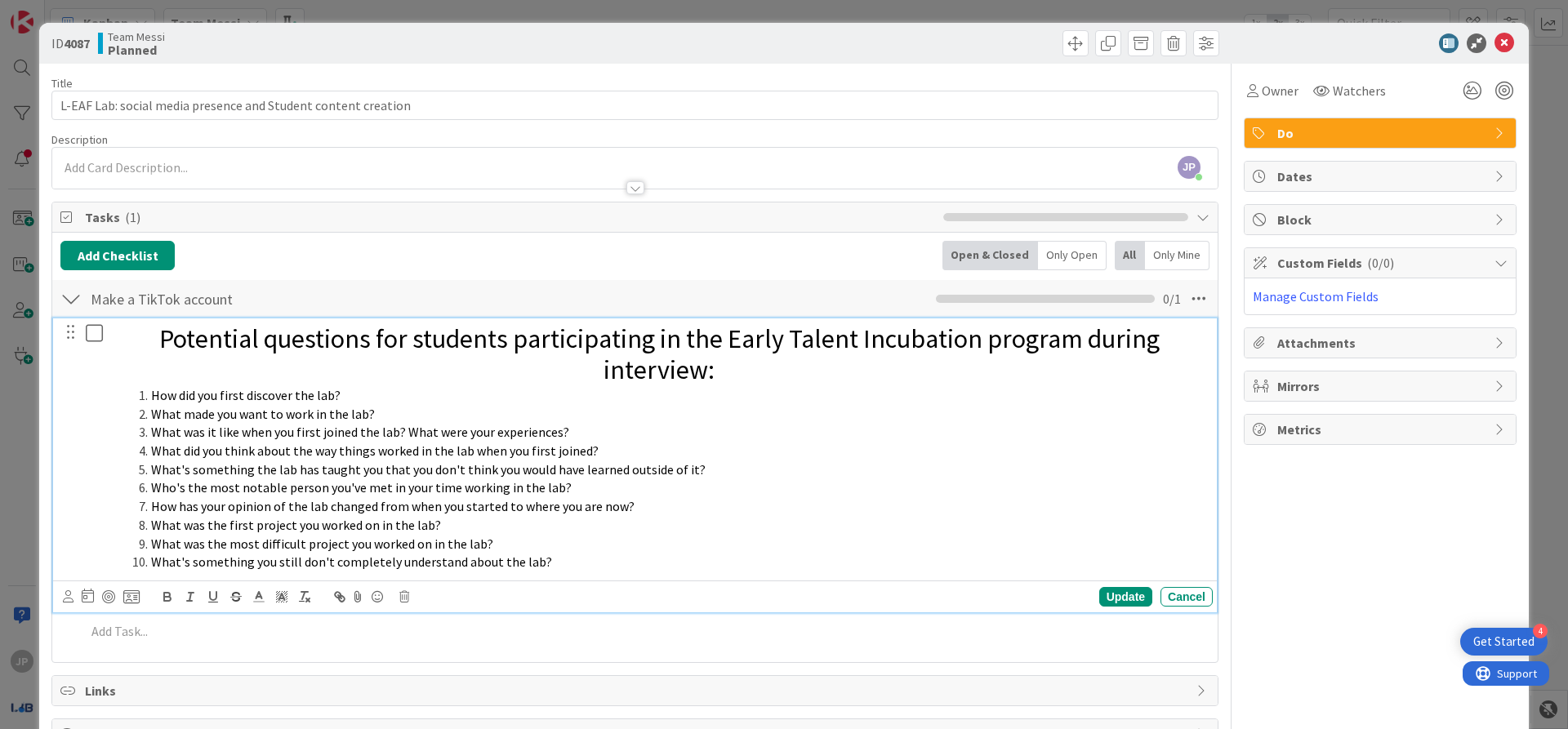 drag, startPoint x: 541, startPoint y: 559, endPoint x: 133, endPoint y: 397, distance: 438.9852 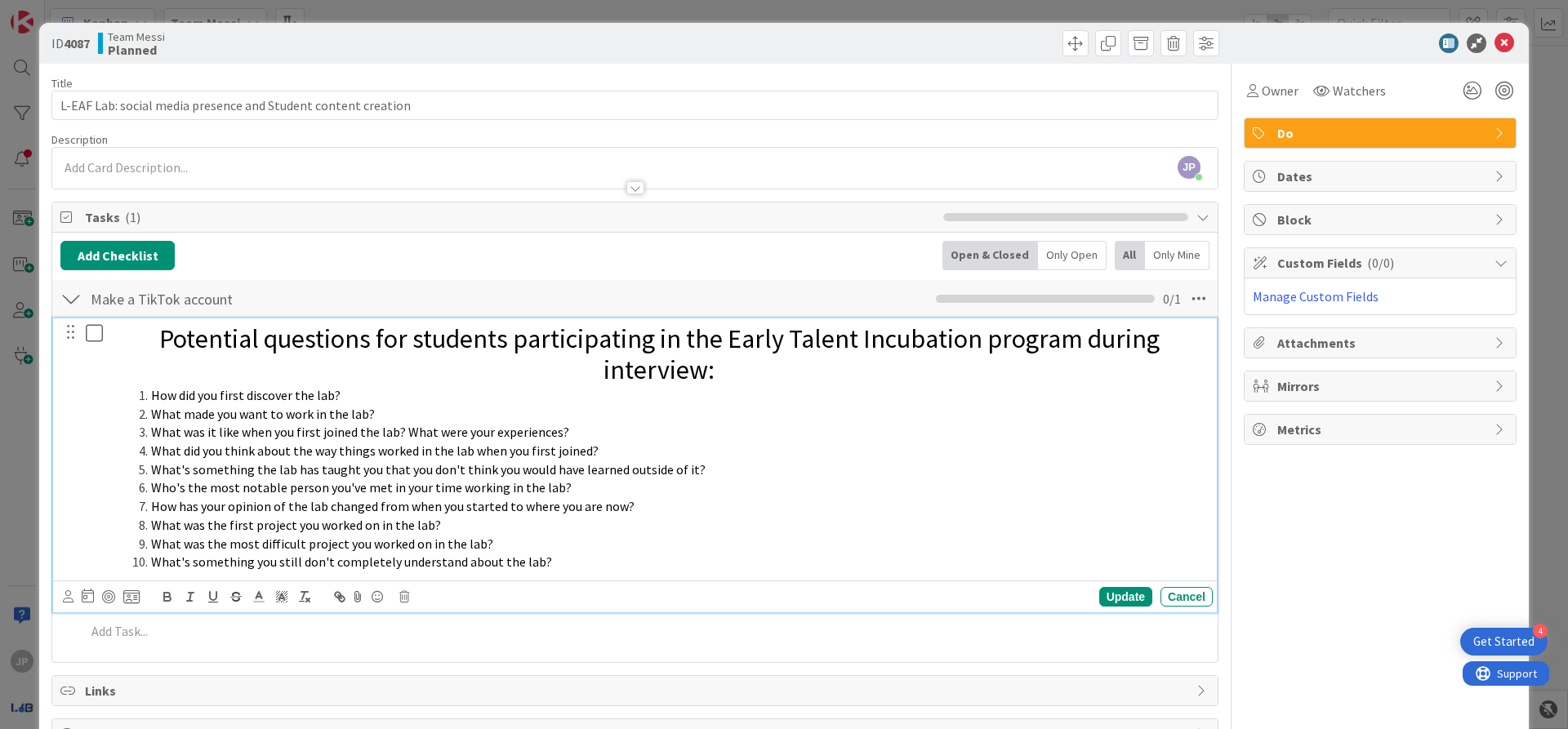 click on "How did you first discover the lab? What made you want to work in the lab?  What was it like when you first joined the lab? What were your experiences? What did you think about the way things worked in the lab when you first joined? What's something the lab has taught you that you don't think you would have learned outside of it? Who's the most notable person you've met in your time working in the lab? How has your opinion of the lab changed from when you started to where you are now? What was the first project you worked on in the lab?  What was the most difficult project you worked on in the lab?  What's something you still don't completely understand about the lab?" at bounding box center (659, 478) 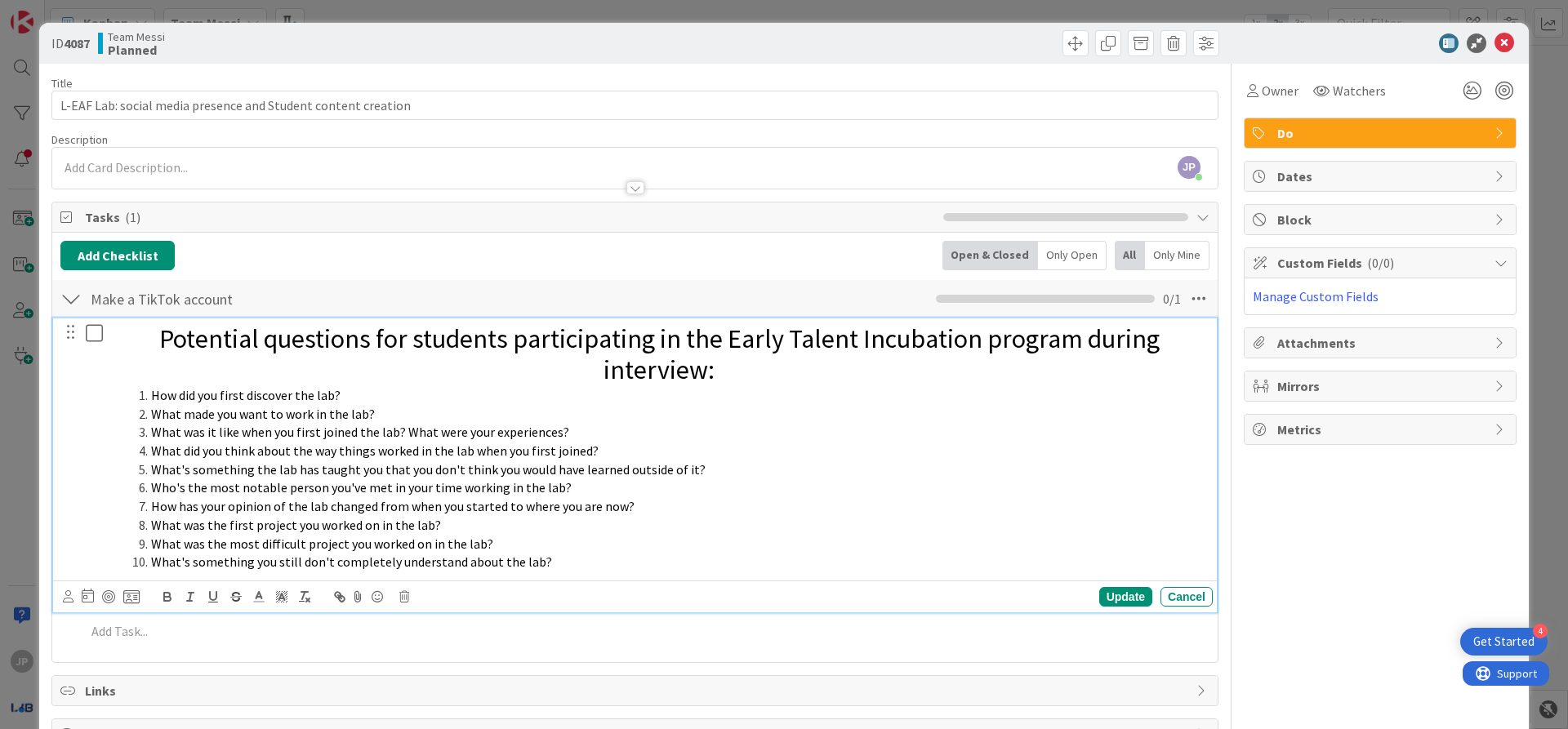 drag, startPoint x: 537, startPoint y: 565, endPoint x: 145, endPoint y: 341, distance: 451.48643 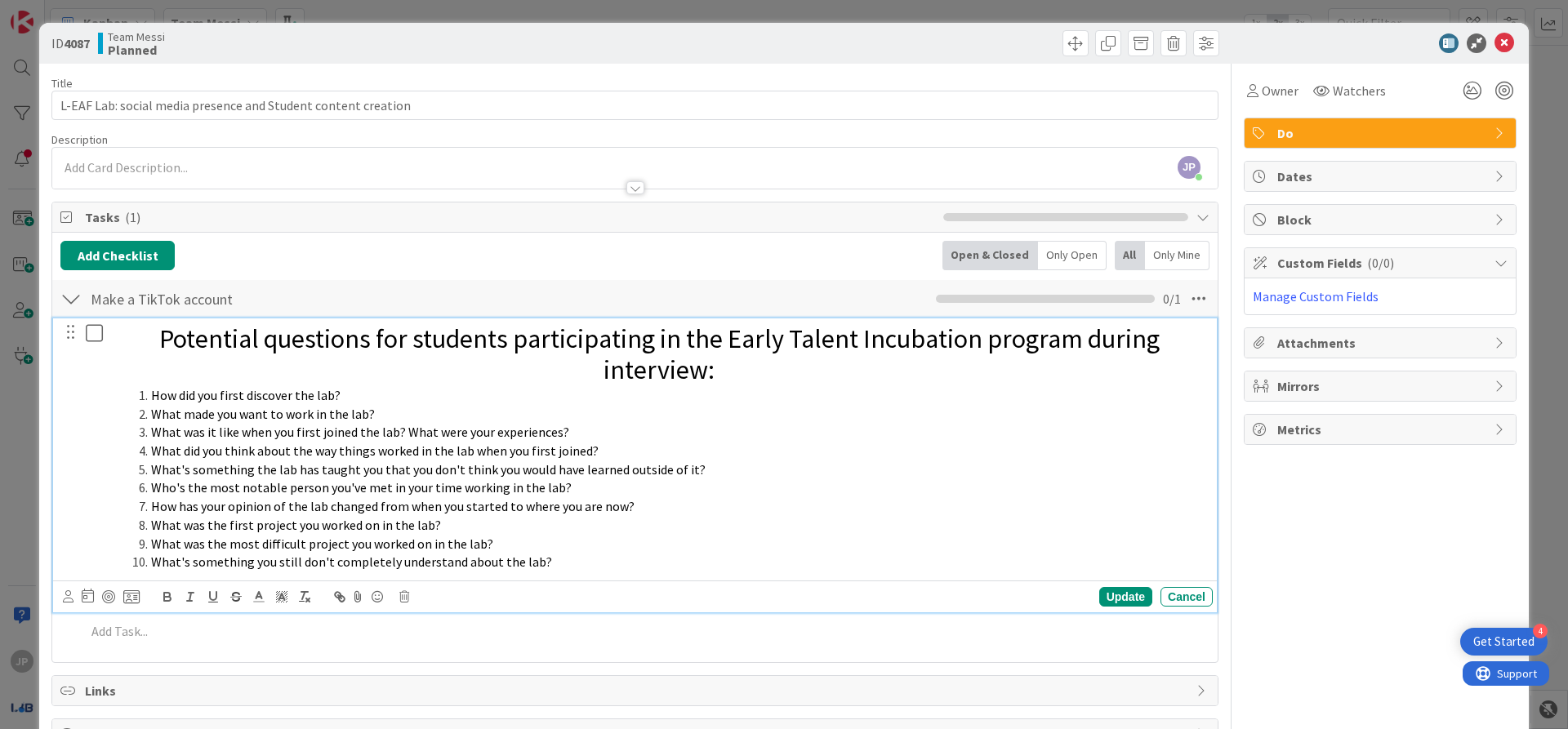 click on "Potential questions for students participating in the Early Talent Incubation program during interview:  How did you first discover the lab? What made you want to work in the lab?  What was it like when you first joined the lab? What were your experiences? What did you think about the way things worked in the lab when you first joined? What's something the lab has taught you that you don't think you would have learned outside of it? Who's the most notable person you've met in your time working in the lab? How has your opinion of the lab changed from when you started to where you are now? What was the first project you worked on in the lab?  What was the most difficult project you worked on in the lab?  What's something you still don't completely understand about the lab?" at bounding box center (659, 447) 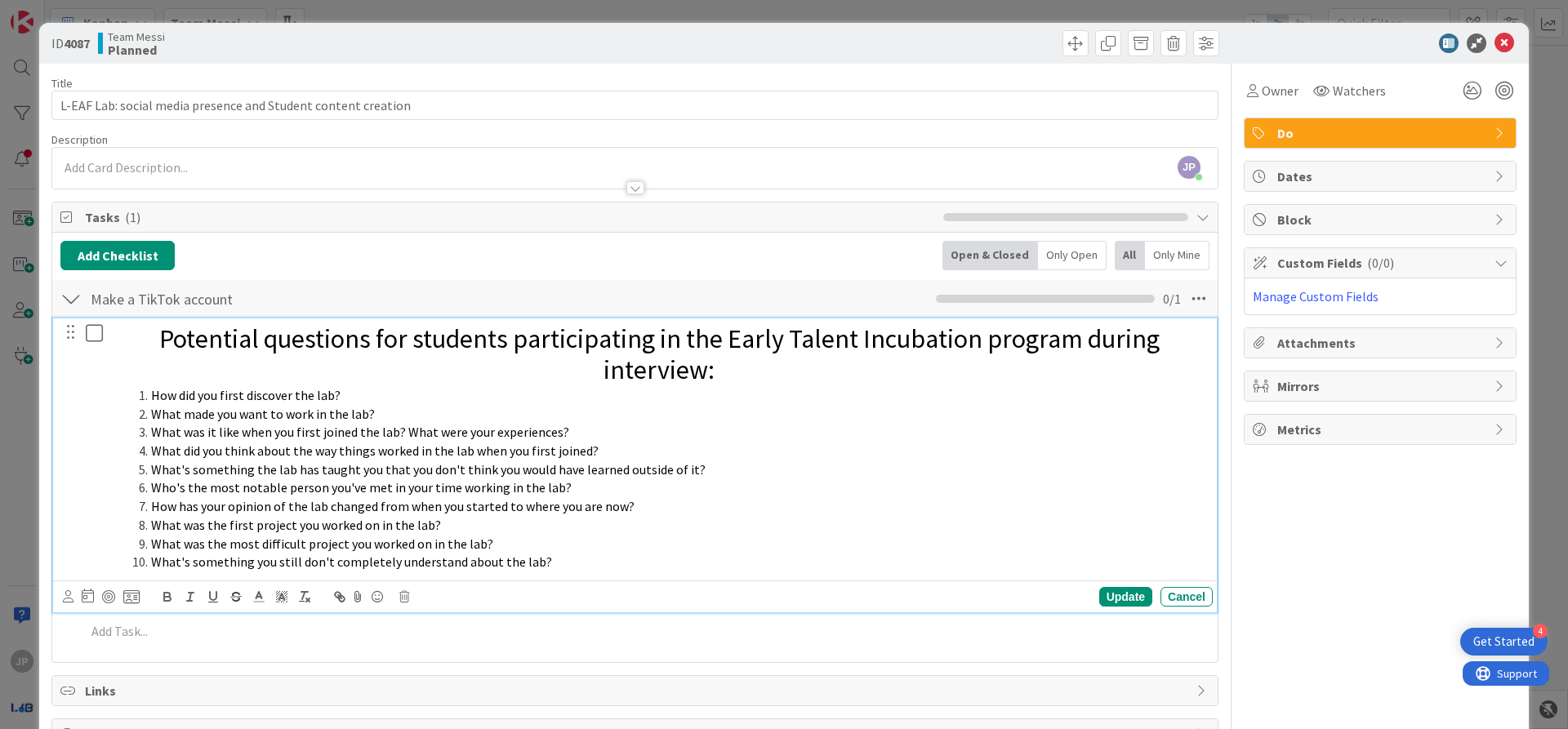 copy on "Potential questions for students participating in the Early Talent Incubation program during interview:  How did you first discover the lab? What made you want to work in the lab?  What was it like when you first joined the lab? What were your experiences? What did you think about the way things worked in the lab when you first joined? What's something the lab has taught you that you don't think you would have learned outside of it? Who's the most notable person you've met in your time working in the lab? How has your opinion of the lab changed from when you started to where you are now? What was the first project you worked on in the lab?  What was the most difficult project you worked on in the lab?  What's something you still don't completely understand about the lab?" 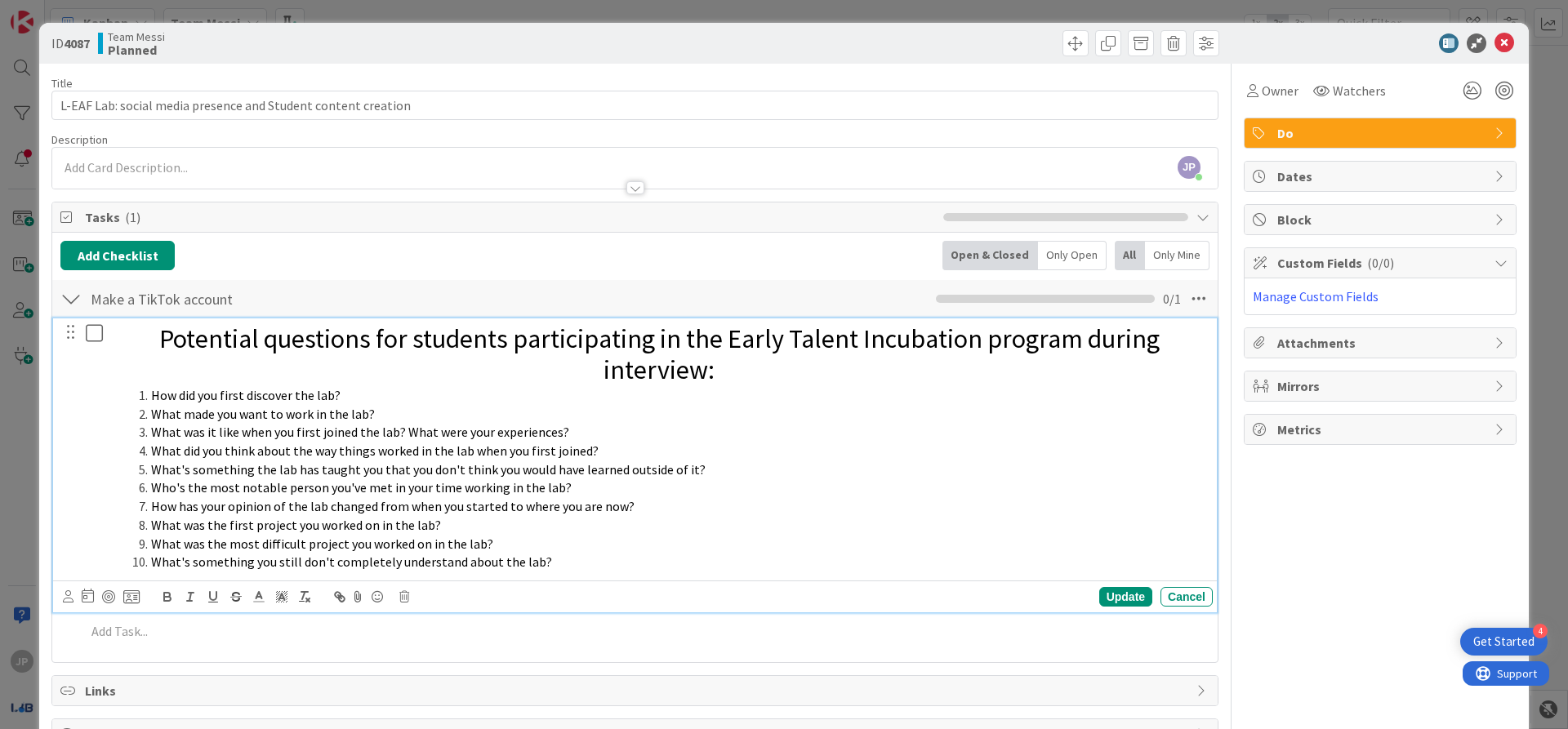 click on "[PERSON_NAME] just joined" at bounding box center (635, 168) 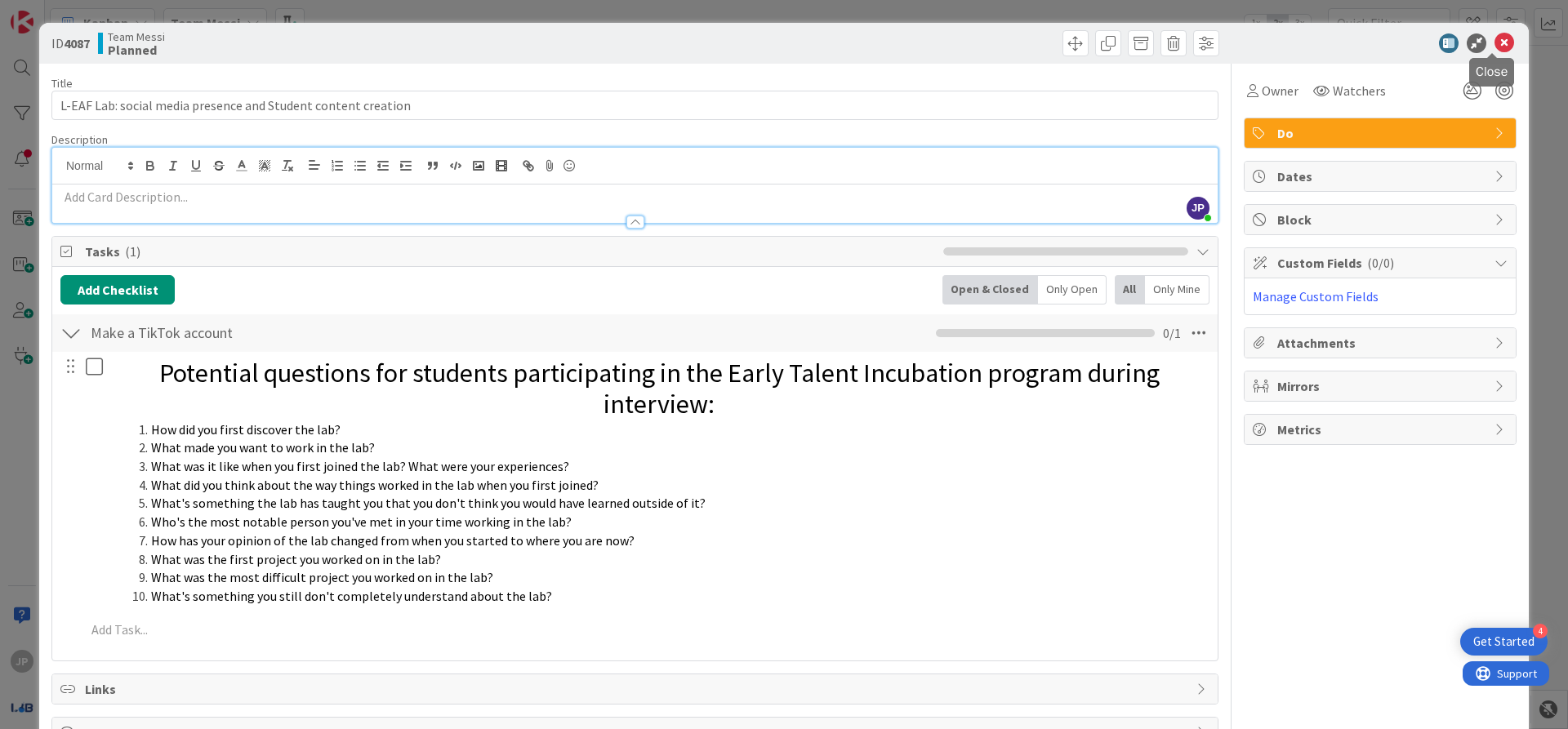 click at bounding box center [1504, 43] 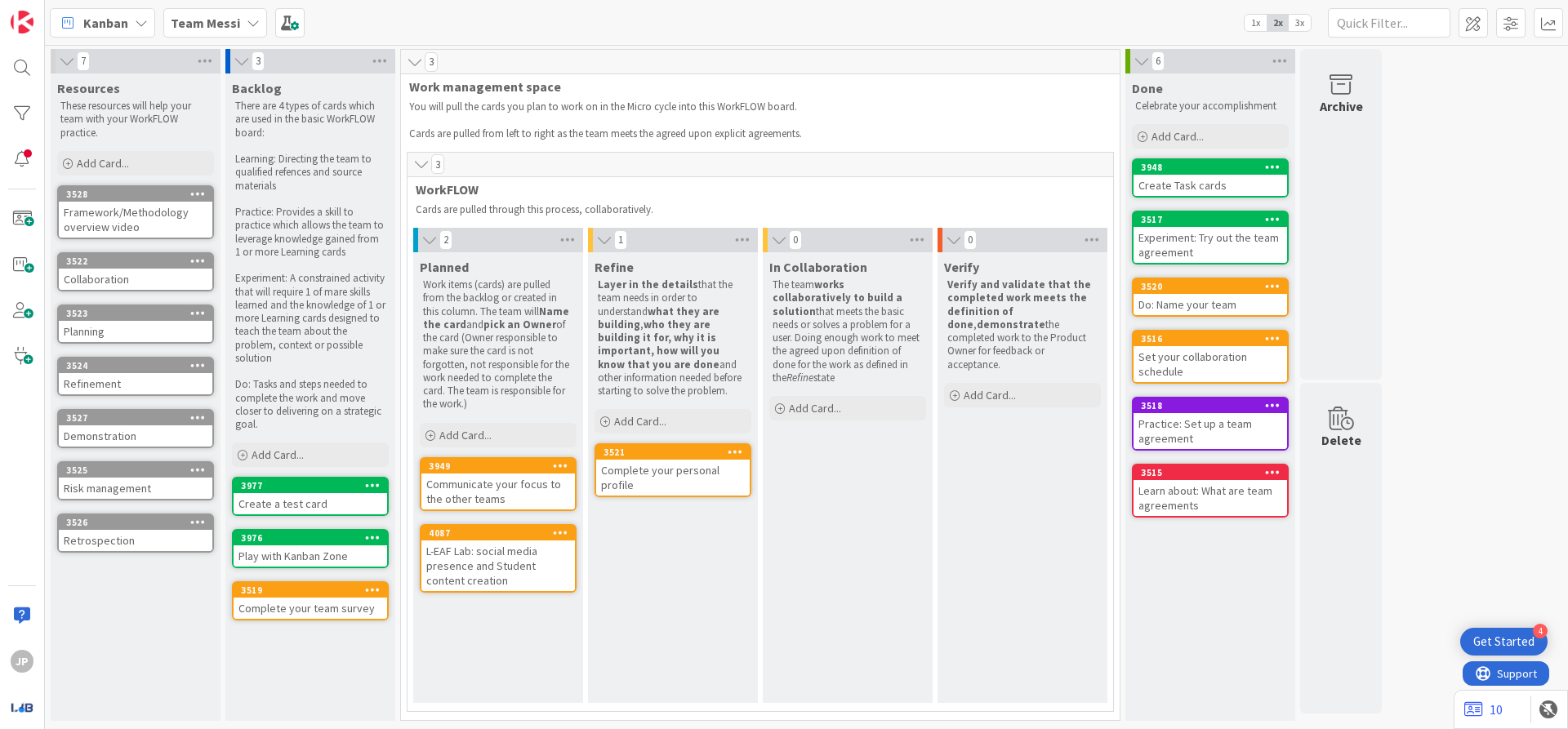 scroll, scrollTop: 0, scrollLeft: 0, axis: both 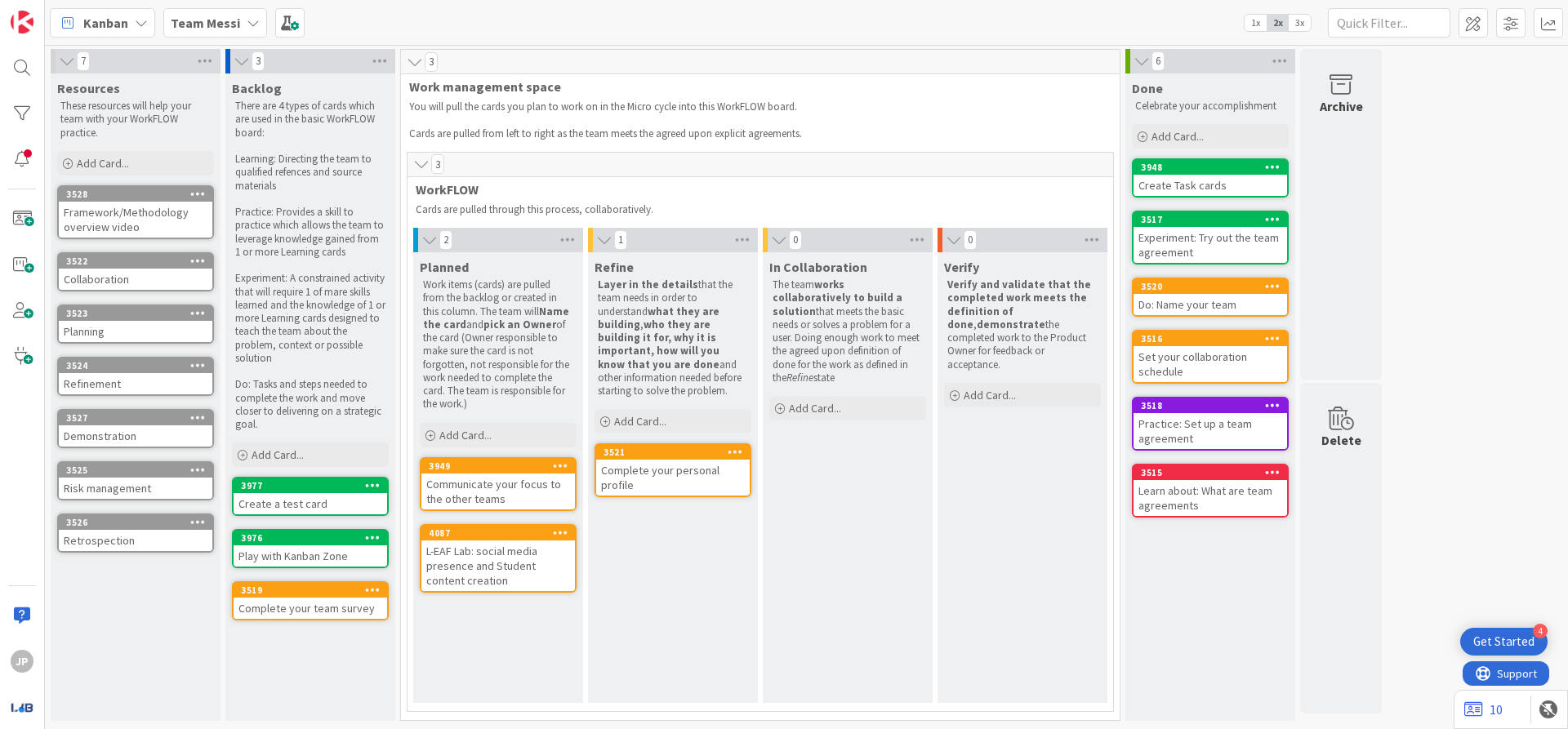 click on "Team Messi" at bounding box center [215, 23] 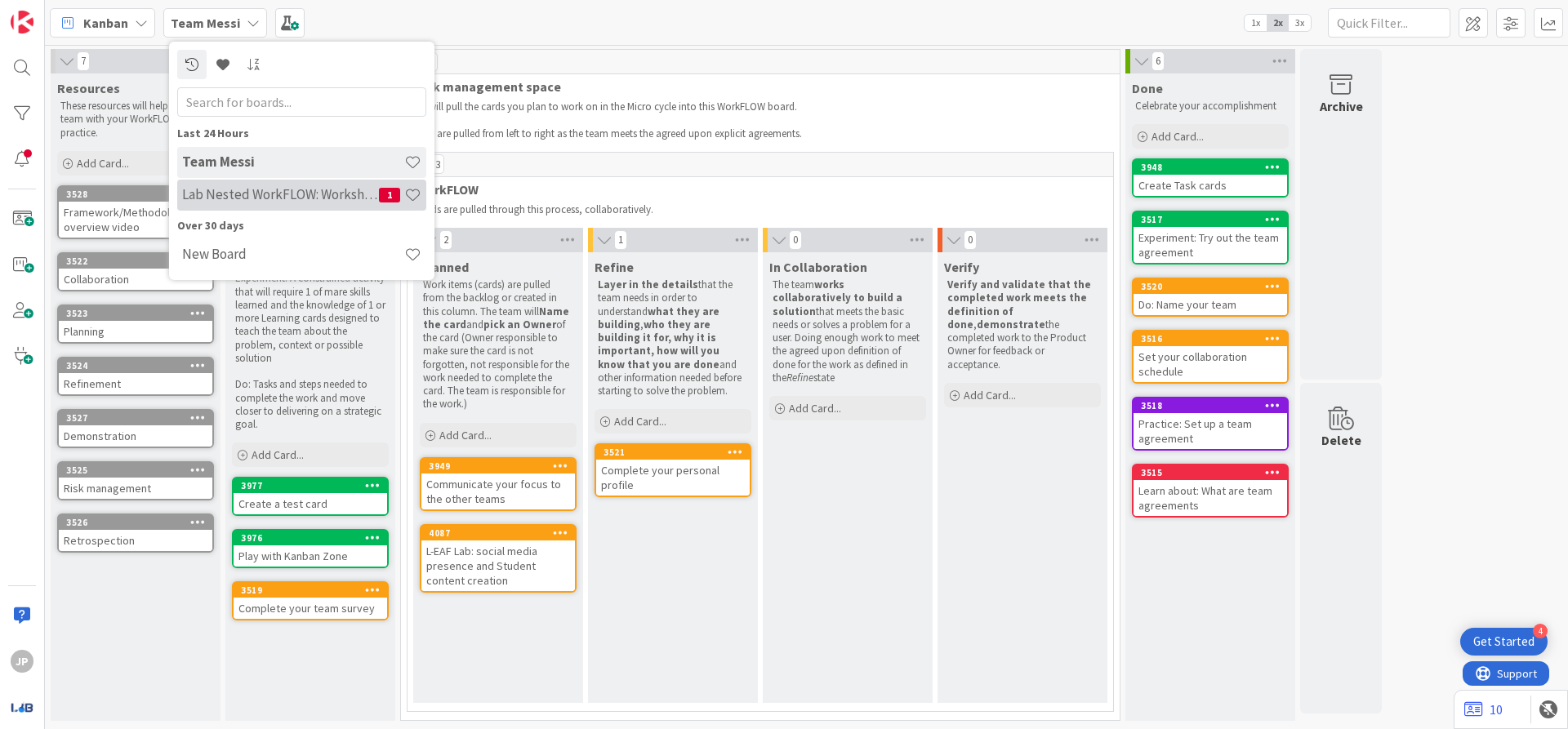click on "Lab Nested WorkFLOW: Workshop" at bounding box center (280, 194) 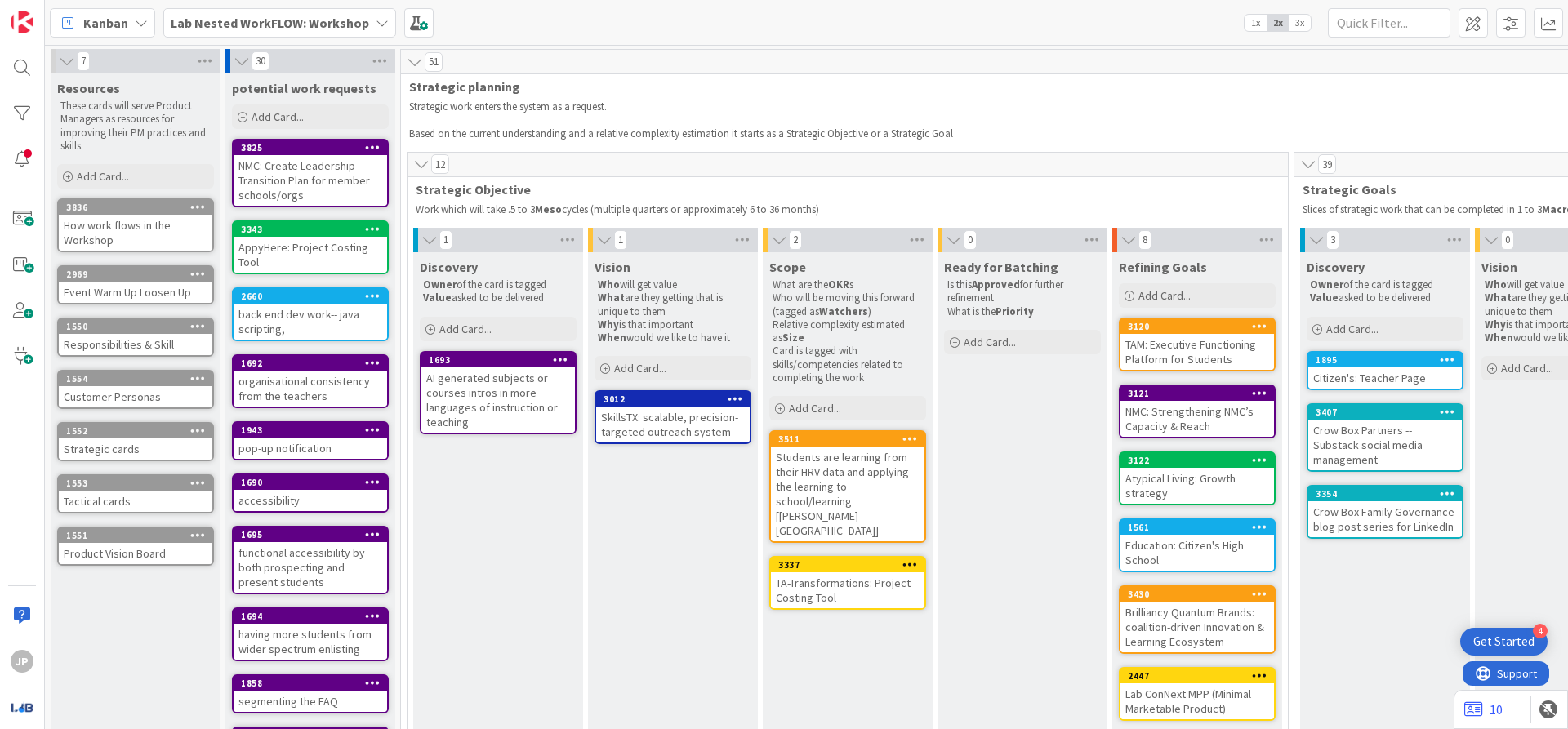 scroll, scrollTop: 0, scrollLeft: 0, axis: both 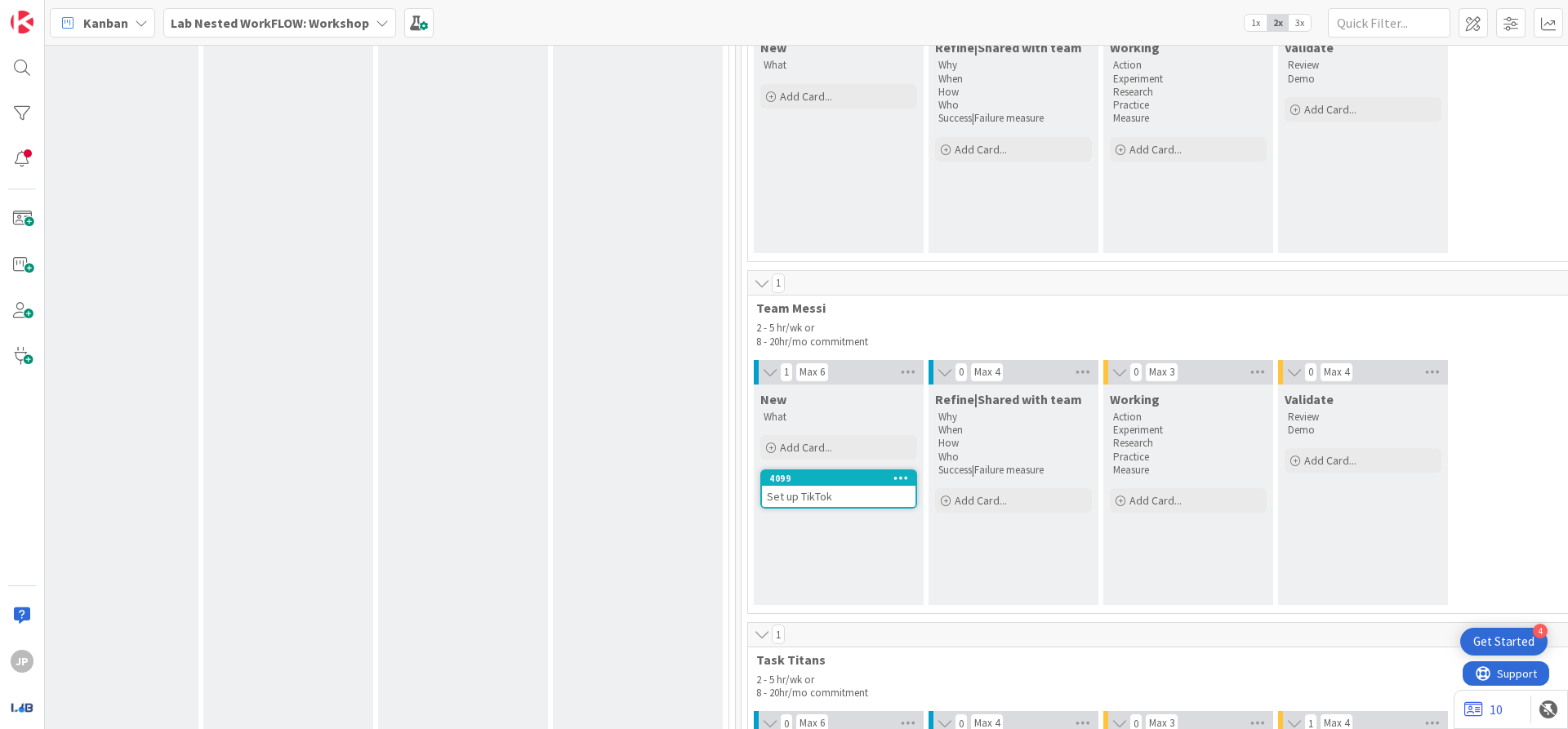 click on "Set up TikTok" at bounding box center [839, 496] 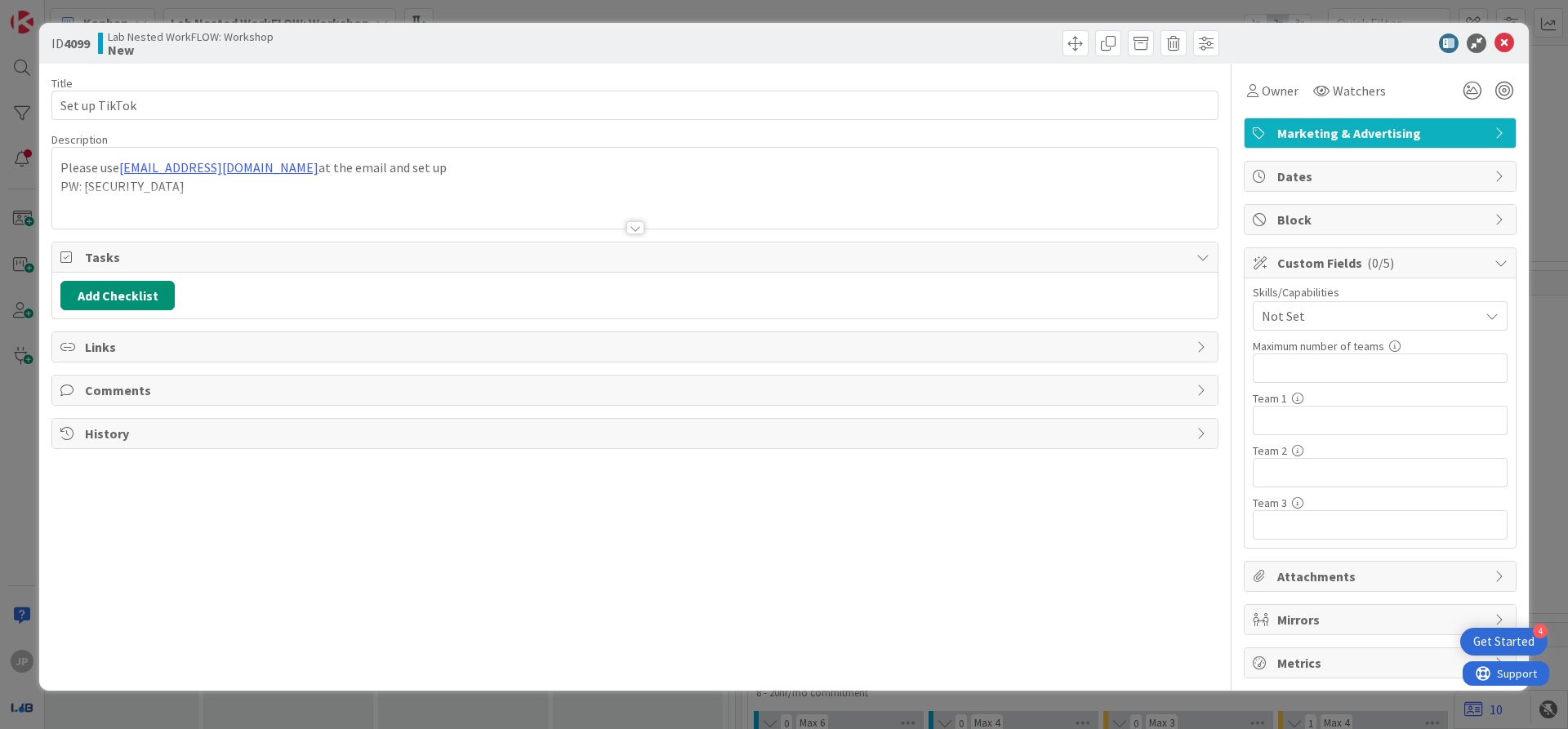 scroll, scrollTop: 0, scrollLeft: 0, axis: both 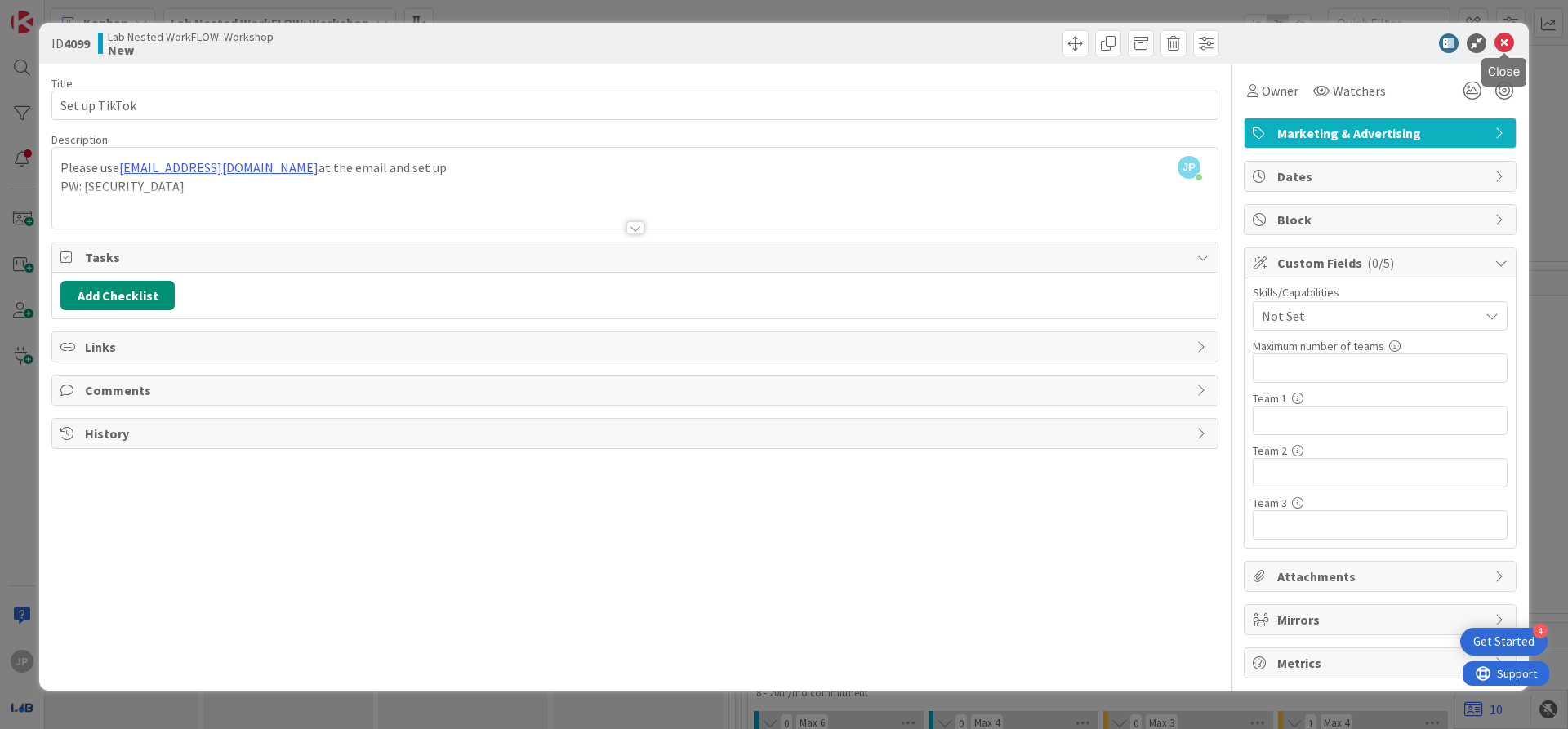 click at bounding box center [1504, 43] 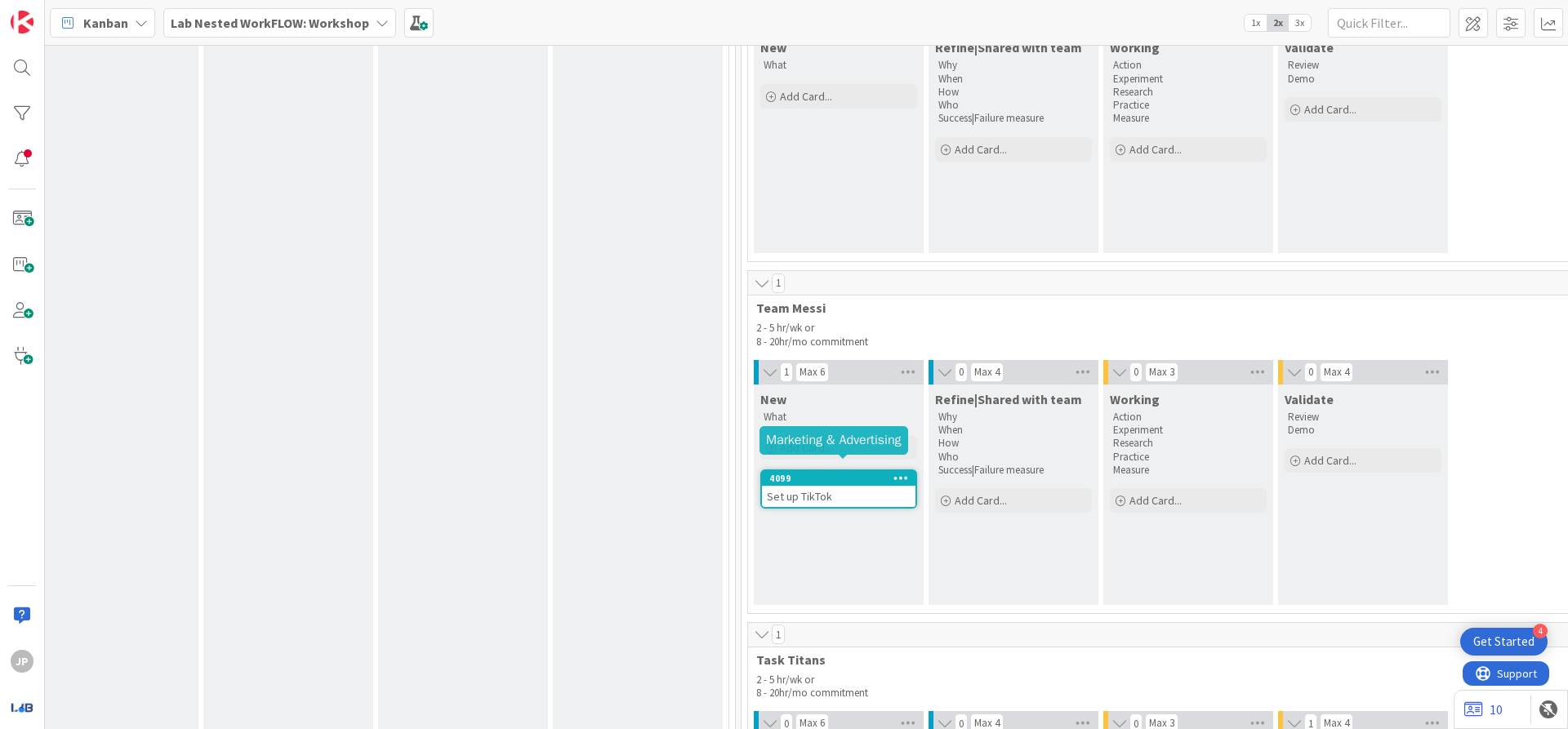 scroll, scrollTop: 0, scrollLeft: 0, axis: both 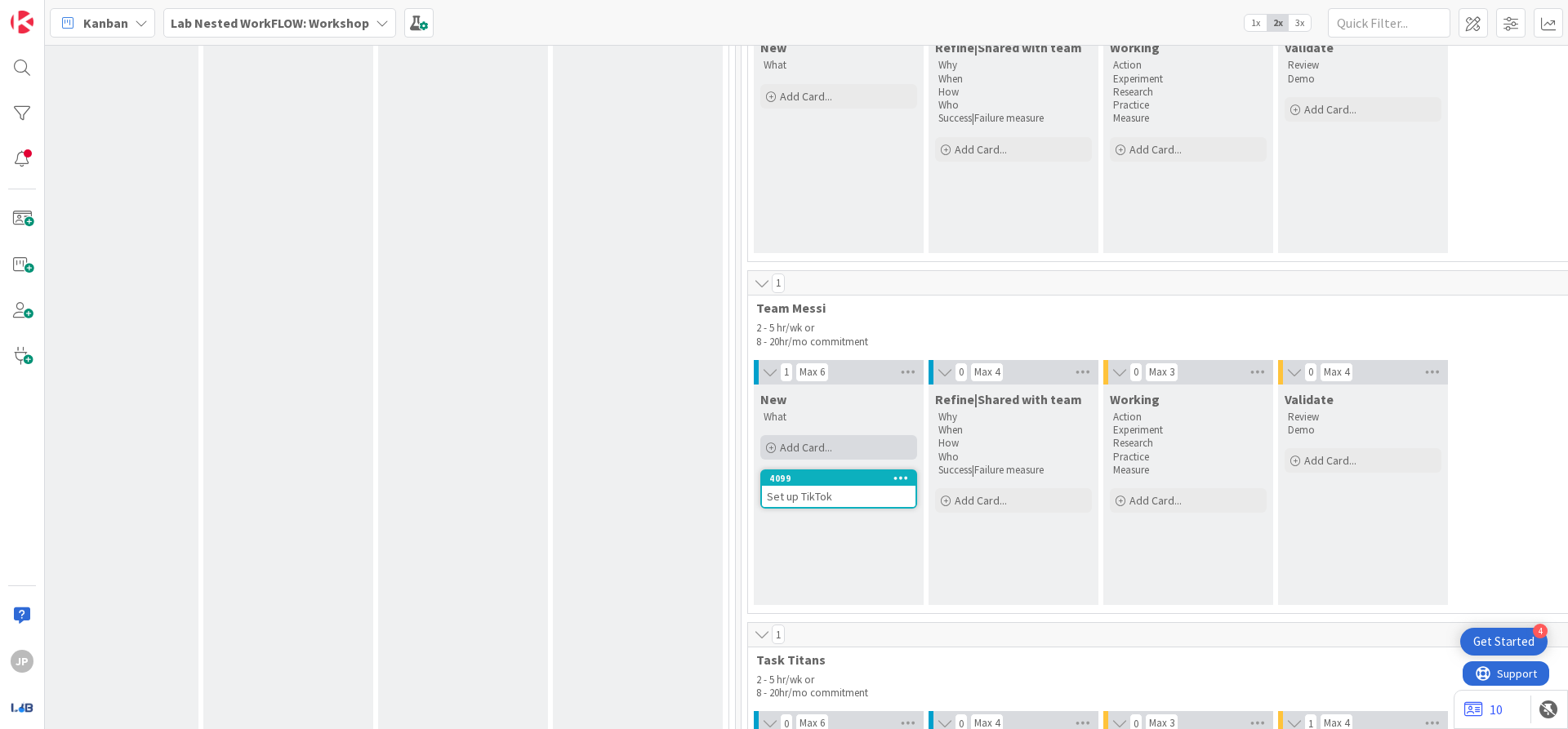 click on "Add Card..." at bounding box center (839, 447) 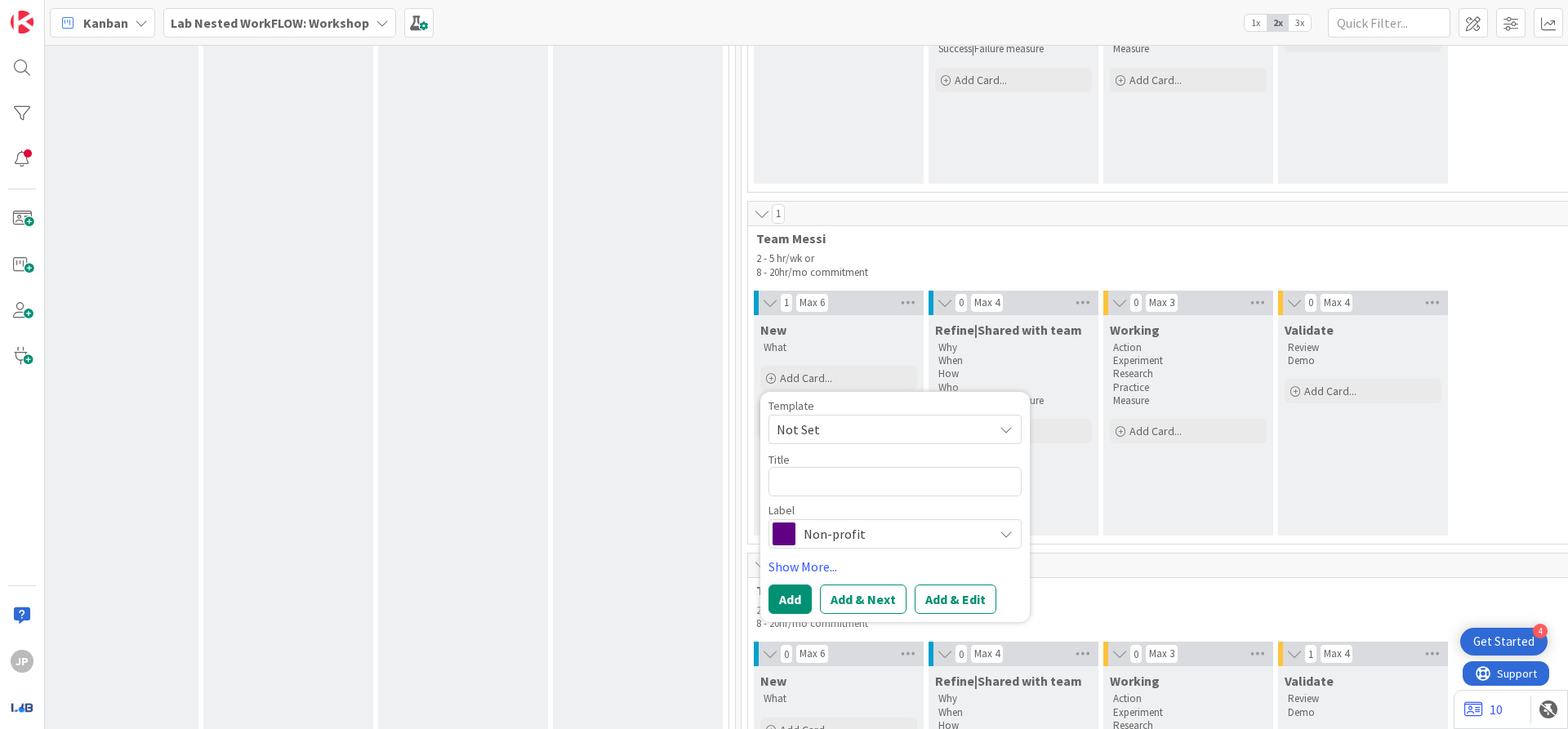 scroll, scrollTop: 3050, scrollLeft: 1446, axis: both 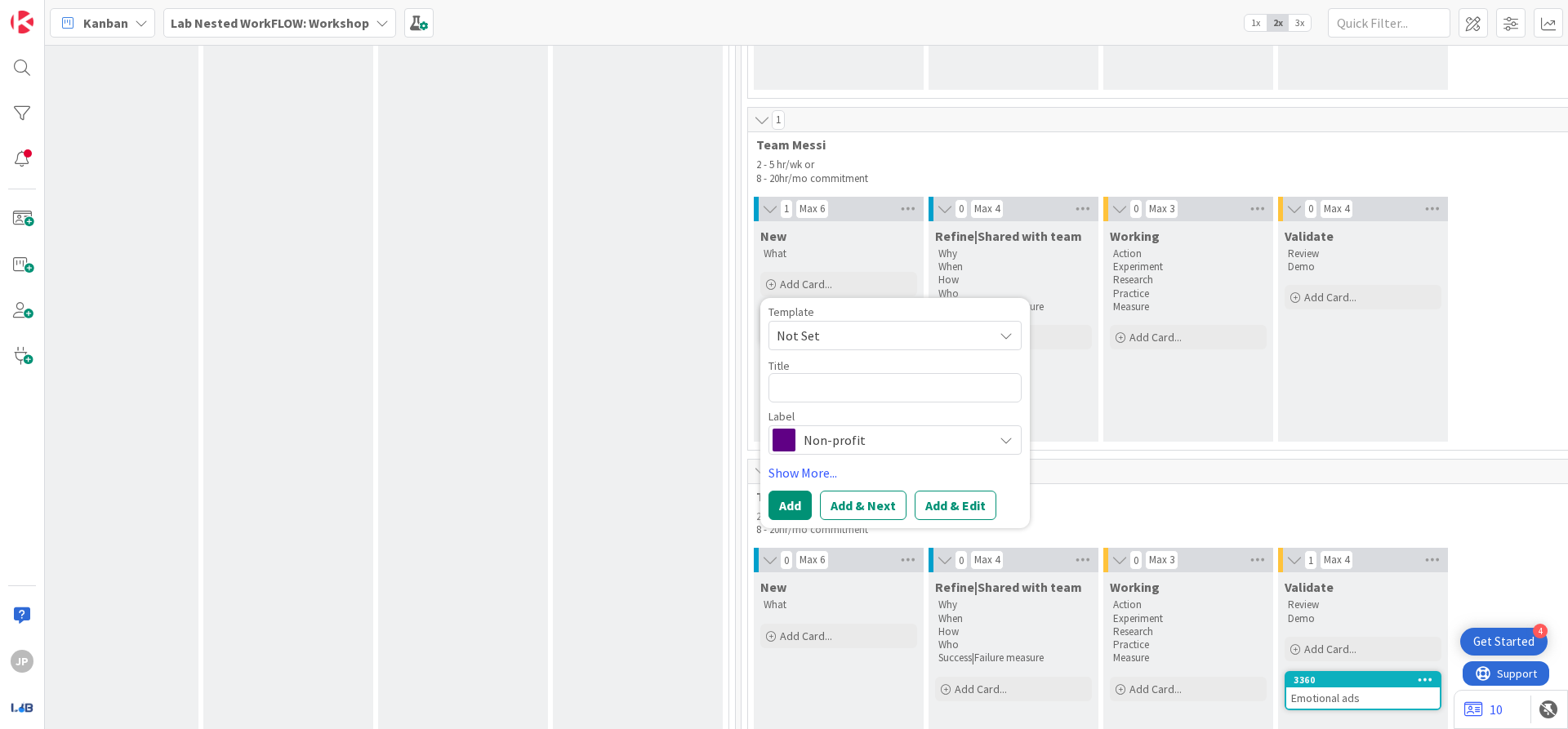click on "0 Max 4 Refine|Shared with team Why When How Who Success|Failure measure Add Card..." at bounding box center (1013, 323) 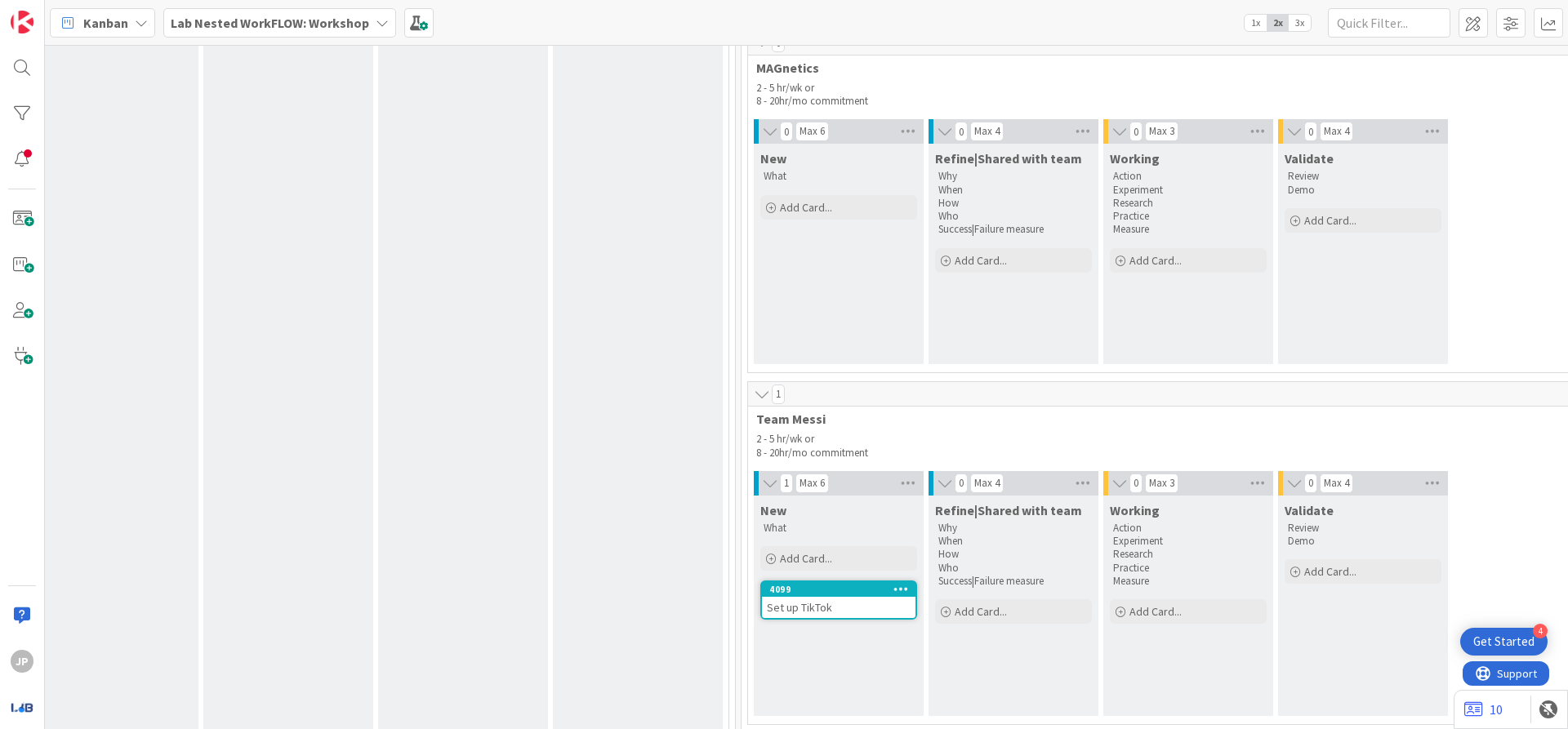 scroll, scrollTop: 2805, scrollLeft: 1446, axis: both 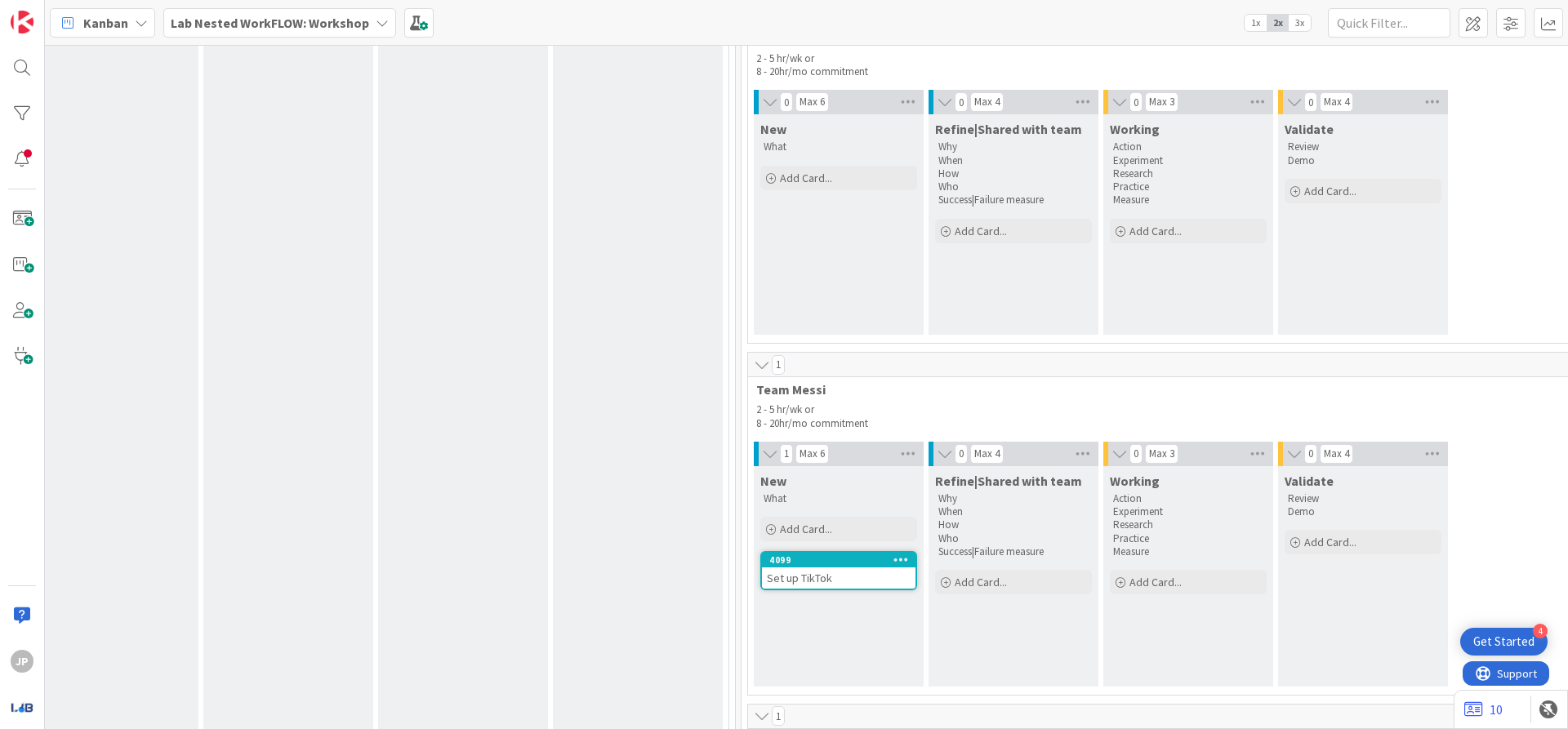 click on "Set up TikTok" at bounding box center [839, 578] 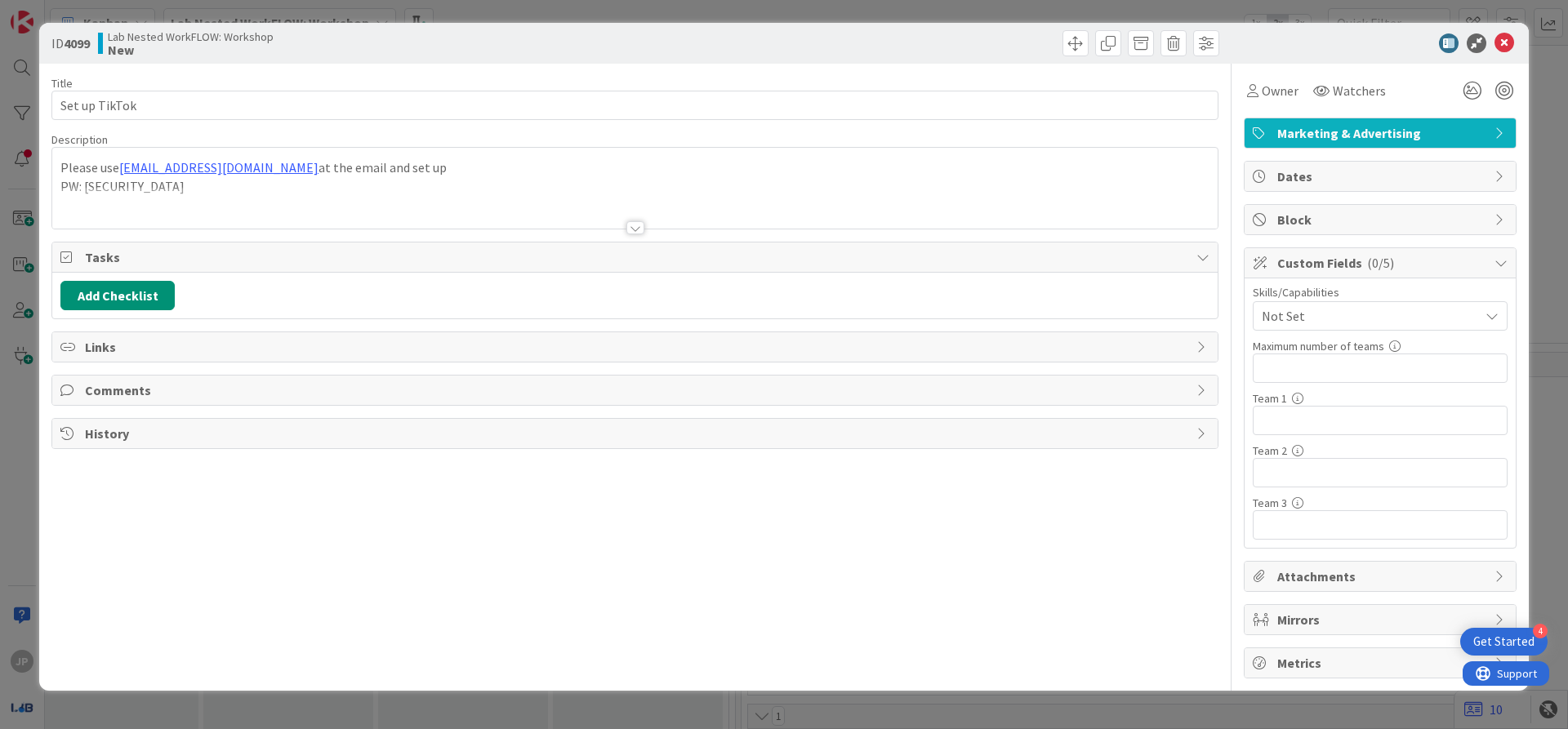 scroll, scrollTop: 0, scrollLeft: 0, axis: both 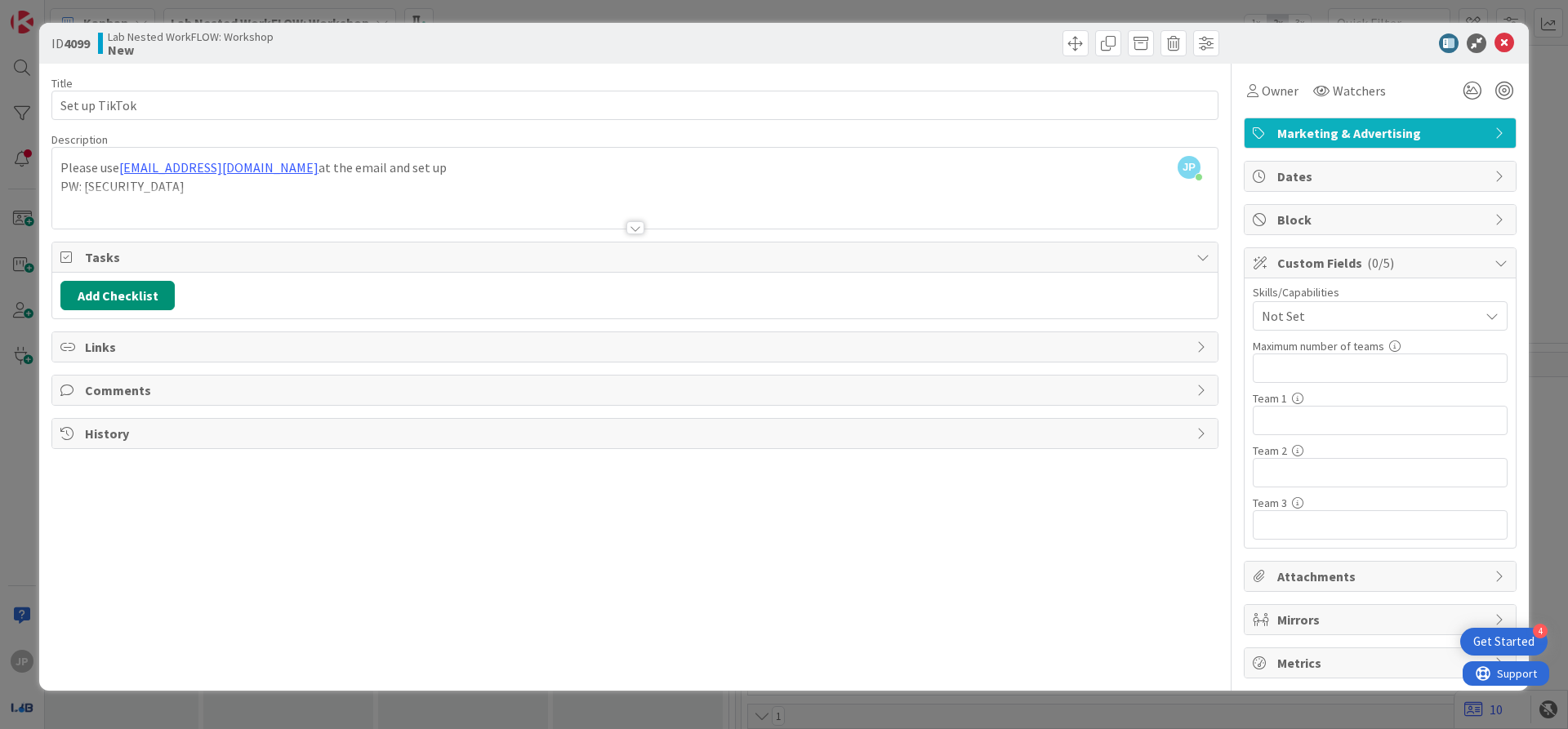 click on "Attachments" at bounding box center (1382, 576) 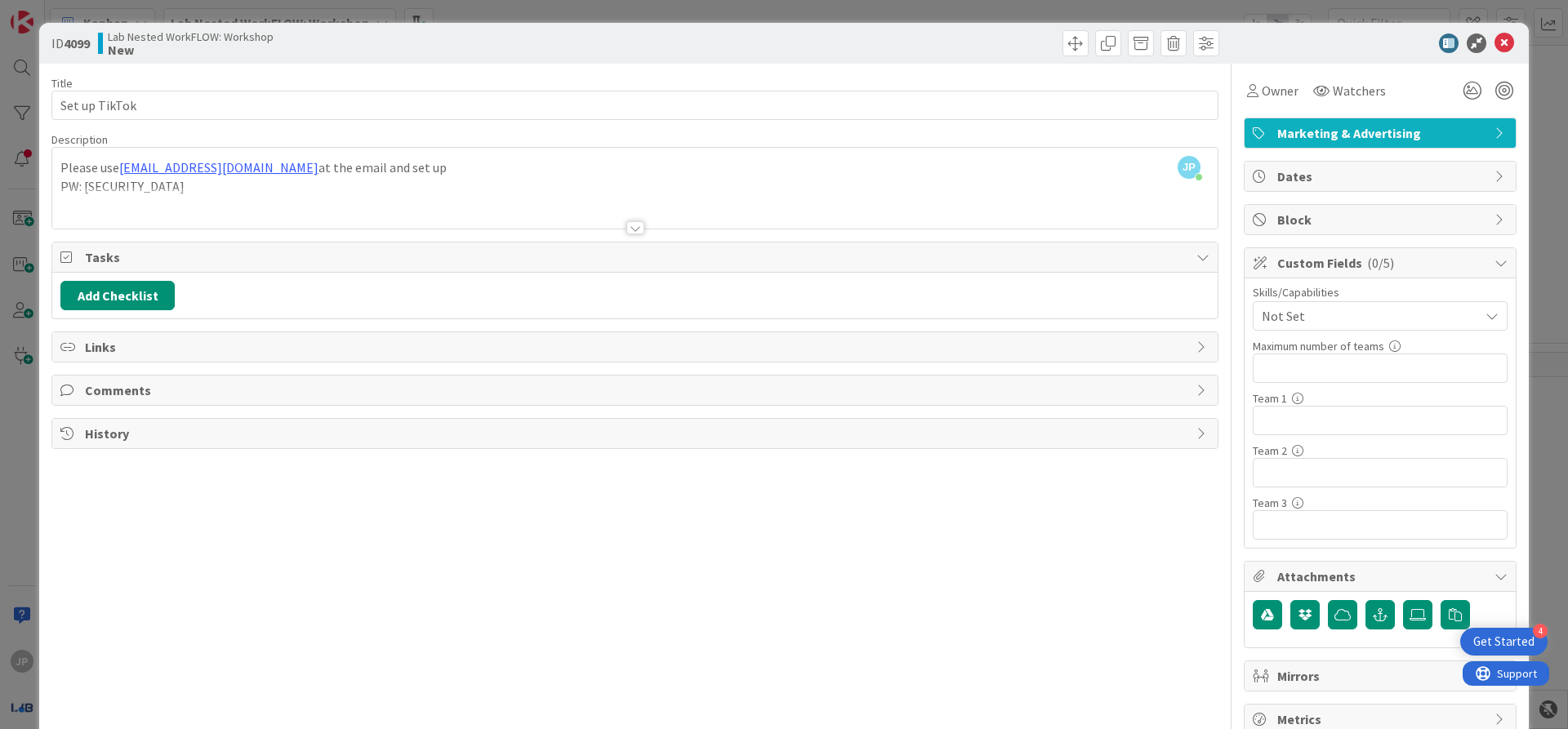 click on "Attachments" at bounding box center (1382, 576) 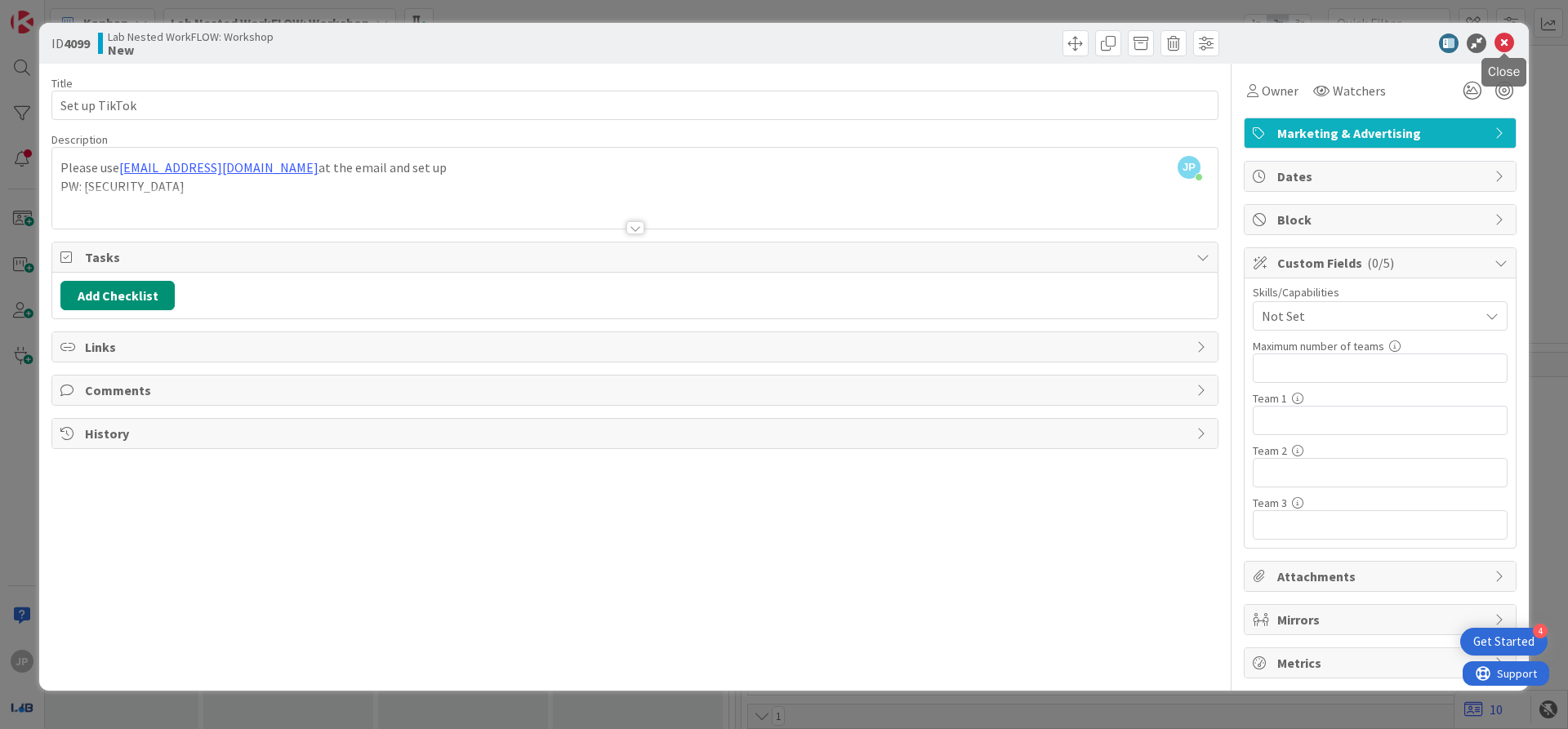 click at bounding box center [1504, 43] 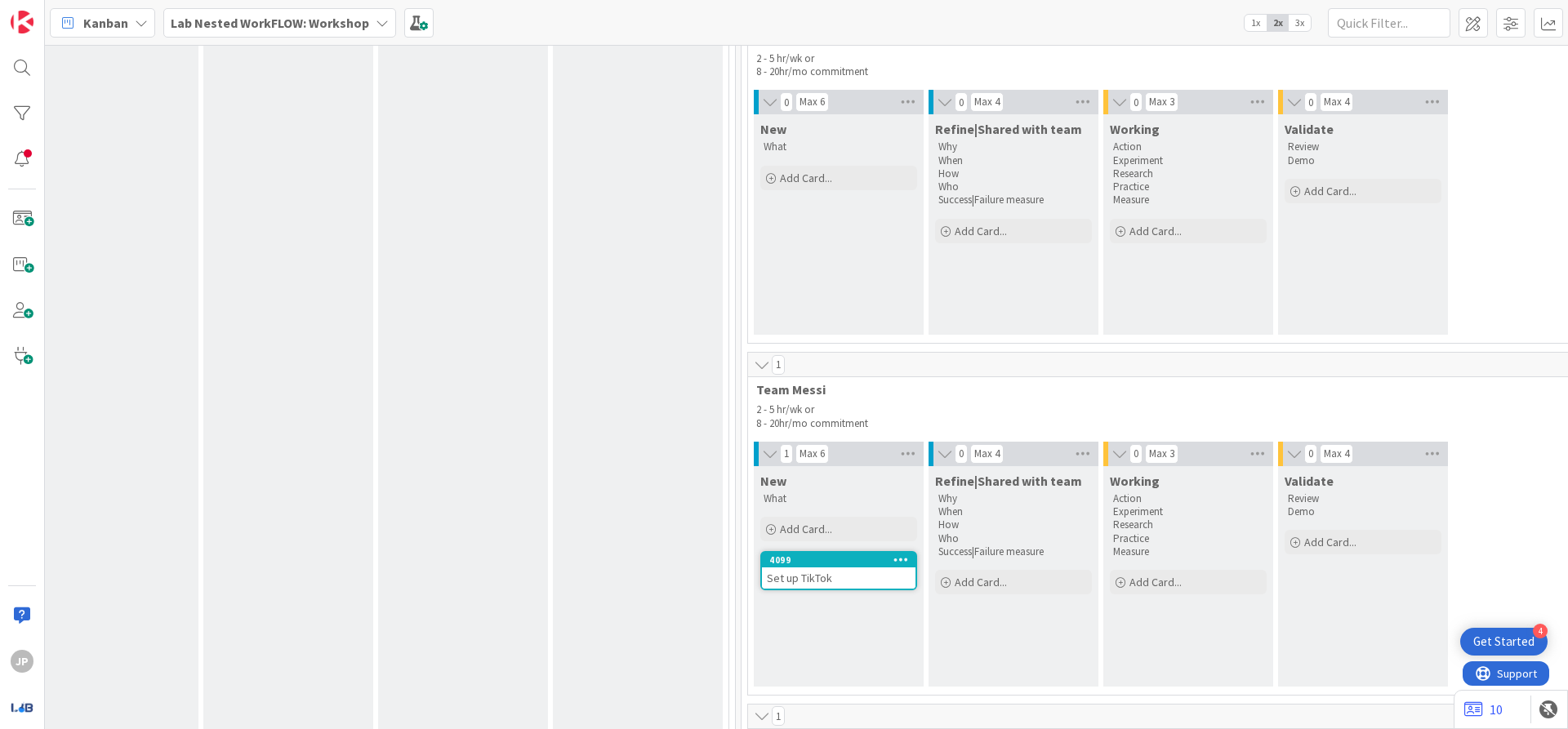 scroll, scrollTop: 0, scrollLeft: 0, axis: both 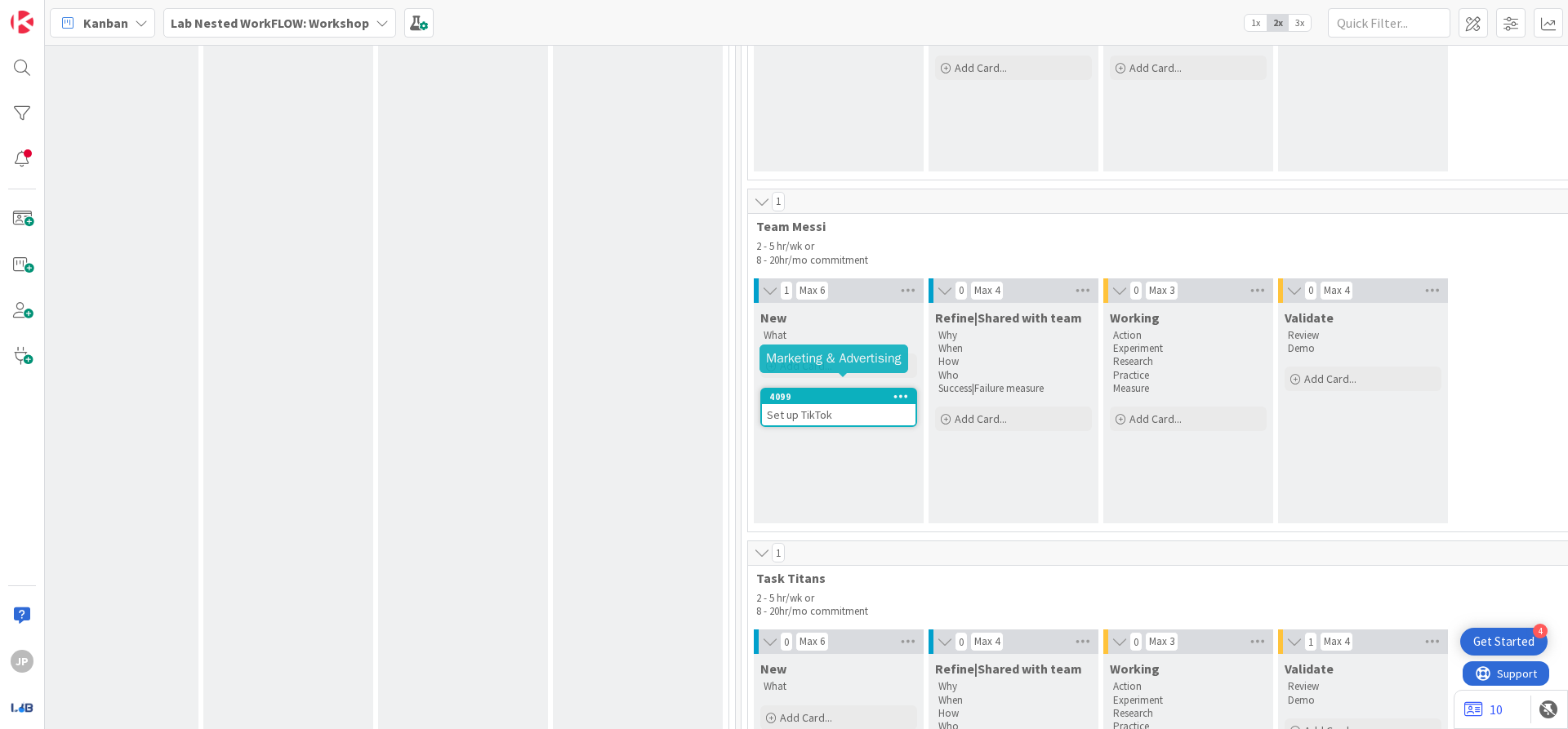click on "4099" at bounding box center (842, 397) 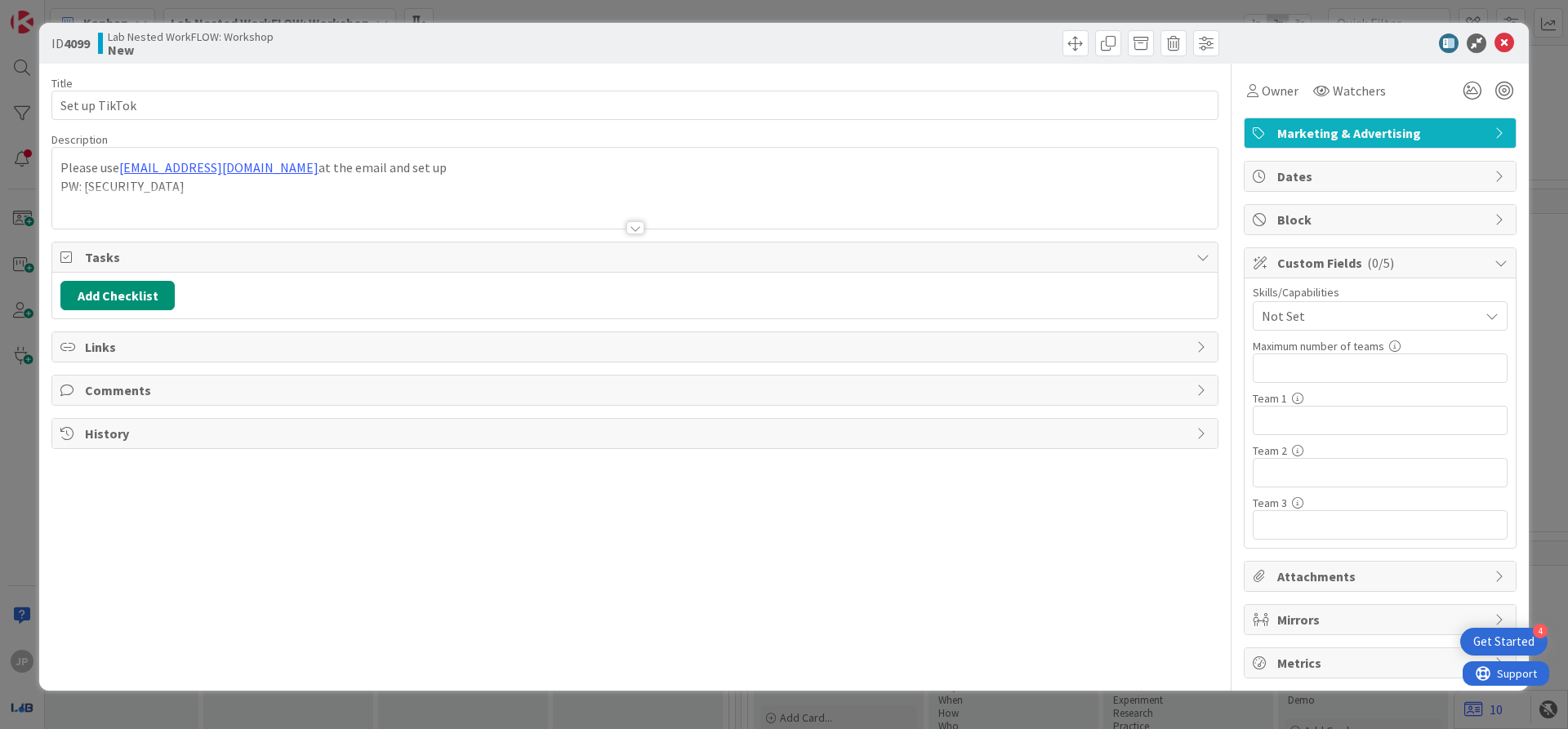 scroll, scrollTop: 0, scrollLeft: 0, axis: both 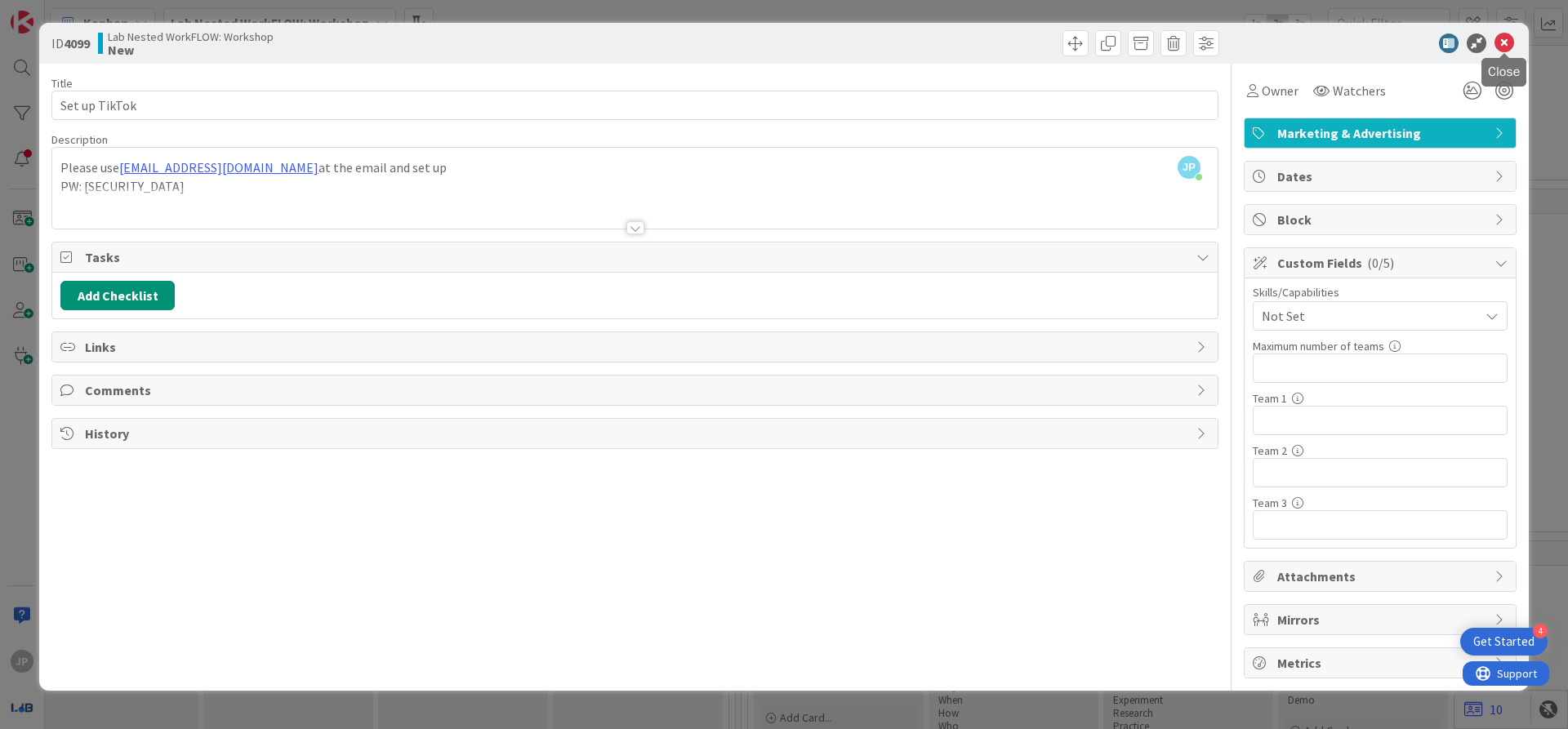 click at bounding box center [1504, 43] 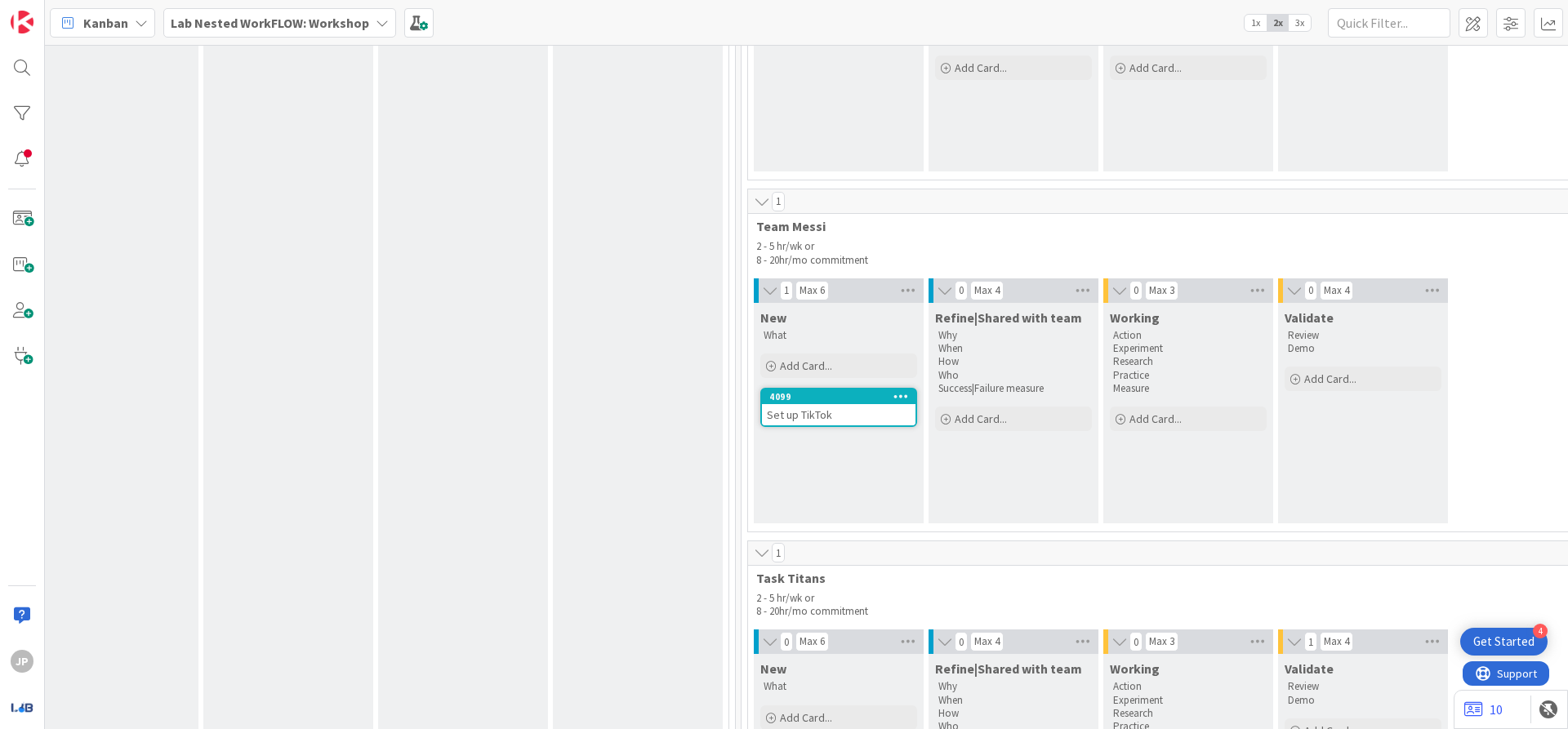 scroll, scrollTop: 0, scrollLeft: 0, axis: both 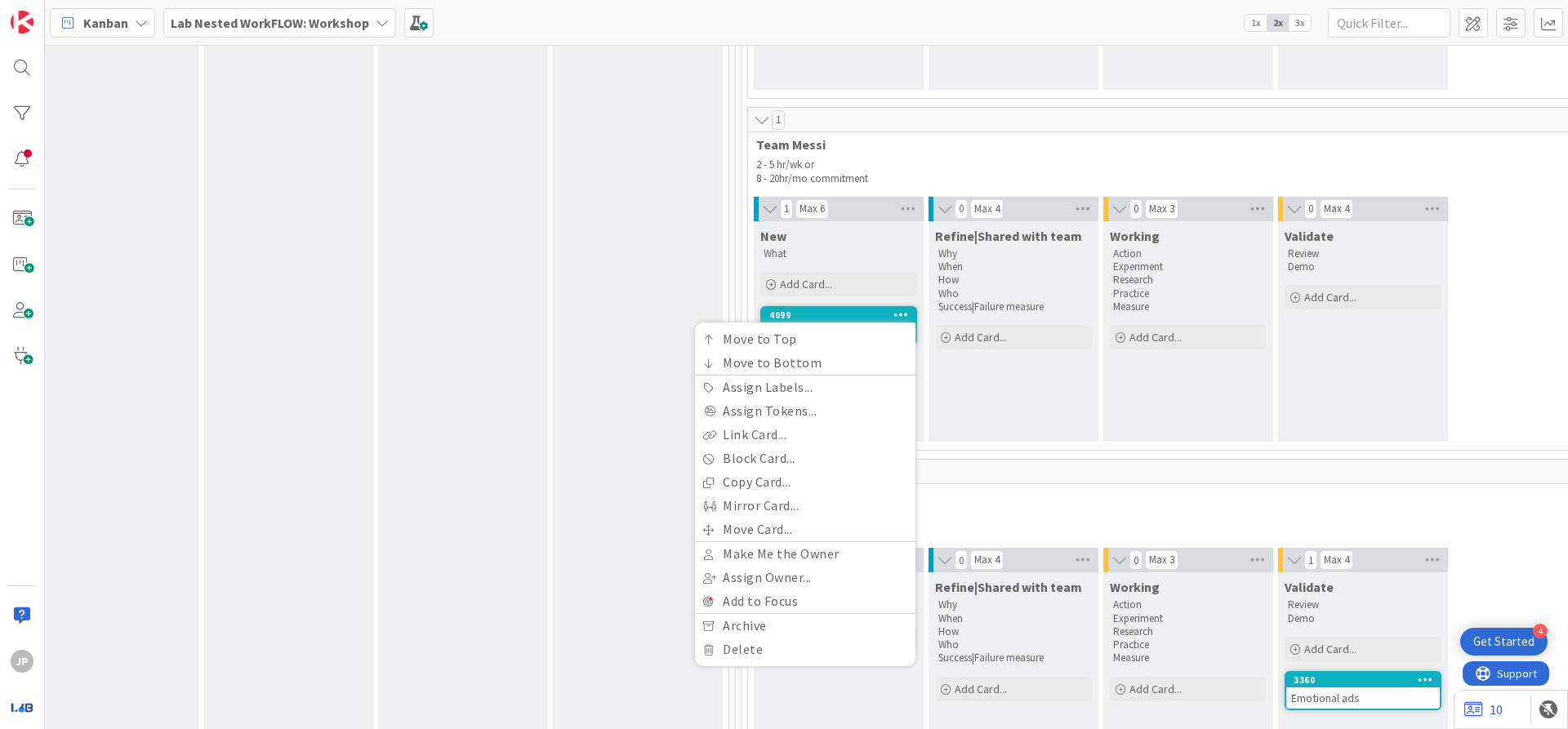 click on "4099 Move to Top Move to Bottom Assign Labels... Assign Tokens... Link Card... Block Card... Copy Card... Mirror Card... Move Card... Make Me the Owner Assign Owner... Add to Focus Archive Delete Set up TikTok" at bounding box center [839, 326] 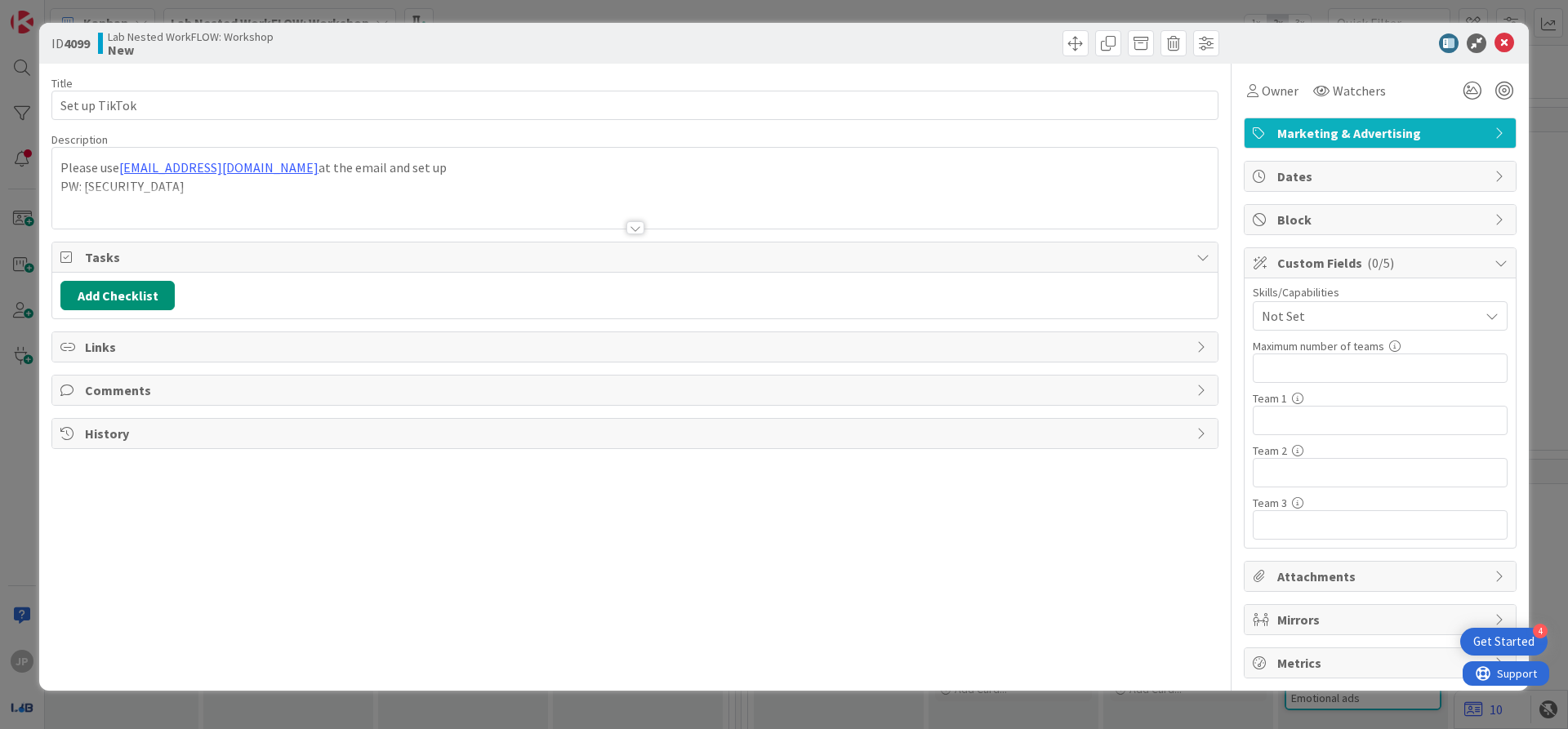 scroll, scrollTop: 0, scrollLeft: 0, axis: both 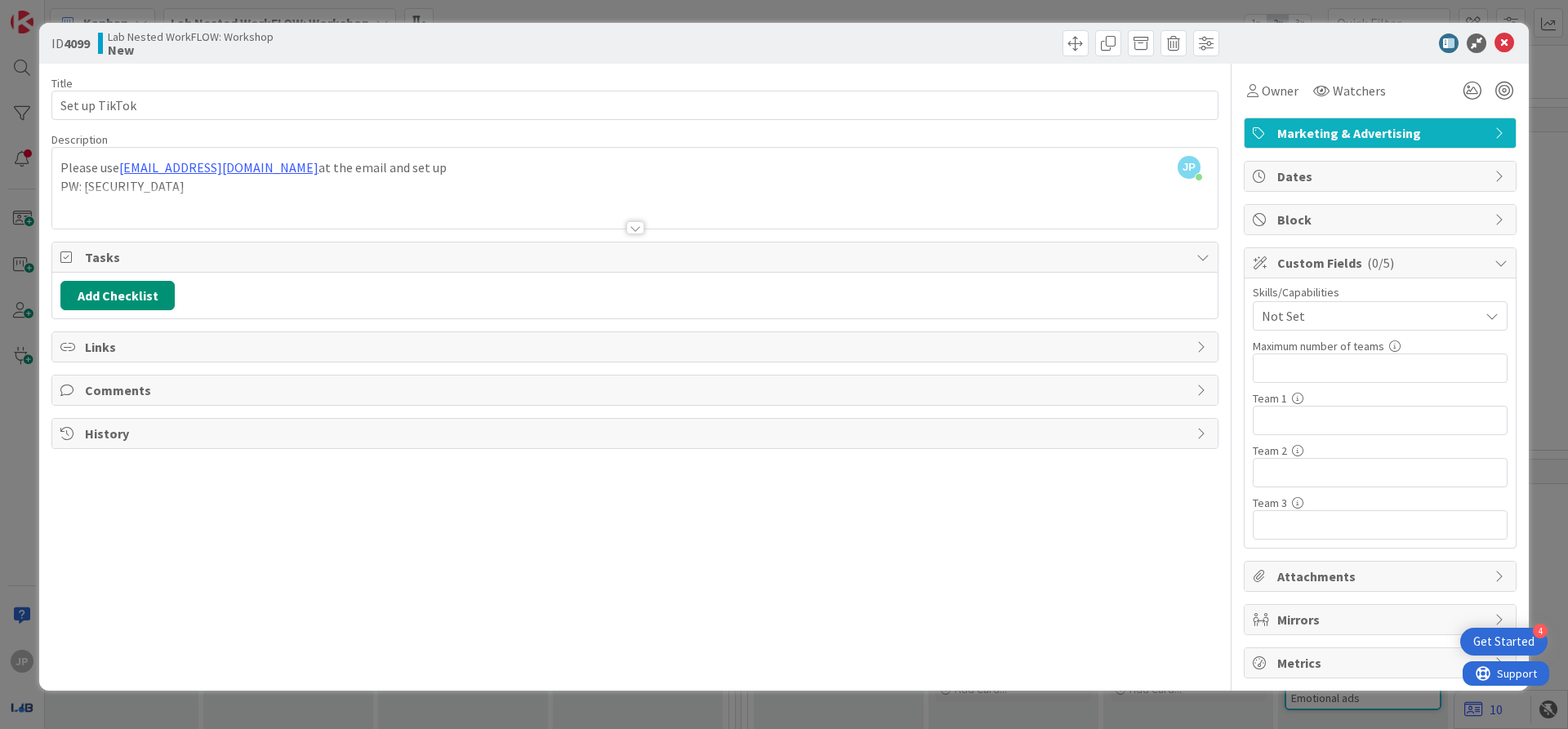 click on "Comments" at bounding box center [636, 390] 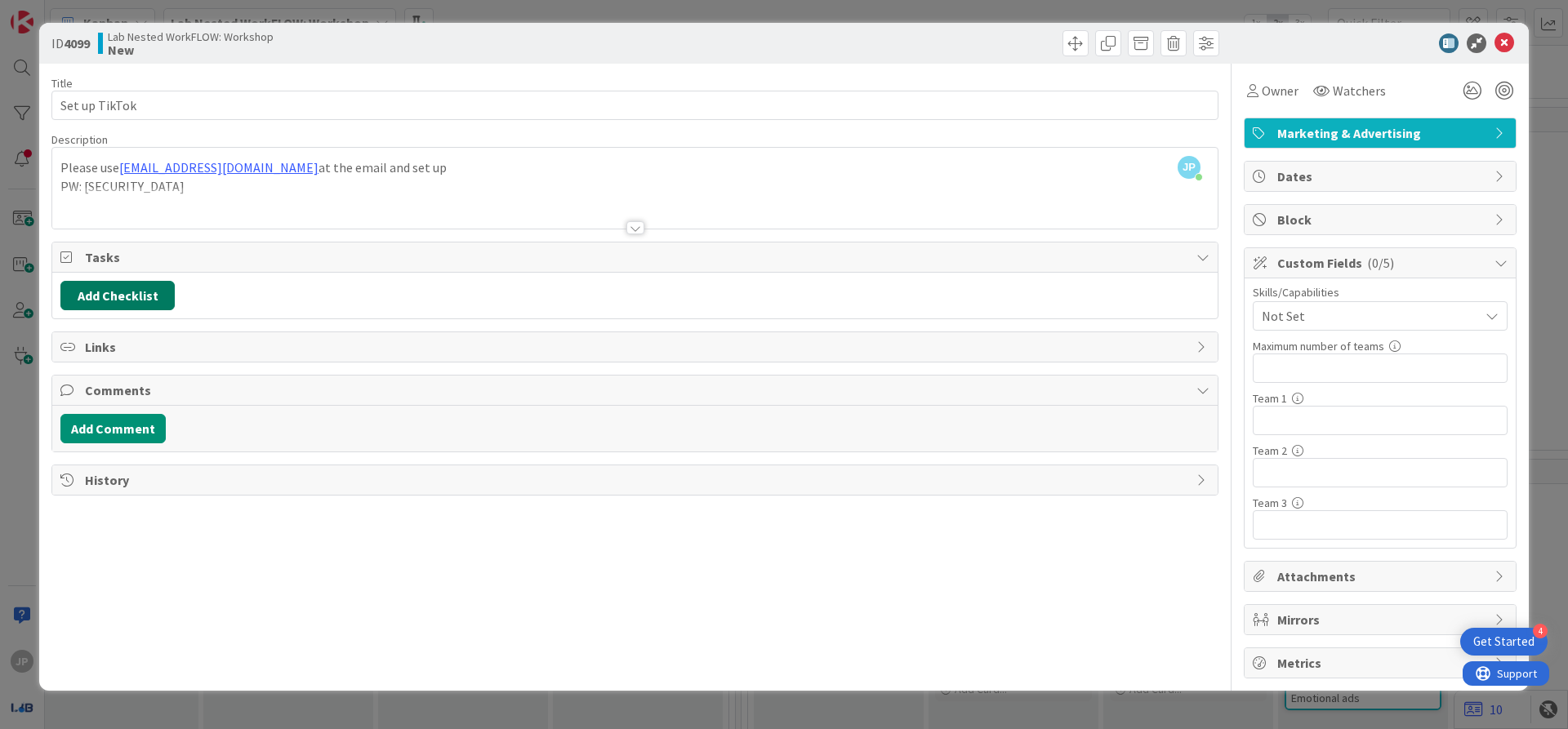 click on "Add Checklist" at bounding box center (118, 296) 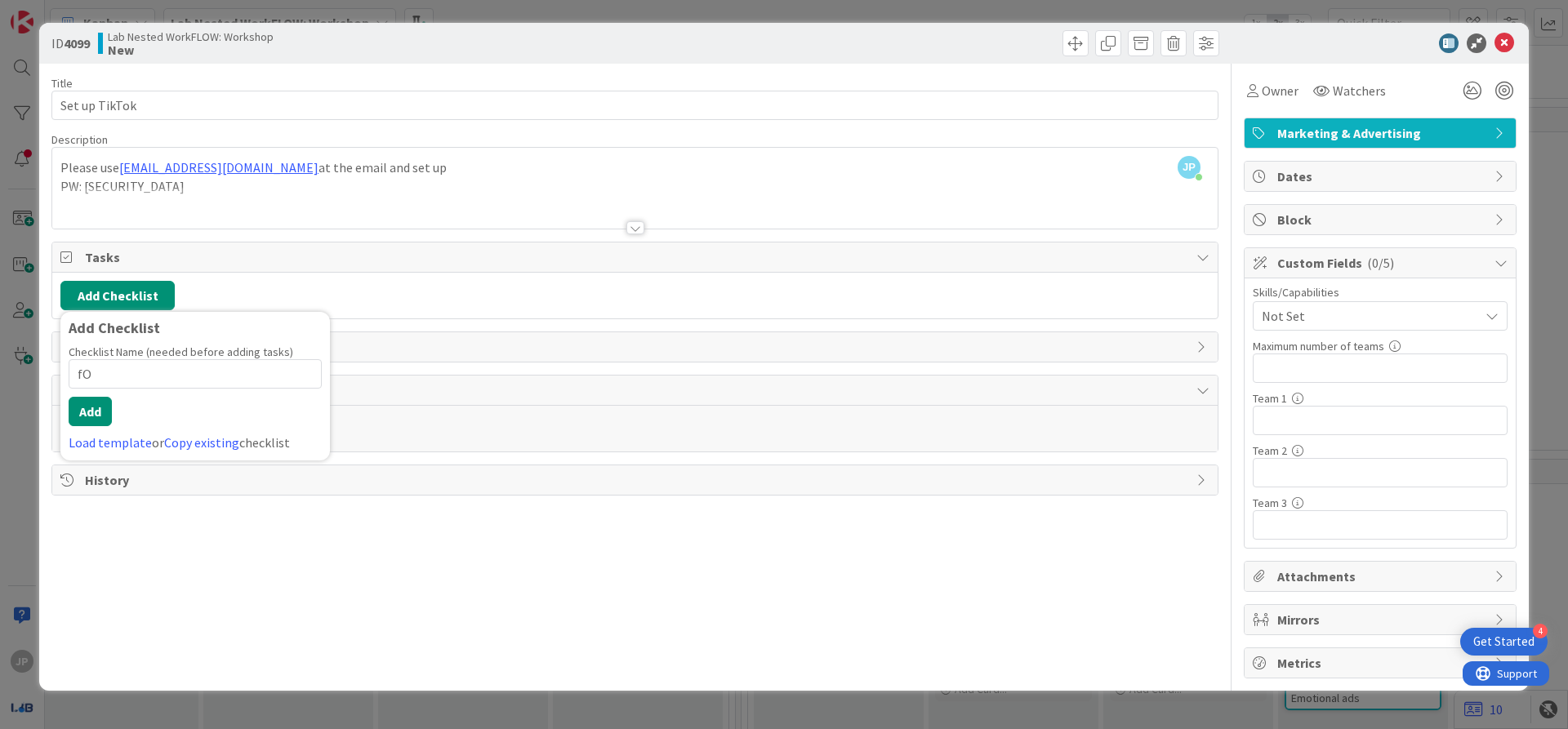 type on "f" 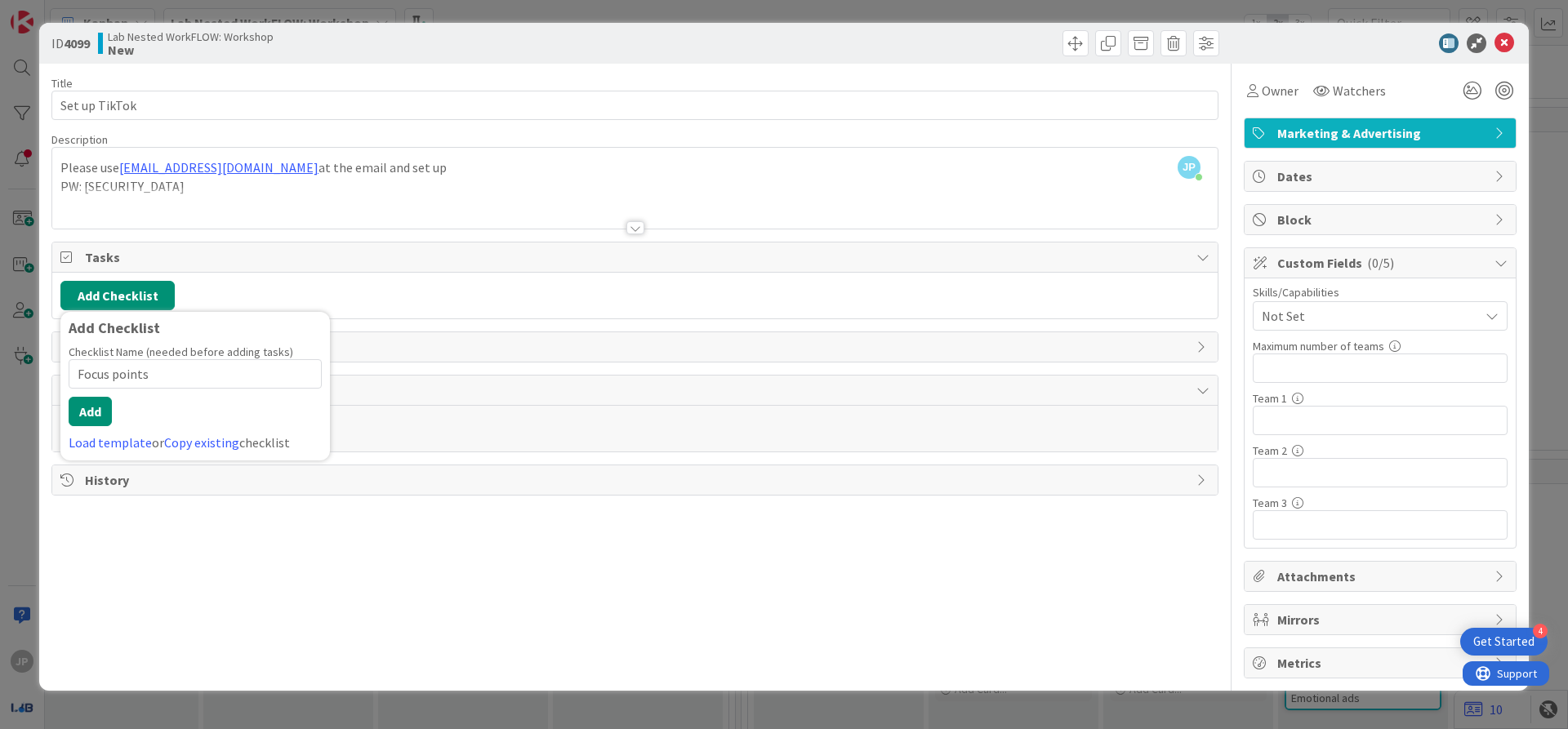 type on "Focus points" 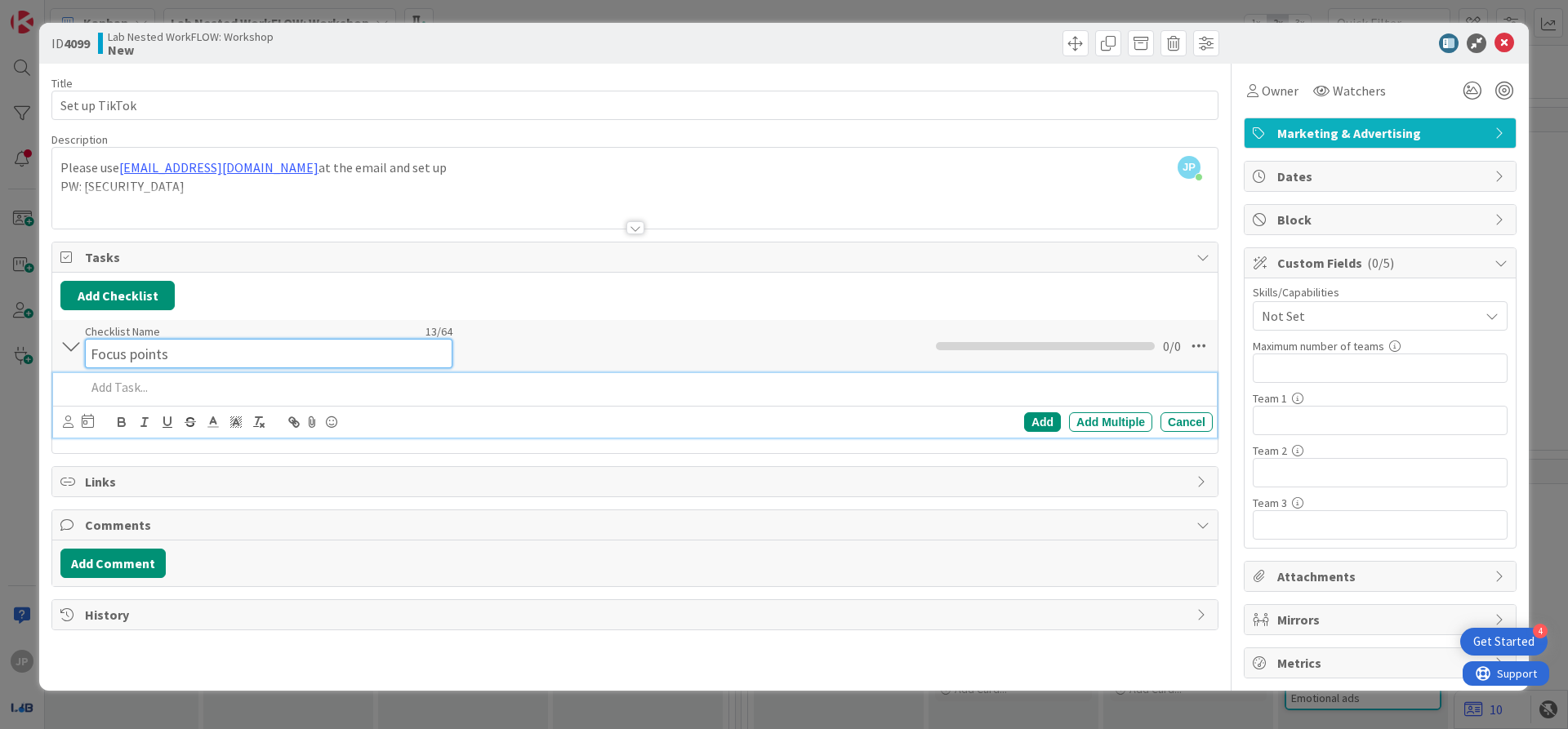 click on "Focus points" at bounding box center (269, 353) 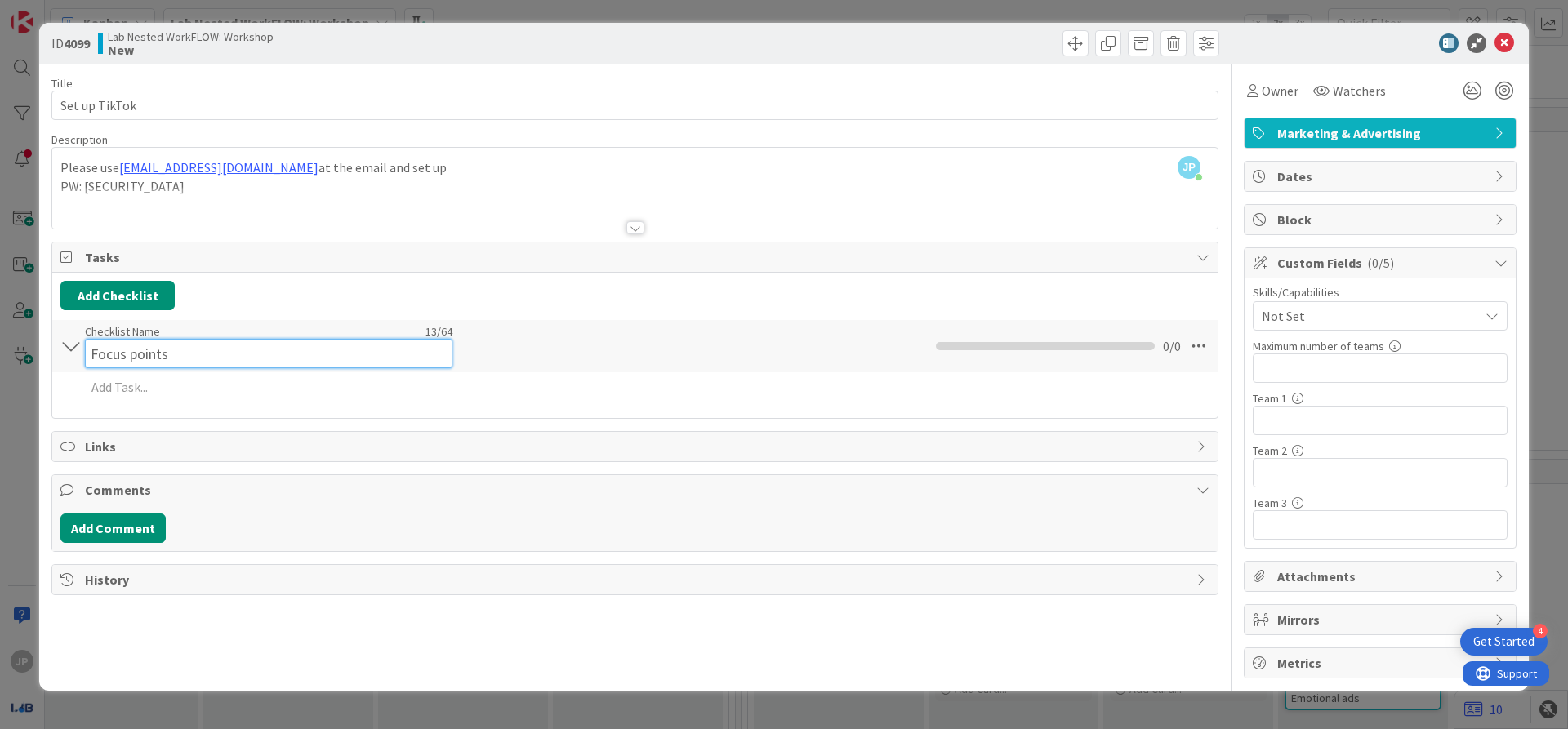 click on "Focus points" at bounding box center (269, 353) 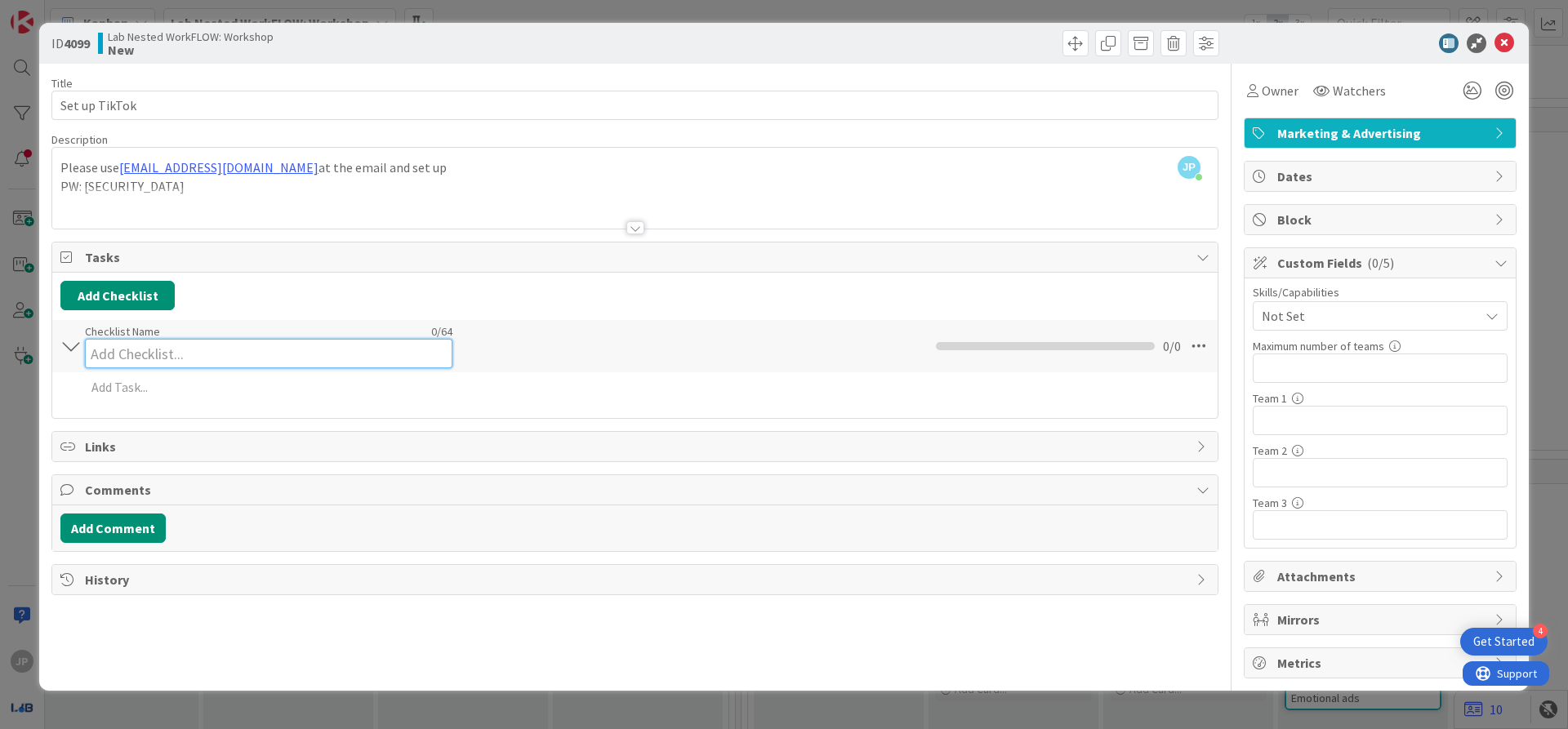 type 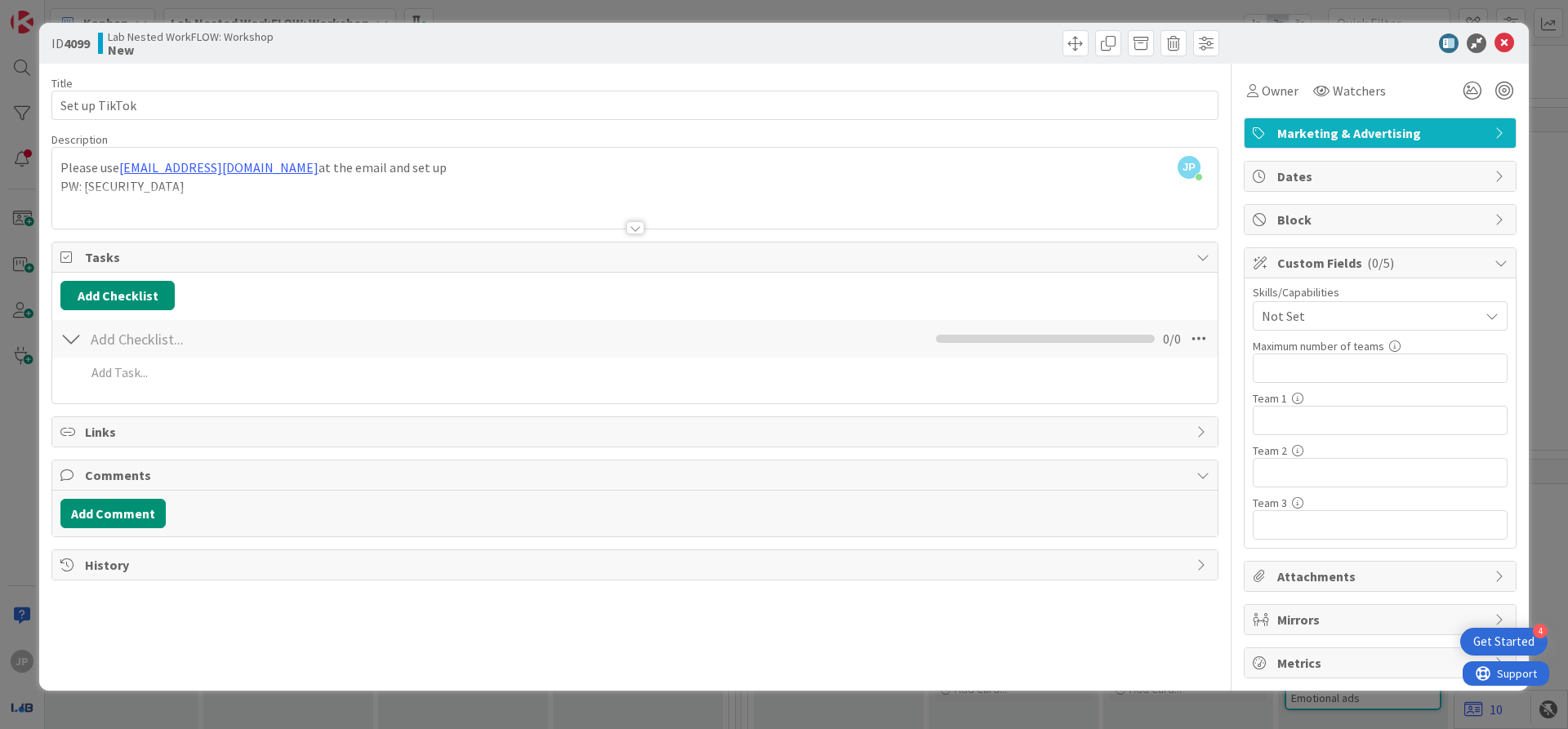 click on "Title 13 / 128 Set up TikTok Description [PERSON_NAME] Priest joined  2 m ago Please use  [EMAIL_ADDRESS][DOMAIN_NAME]  at the email and set up PW: [SECURITY_DATA] Owner Watchers Marketing & Advertising Tasks Add Checklist Back Checklist Name 0 / 64 0 / 0 Navigate forward to interact with the calendar and select a date. Press the question mark key to get the keyboard shortcuts for changing dates. Add Add Multiple Cancel Links Comments Add Comment History" at bounding box center (635, 371) 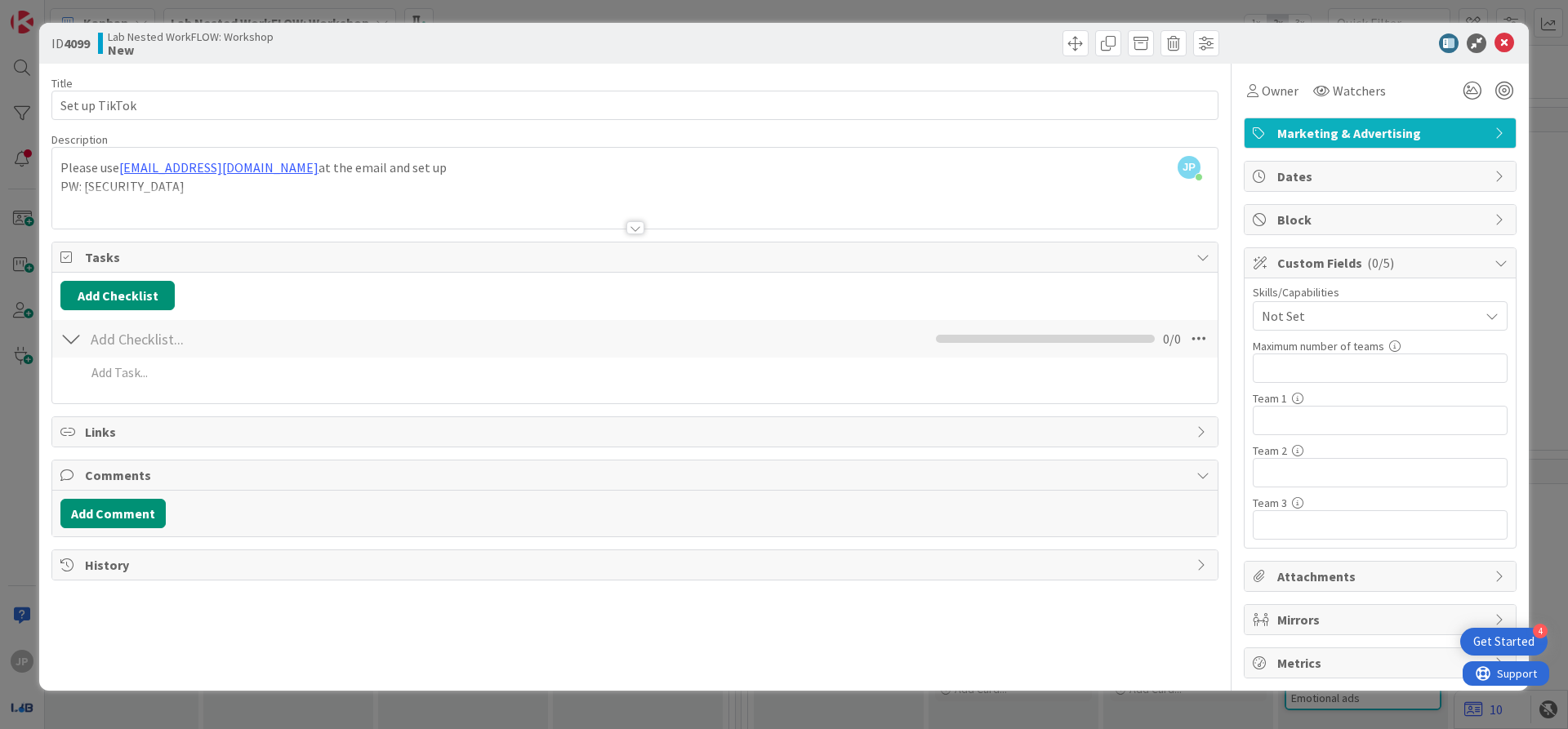 click on "Add Checklist Back" at bounding box center [635, 296] 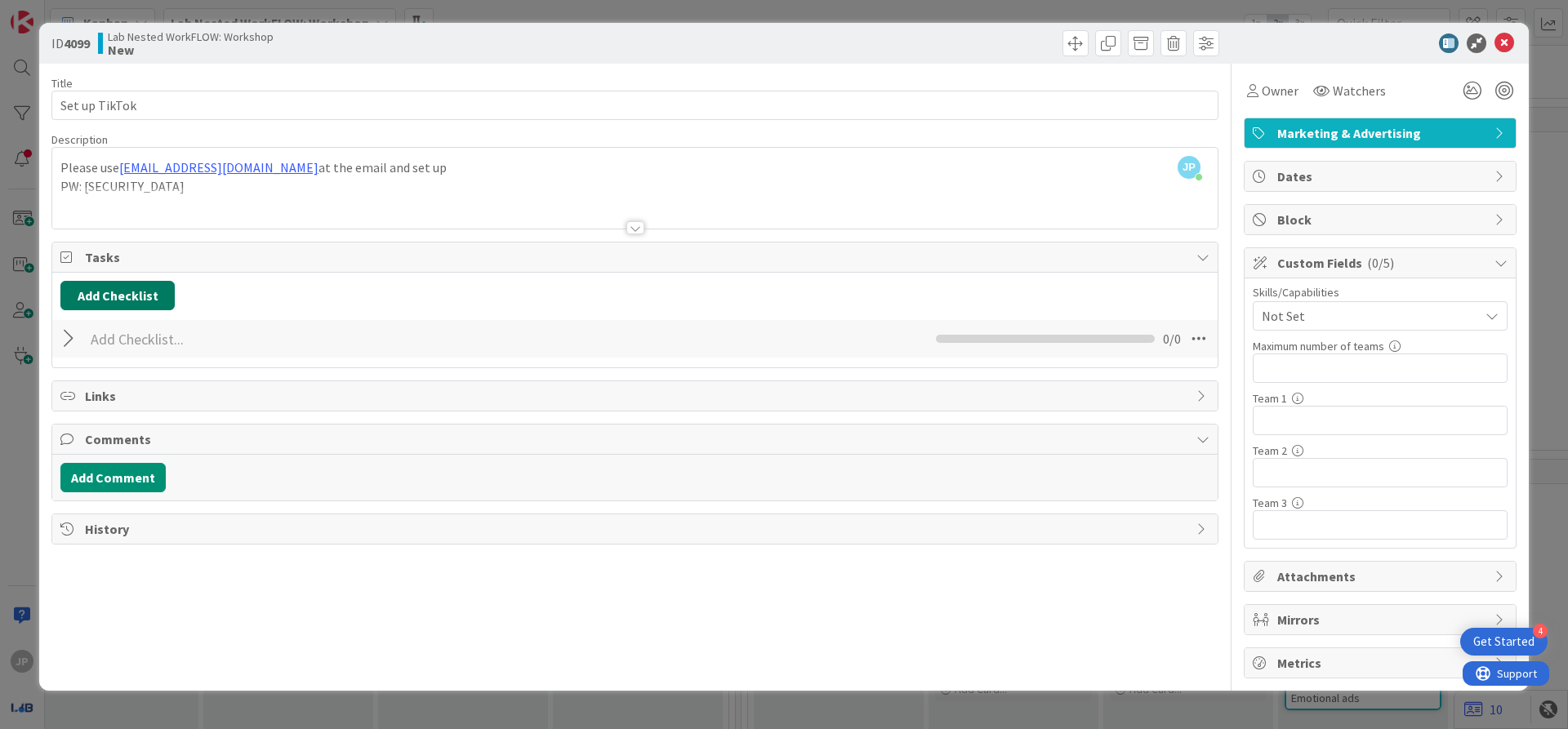 click on "Add Checklist" at bounding box center (118, 296) 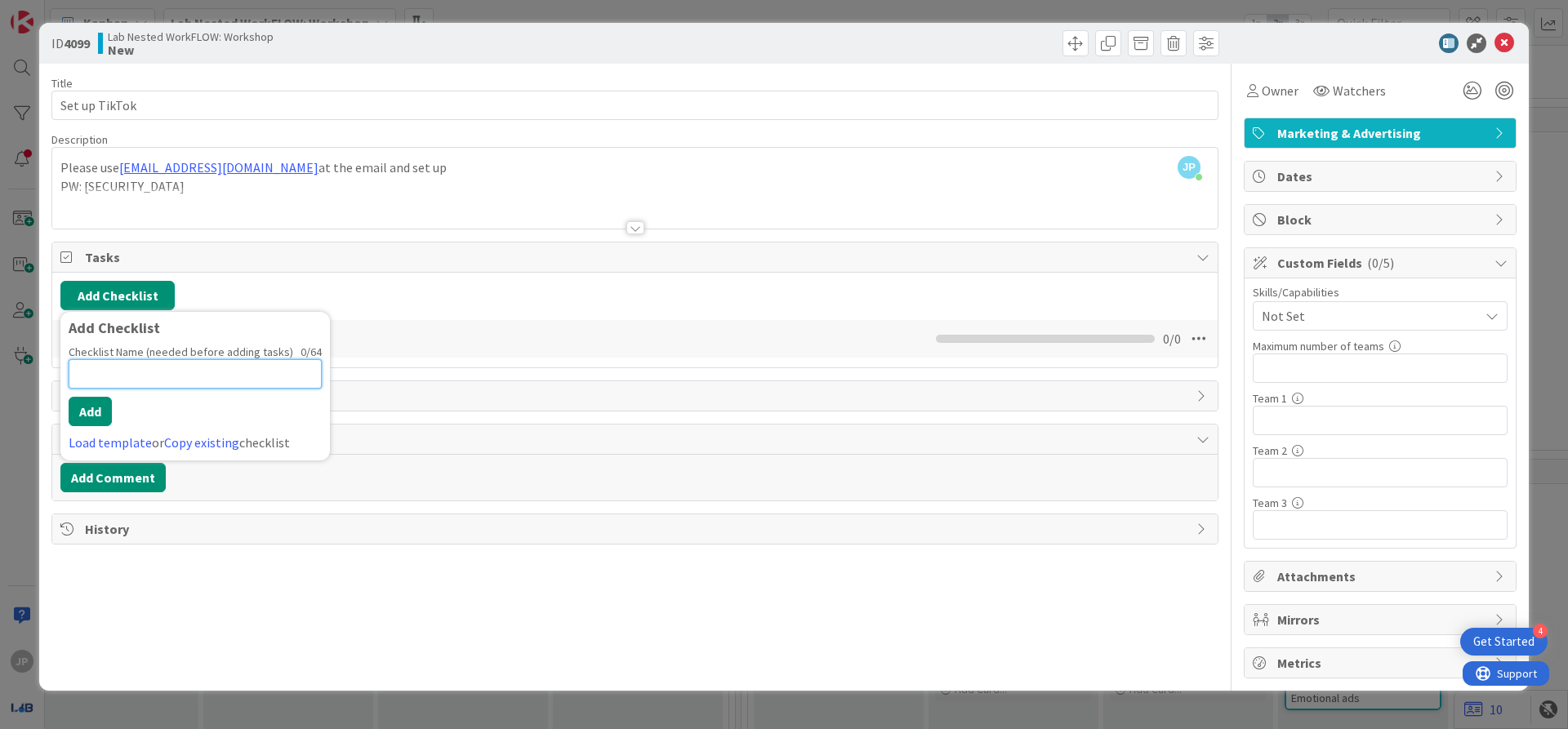 paste on "✅ 1. Set Up Your Account  Download the TikTok app (iOS or Androi" 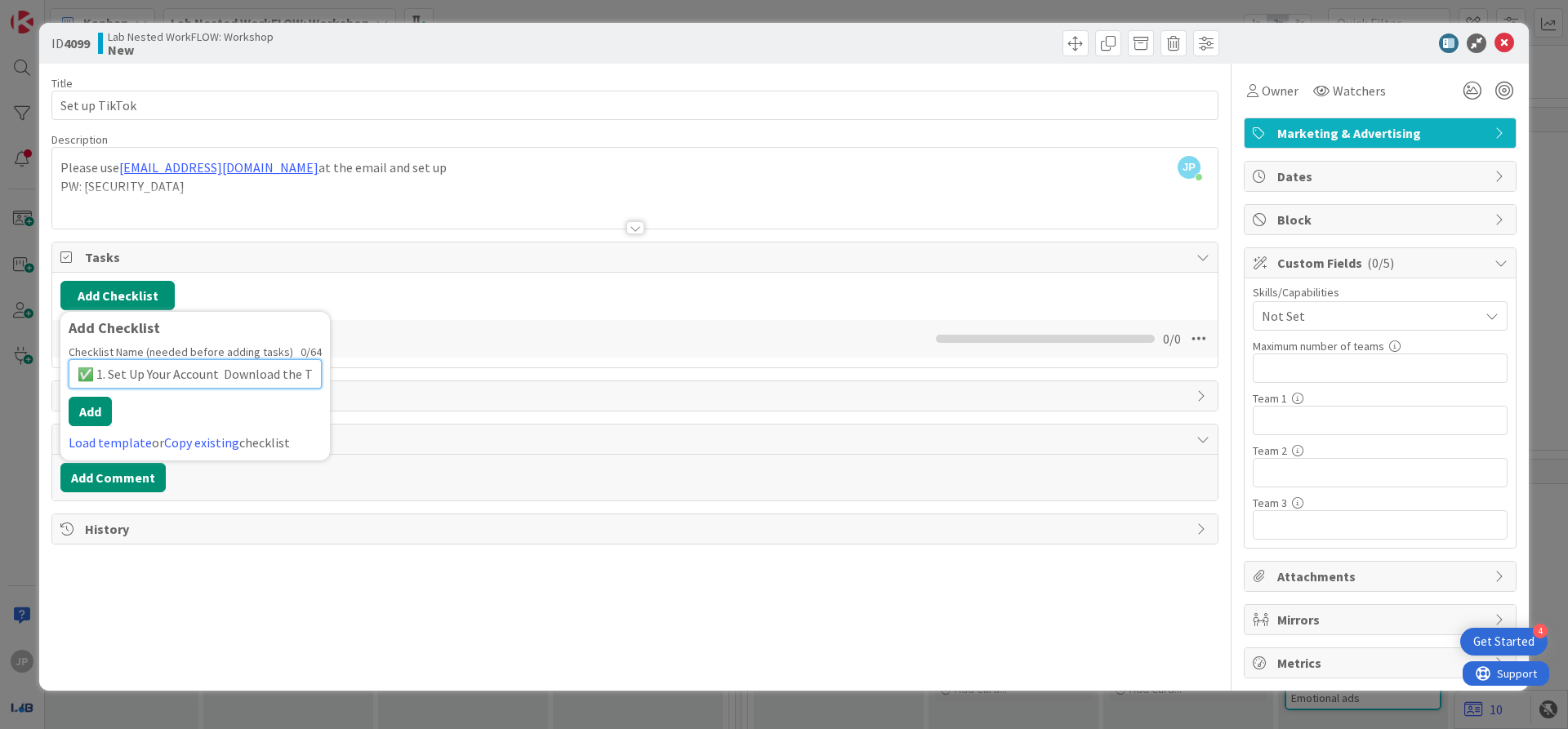 scroll, scrollTop: 0, scrollLeft: 130, axis: horizontal 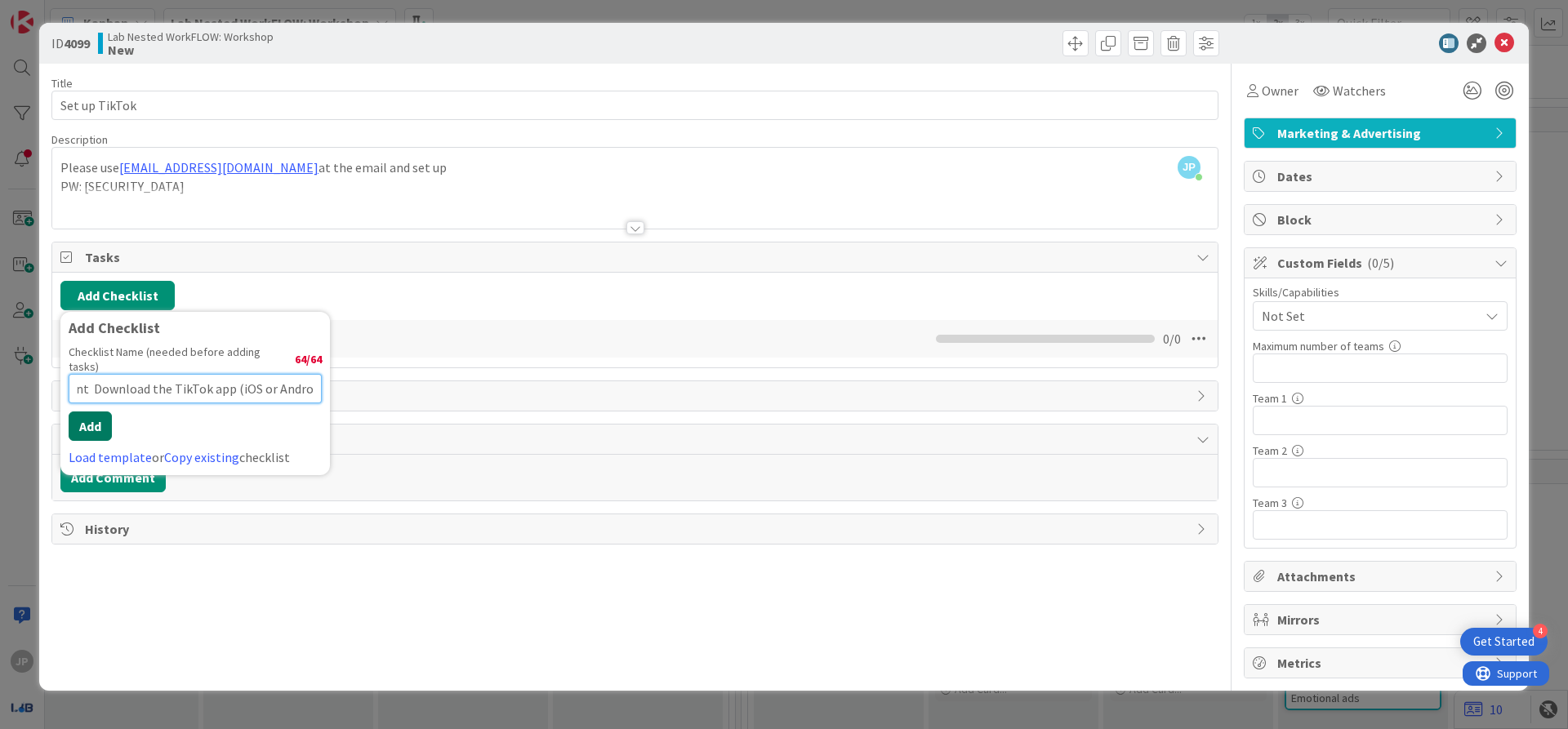type on "✅ 1. Set Up Your Account  Download the TikTok app (iOS or Androi" 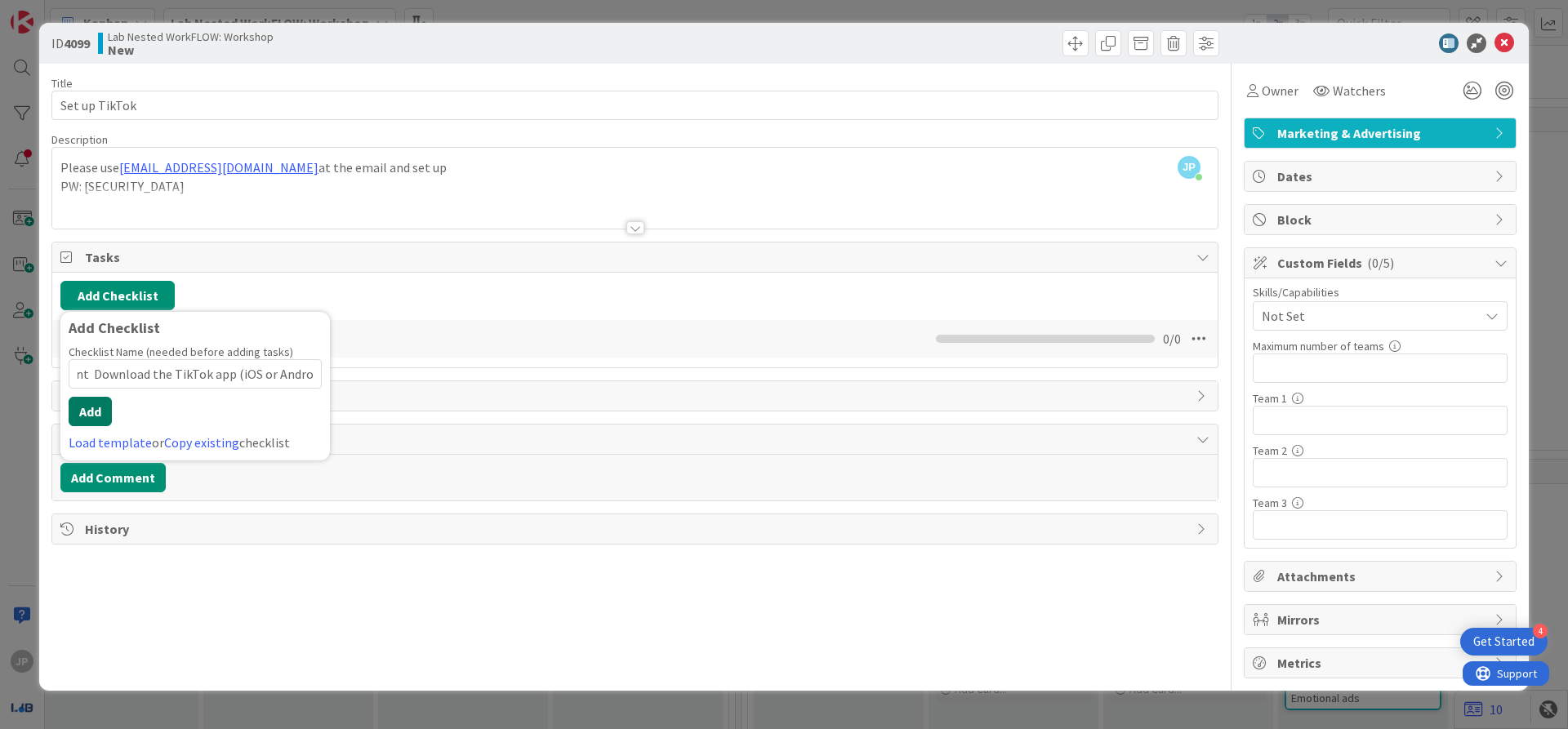 click on "Add" at bounding box center [90, 411] 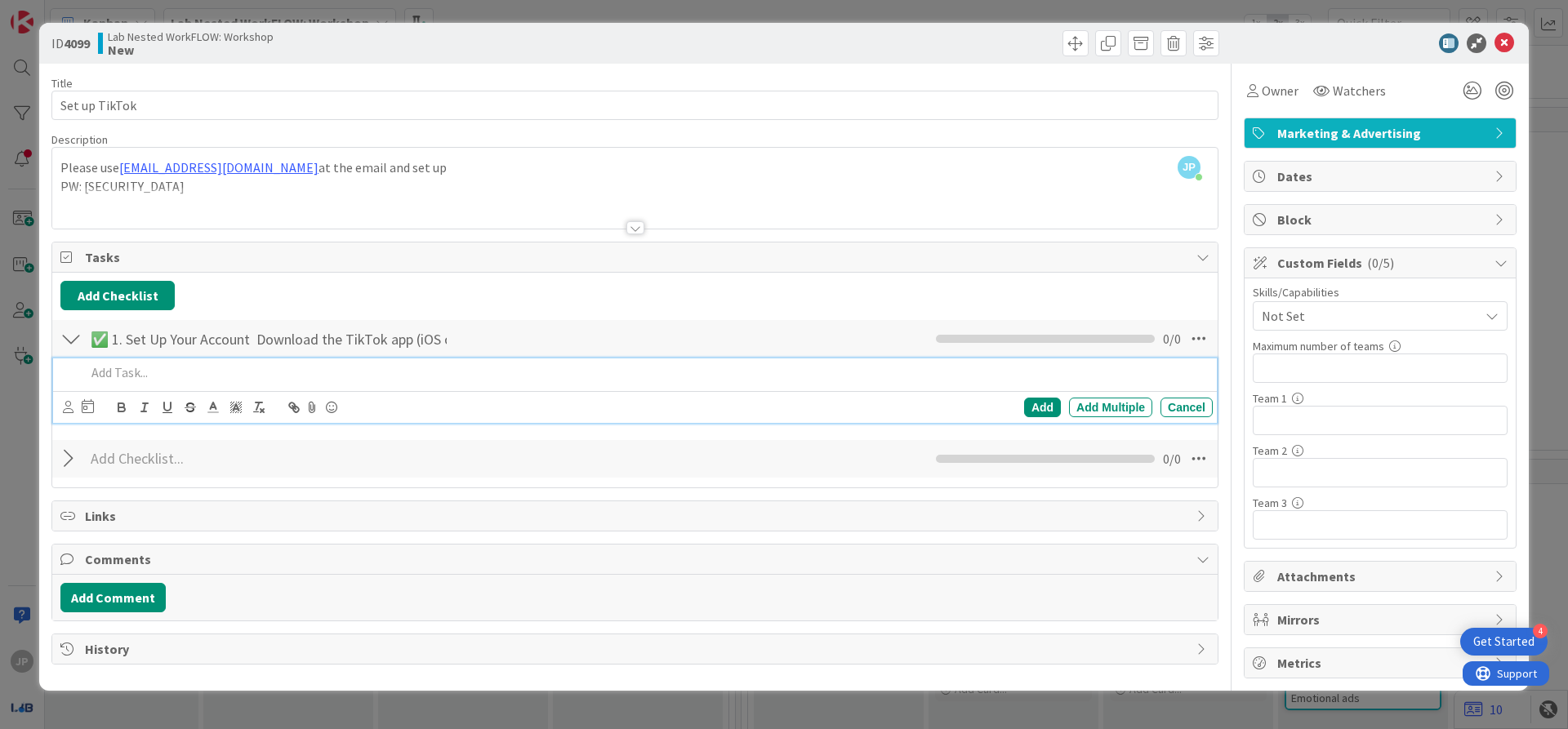 click on "✅ 1. Set Up Your Account  Download the TikTok app (iOS or Androi Checklist Name 64 / 64 ✅ 1. Set Up Your Account  Download the TikTok app (iOS or Androi 0 / 0" at bounding box center [635, 339] 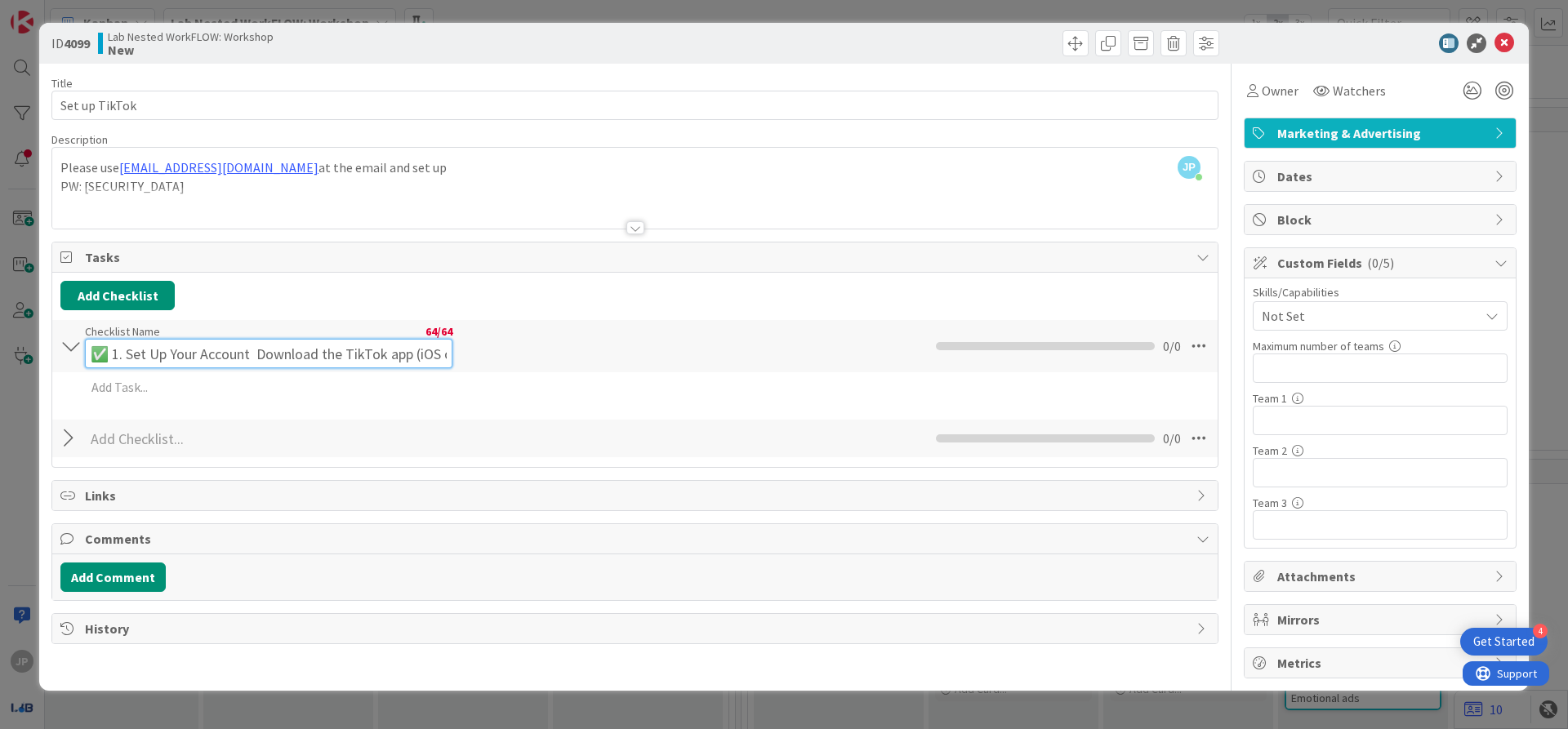 click on "✅ 1. Set Up Your Account  Download the TikTok app (iOS or Androi" at bounding box center (269, 353) 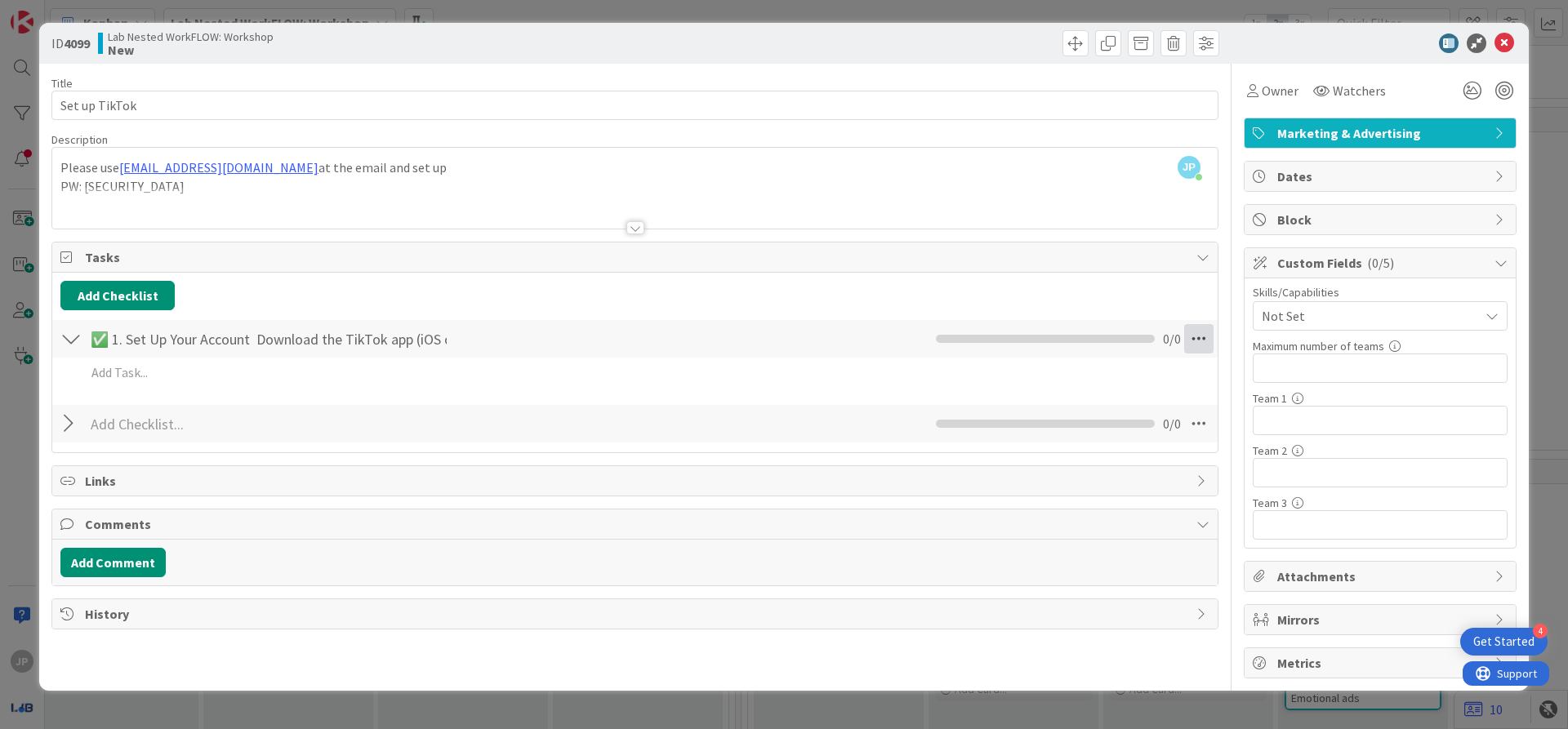 click at bounding box center (1199, 339) 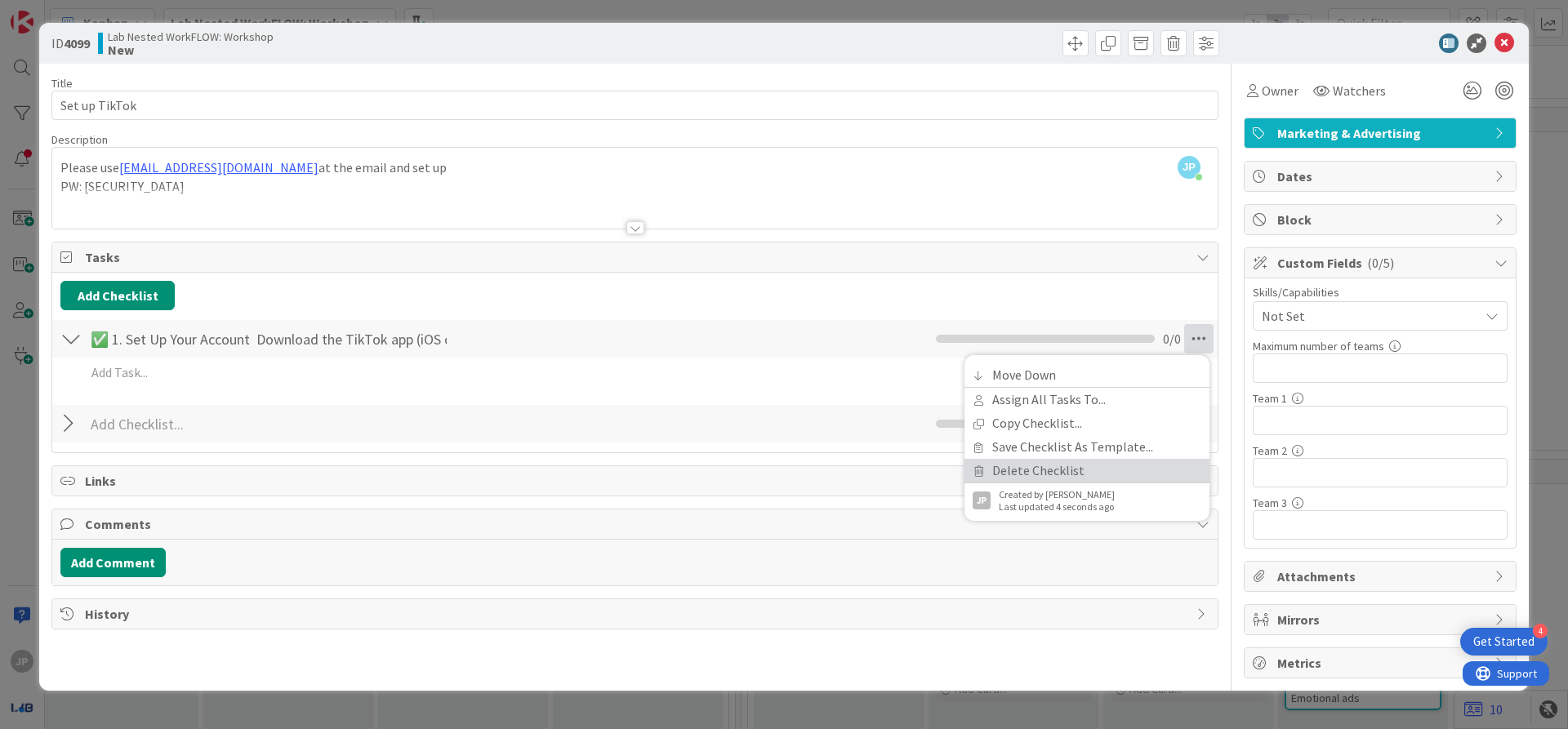 click on "Delete Checklist" at bounding box center [1087, 470] 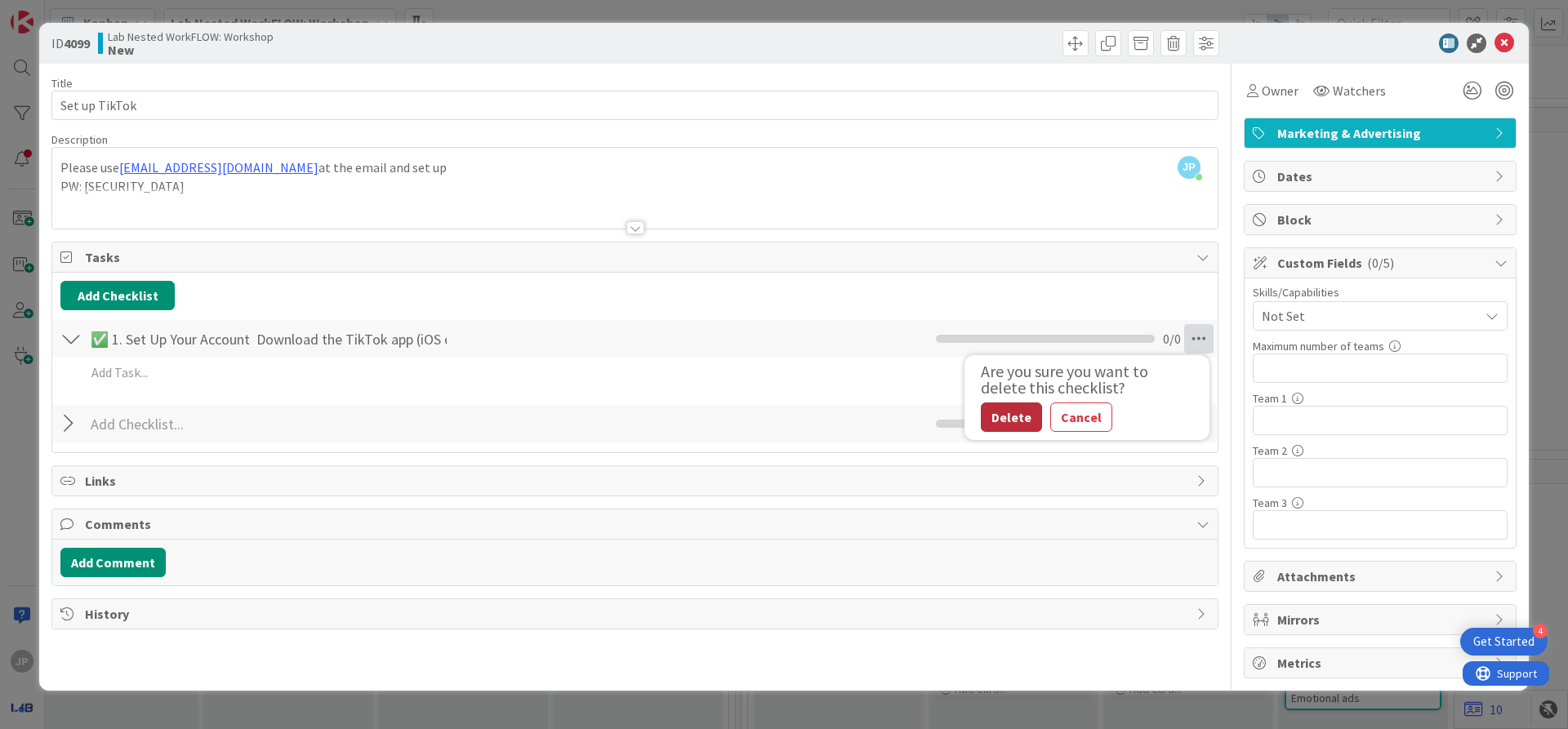 click on "Delete" at bounding box center [1011, 417] 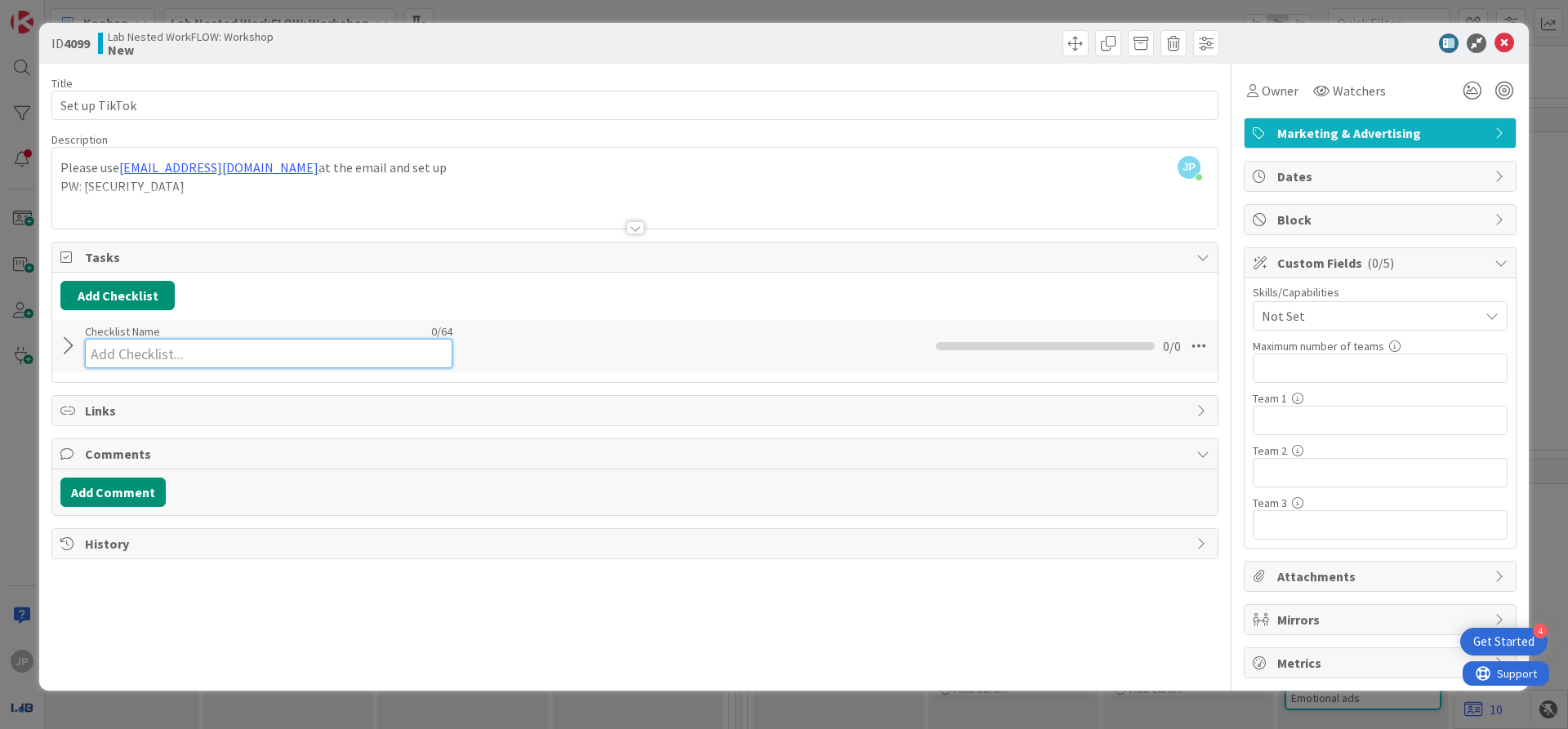 click on "Checklist Name 0 / 64" at bounding box center (269, 346) 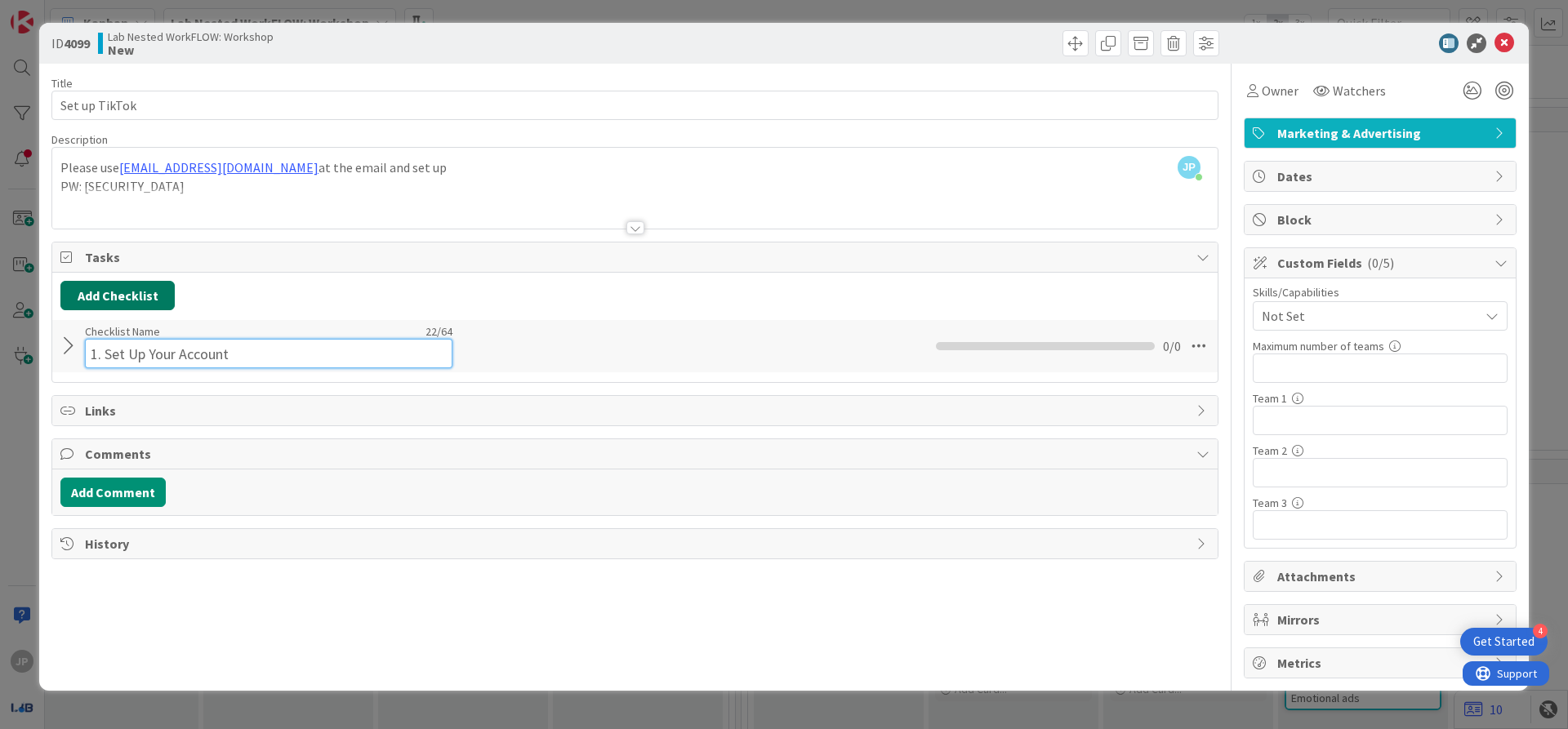 type on "1. Set Up Your Account" 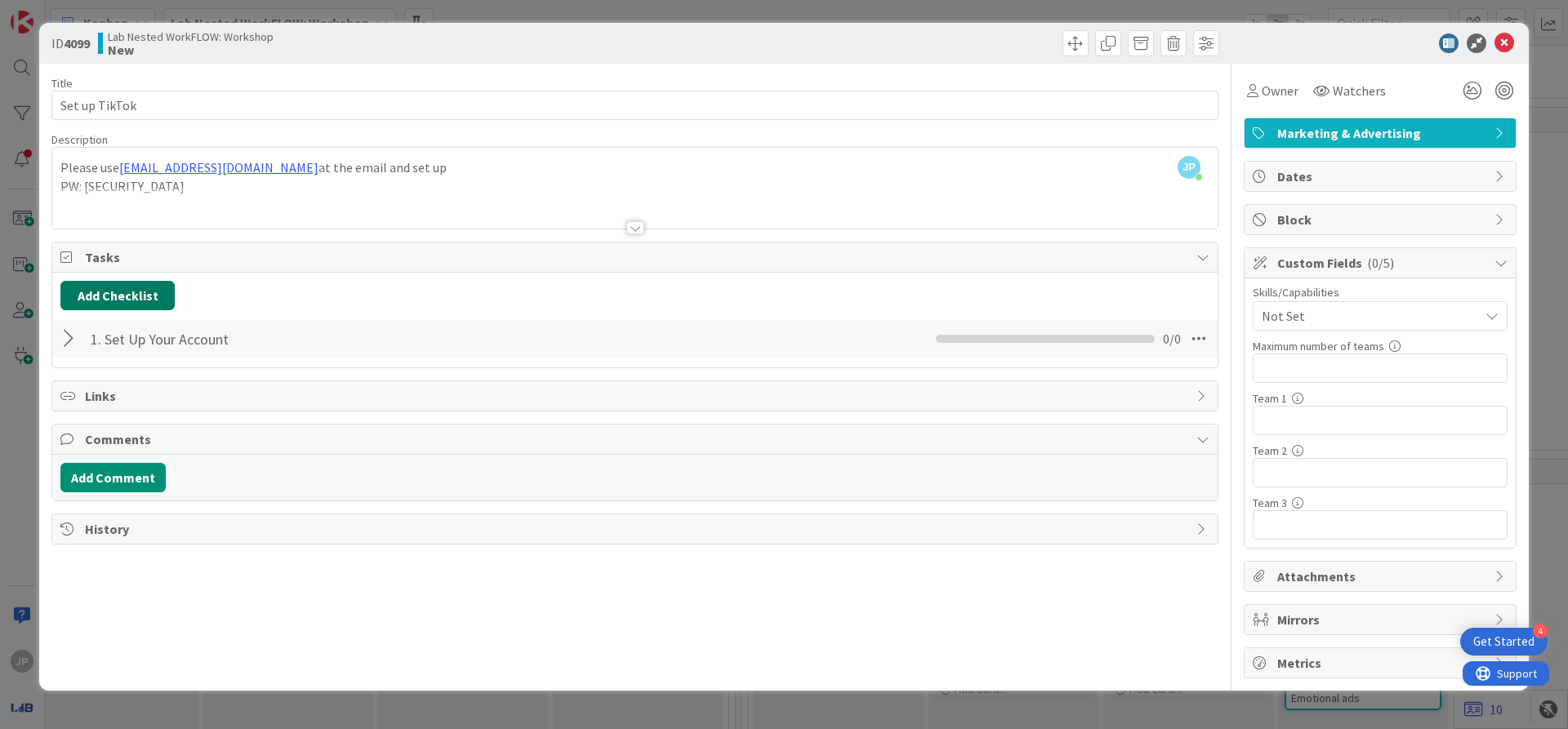 click on "Add Checklist" at bounding box center [118, 296] 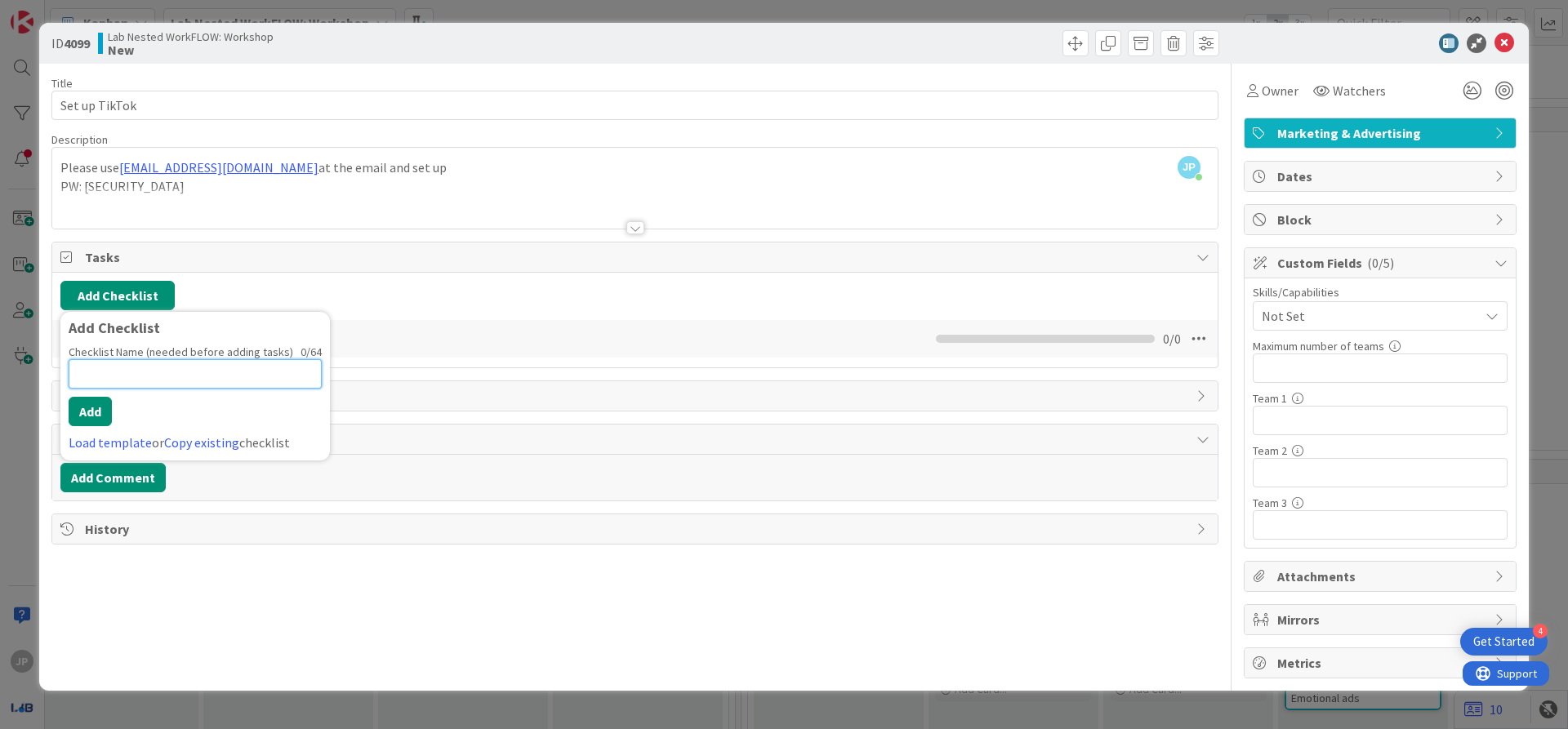 paste on "2. Define Your Brand or Niche" 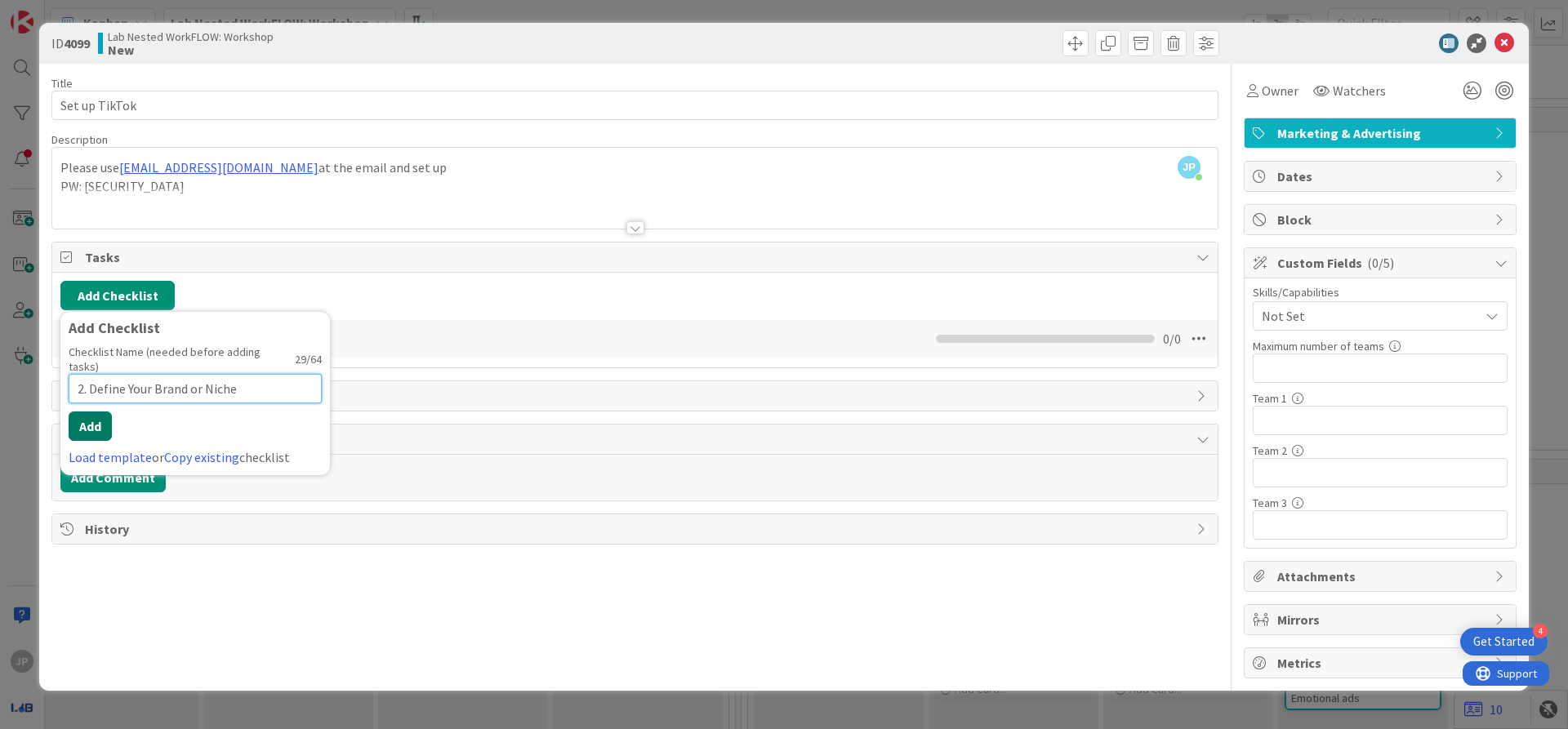 type on "2. Define Your Brand or Niche" 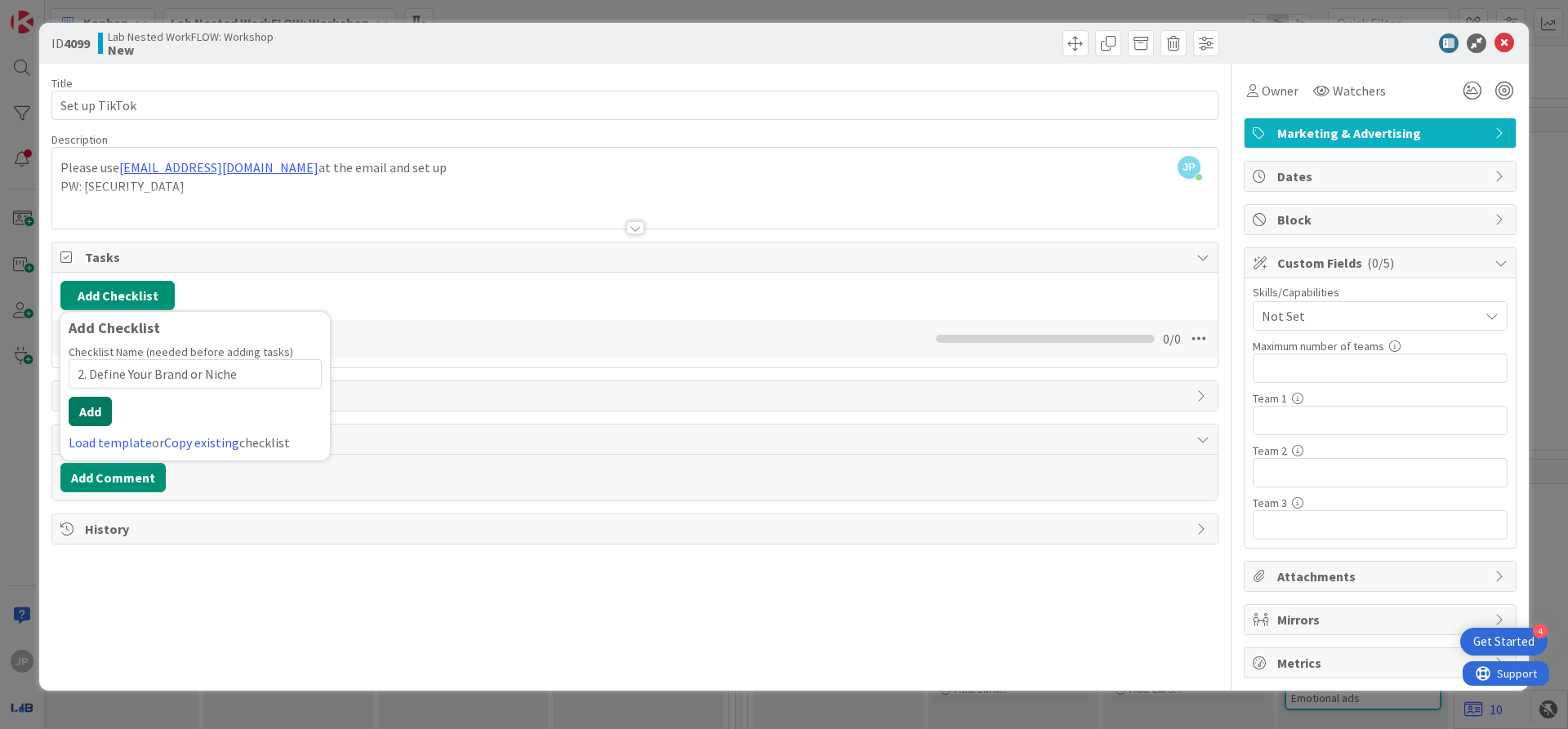 click on "Add" at bounding box center (90, 411) 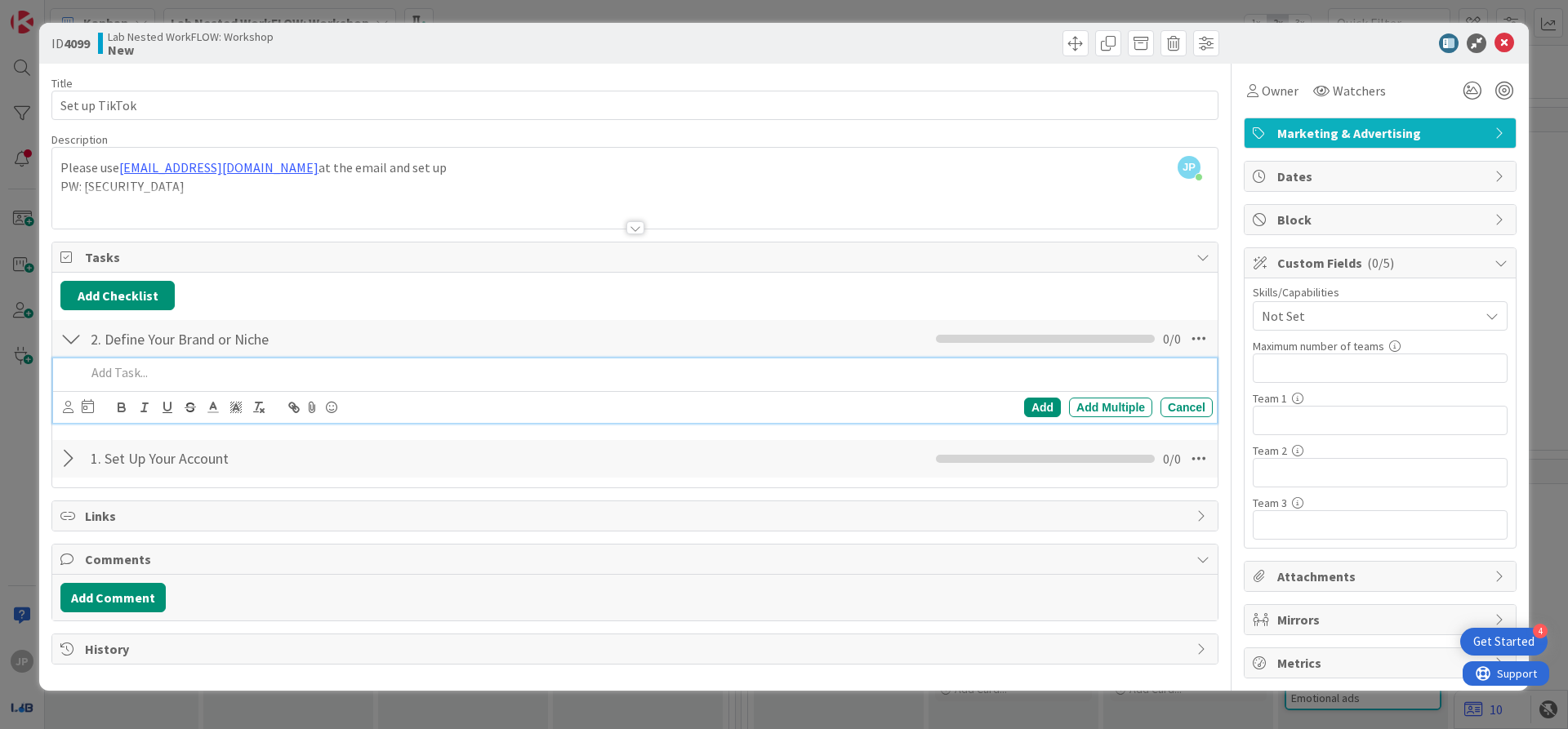 click on "Tasks" at bounding box center (636, 257) 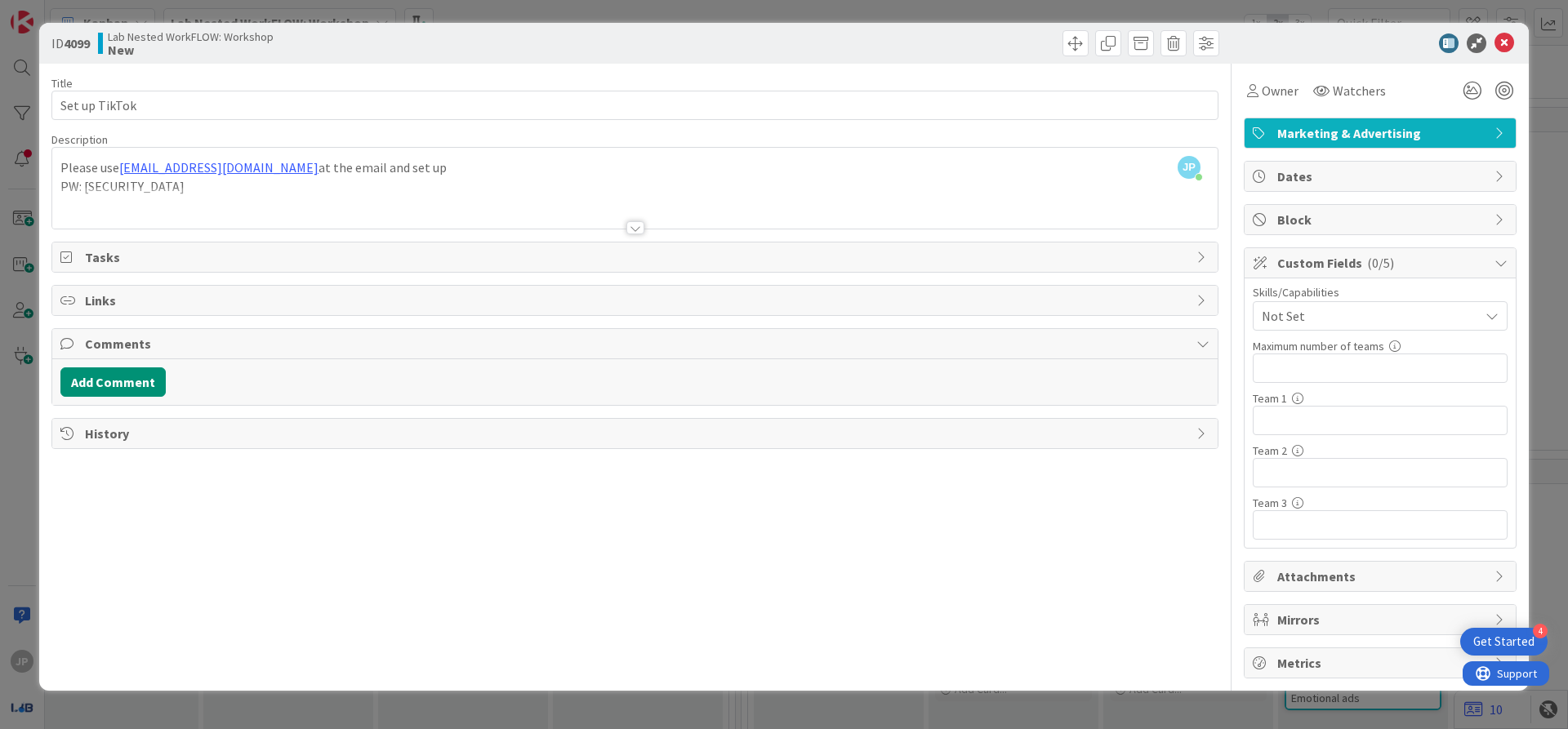 click on "Tasks" at bounding box center [636, 257] 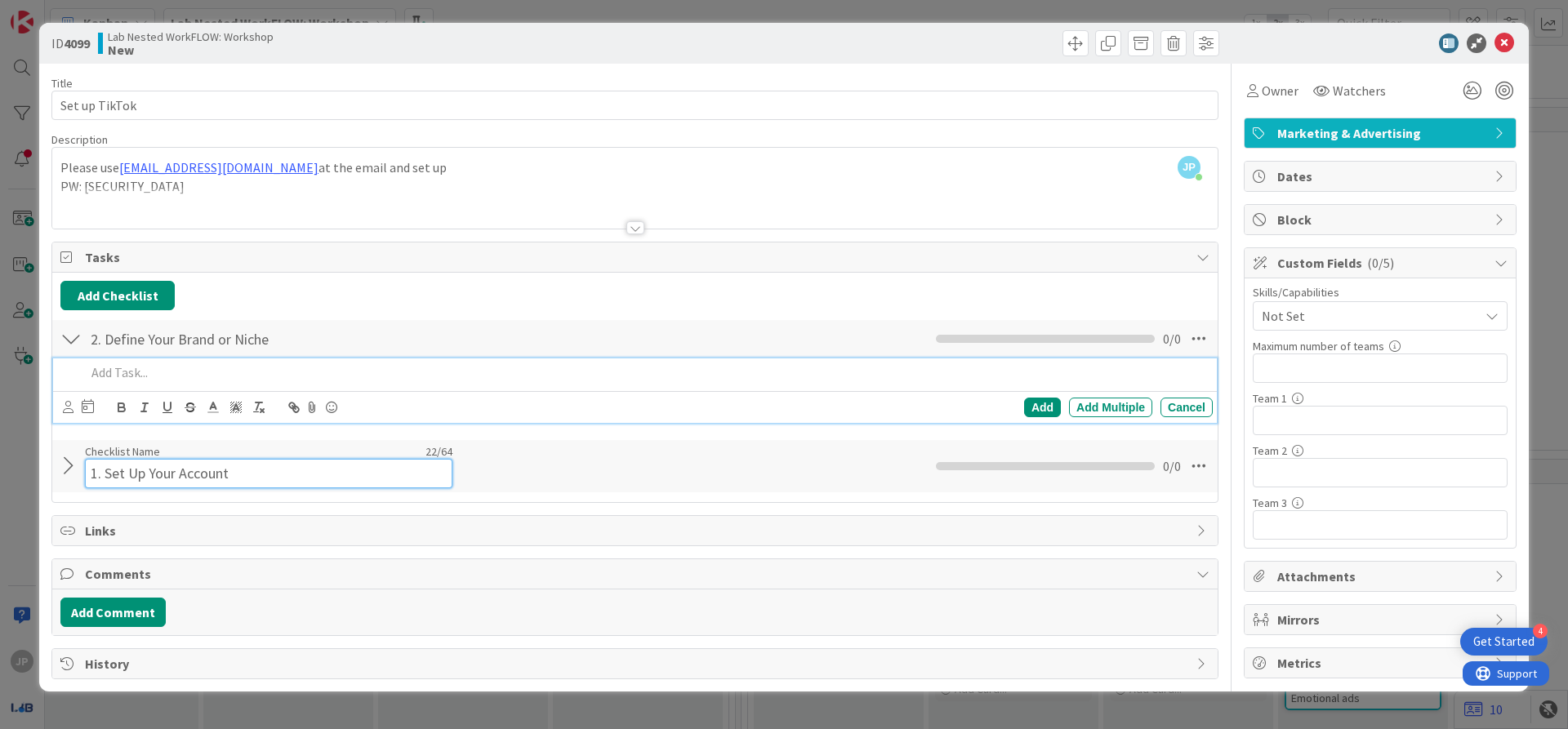 click on "Checklist Name 22 / 64 1. Set Up Your Account" at bounding box center [269, 466] 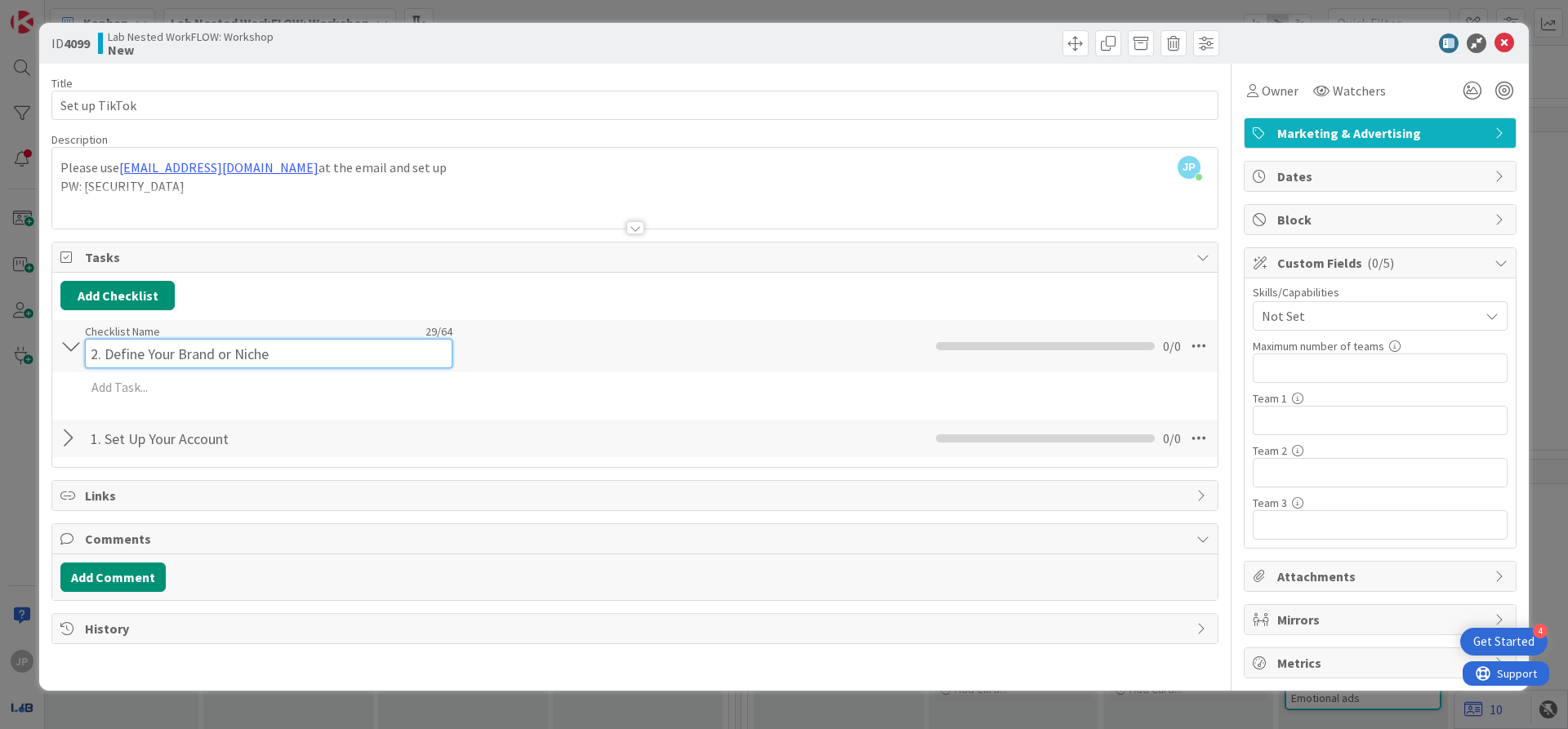 click on "Checklist Name 29 / 64 2. Define Your Brand or Niche" at bounding box center [269, 346] 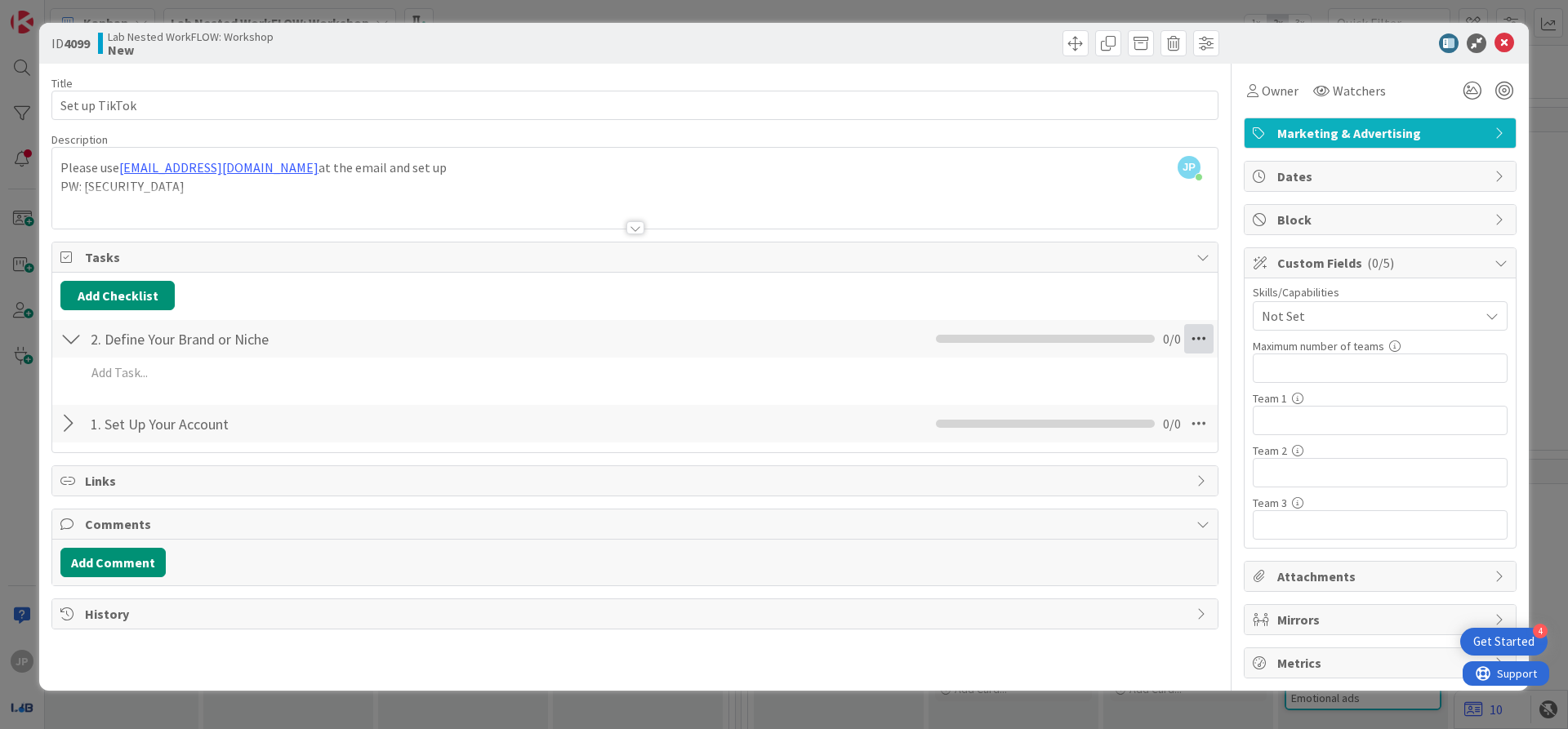 click at bounding box center (1199, 339) 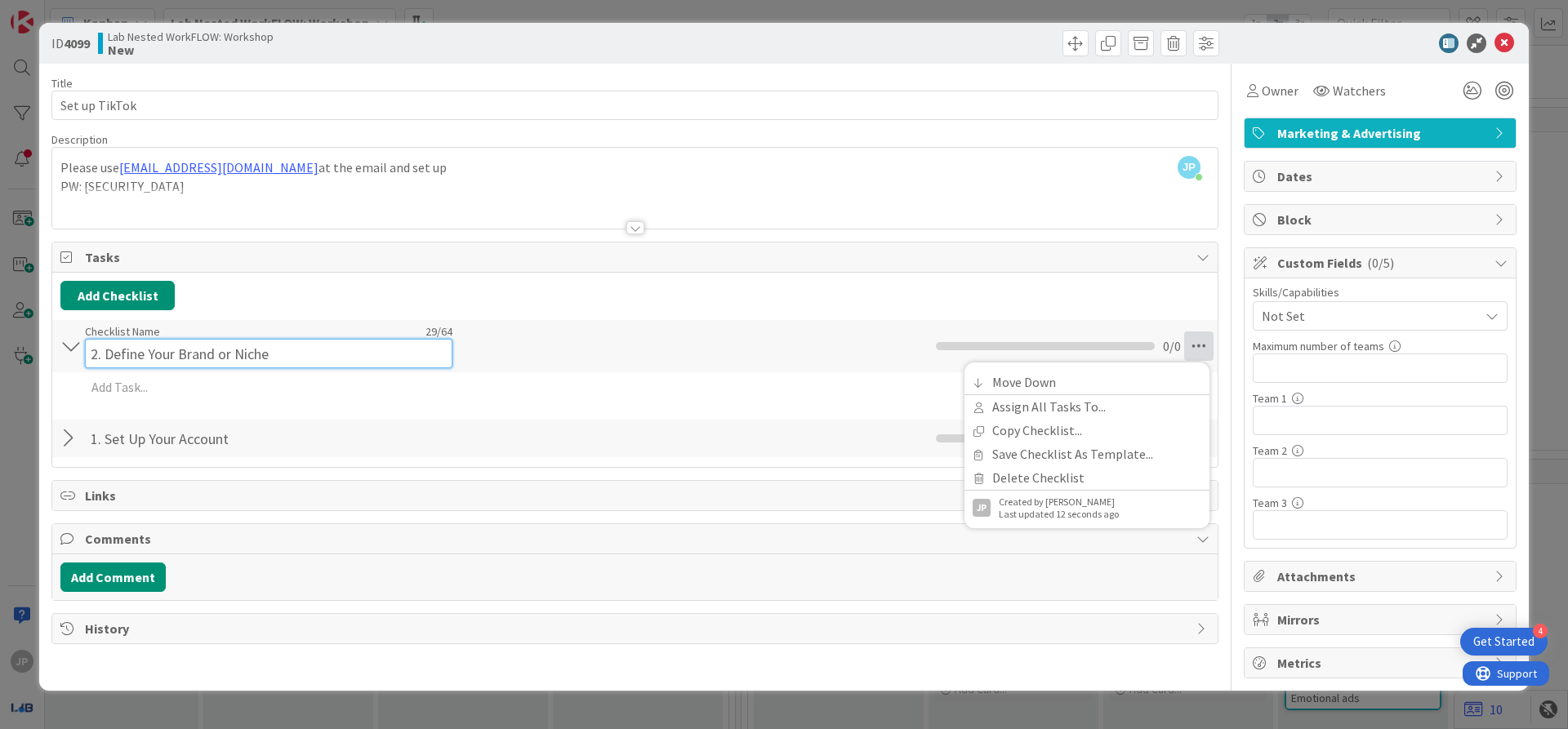 click on "2. Define Your Brand or Niche" at bounding box center [269, 353] 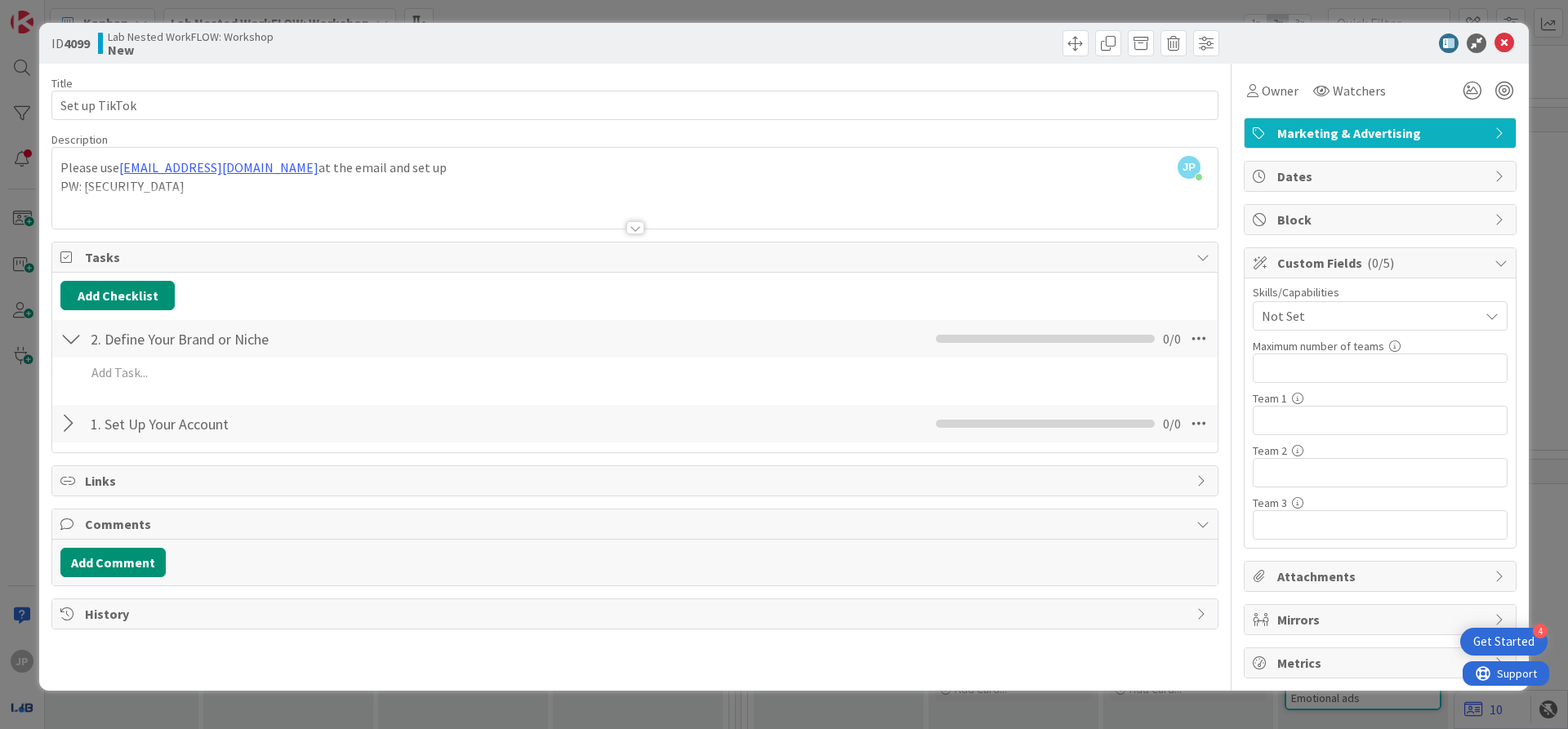 click at bounding box center [69, 257] 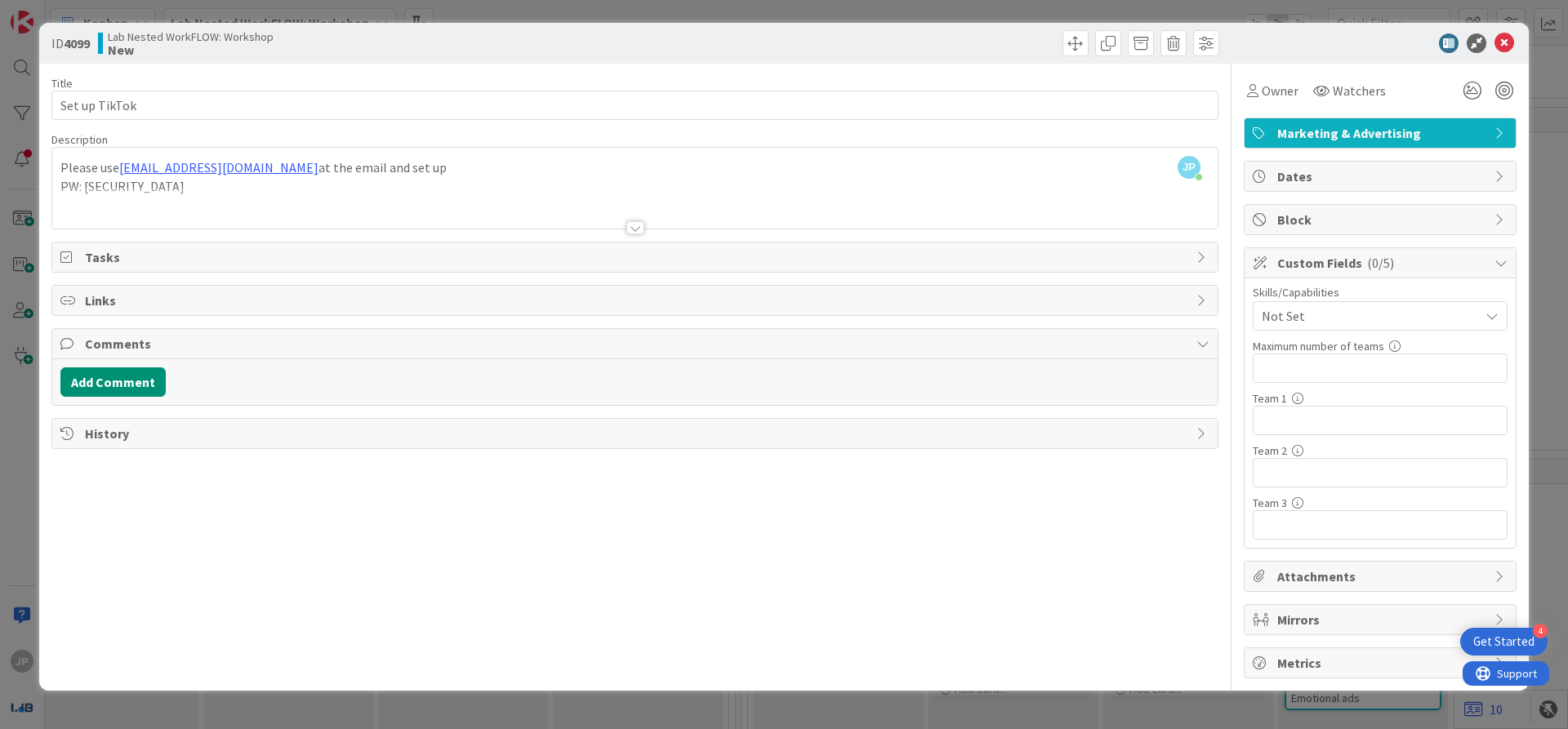 click at bounding box center [69, 257] 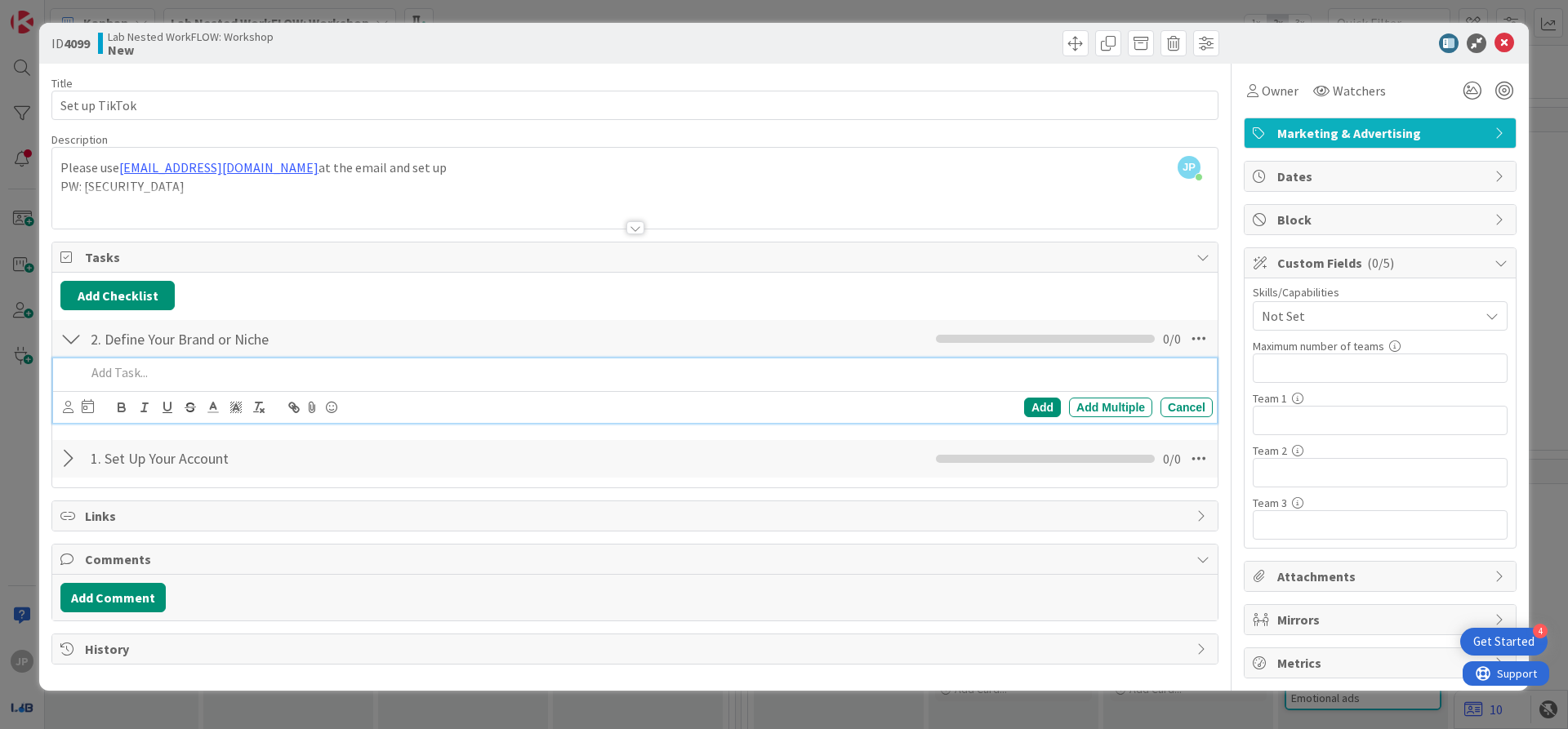 click at bounding box center (69, 257) 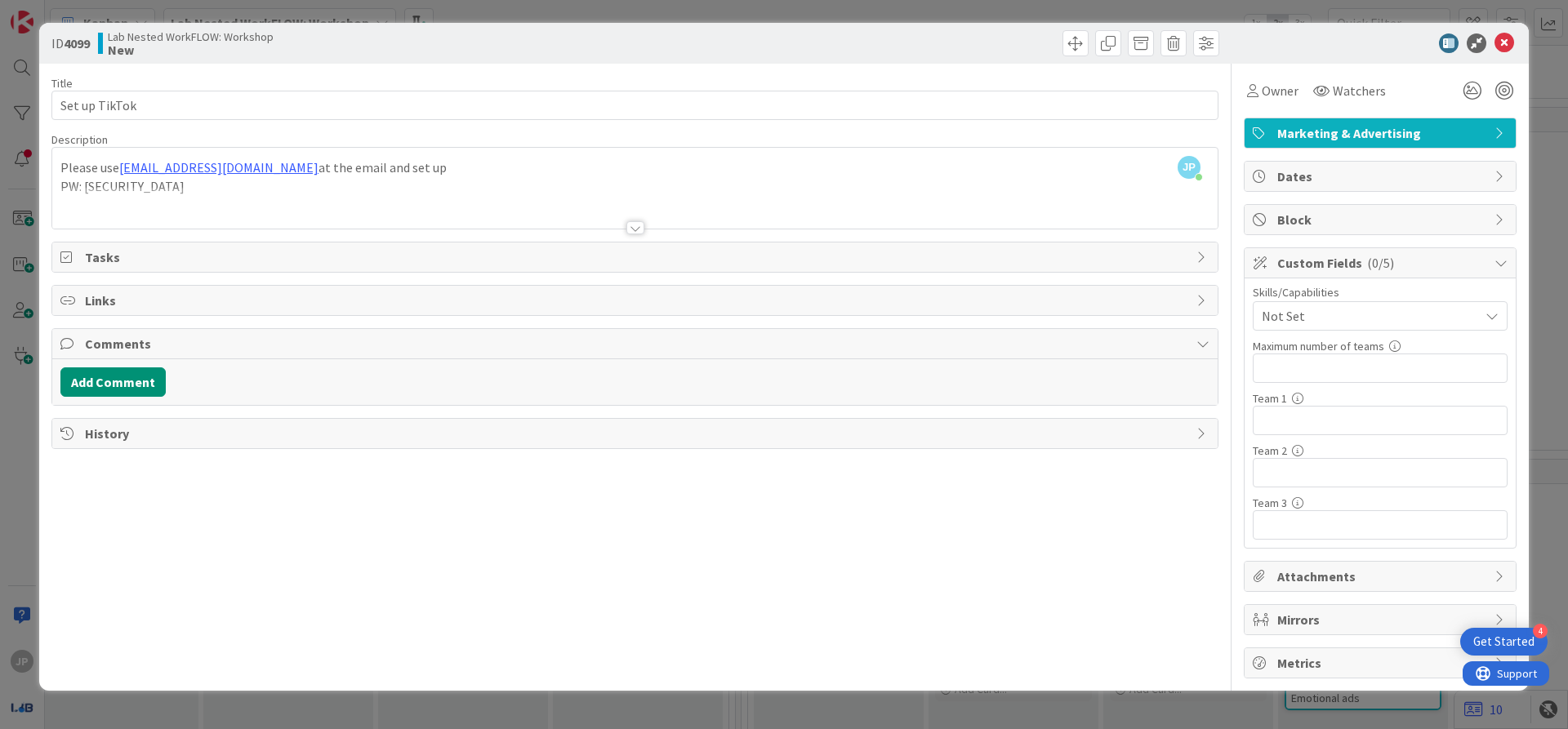 click on "Tasks" at bounding box center [636, 257] 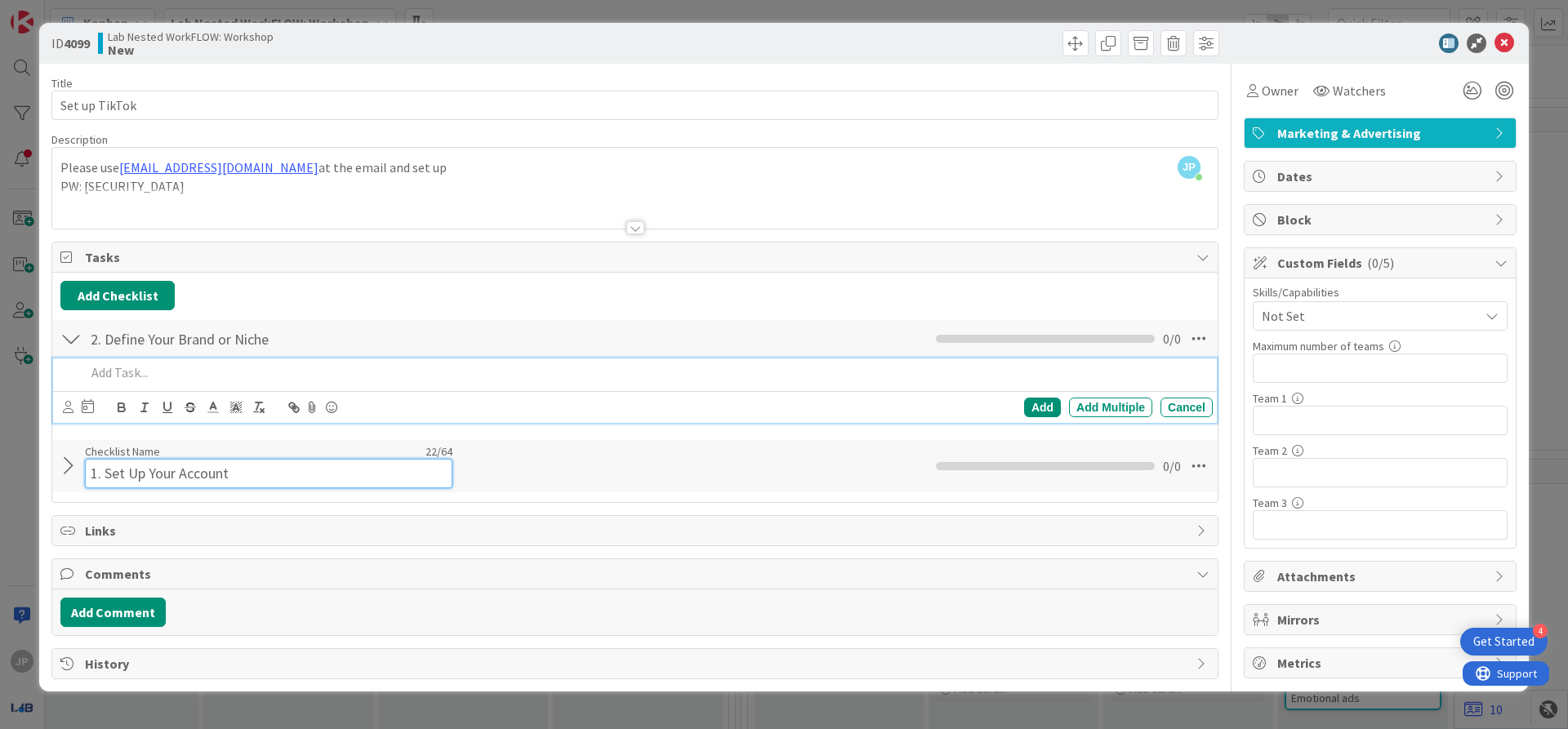 drag, startPoint x: 237, startPoint y: 462, endPoint x: 9, endPoint y: 459, distance: 228.0197 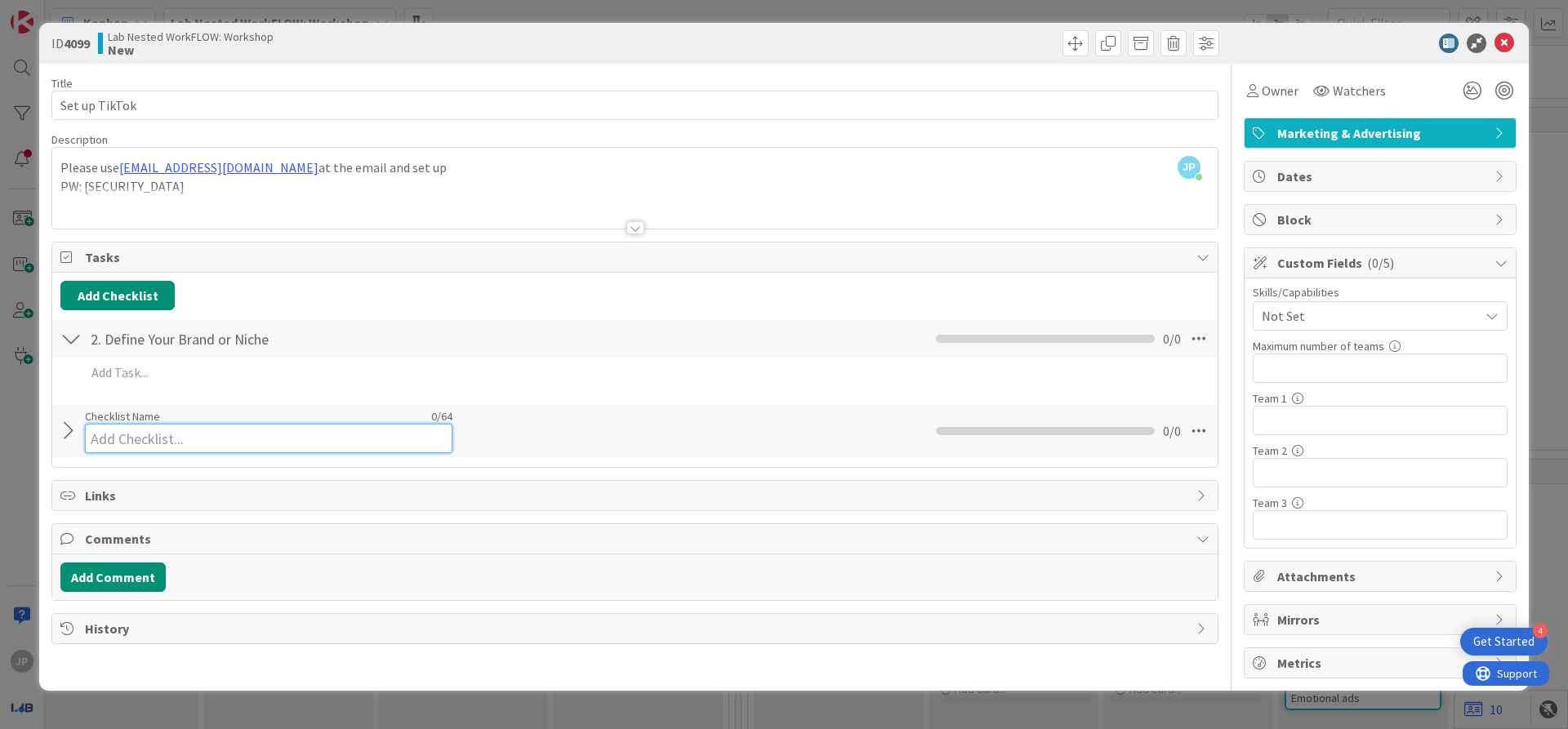 type 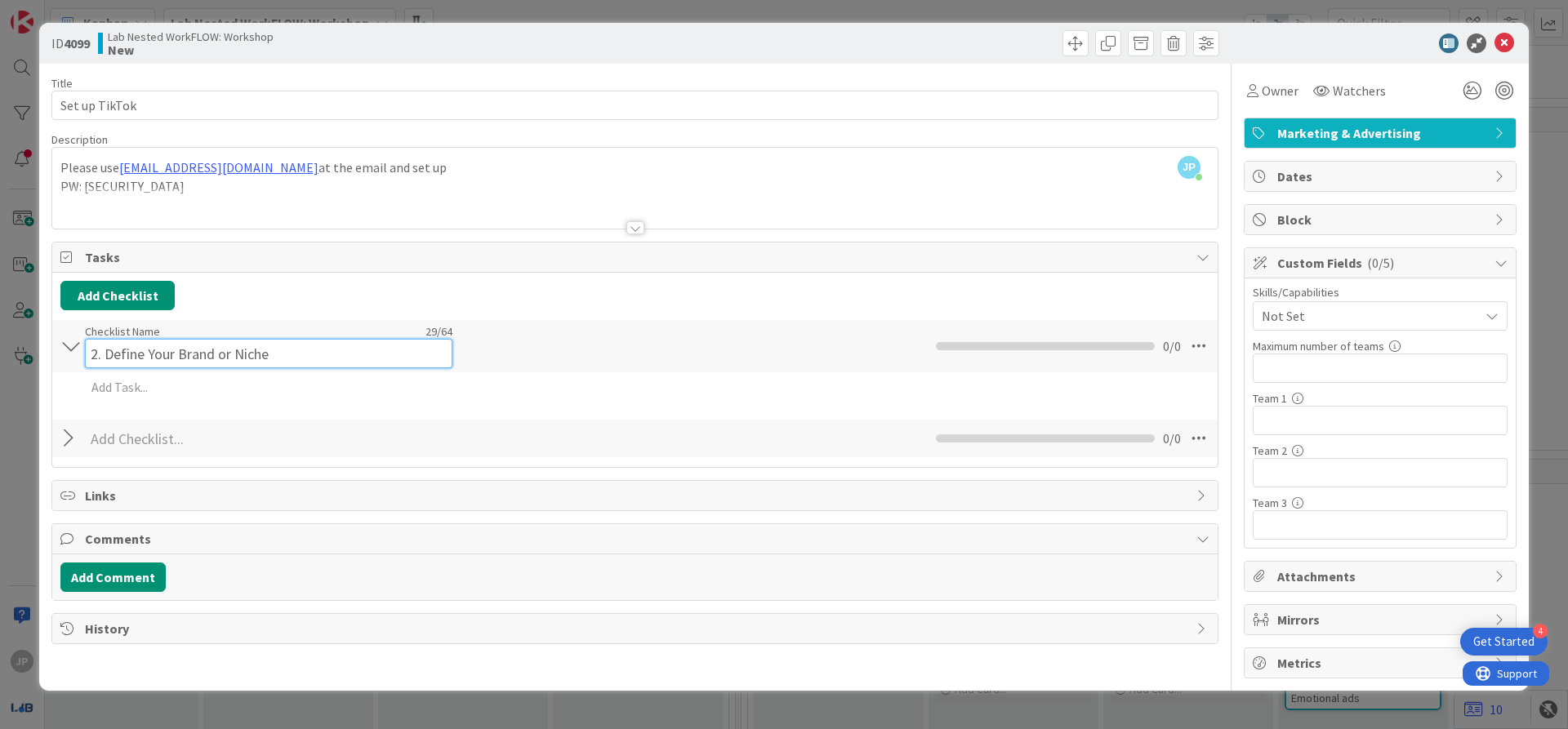 click on "2. Define Your Brand or Niche" at bounding box center (269, 353) 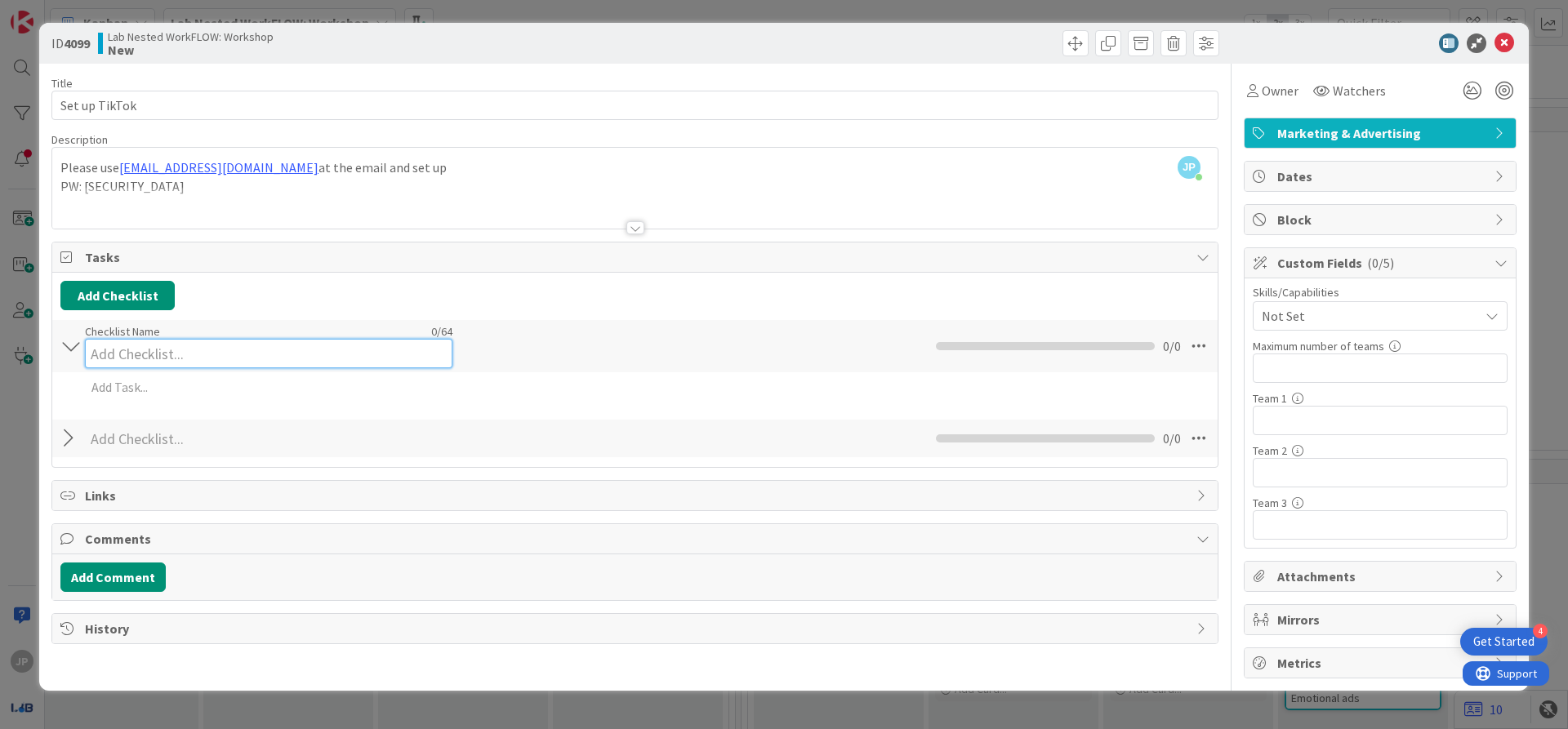 paste on "6. Optimize Over Time" 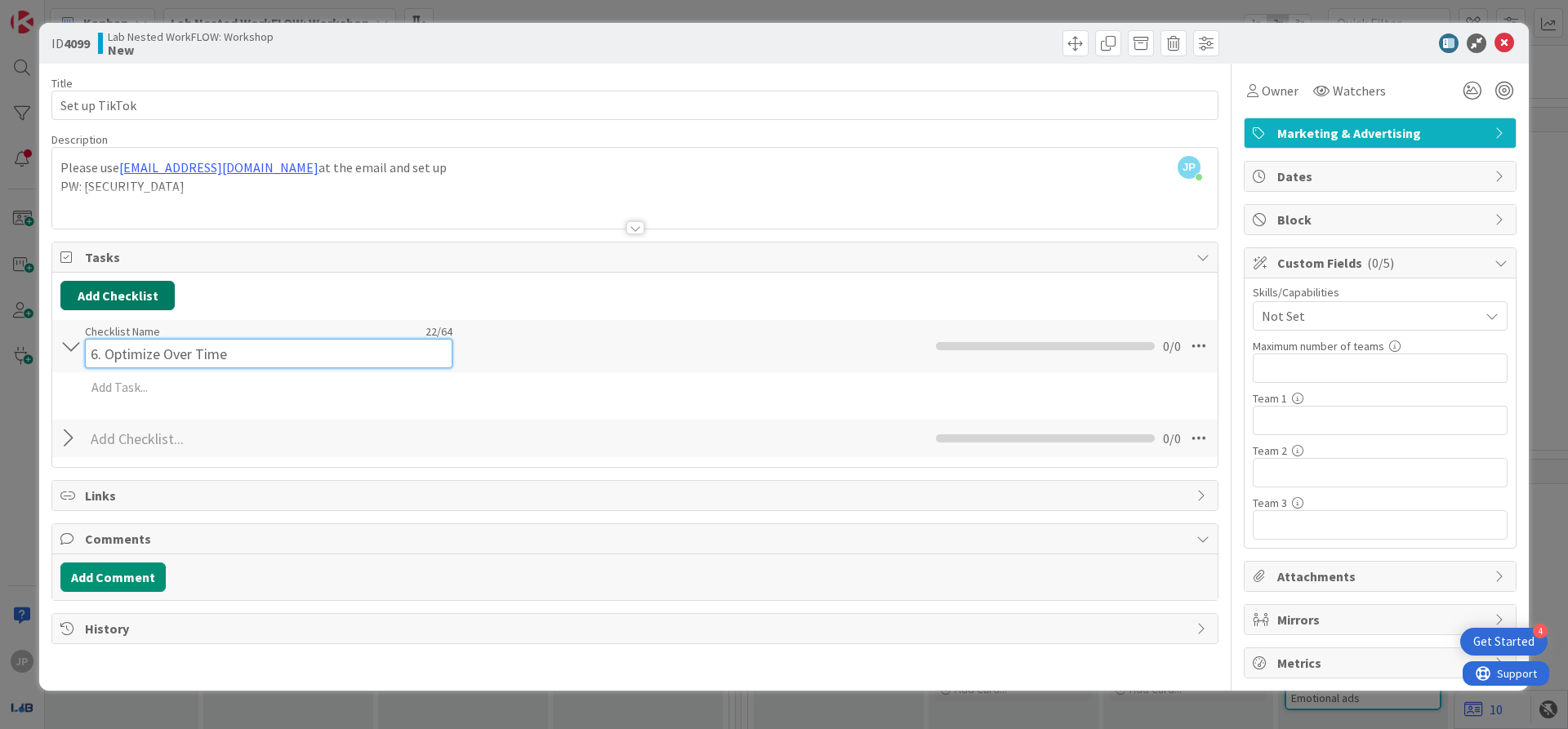type on "6. Optimize Over Time" 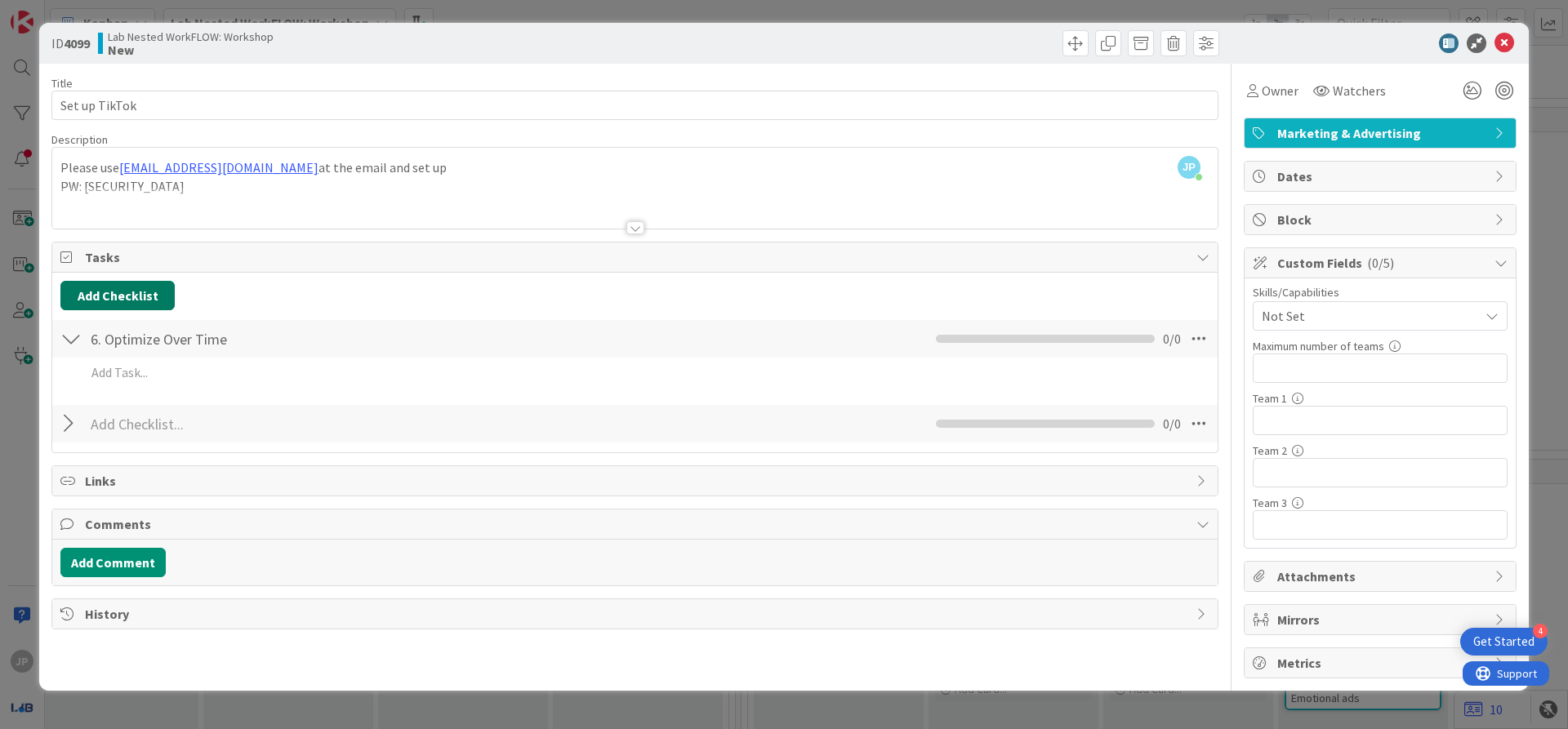 click on "Add Checklist" at bounding box center [118, 296] 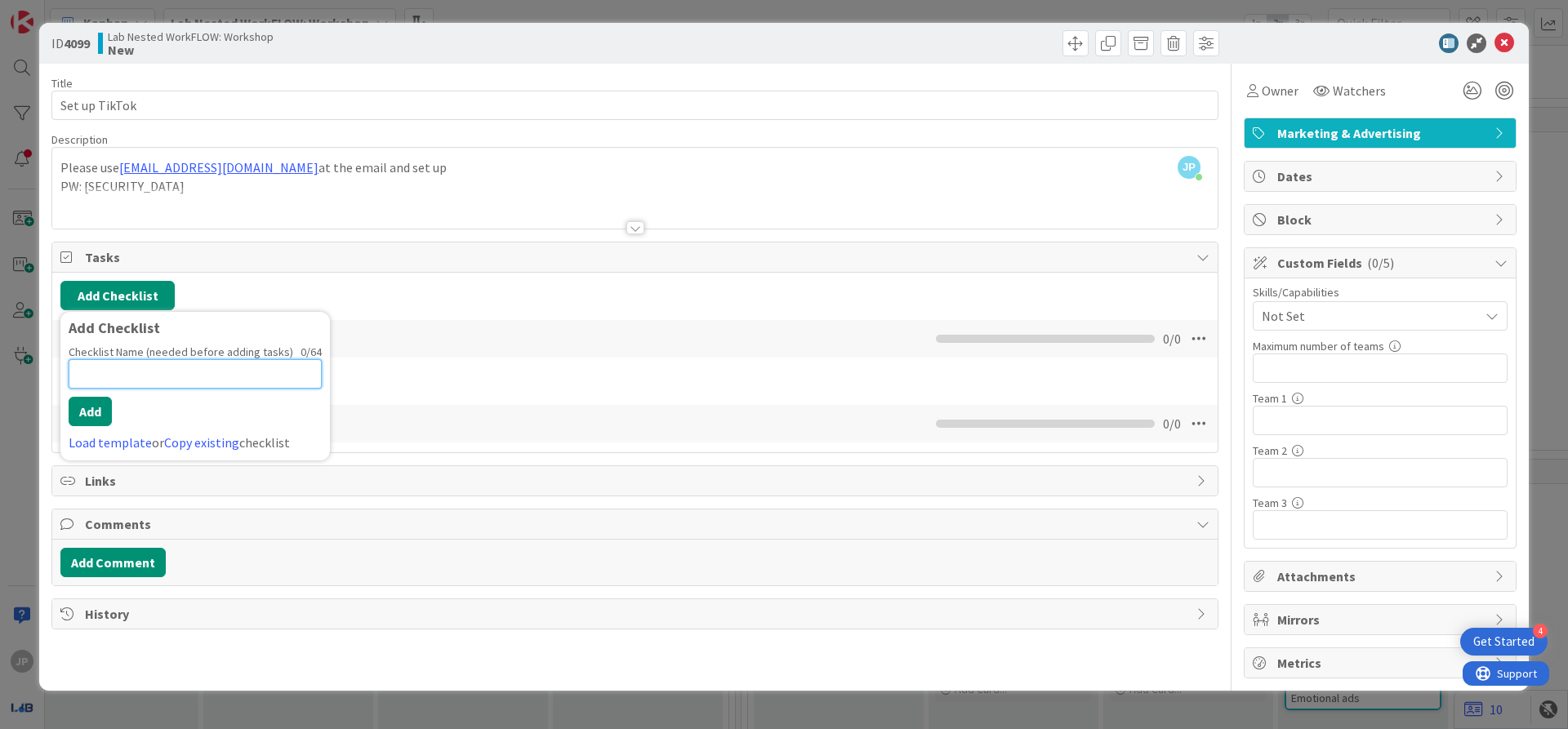 paste on "5. Engage & Grow" 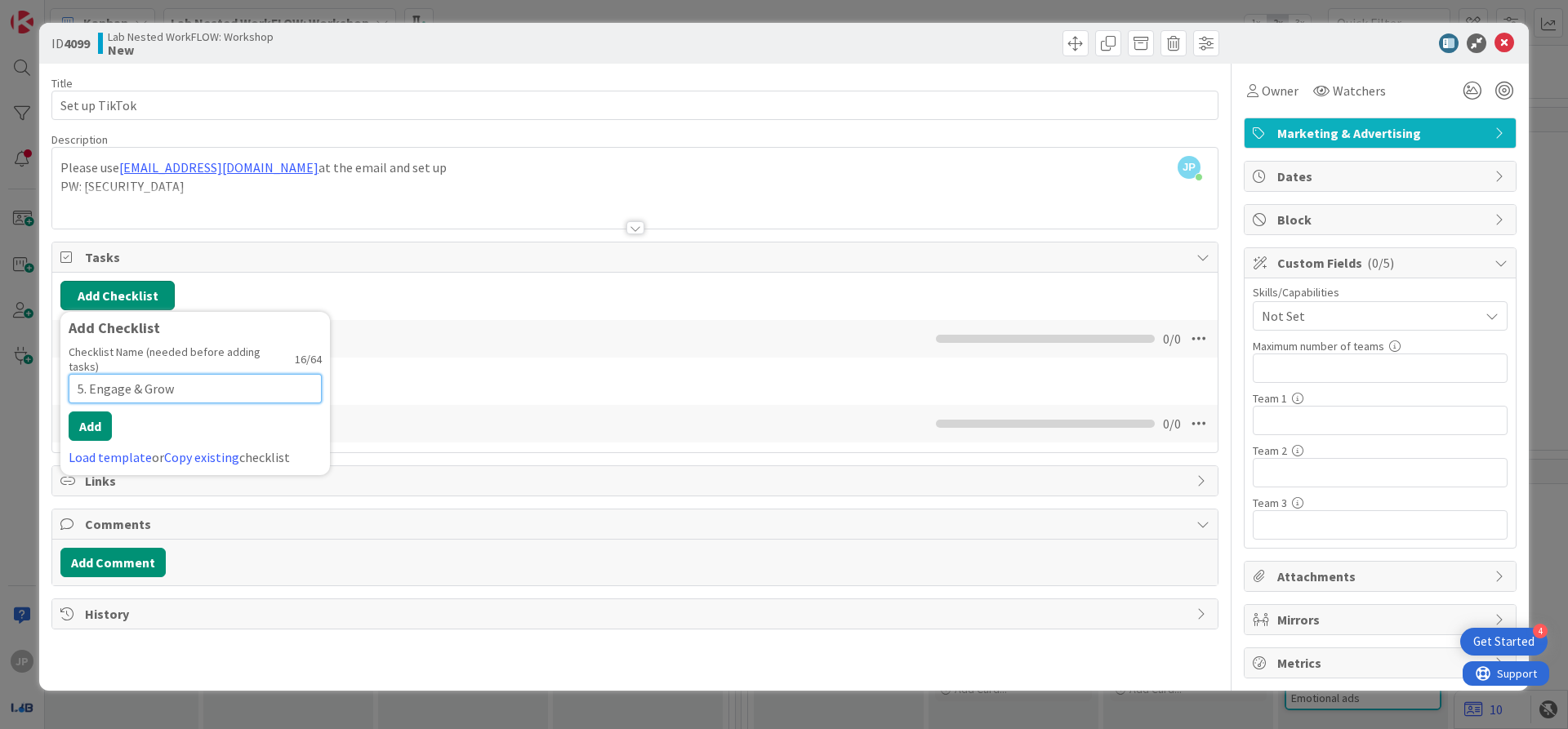 type on "5. Engage & Grow" 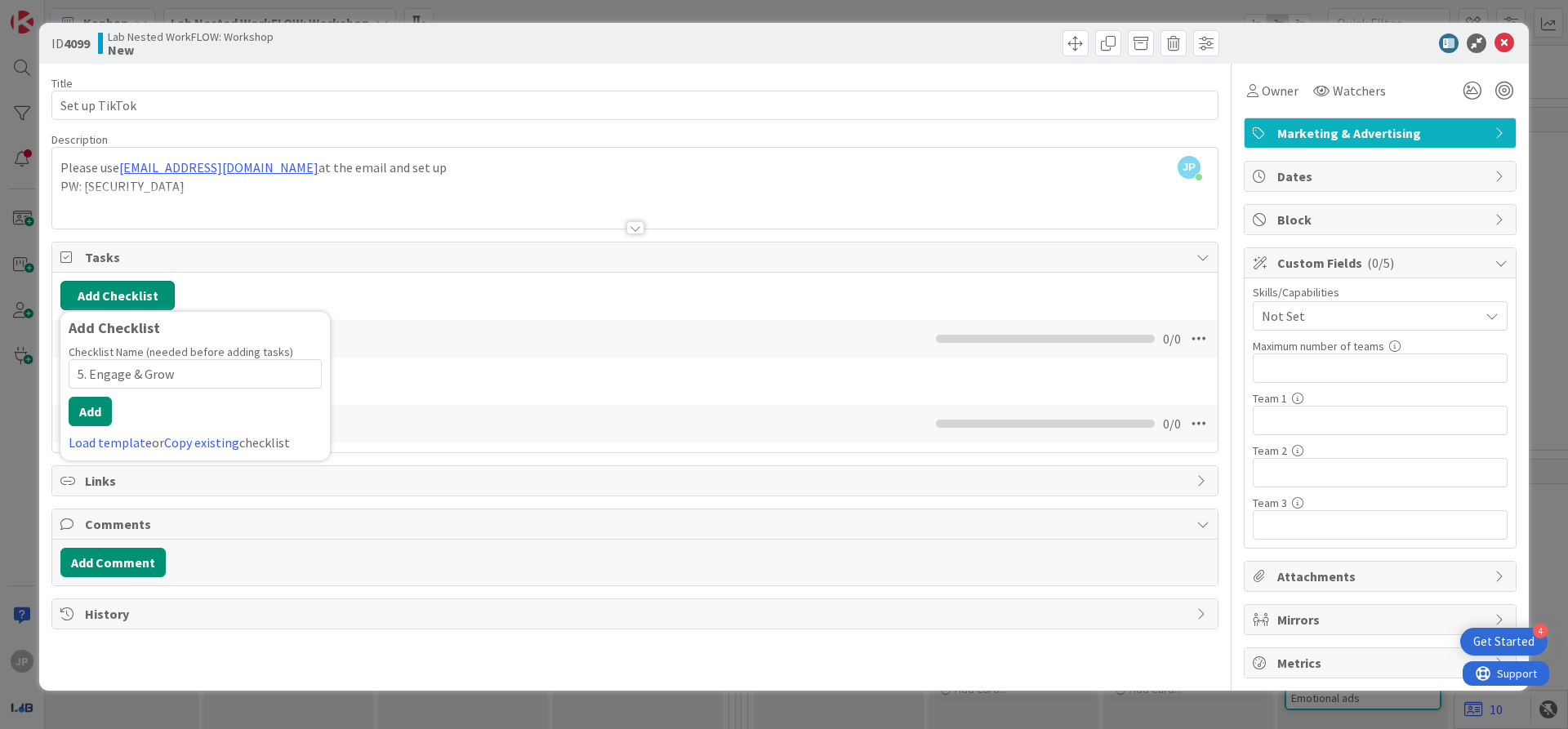 click on "Add Checklist" at bounding box center (118, 296) 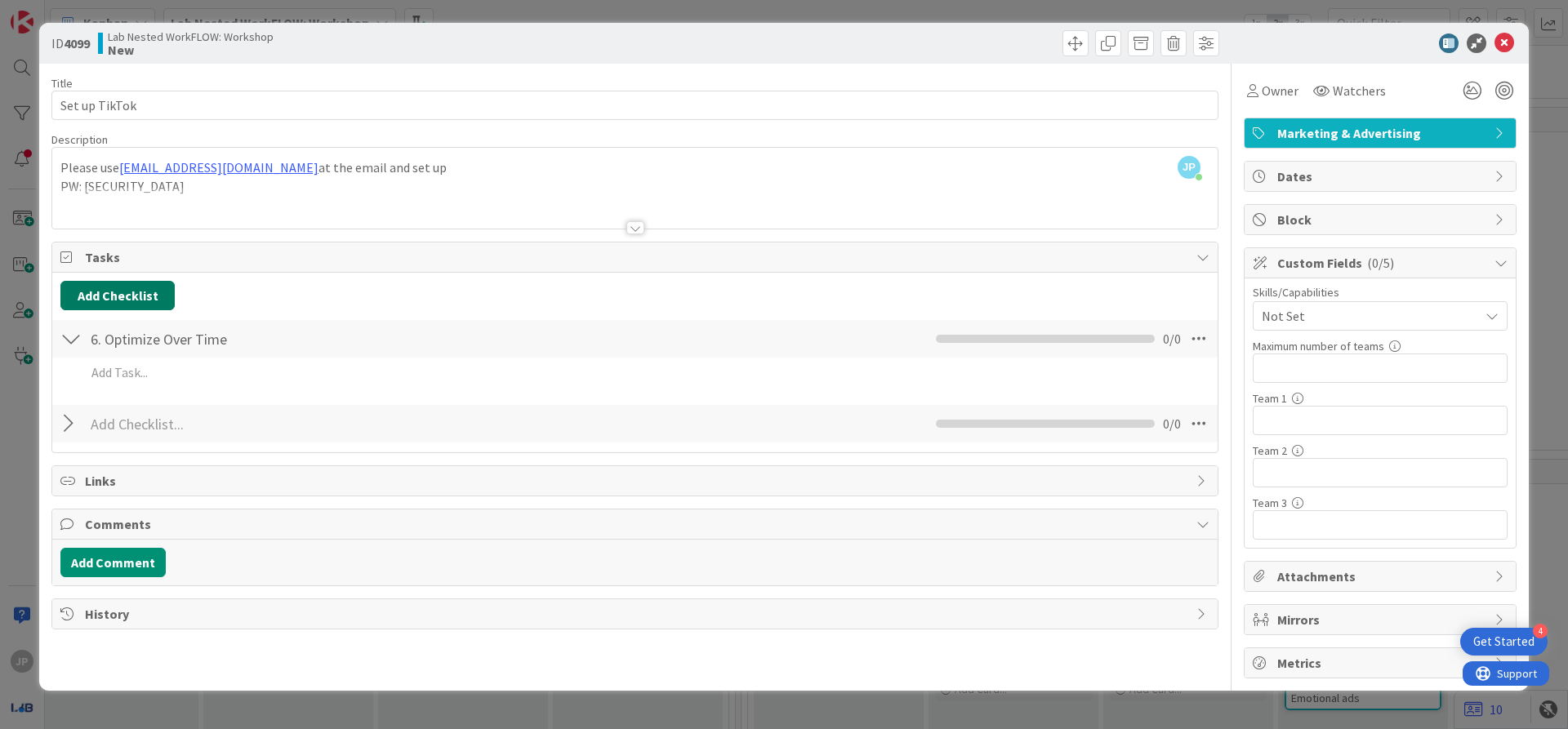click on "Add Checklist" at bounding box center (118, 296) 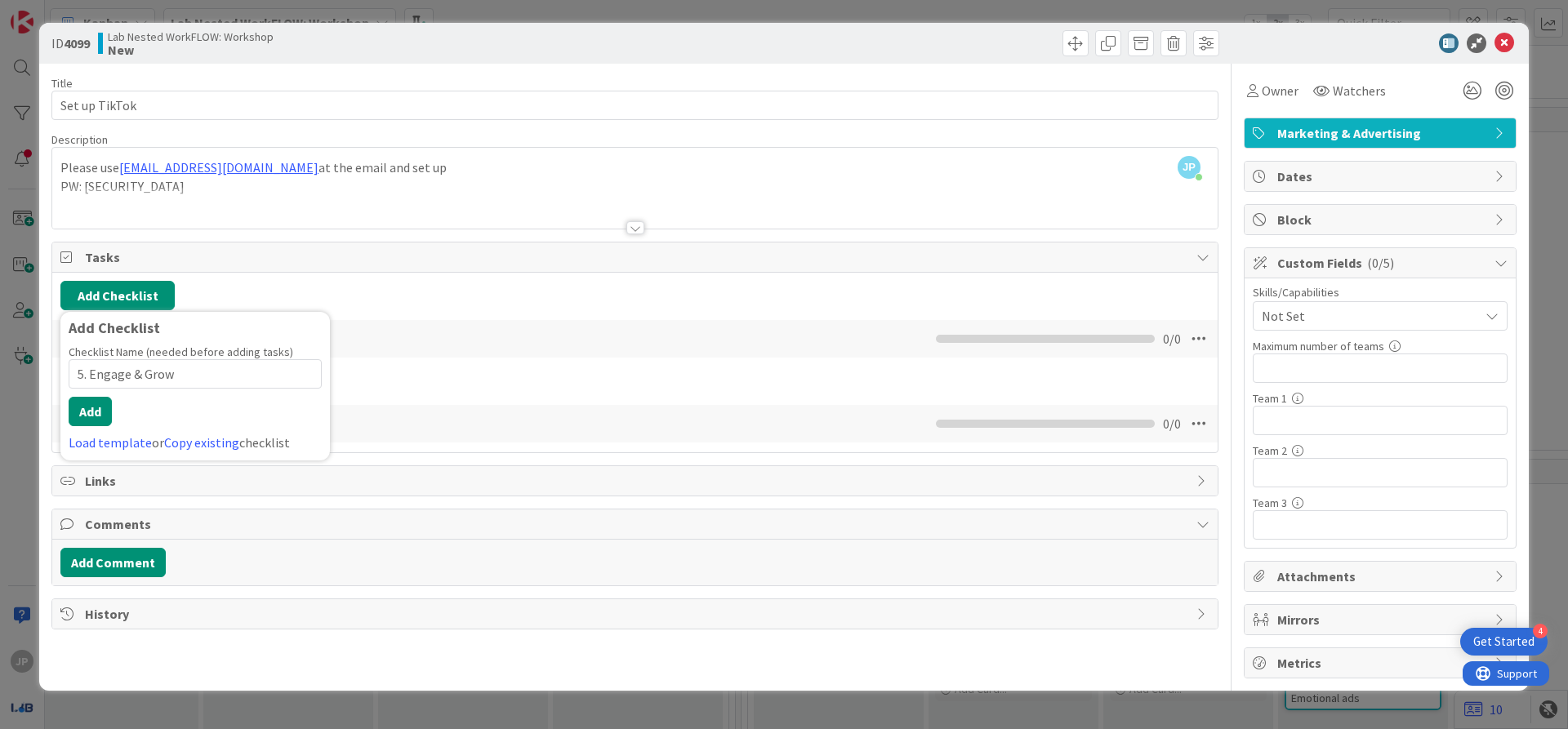 click on "Add Checklist Add Checklist Checklist Name (needed before adding tasks) 16 / 64 5. Engage & Grow Add Load template  or  Copy existing  checklist" at bounding box center [635, 296] 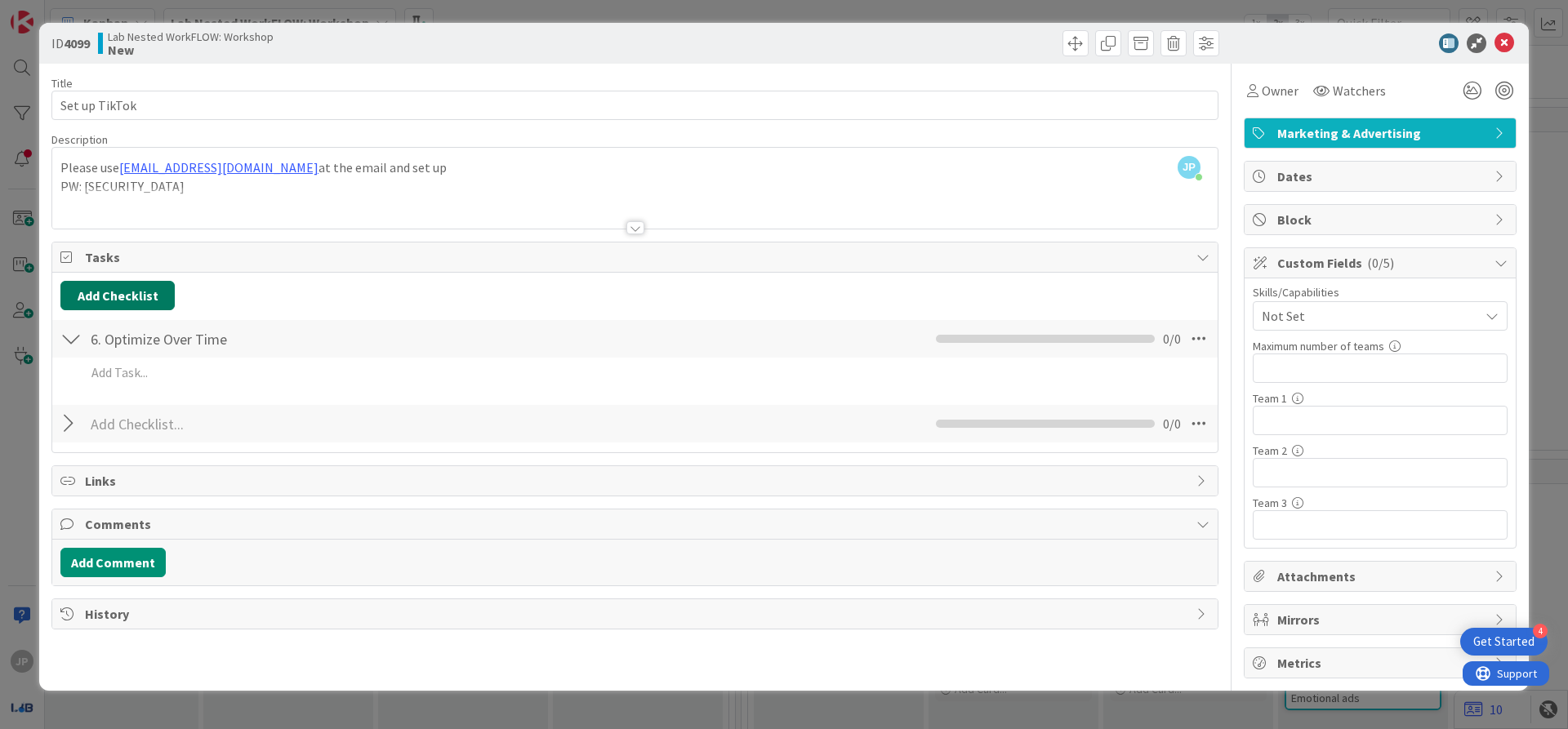 click on "Add Checklist" at bounding box center [118, 296] 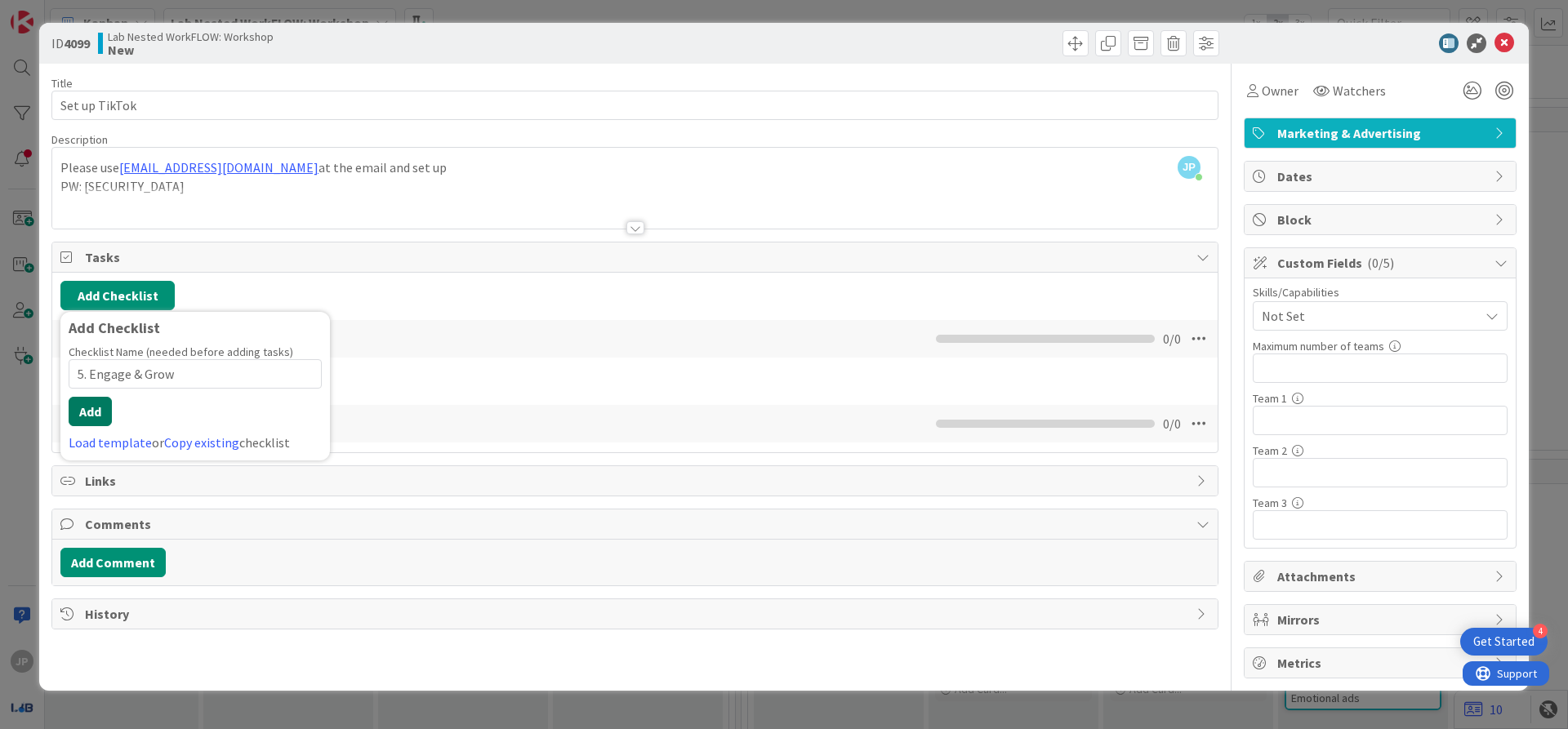 click on "Add" at bounding box center [90, 411] 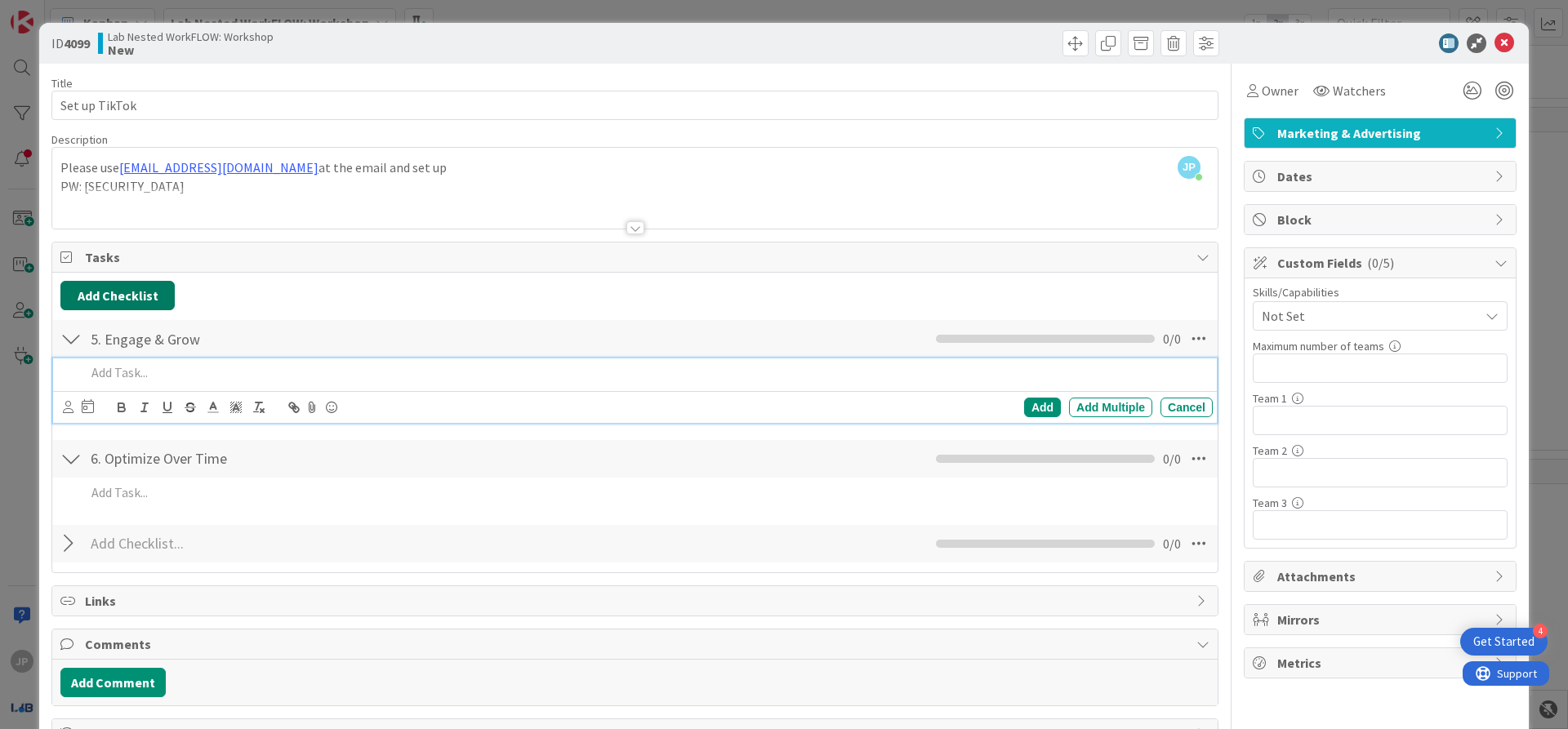 click on "Add Checklist" at bounding box center (118, 296) 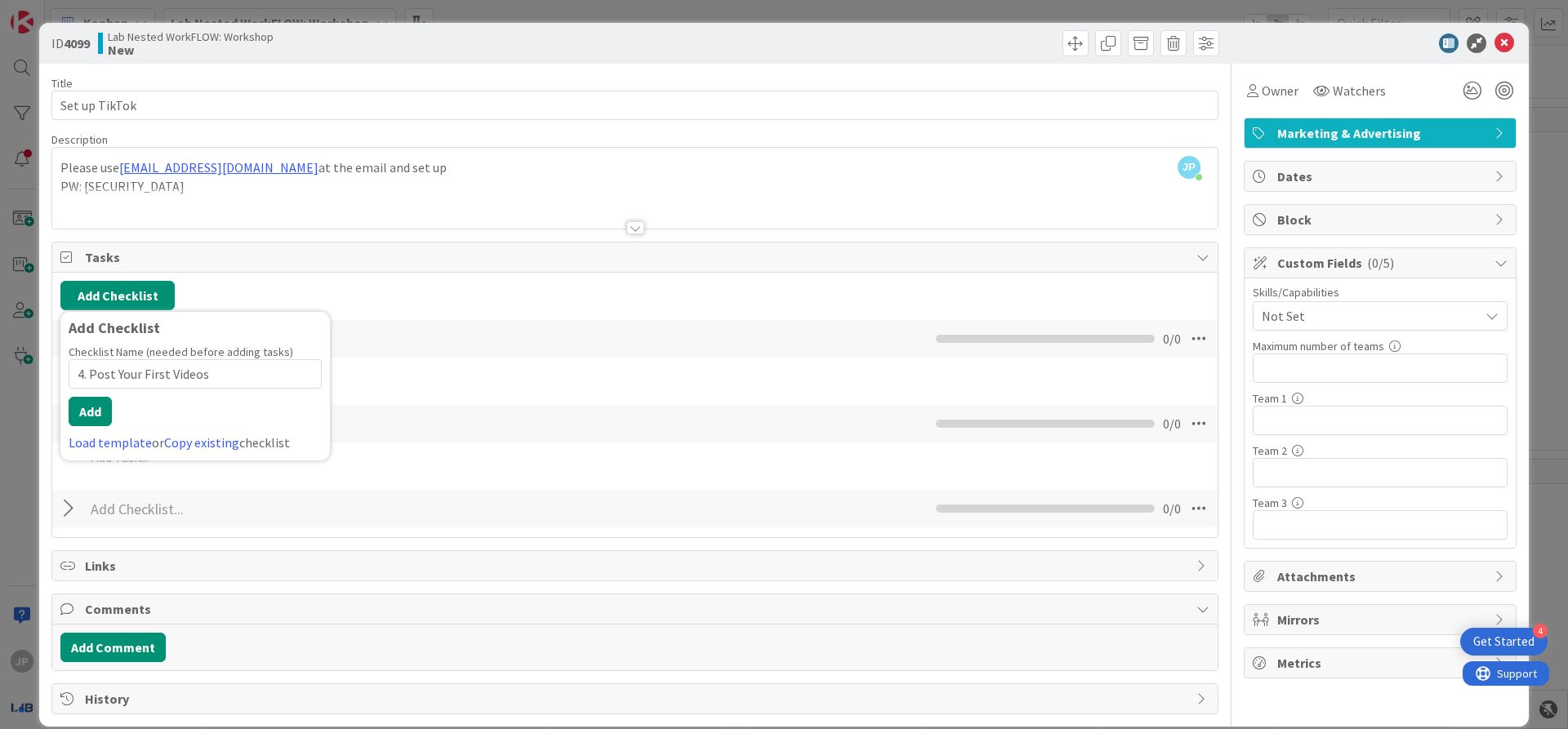 click on "4. Post Your First Videos" at bounding box center (195, 374) 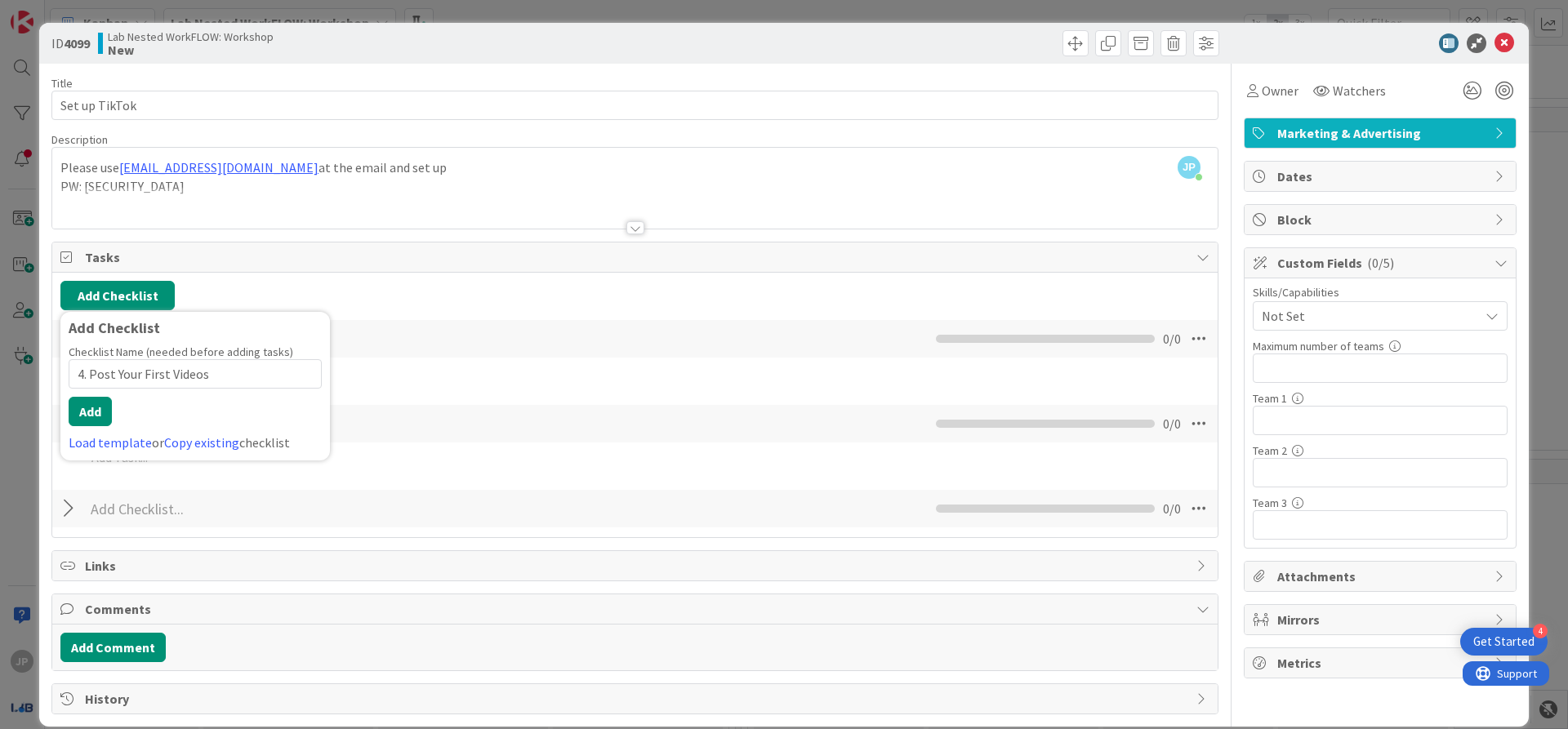 click on "4. Post Your First Videos" at bounding box center (195, 374) 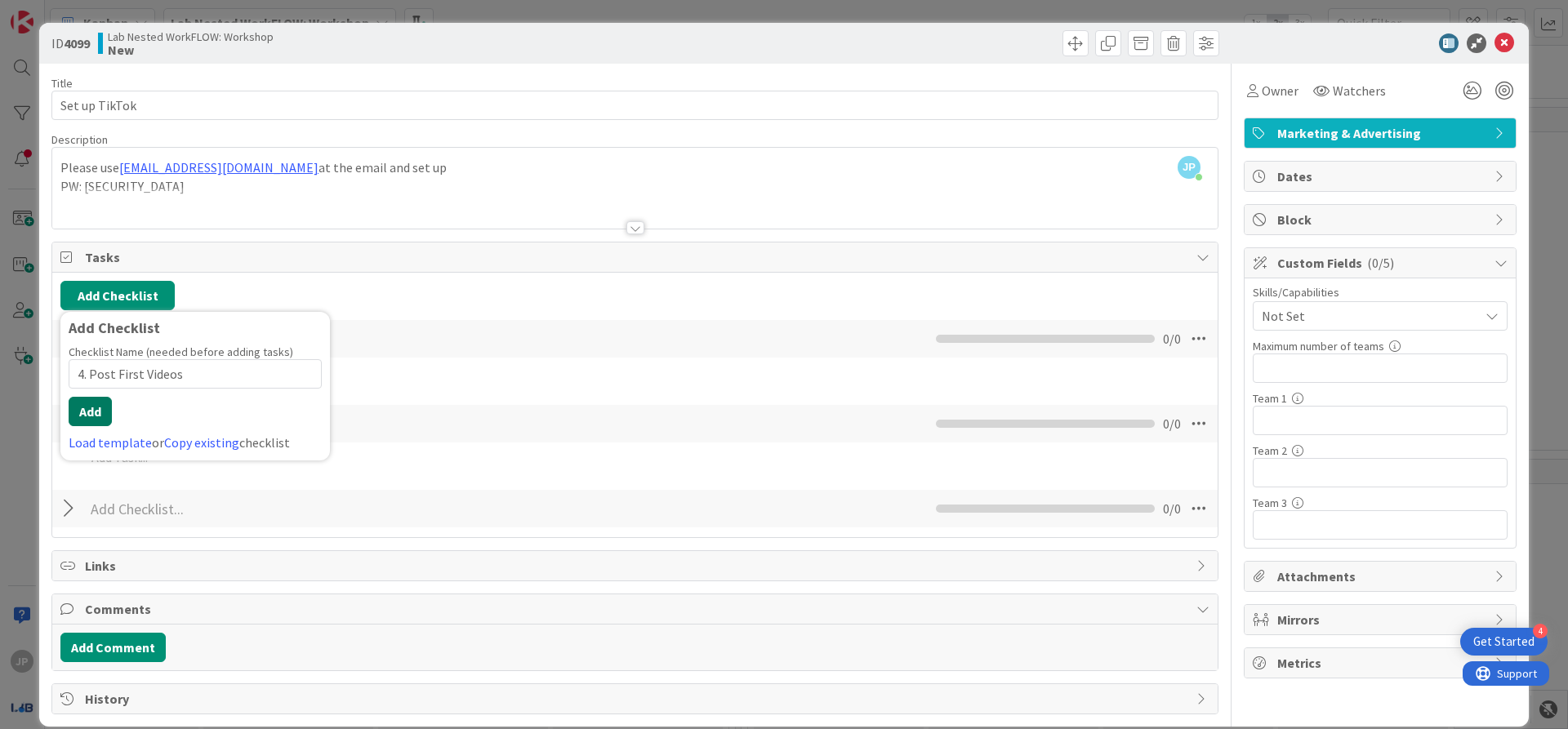type on "4. Post First Videos" 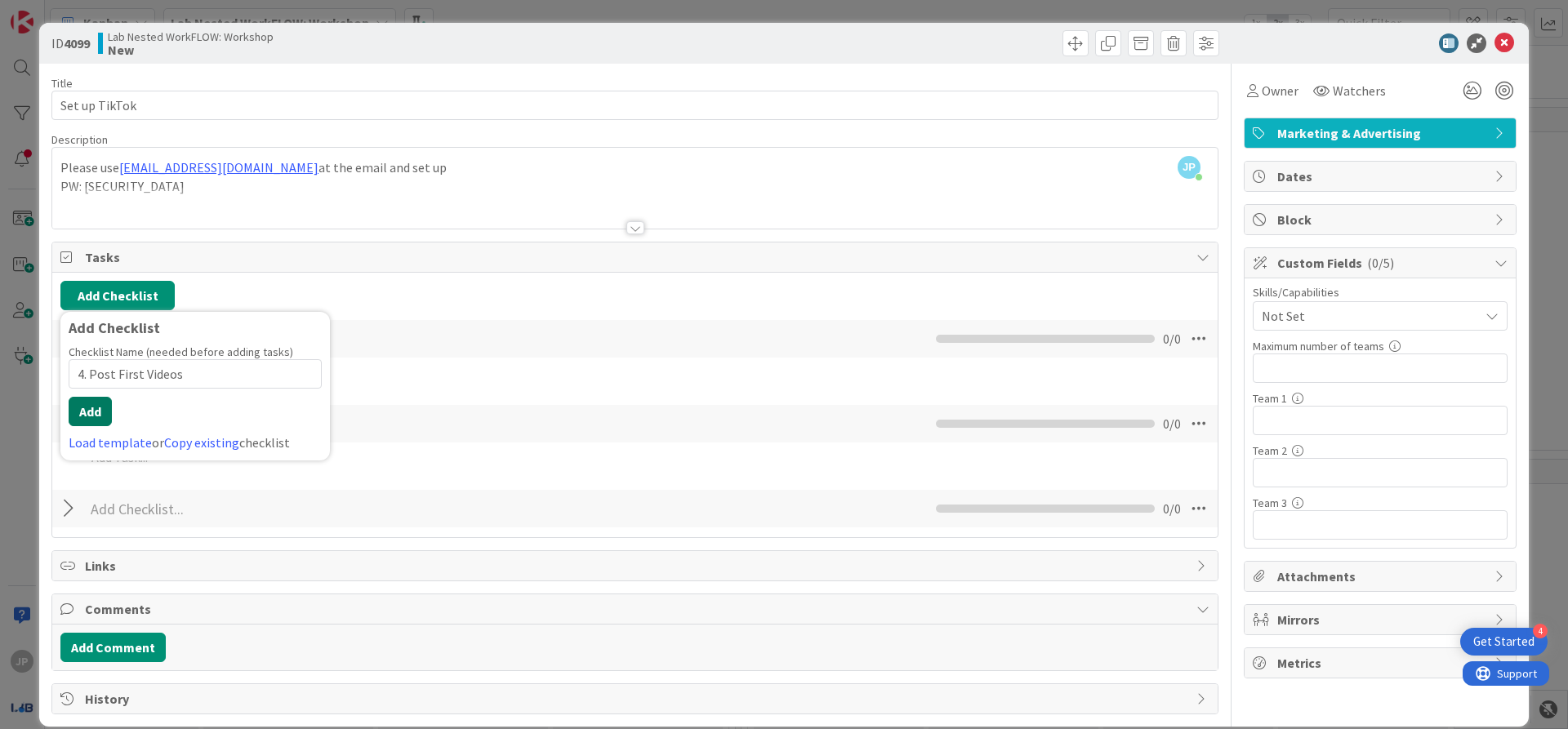 click on "Add" at bounding box center [90, 411] 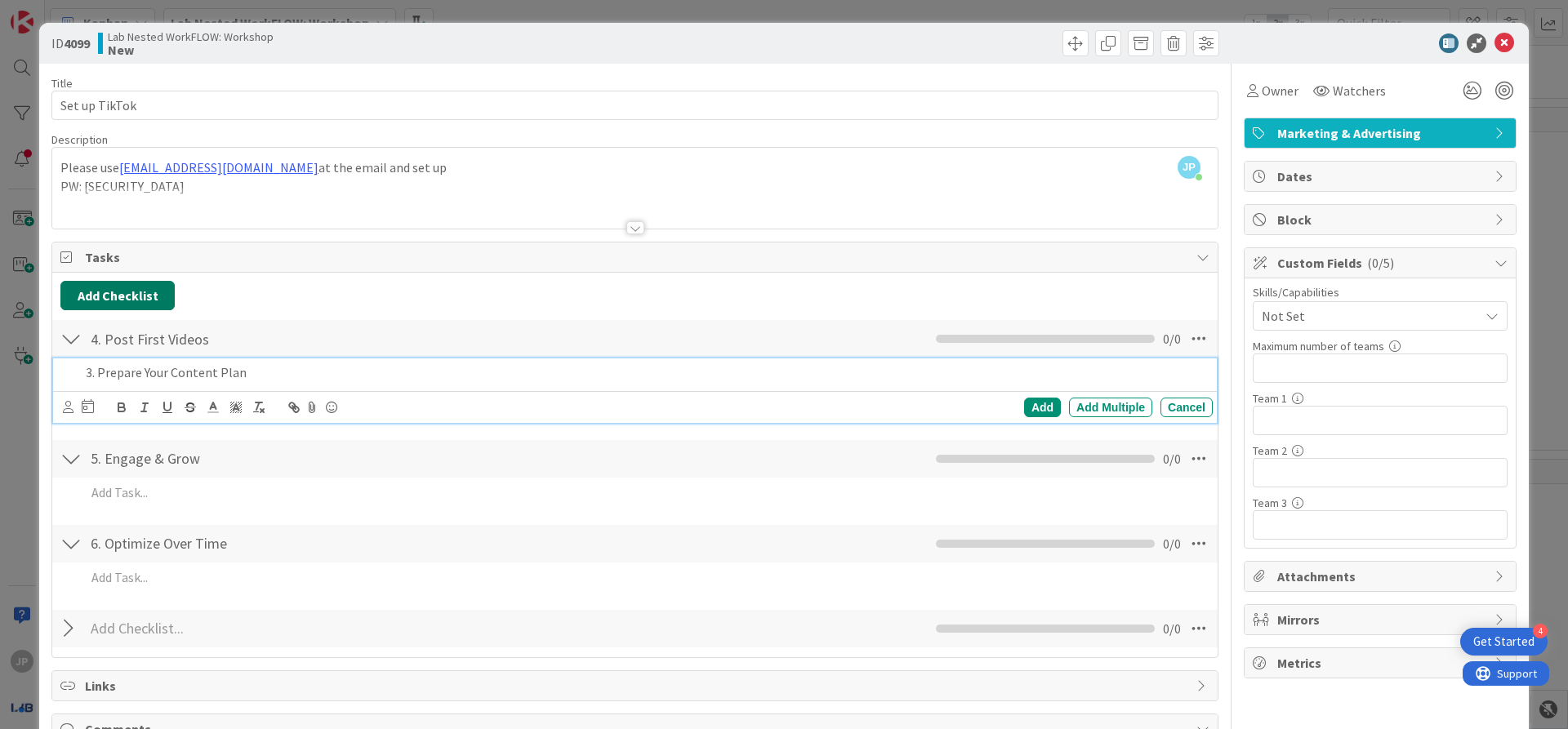 click on "Add Checklist" at bounding box center [118, 296] 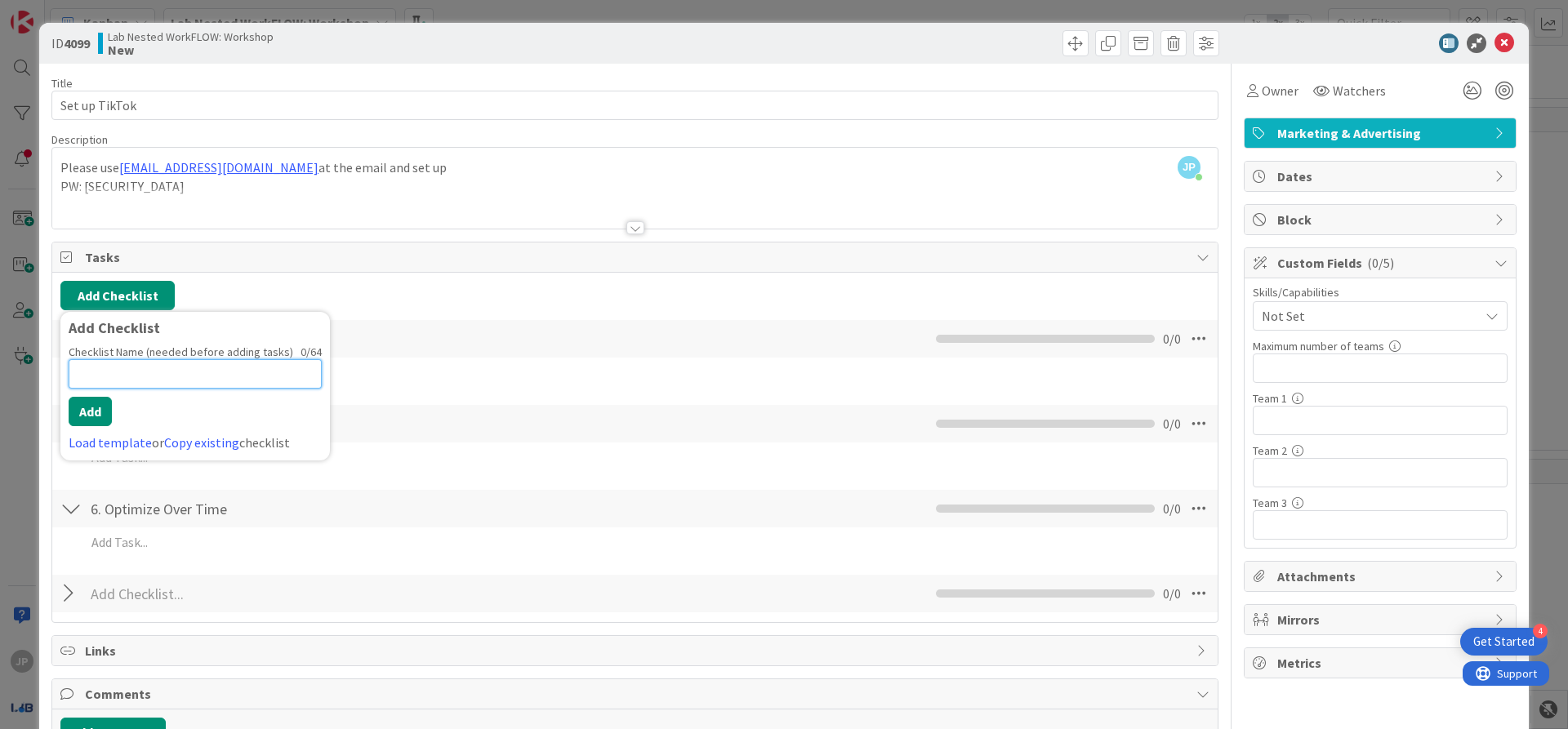 paste on "2. Define Your Brand or Niche" 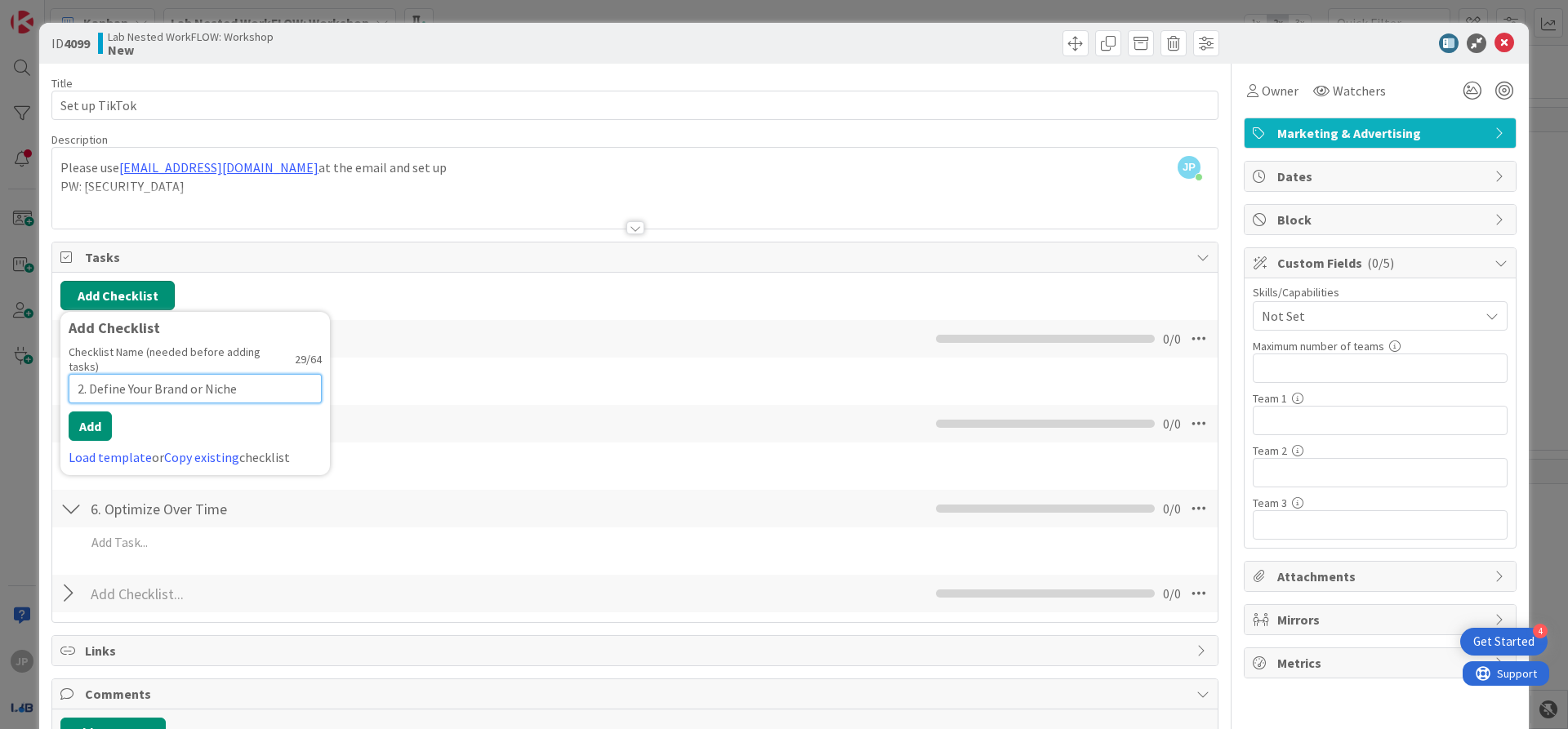 type on "2. Define Your Brand or Niche" 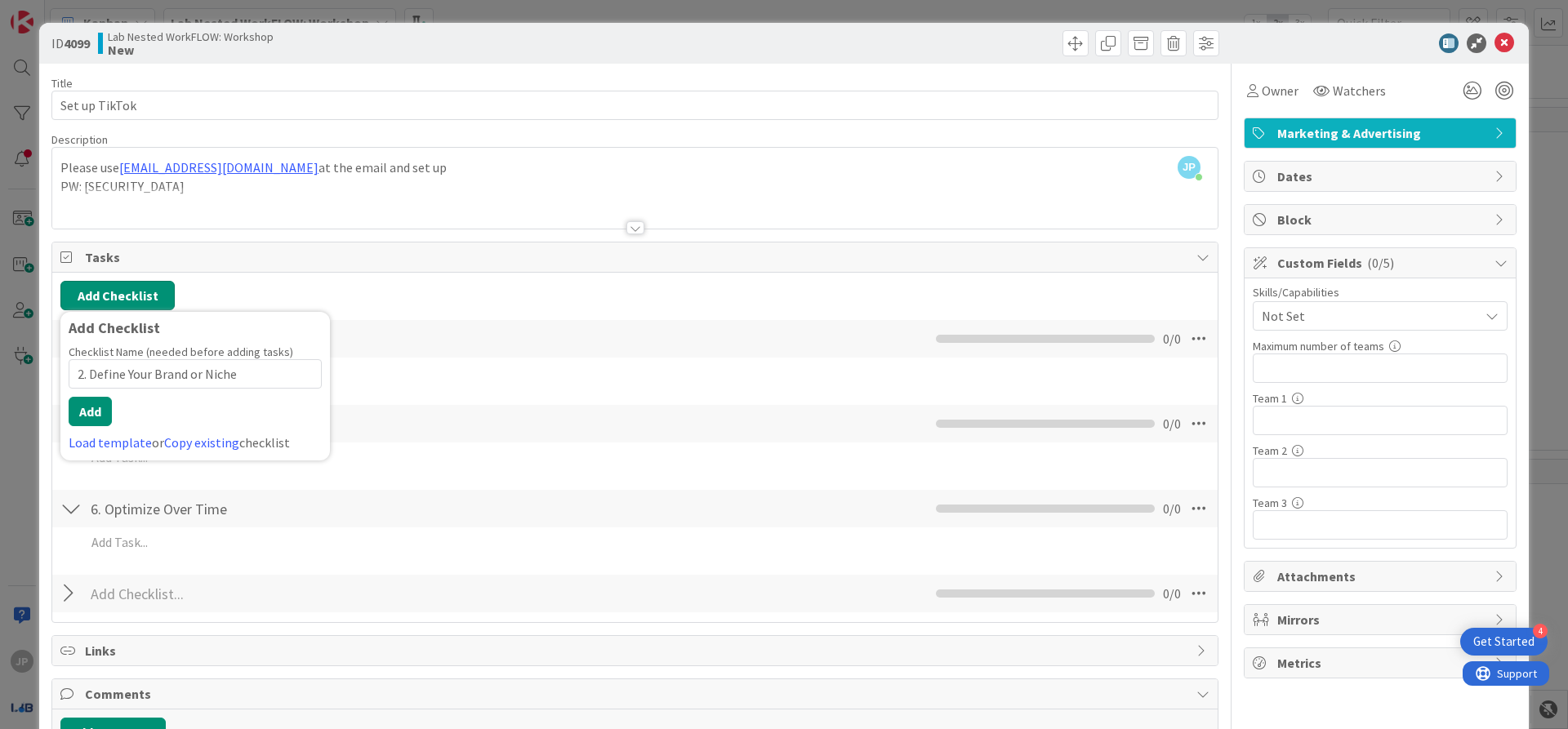 click on "Add Checklist" at bounding box center [118, 296] 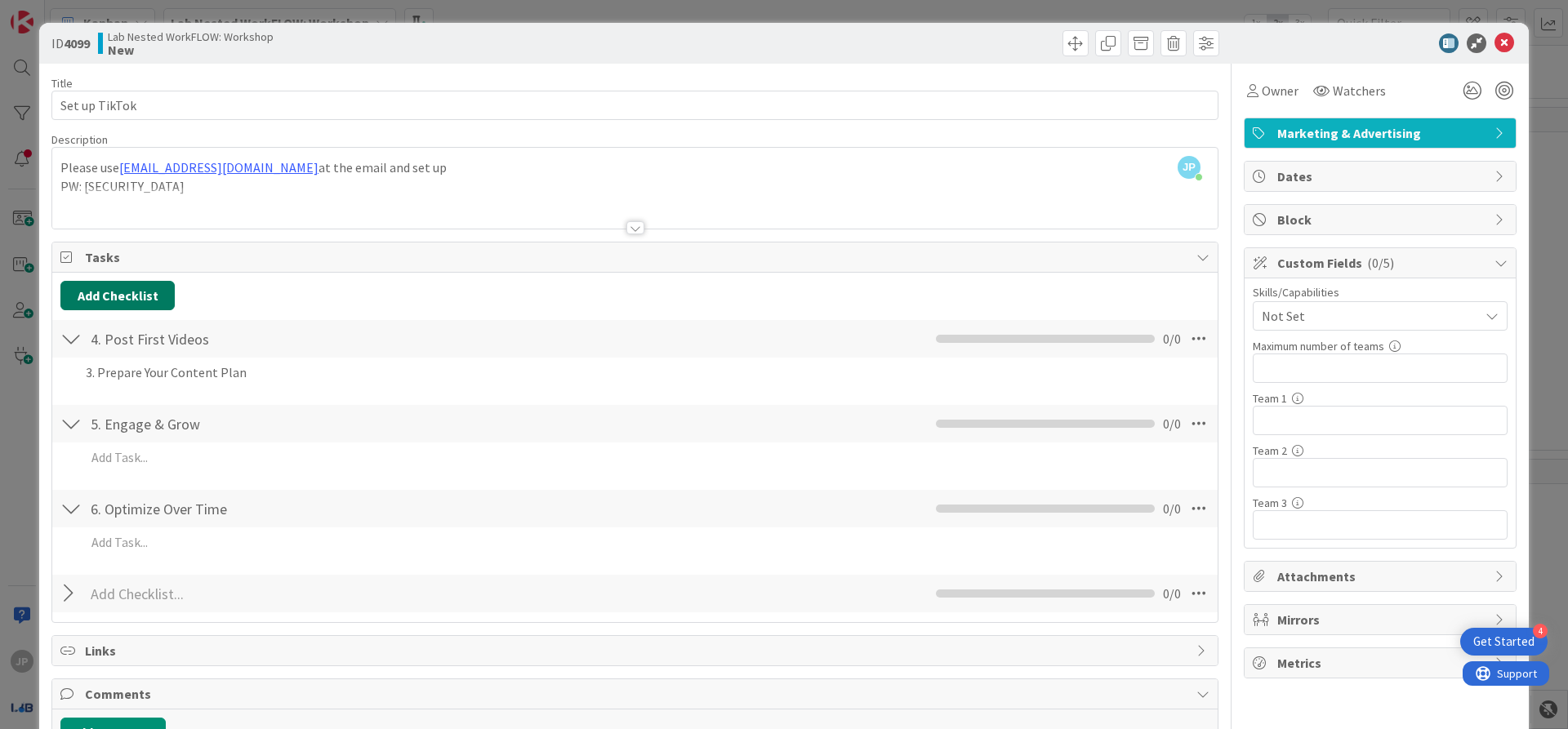 click on "Add Checklist" at bounding box center (118, 296) 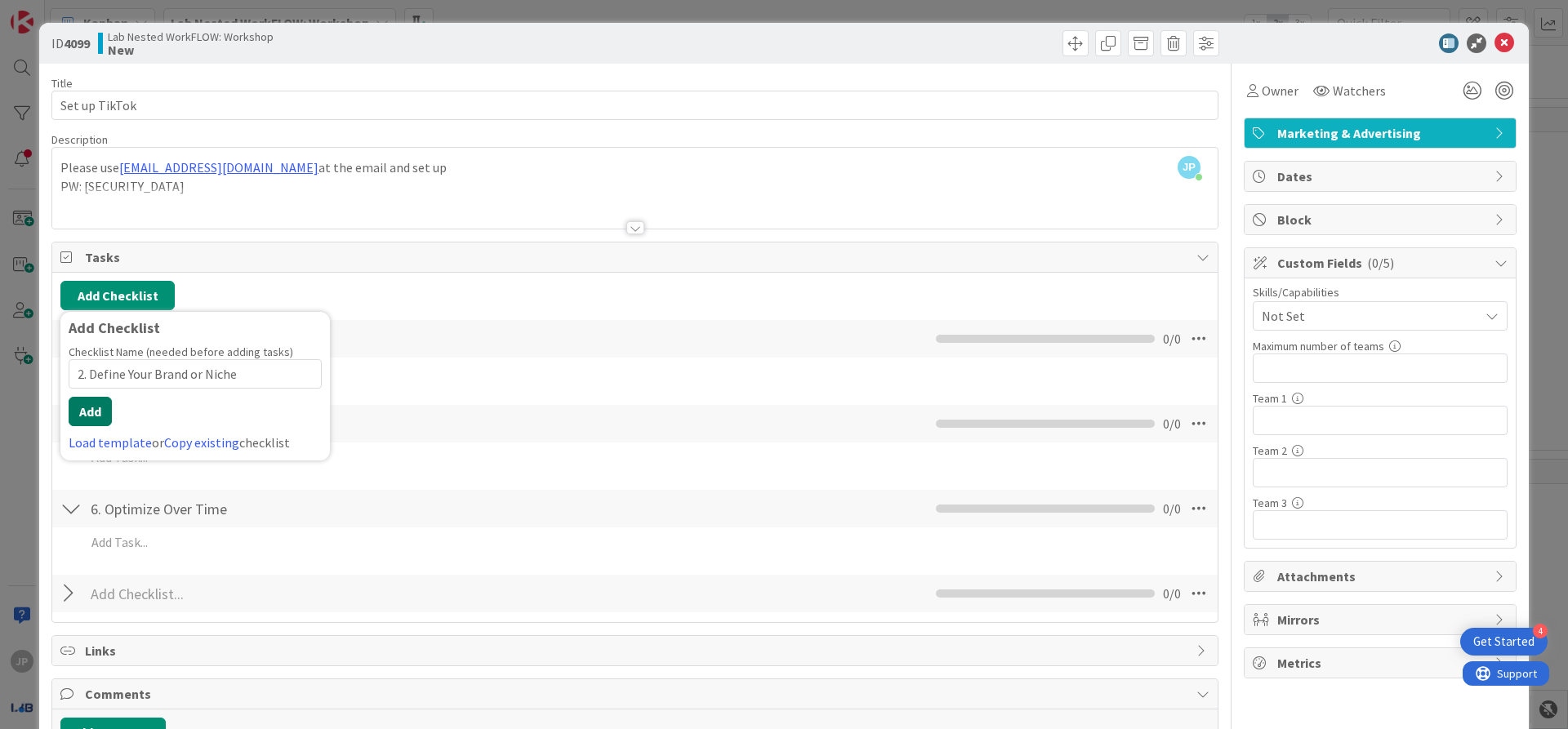 click on "Add" at bounding box center [90, 411] 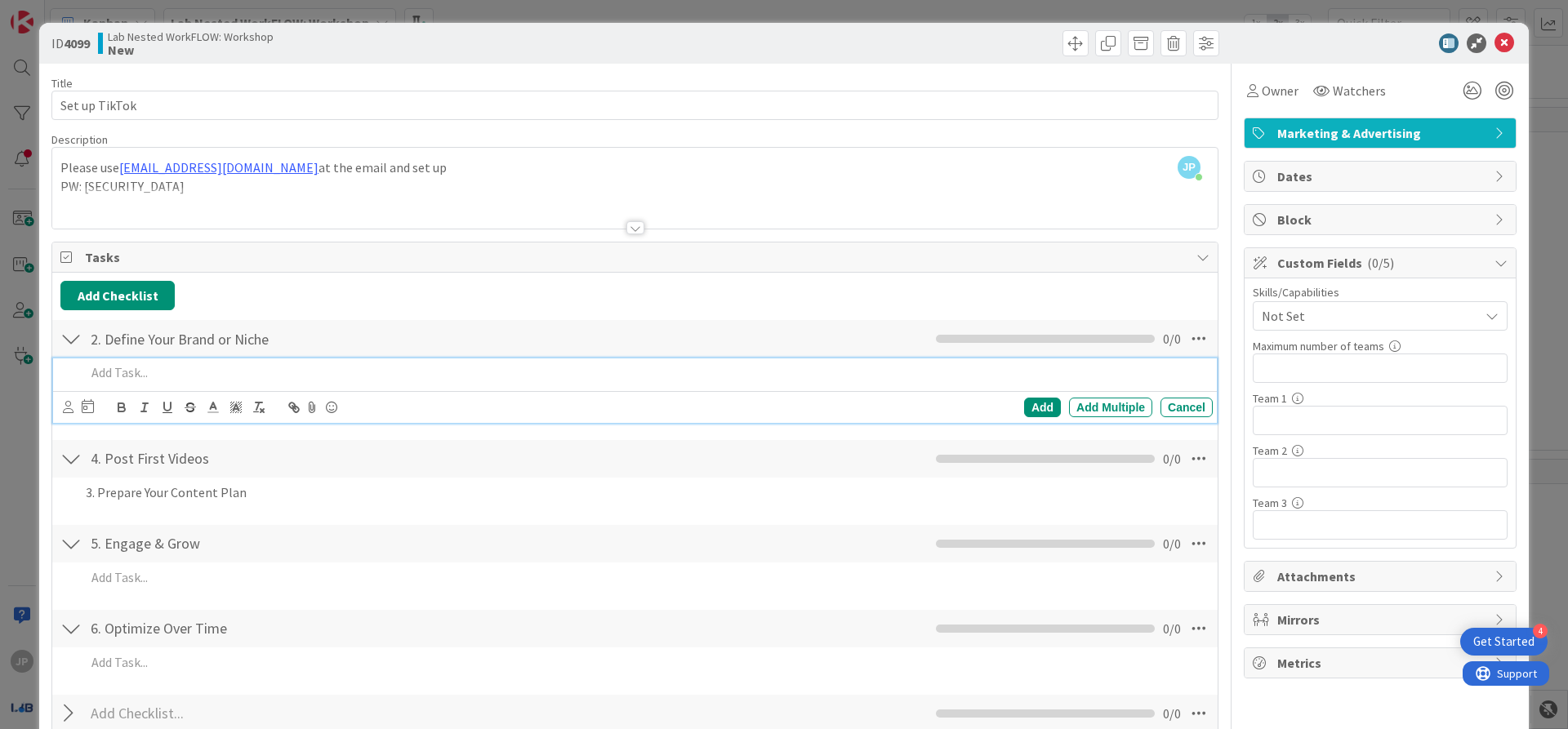 drag, startPoint x: 131, startPoint y: 366, endPoint x: 369, endPoint y: 282, distance: 252.38859 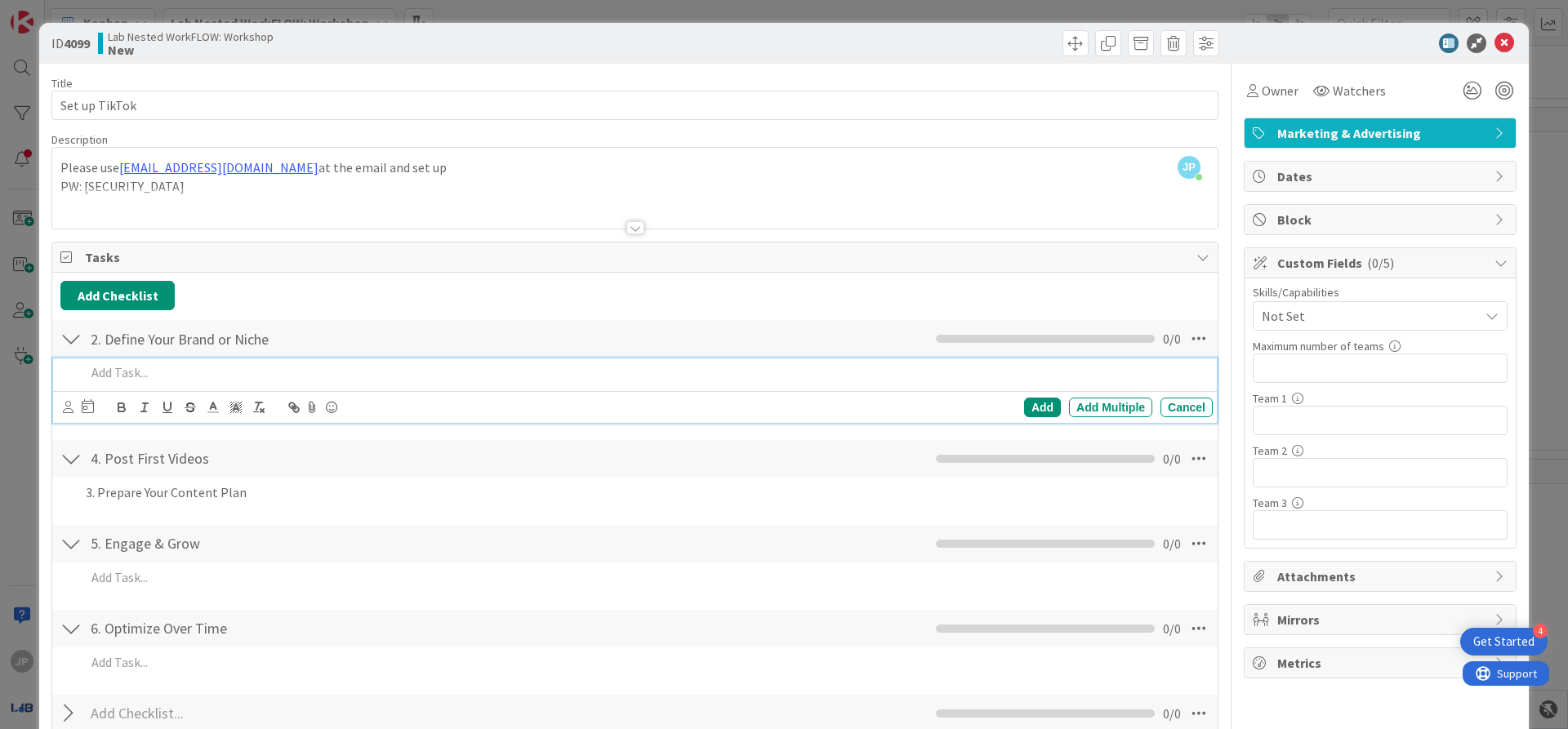 click on "Tasks" at bounding box center [636, 257] 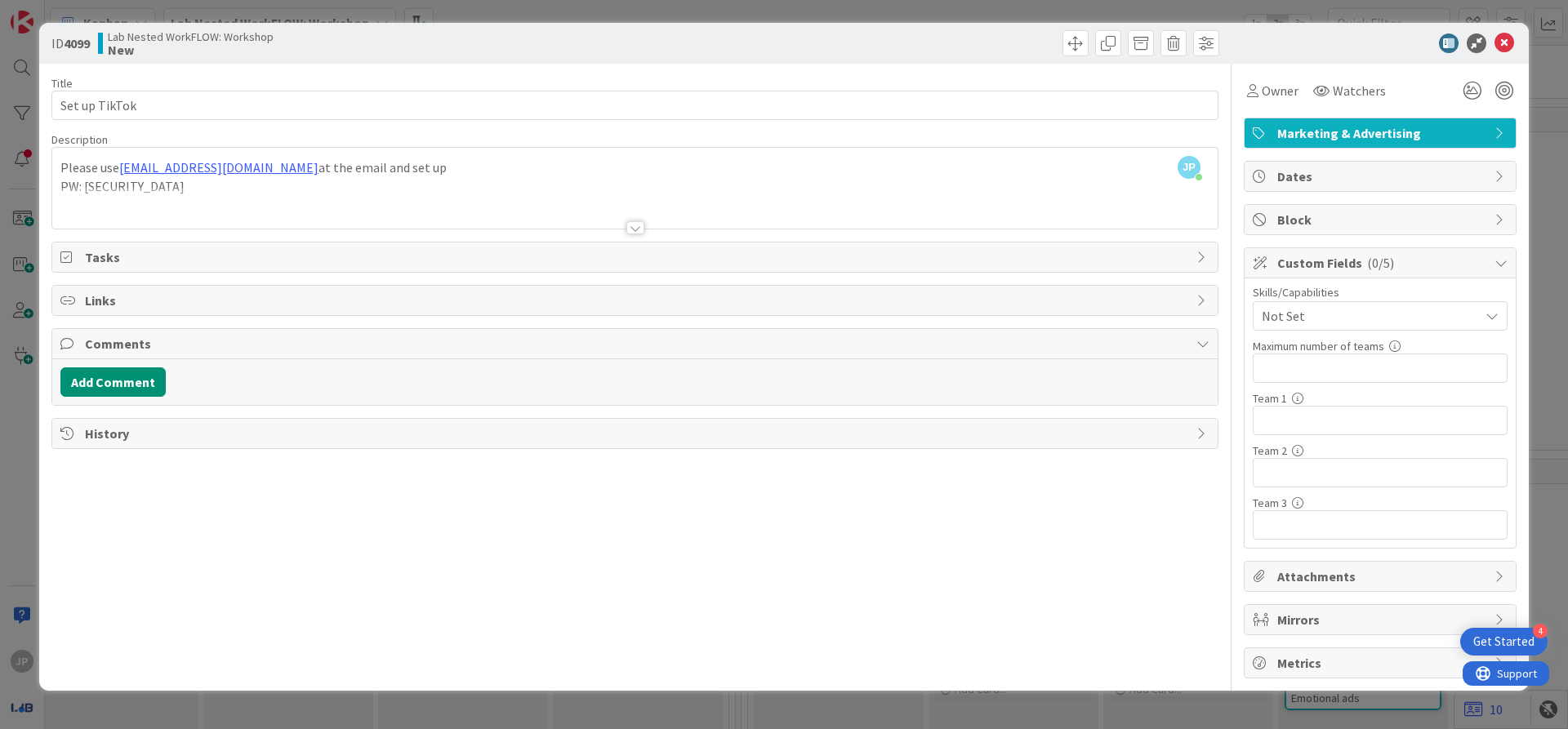 click on "Tasks" at bounding box center (635, 257) 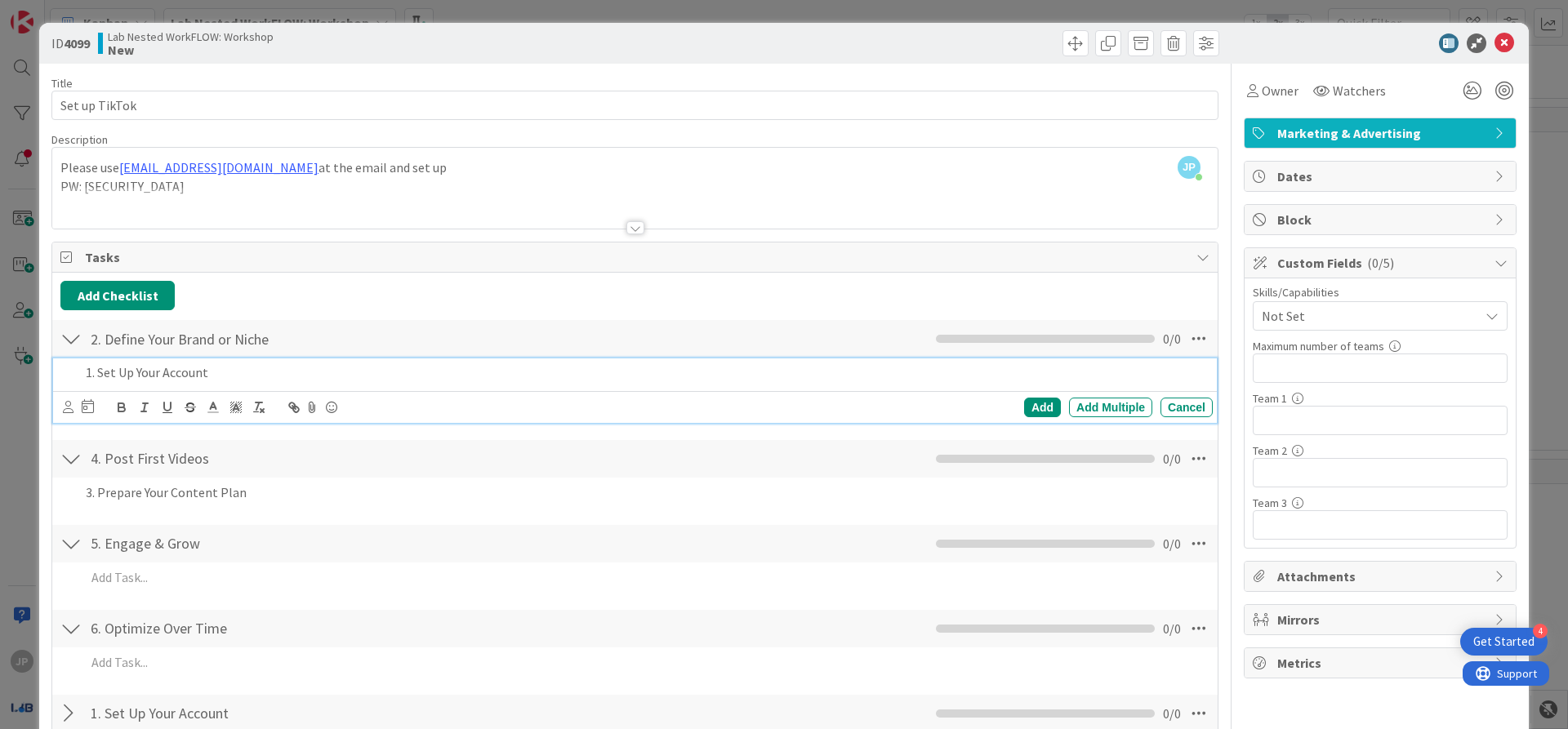 click on "1. Set Up Your Account" at bounding box center [646, 372] 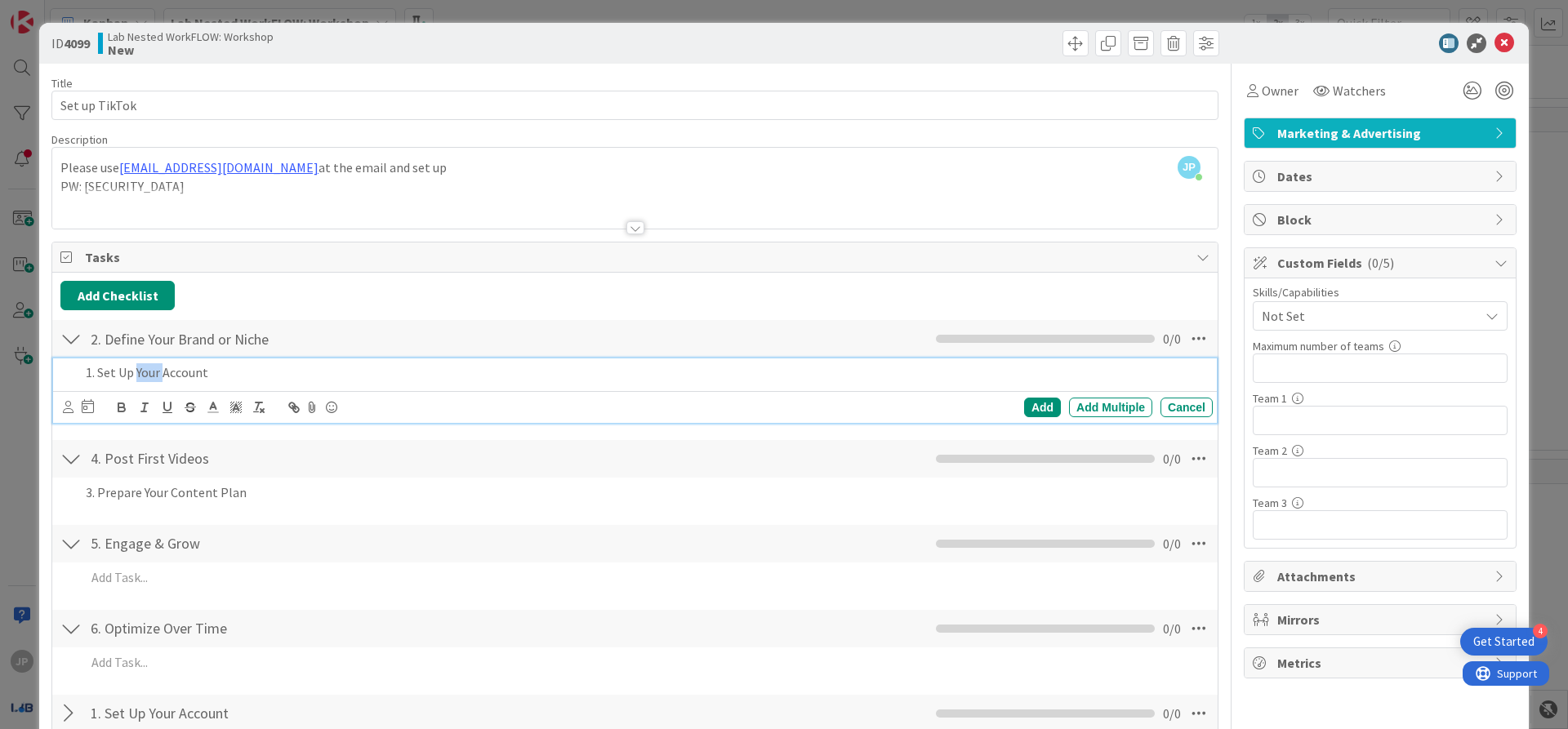 click on "1. Set Up Your Account" at bounding box center (646, 372) 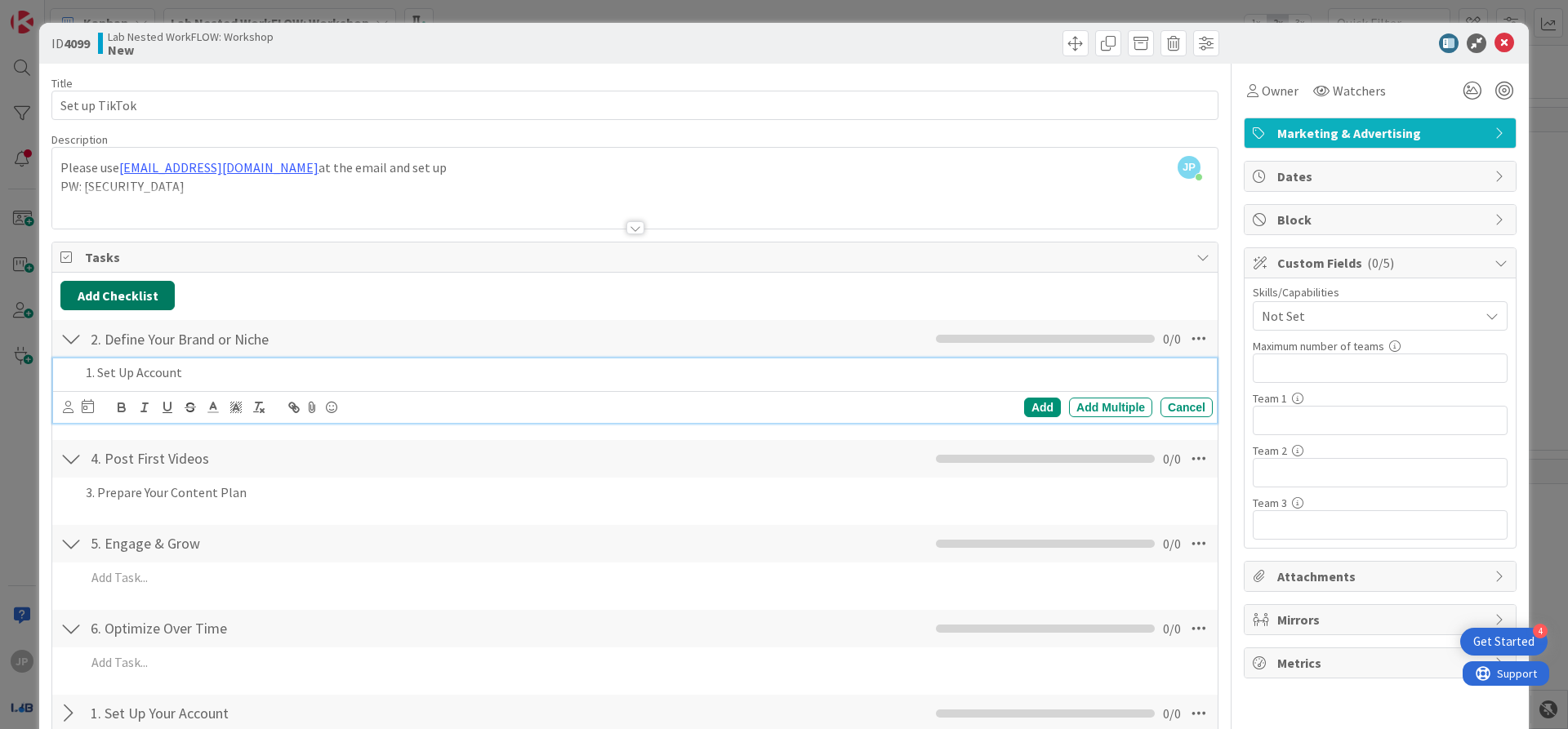click on "Add Checklist" at bounding box center (118, 296) 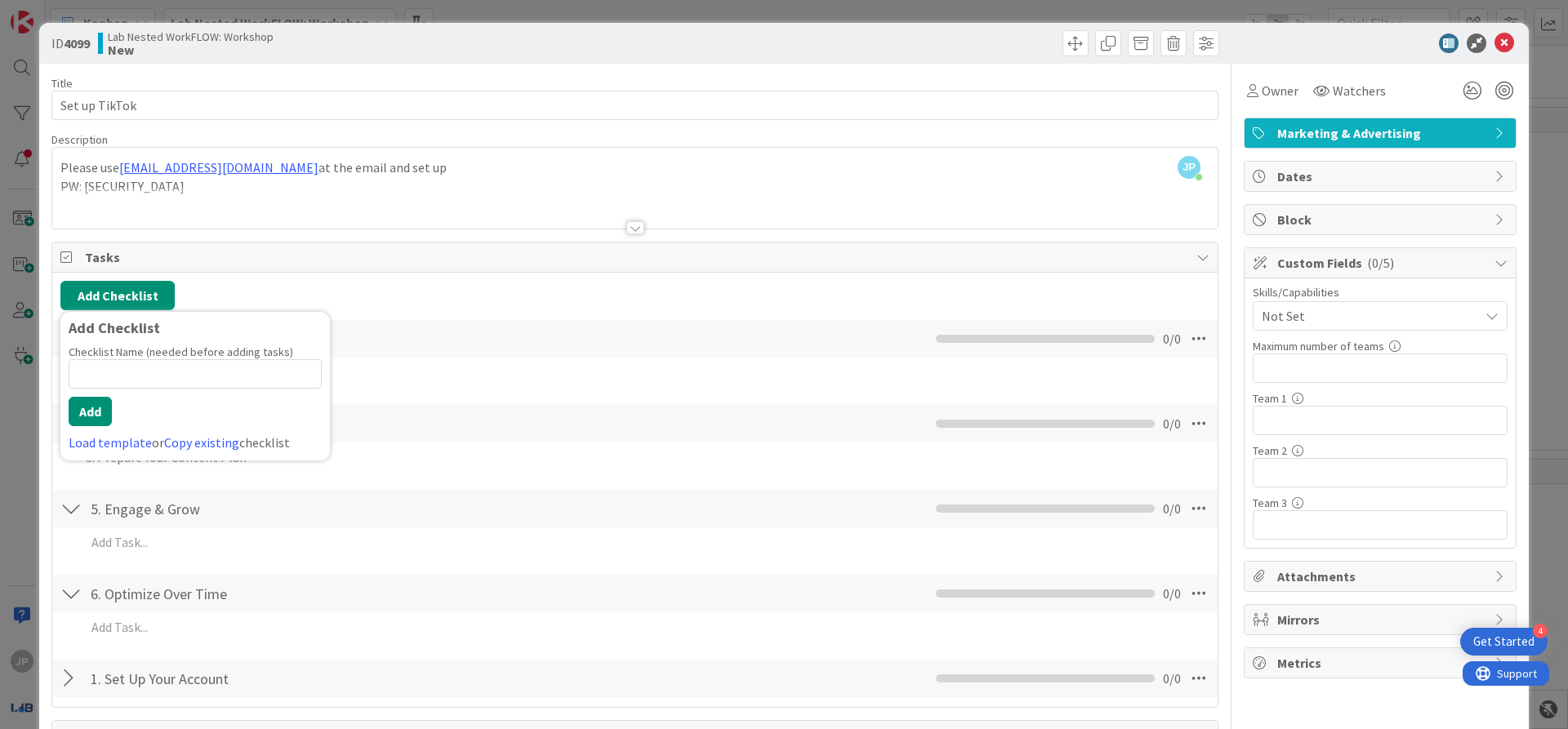 click on "2. Define Your Brand or Niche Checklist Name 29 / 64 2. Define Your Brand or Niche 0 / 0" at bounding box center (635, 339) 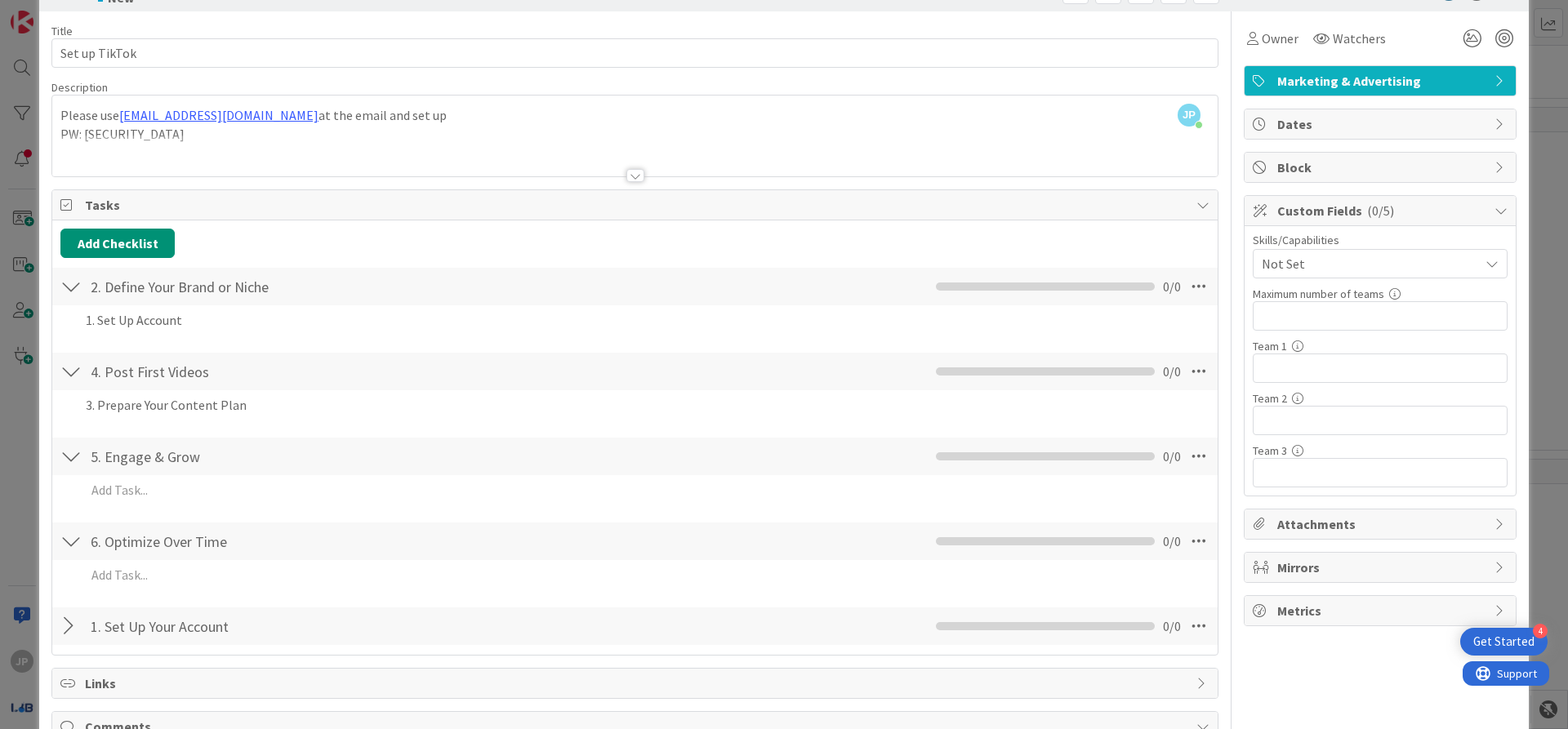 scroll, scrollTop: 82, scrollLeft: 0, axis: vertical 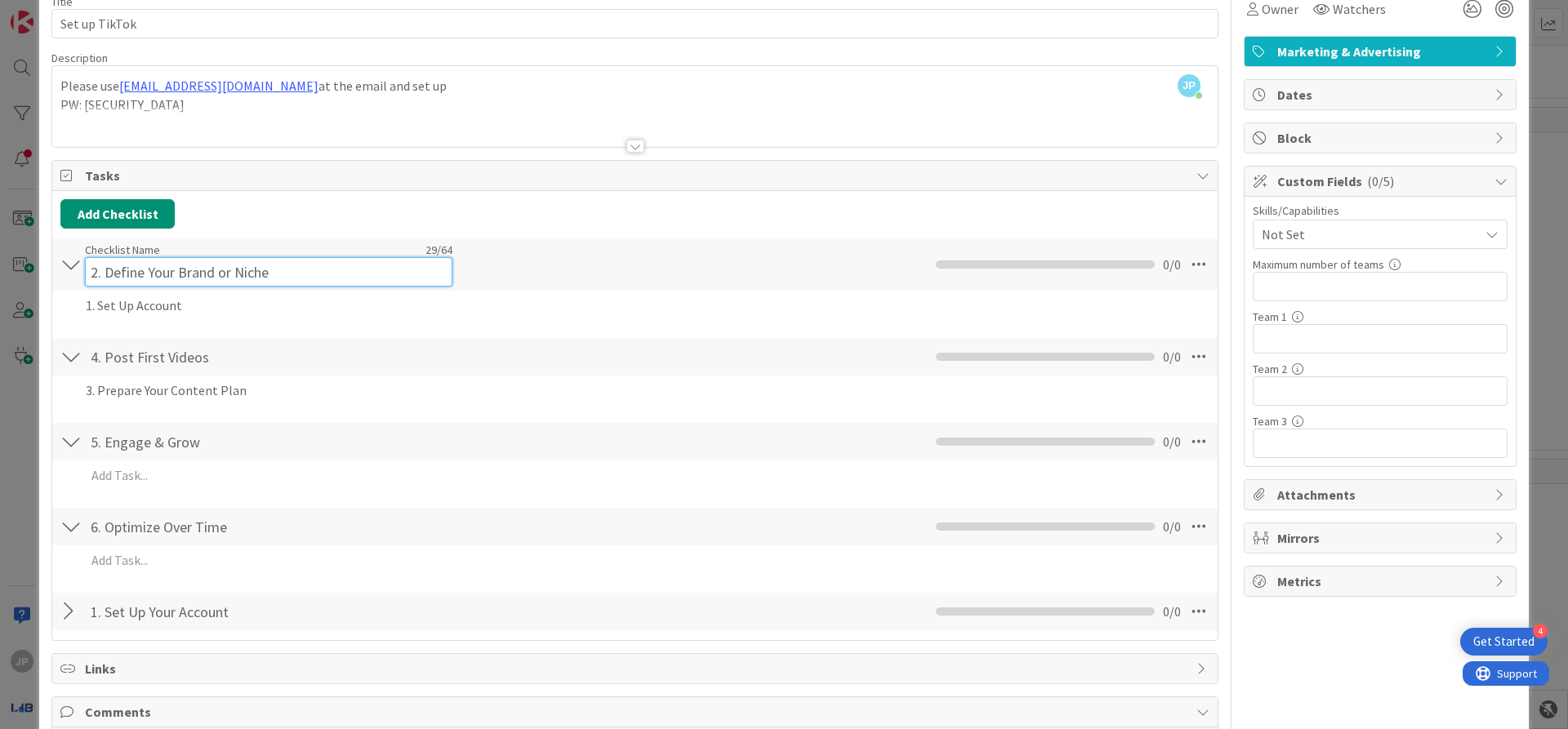 click on "Checklist Name 29 / 64 2. Define Your Brand or Niche" at bounding box center (269, 264) 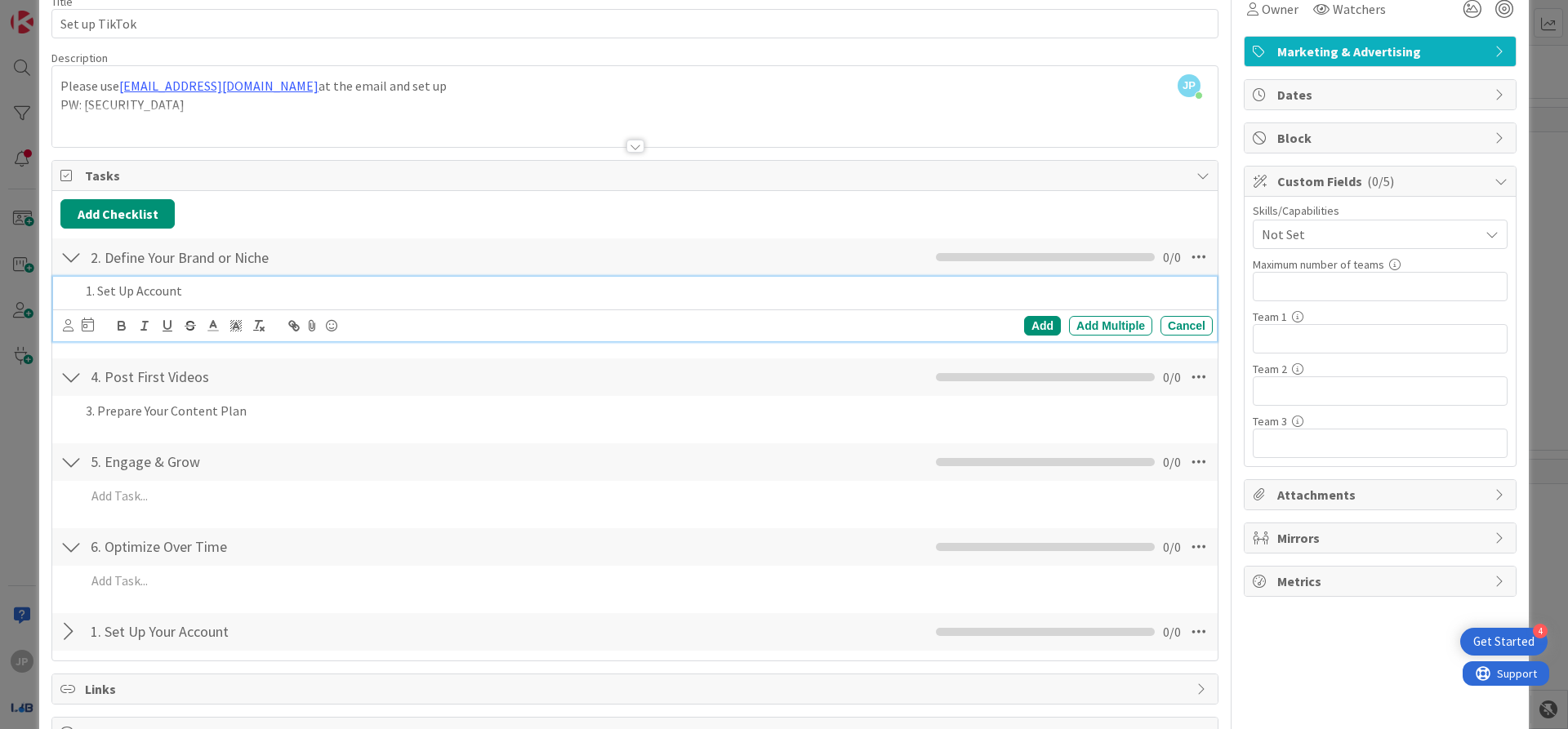 click on "1. Set Up Account" at bounding box center (646, 291) 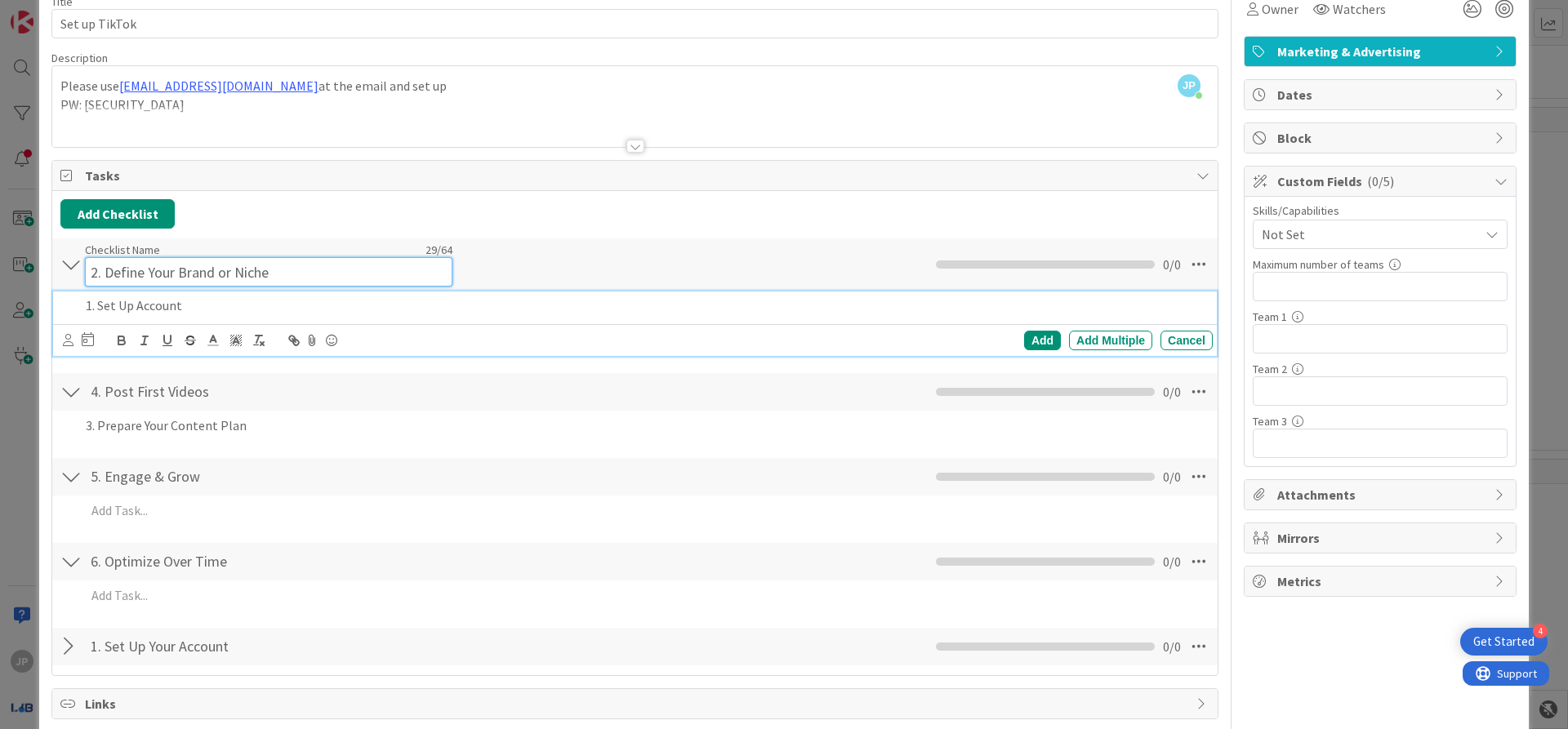 click on "2. Define Your Brand or Niche" at bounding box center (269, 272) 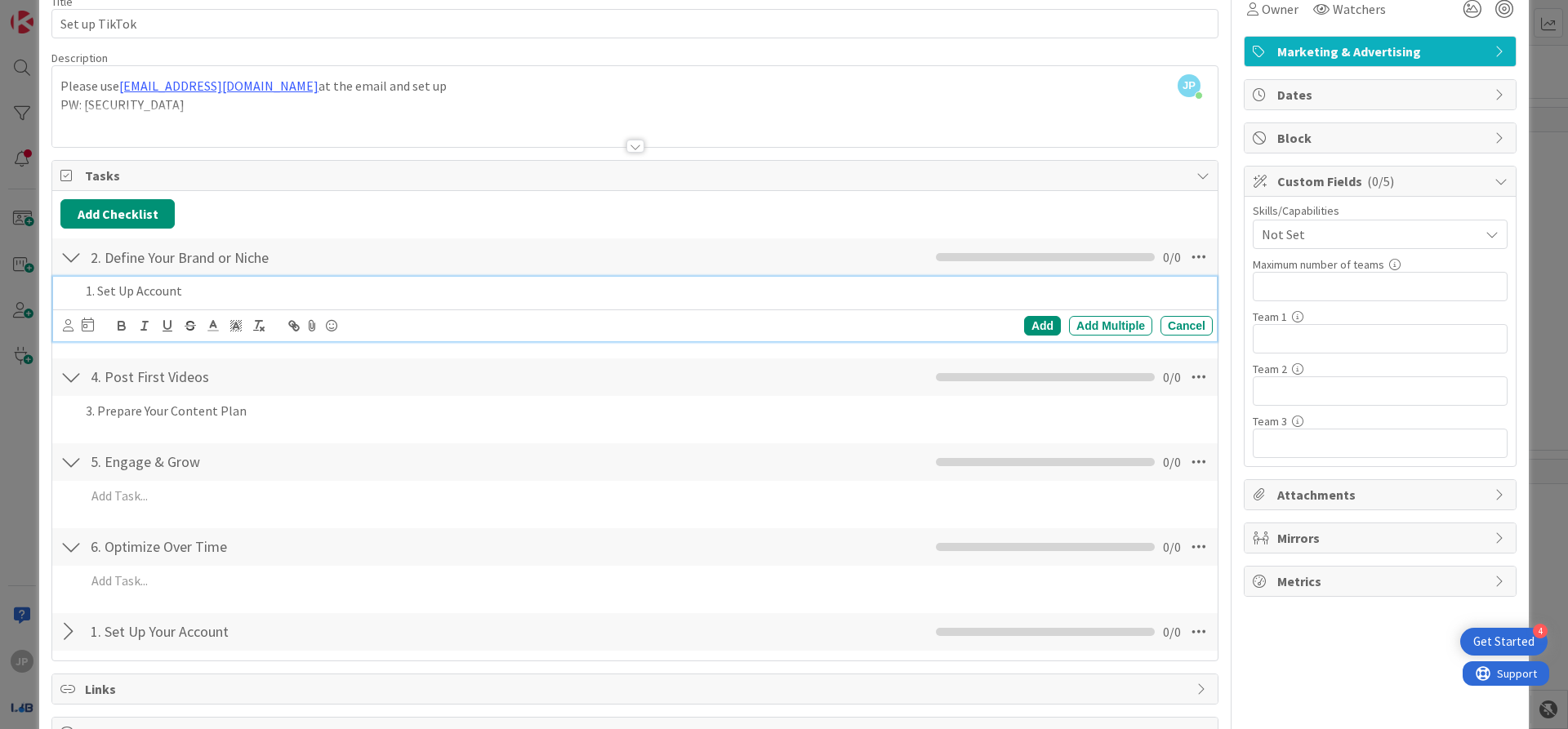 click on "1. Set Up Account Navigate forward to interact with the calendar and select a date. Press the question mark key to get the keyboard shortcuts for changing dates. Add Add Multiple Cancel" at bounding box center (635, 309) 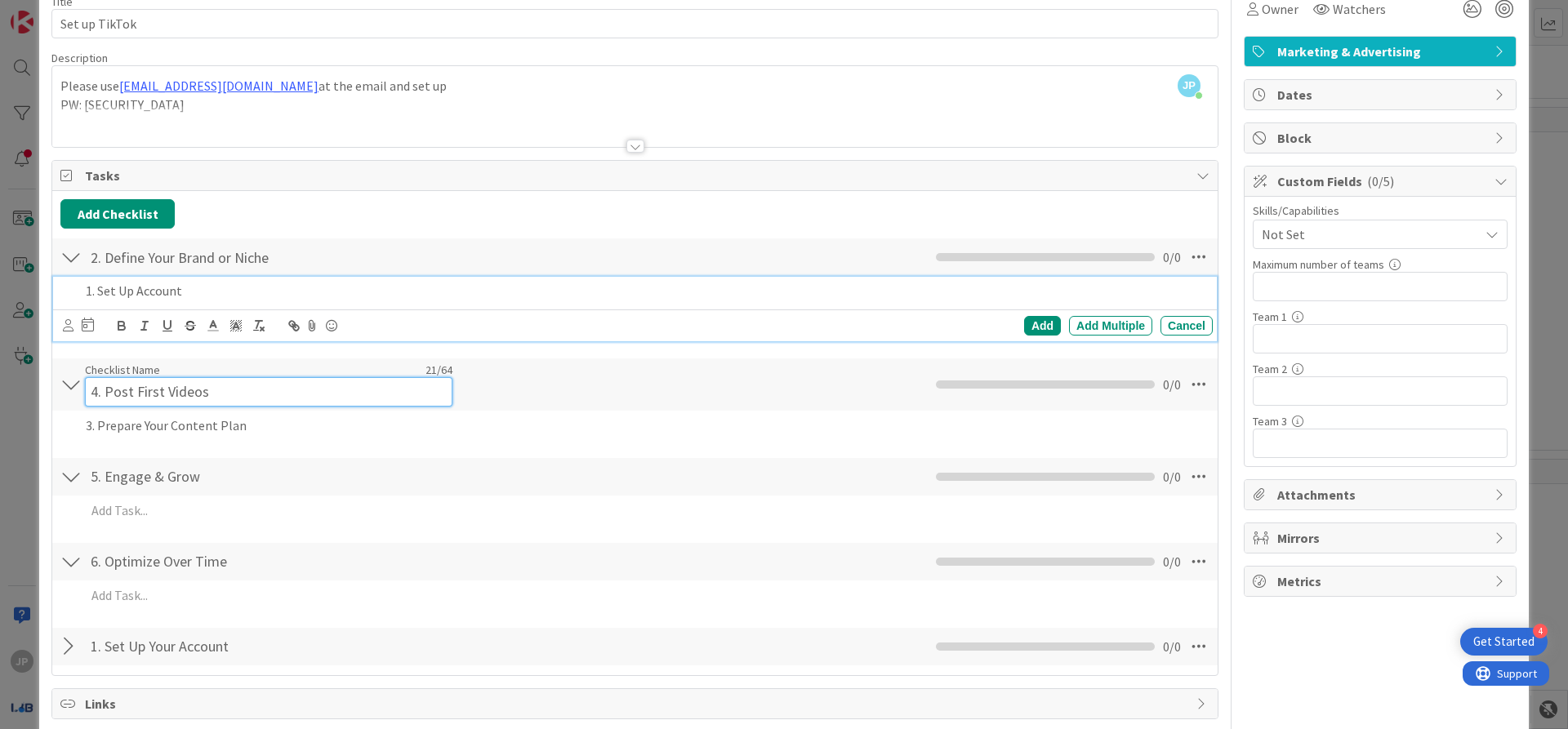 click on "Checklist Name 21 / 64 4. Post First Videos" at bounding box center (269, 385) 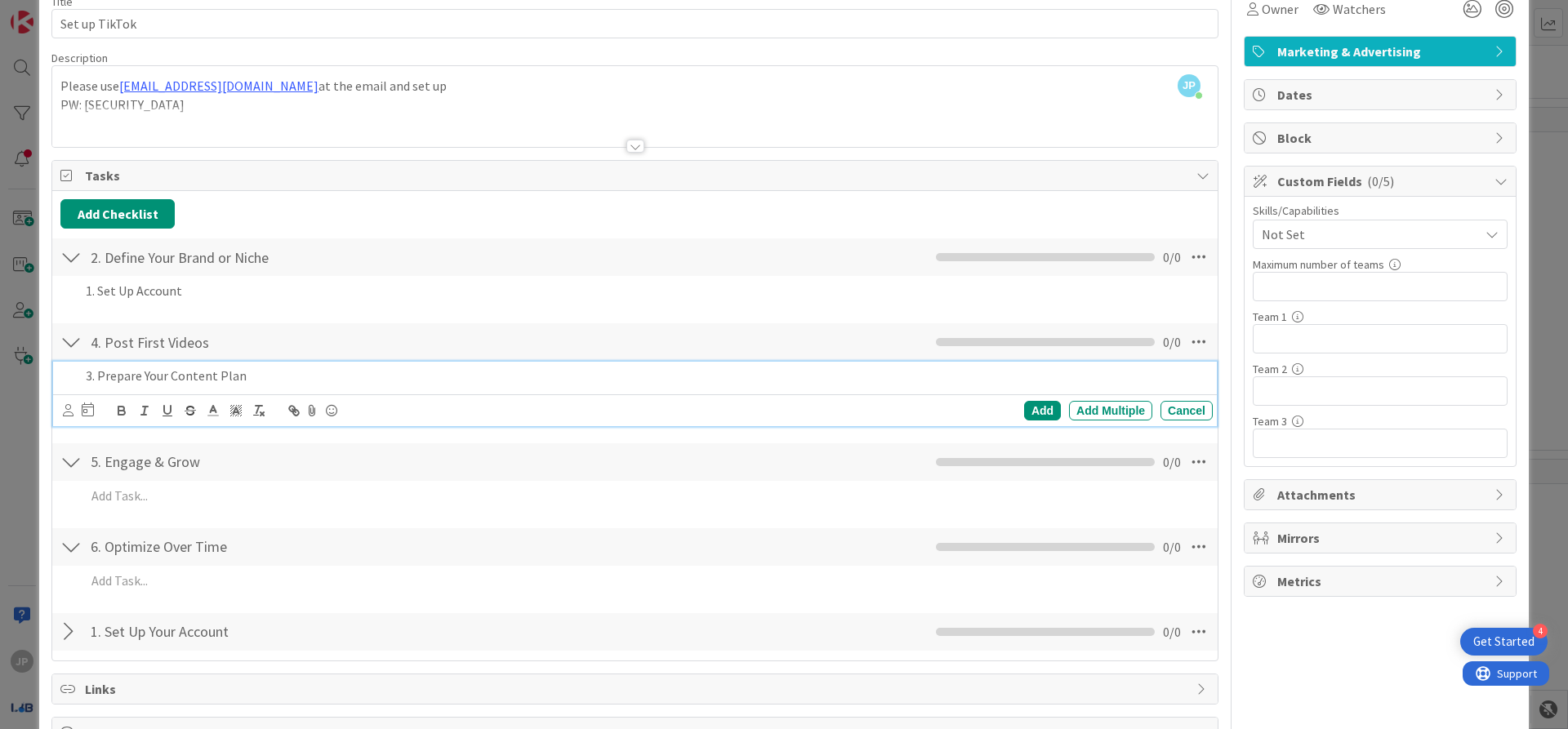 click on "3. Prepare Your Content Plan" at bounding box center (646, 376) 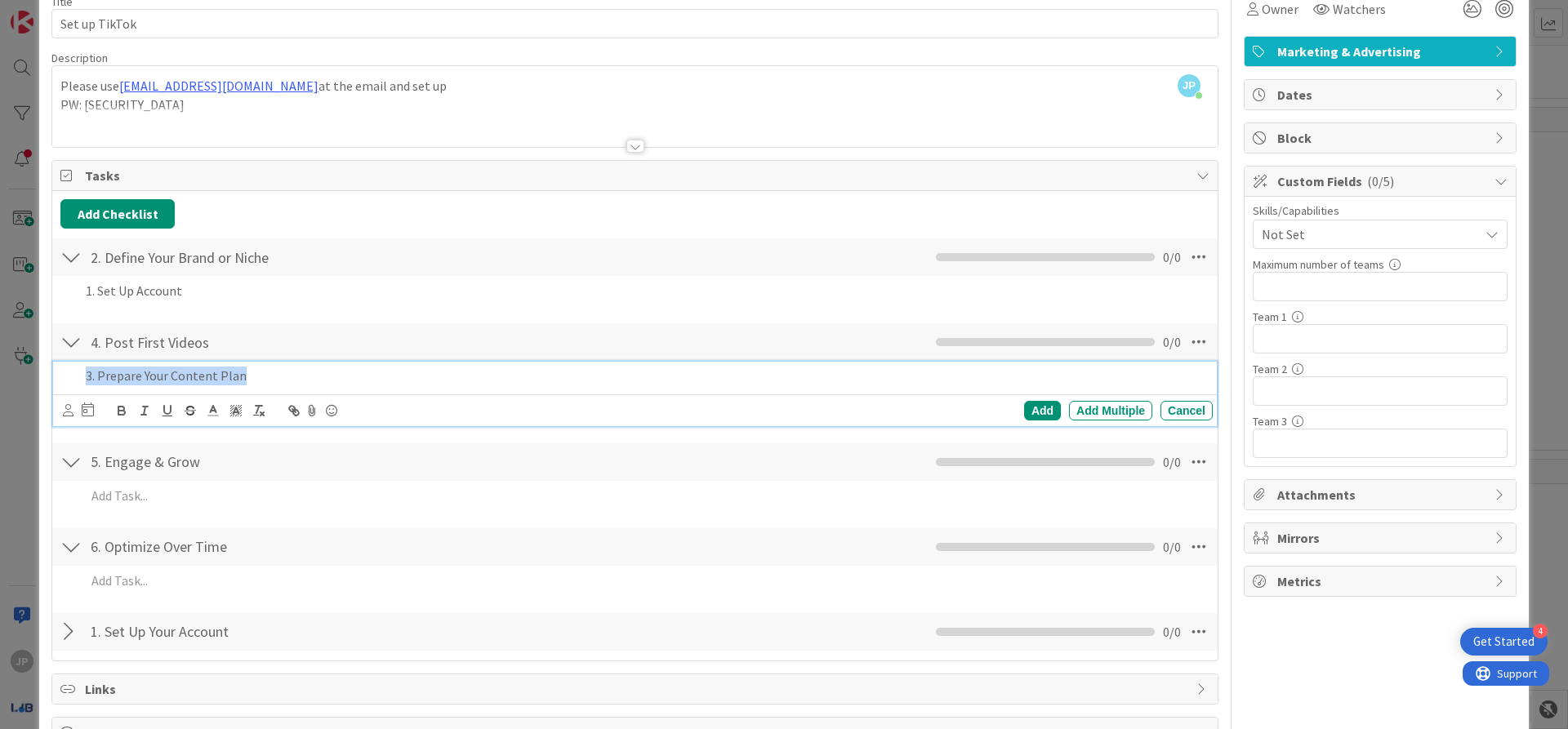 drag, startPoint x: 277, startPoint y: 380, endPoint x: 0, endPoint y: 380, distance: 277 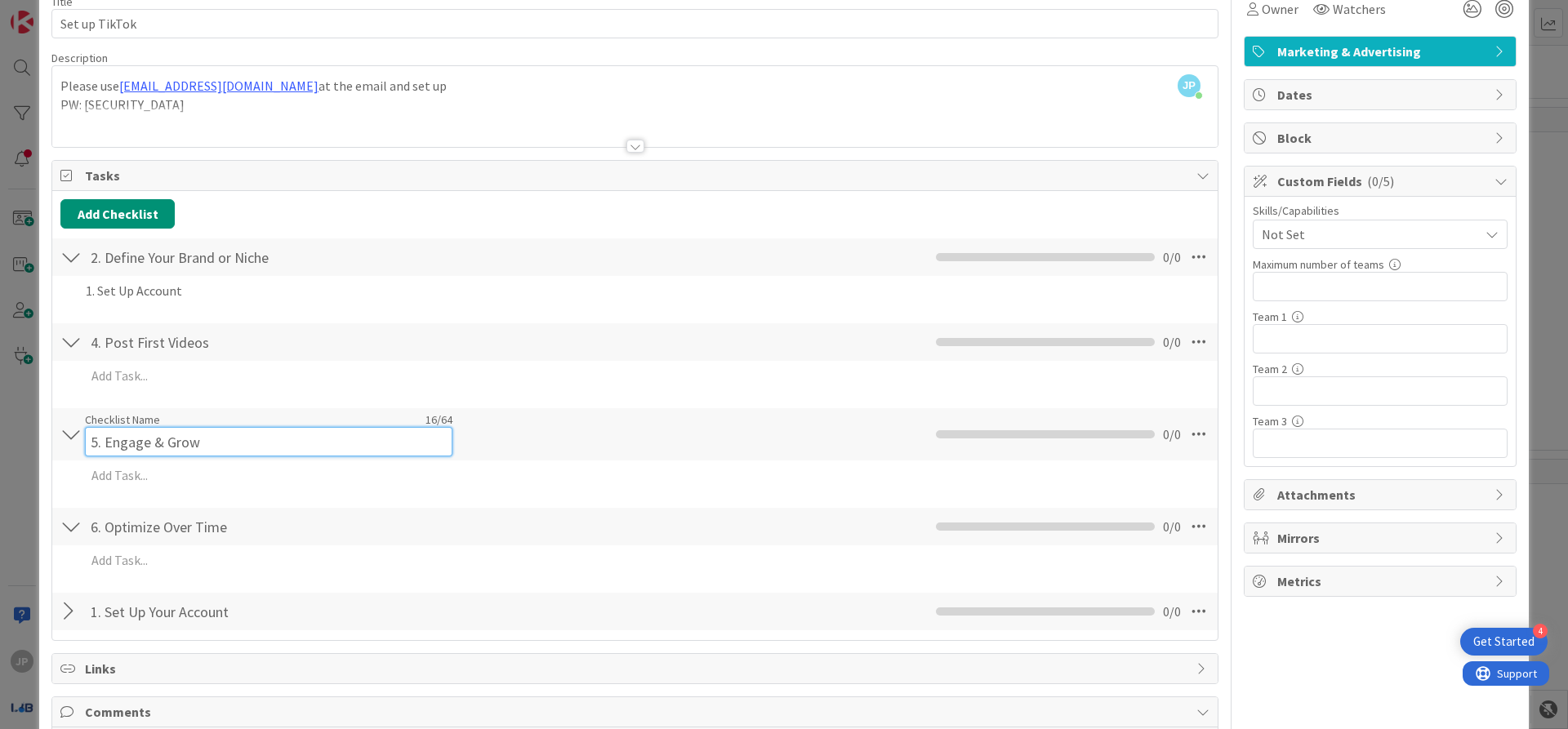 click on "5. Engage & Grow Checklist Name 16 / 64 5. Engage & Grow 0 / 0" at bounding box center (635, 434) 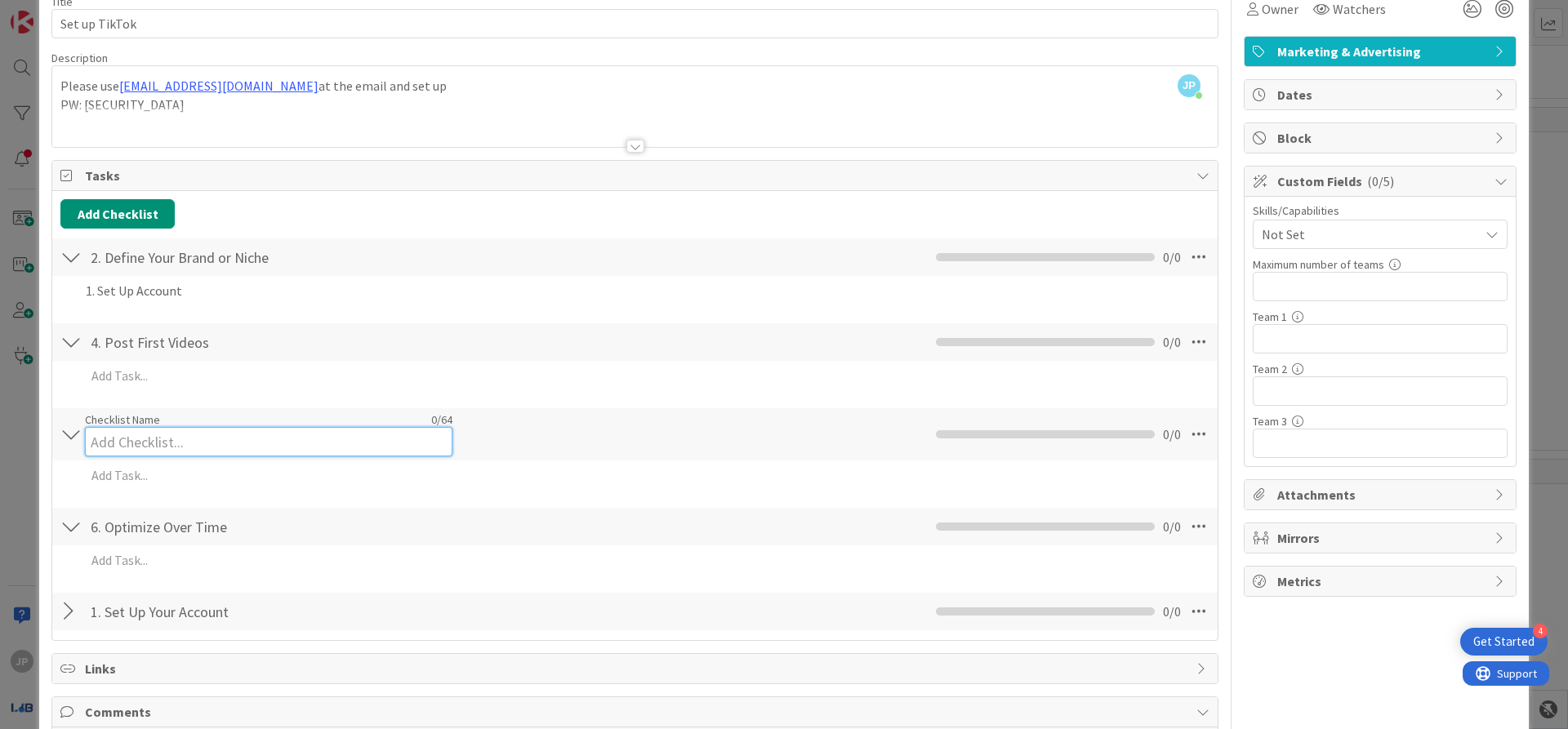type 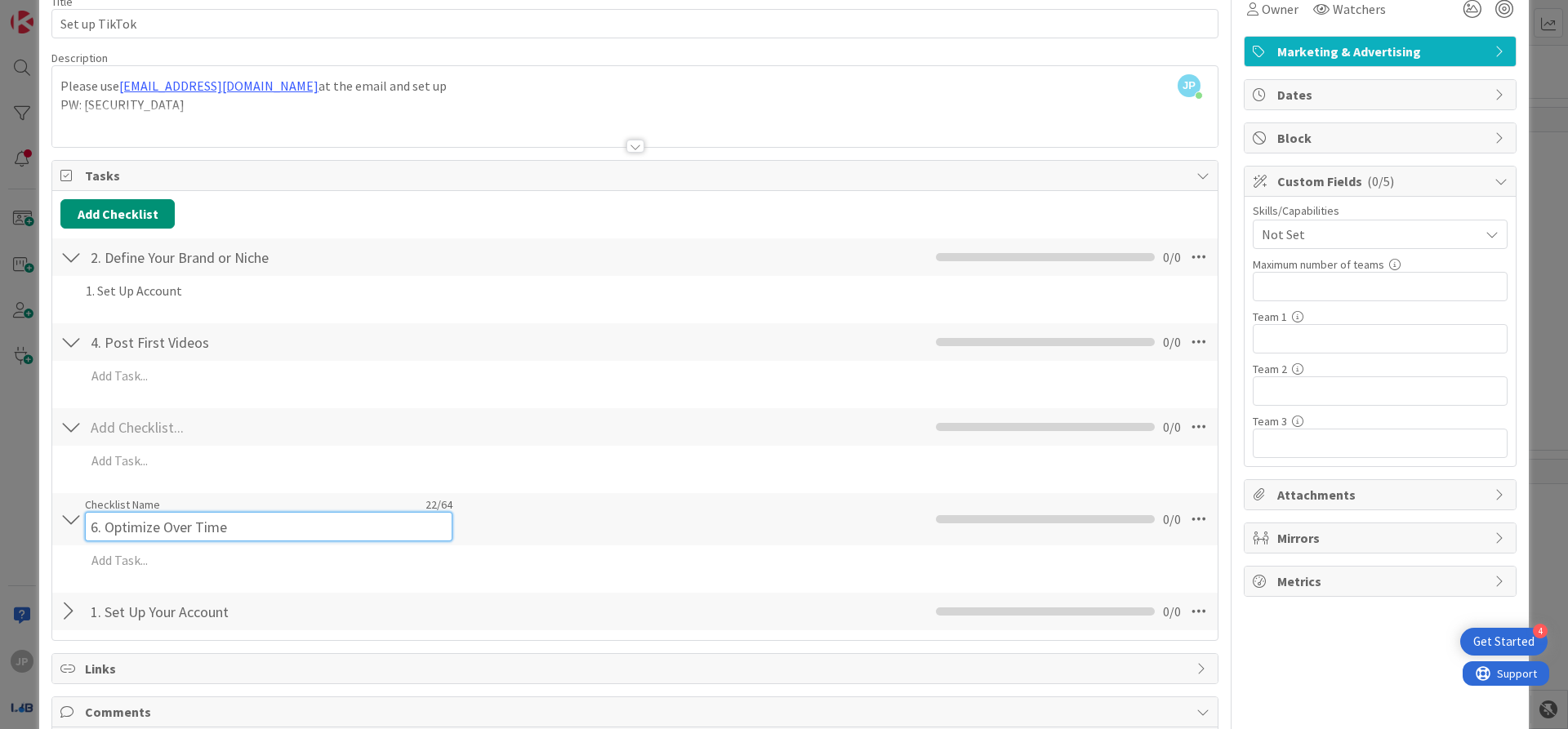 click on "6. Optimize Over Time" at bounding box center [269, 527] 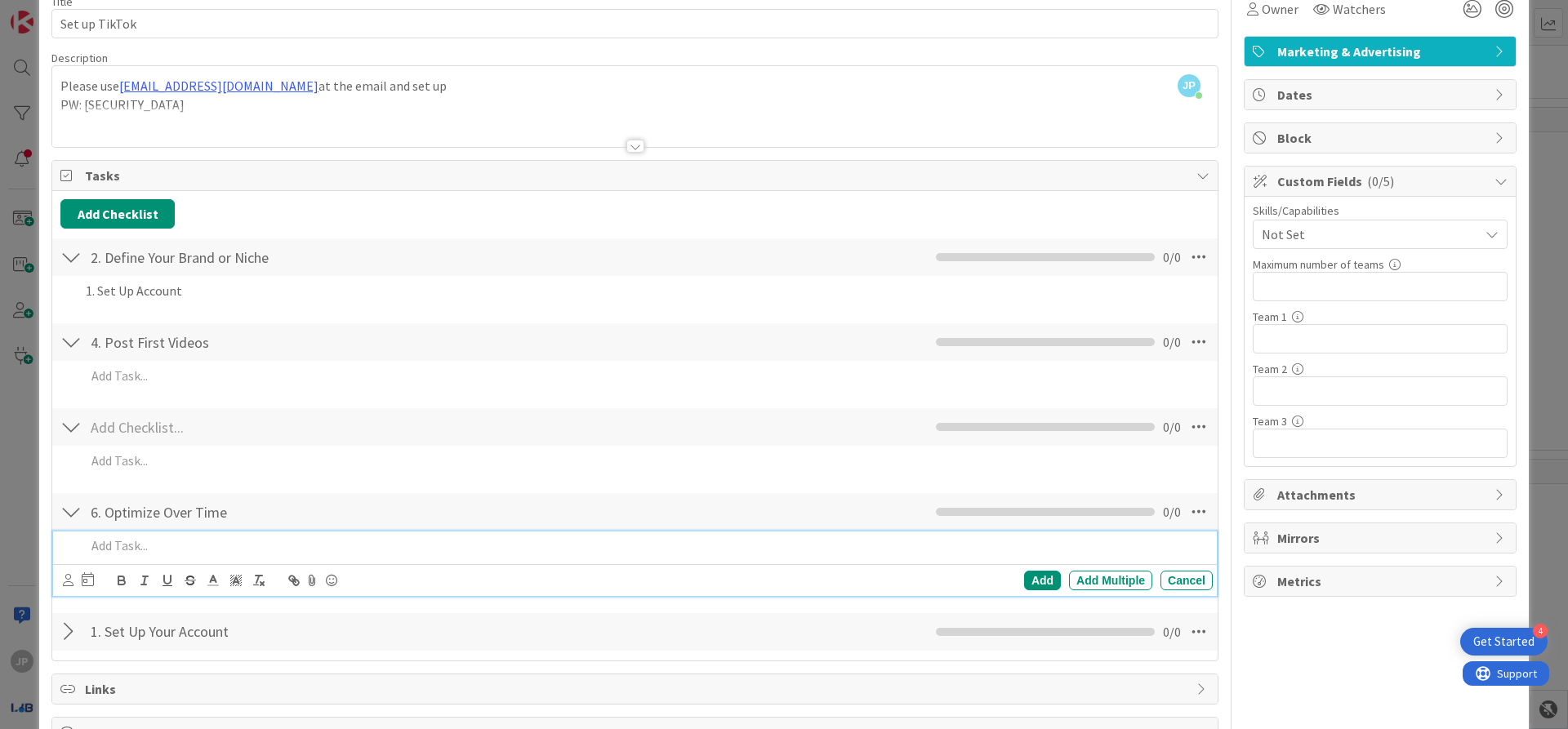 click at bounding box center [646, 545] 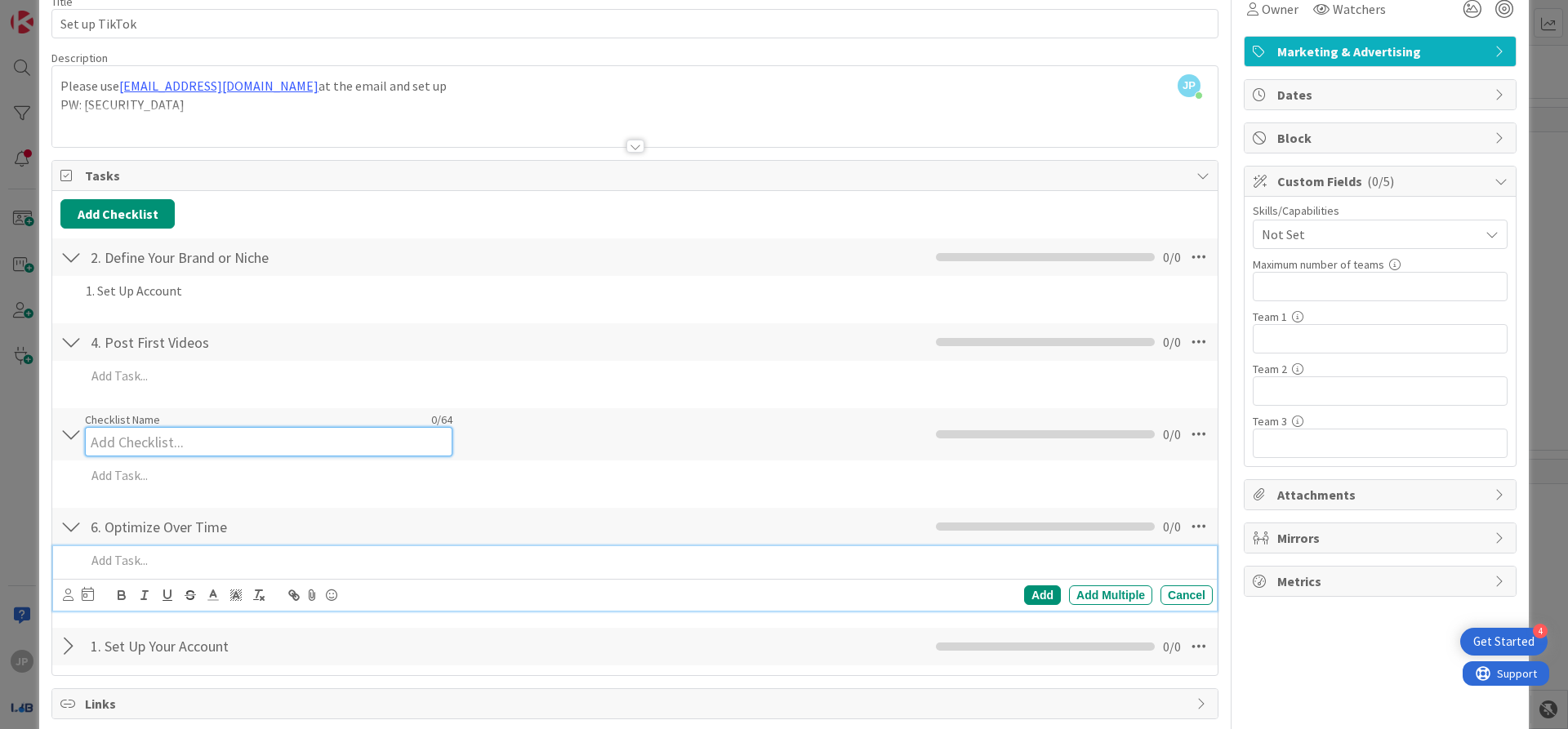 click at bounding box center (269, 442) 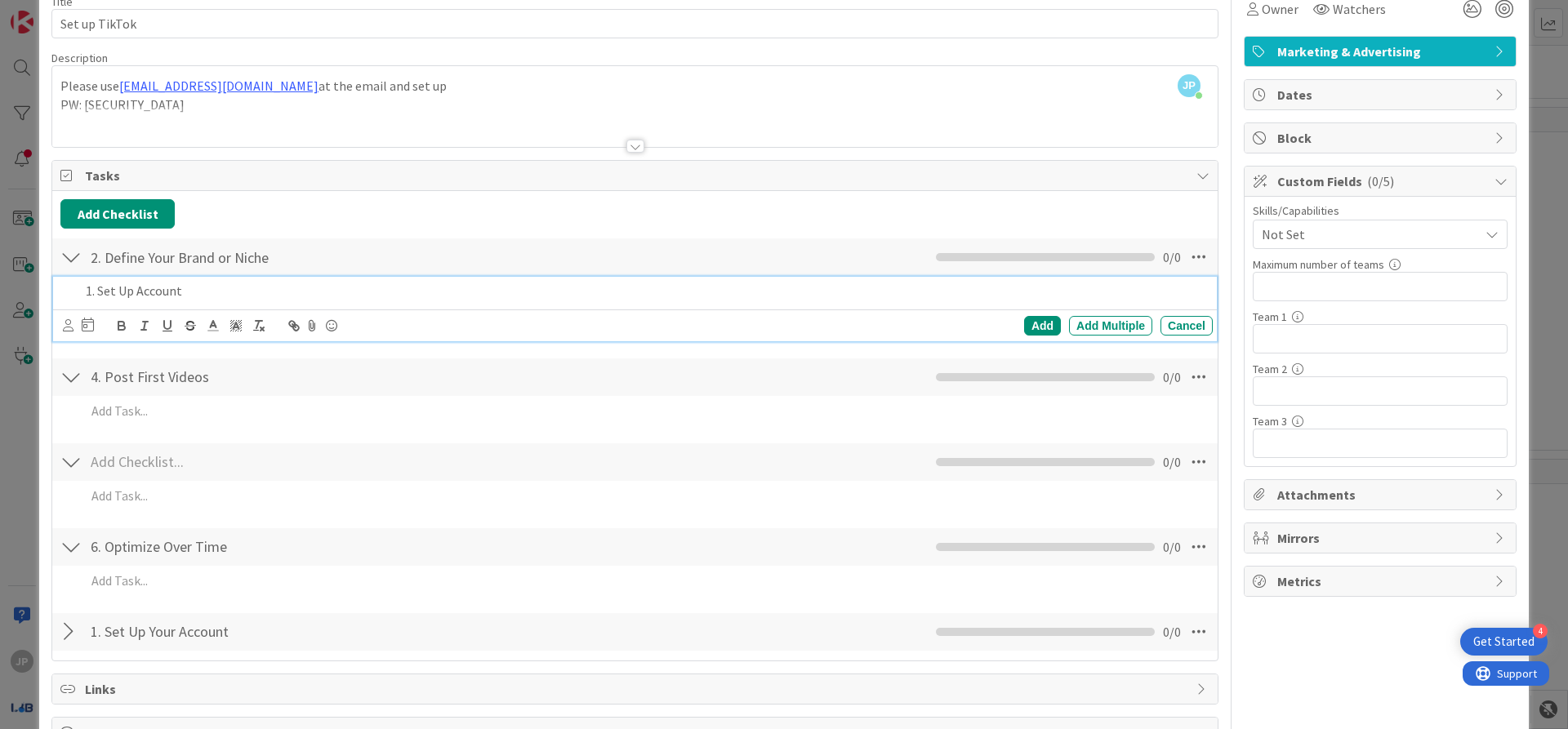 click on "1. Set Up Account" at bounding box center (646, 291) 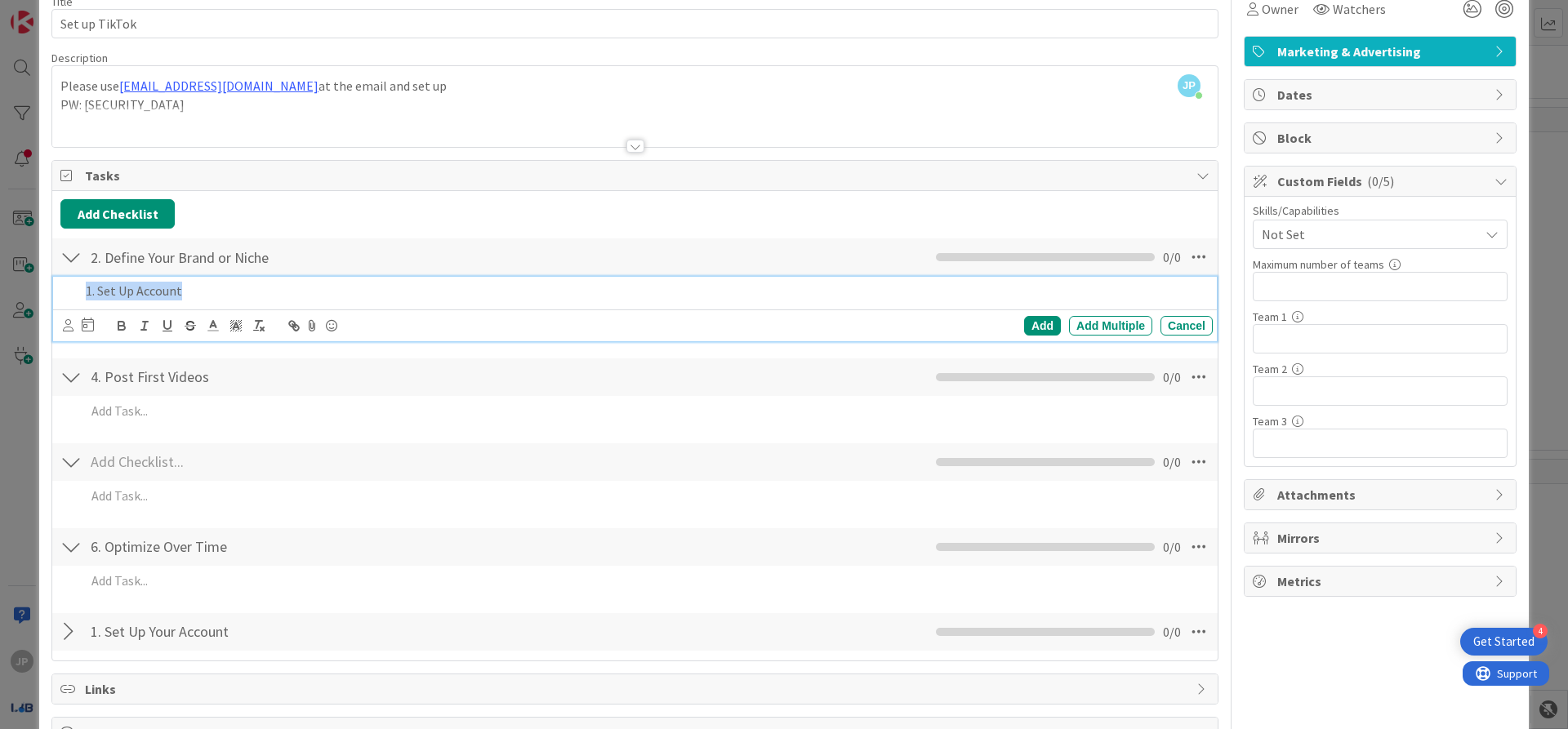 drag, startPoint x: 202, startPoint y: 287, endPoint x: 0, endPoint y: 281, distance: 202.08909 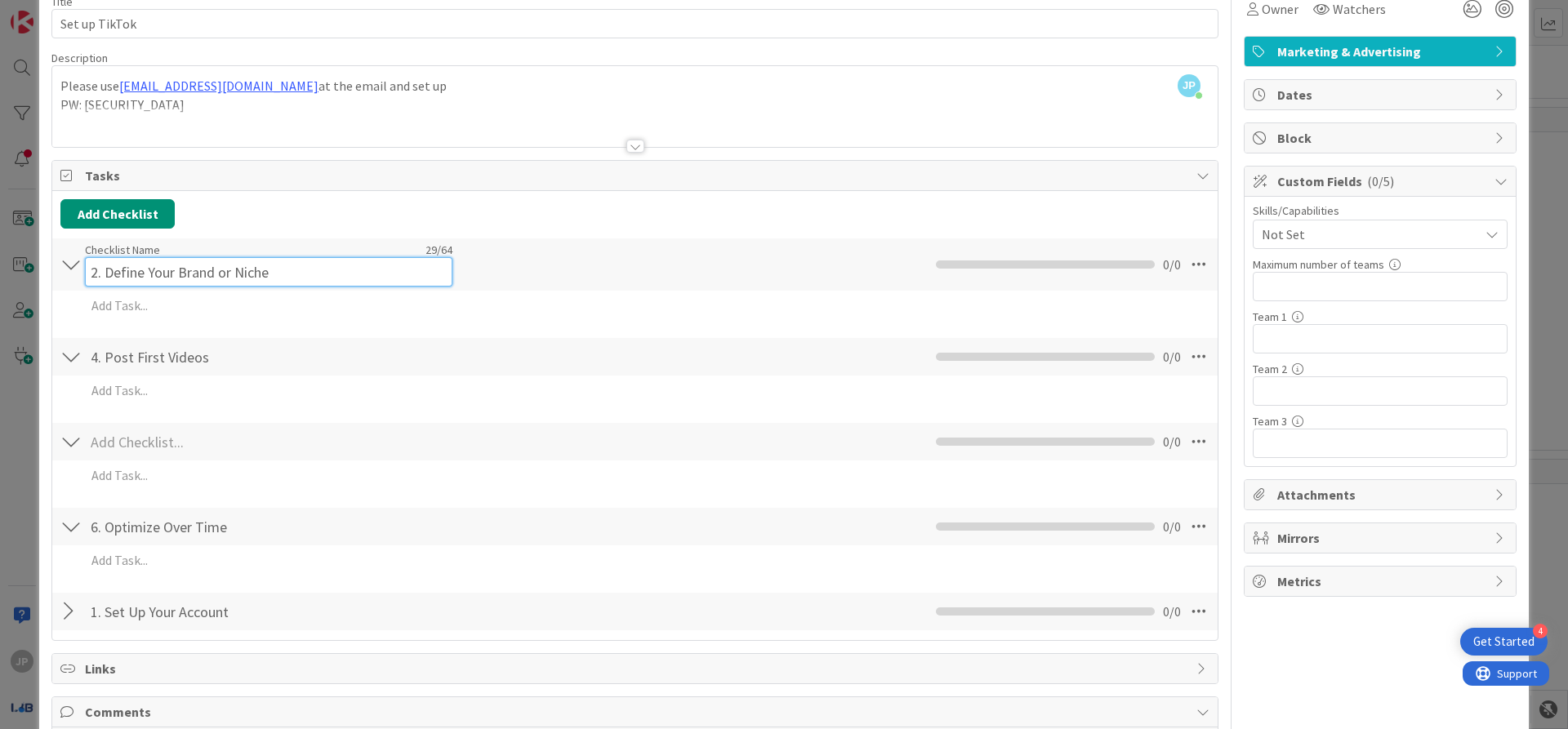 scroll, scrollTop: 96, scrollLeft: 0, axis: vertical 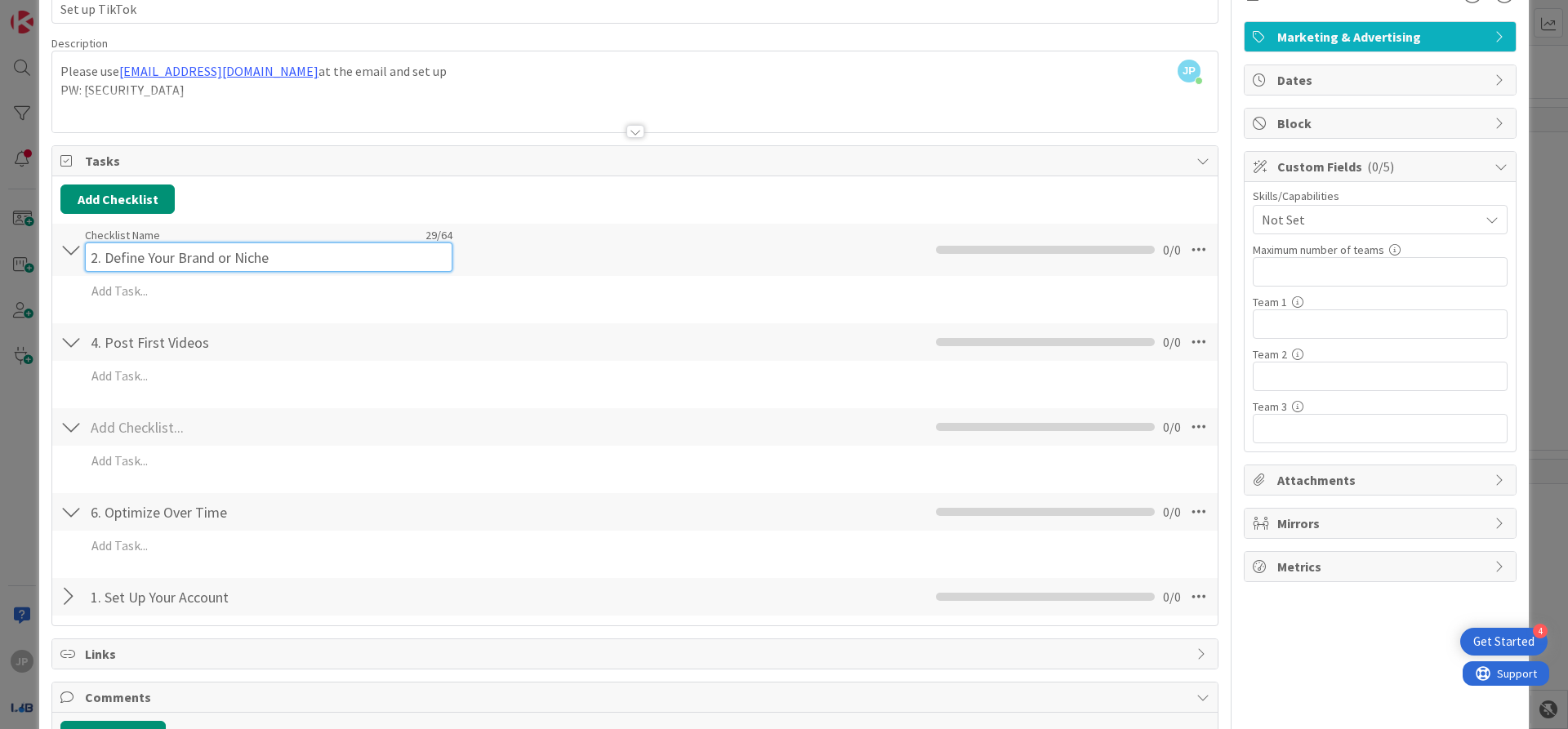 click on "2. Define Your Brand or Niche" at bounding box center [269, 257] 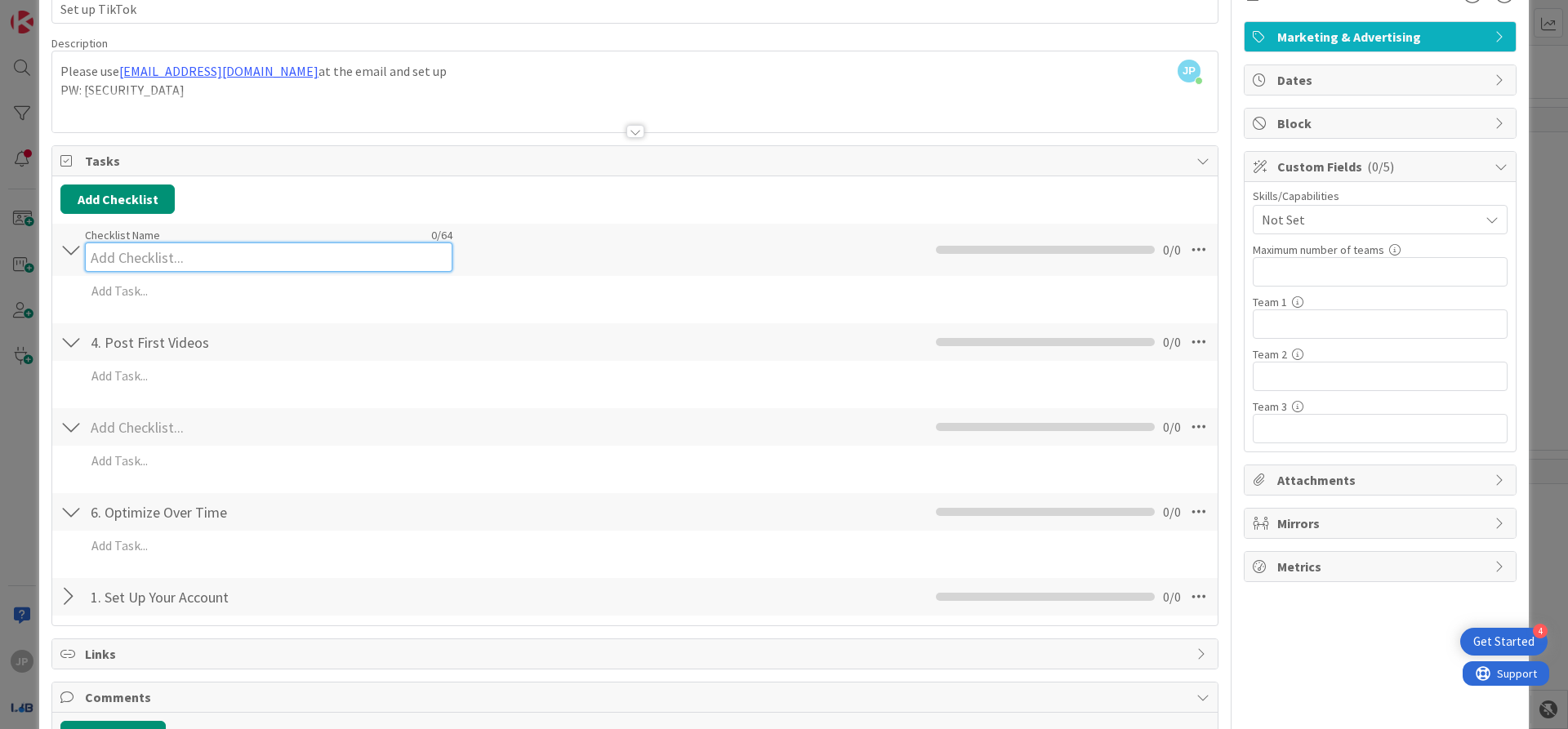 type 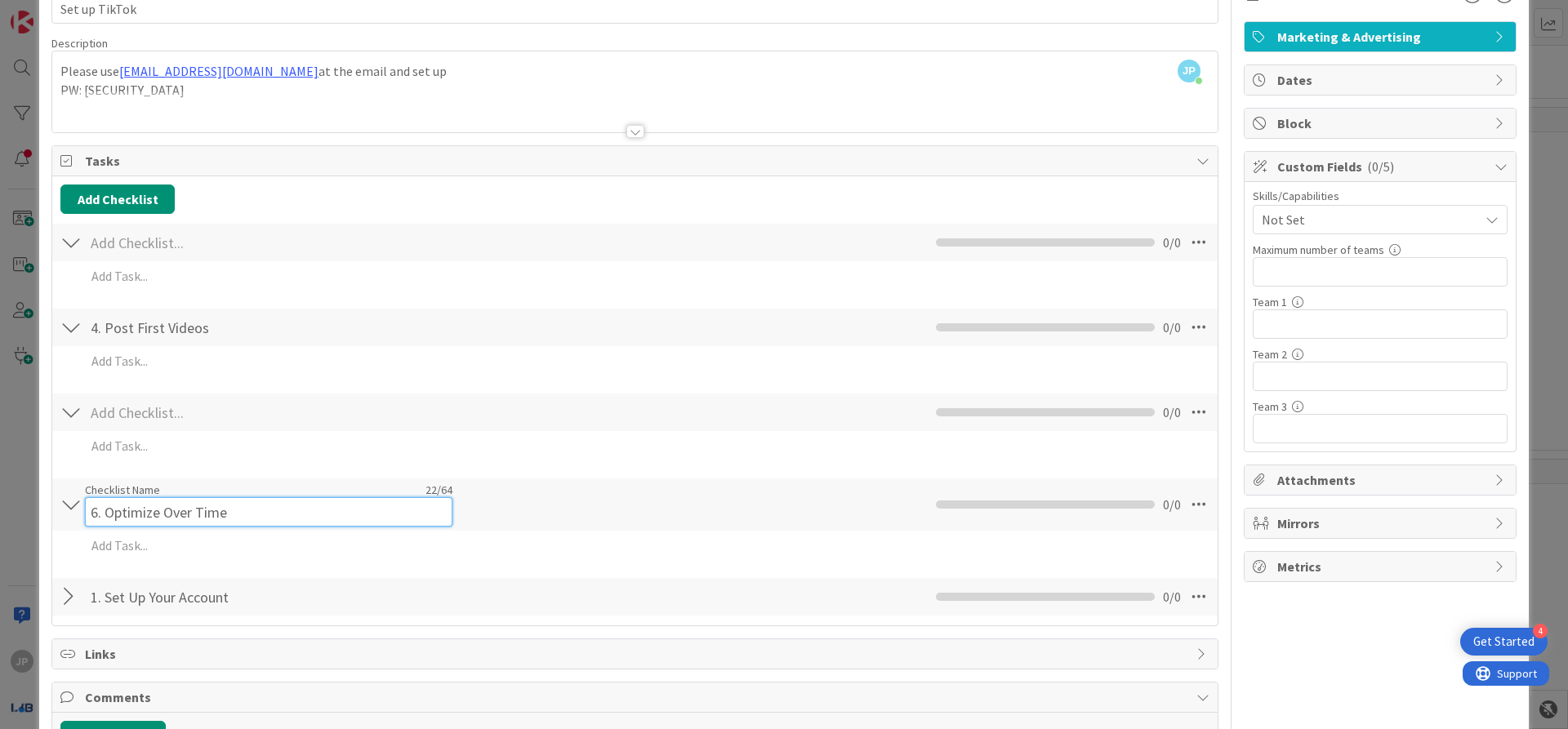 click on "6. Optimize Over Time" at bounding box center [269, 512] 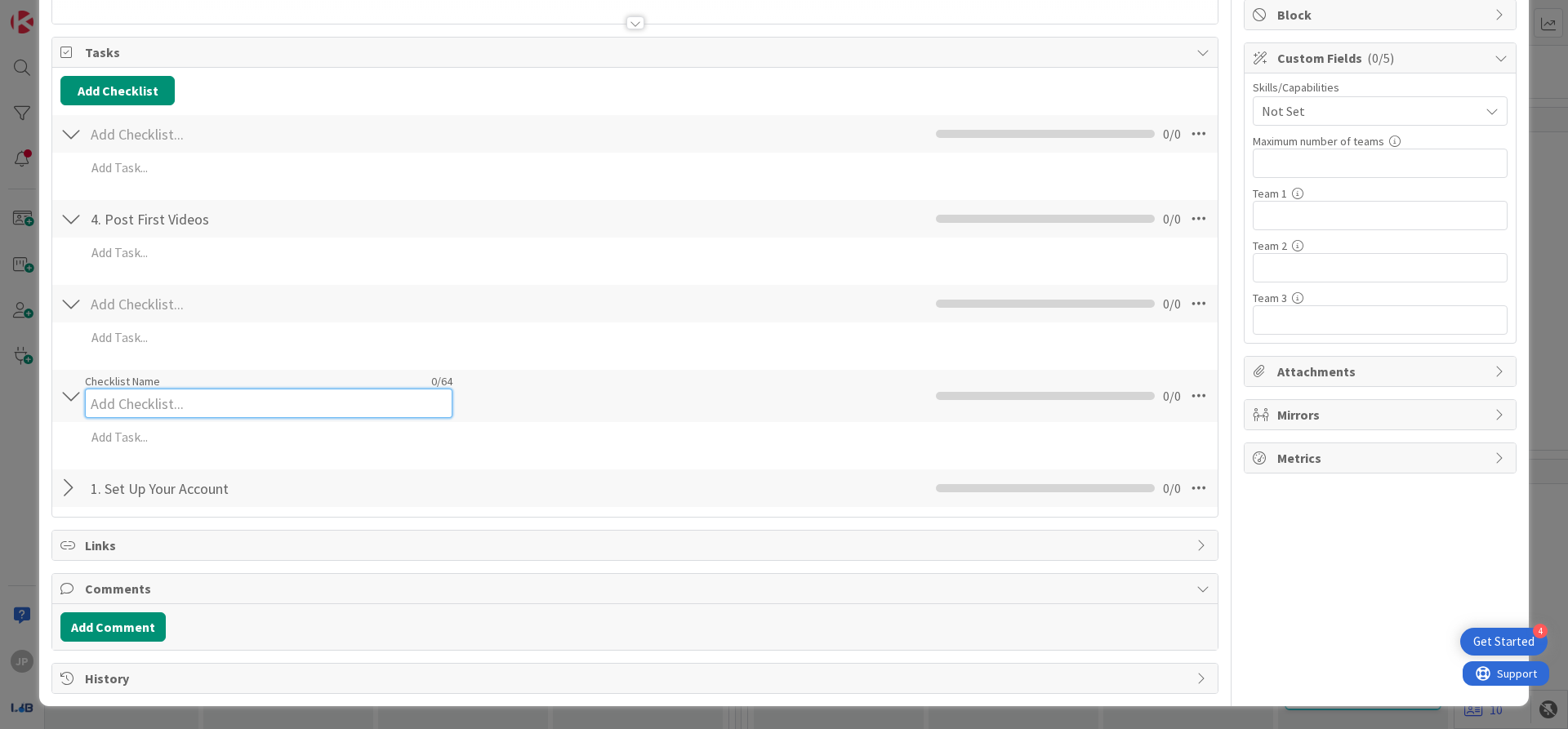 scroll, scrollTop: 42, scrollLeft: 0, axis: vertical 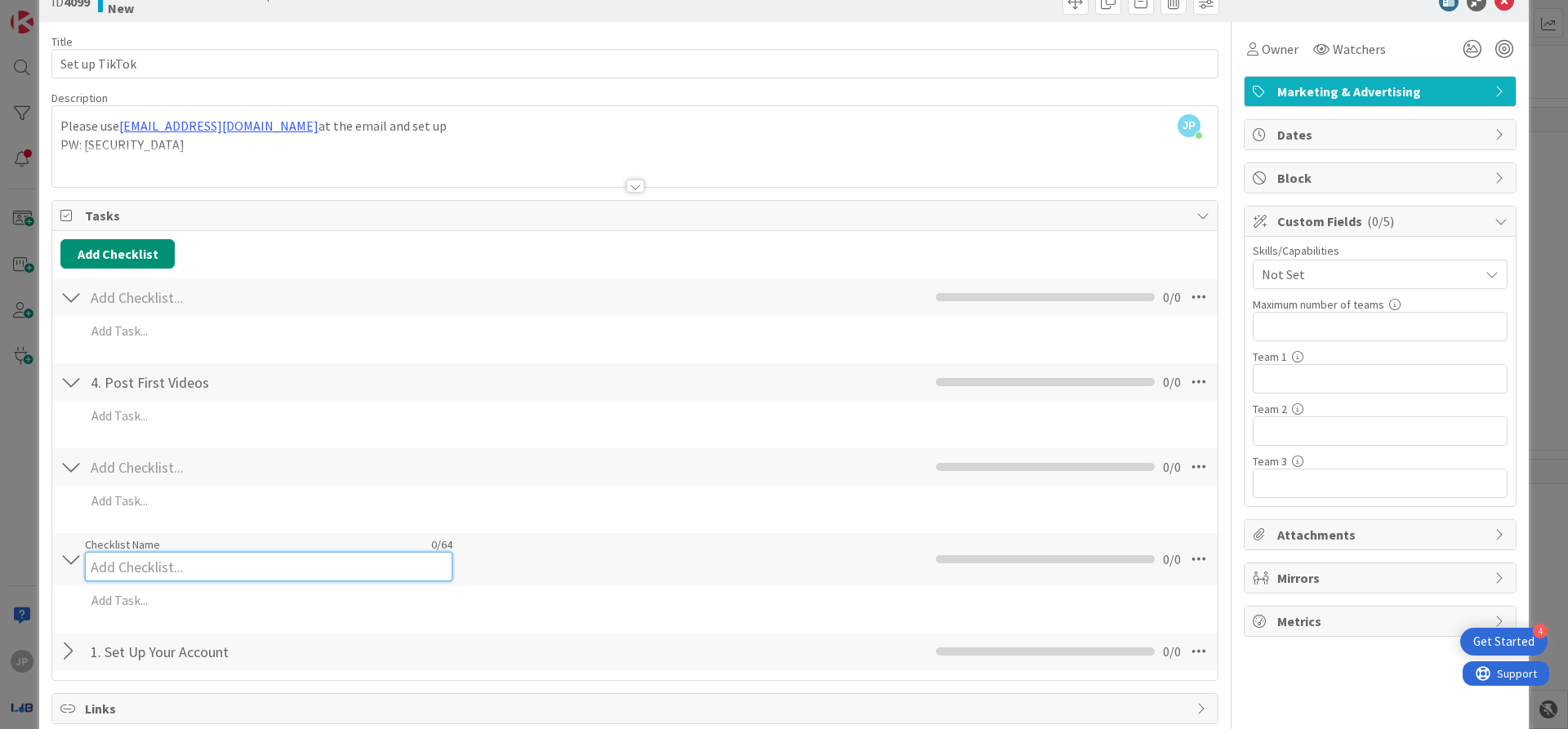 type 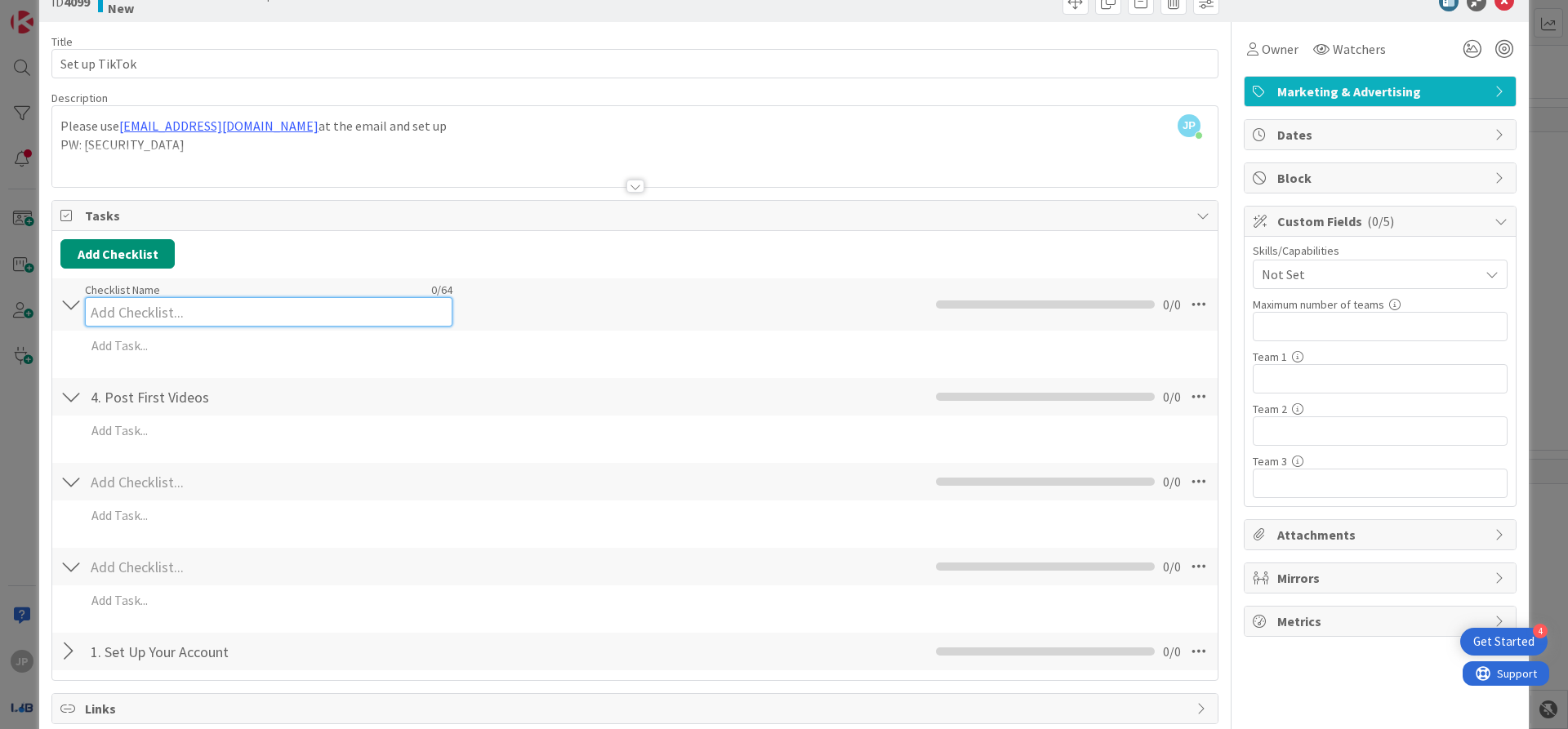 click on "Checklist Name 0 / 64" at bounding box center [269, 304] 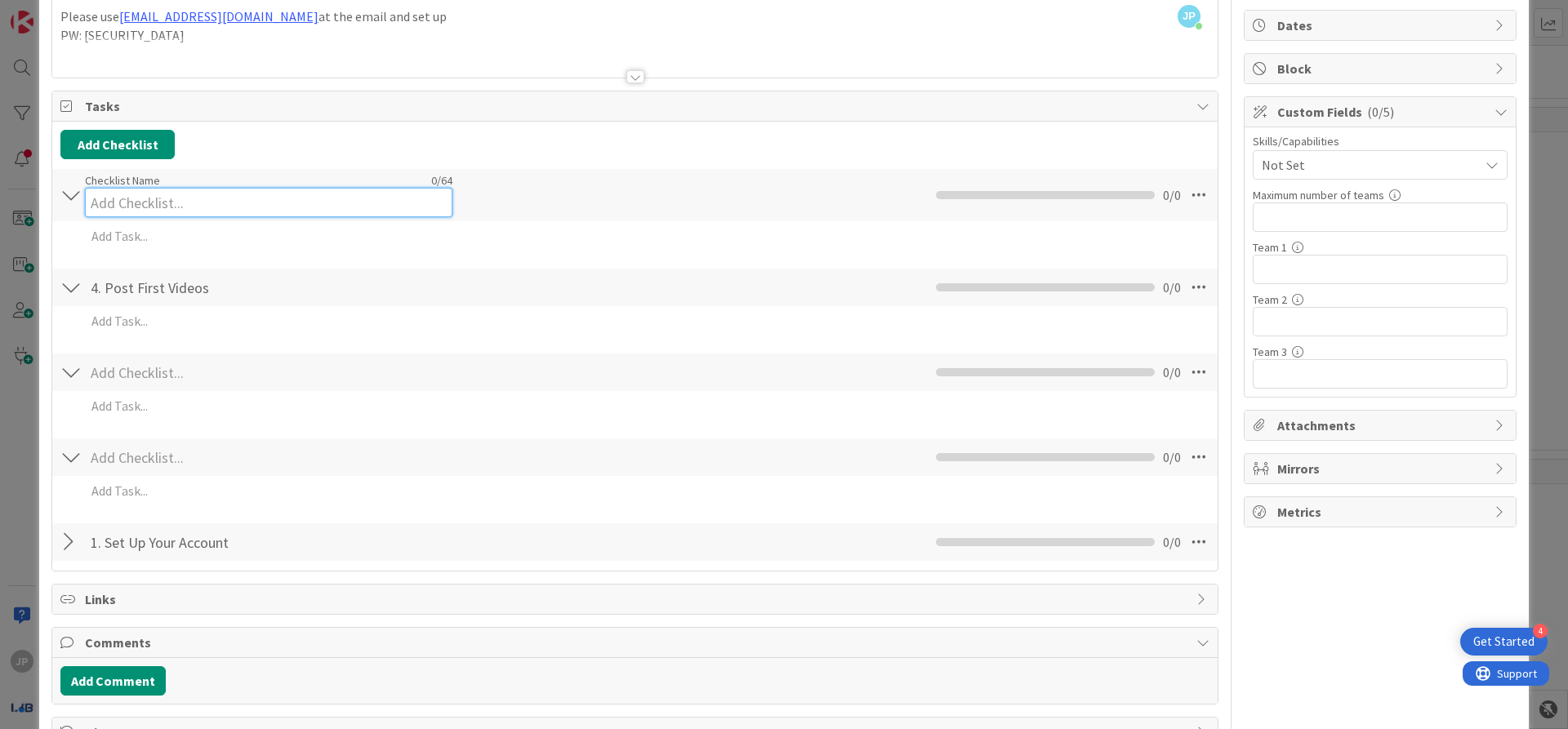 scroll, scrollTop: 123, scrollLeft: 0, axis: vertical 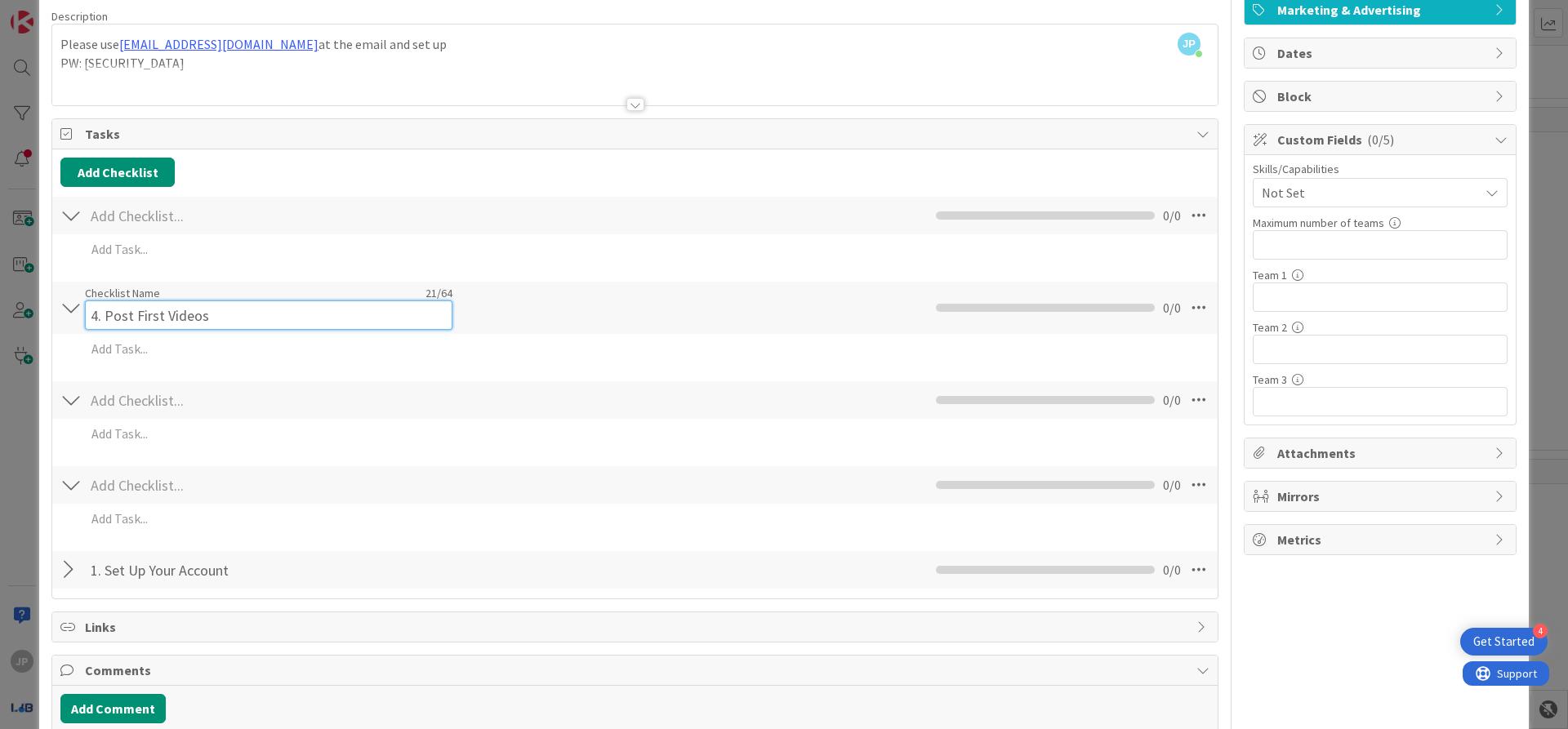 click on "4. Post First Videos" at bounding box center [269, 315] 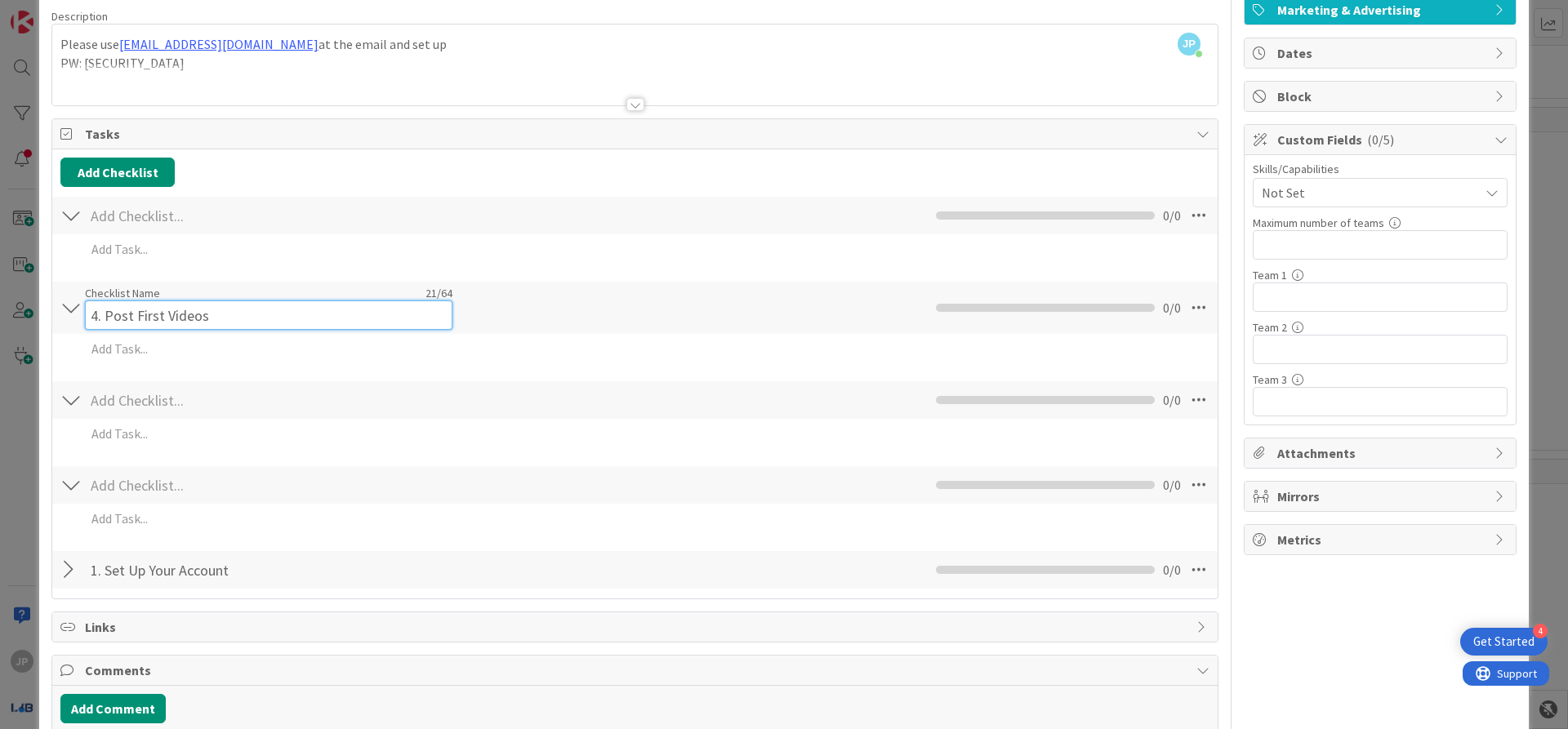 drag, startPoint x: 247, startPoint y: 318, endPoint x: 0, endPoint y: 316, distance: 247.0081 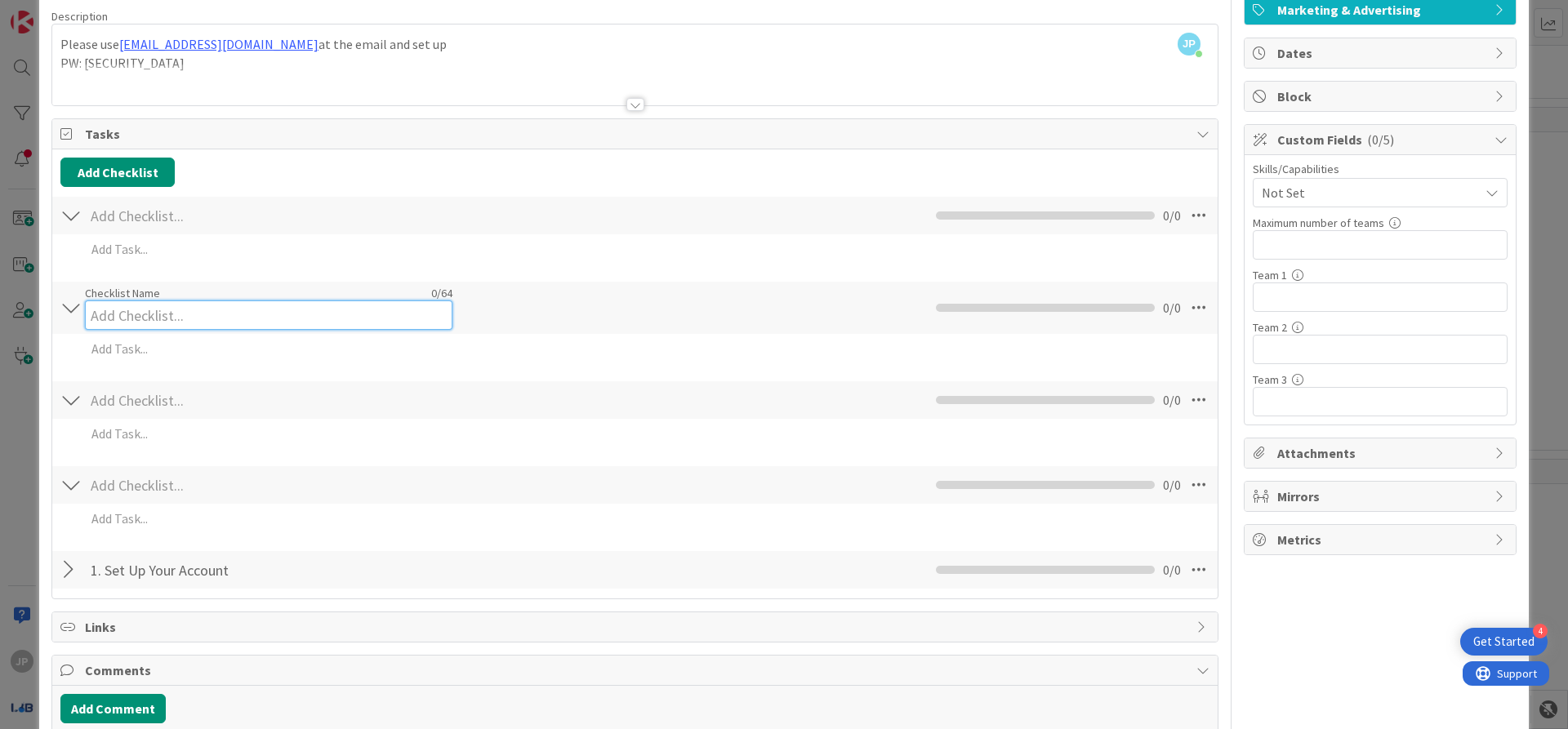 type 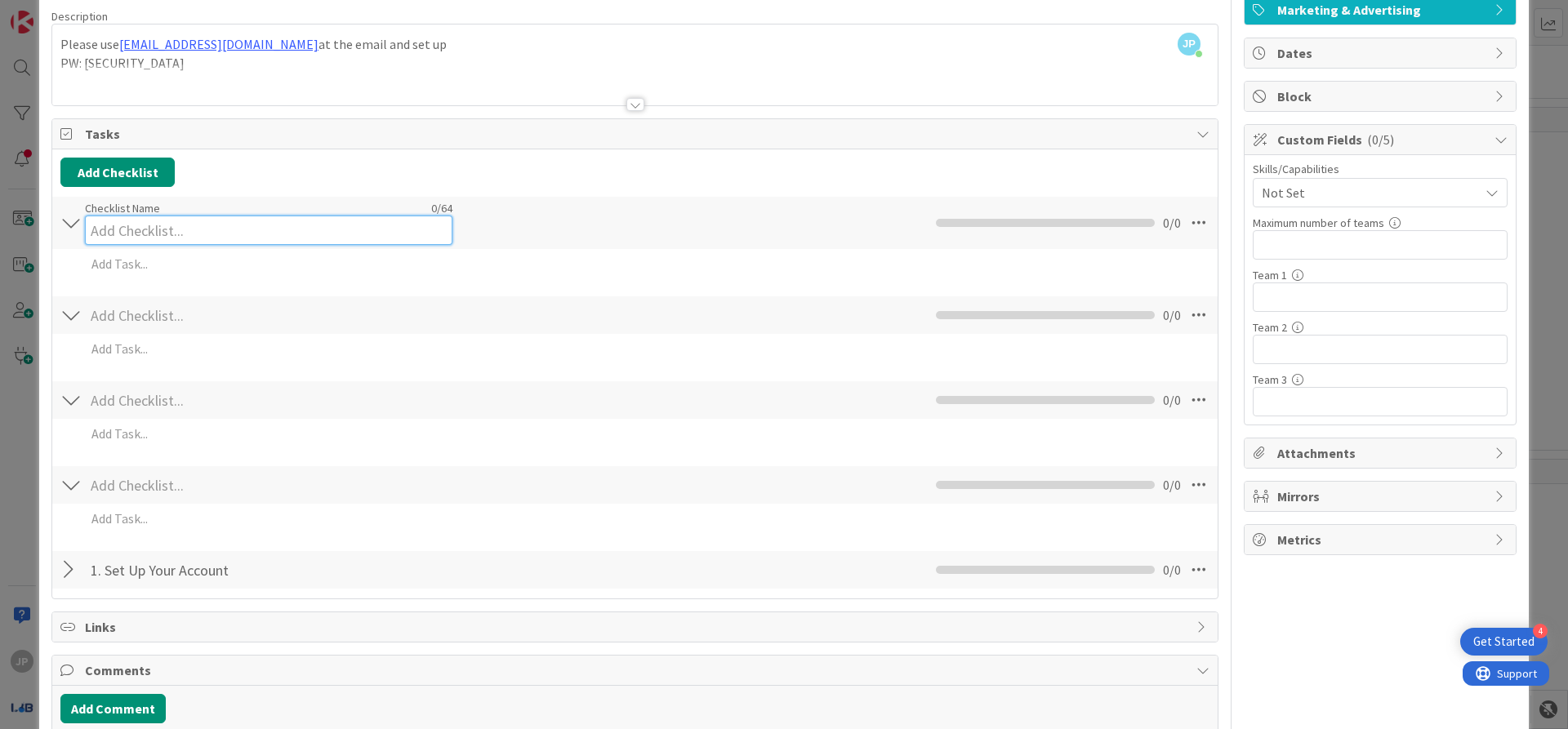 click on "Checklist Name 0 / 64" at bounding box center [269, 223] 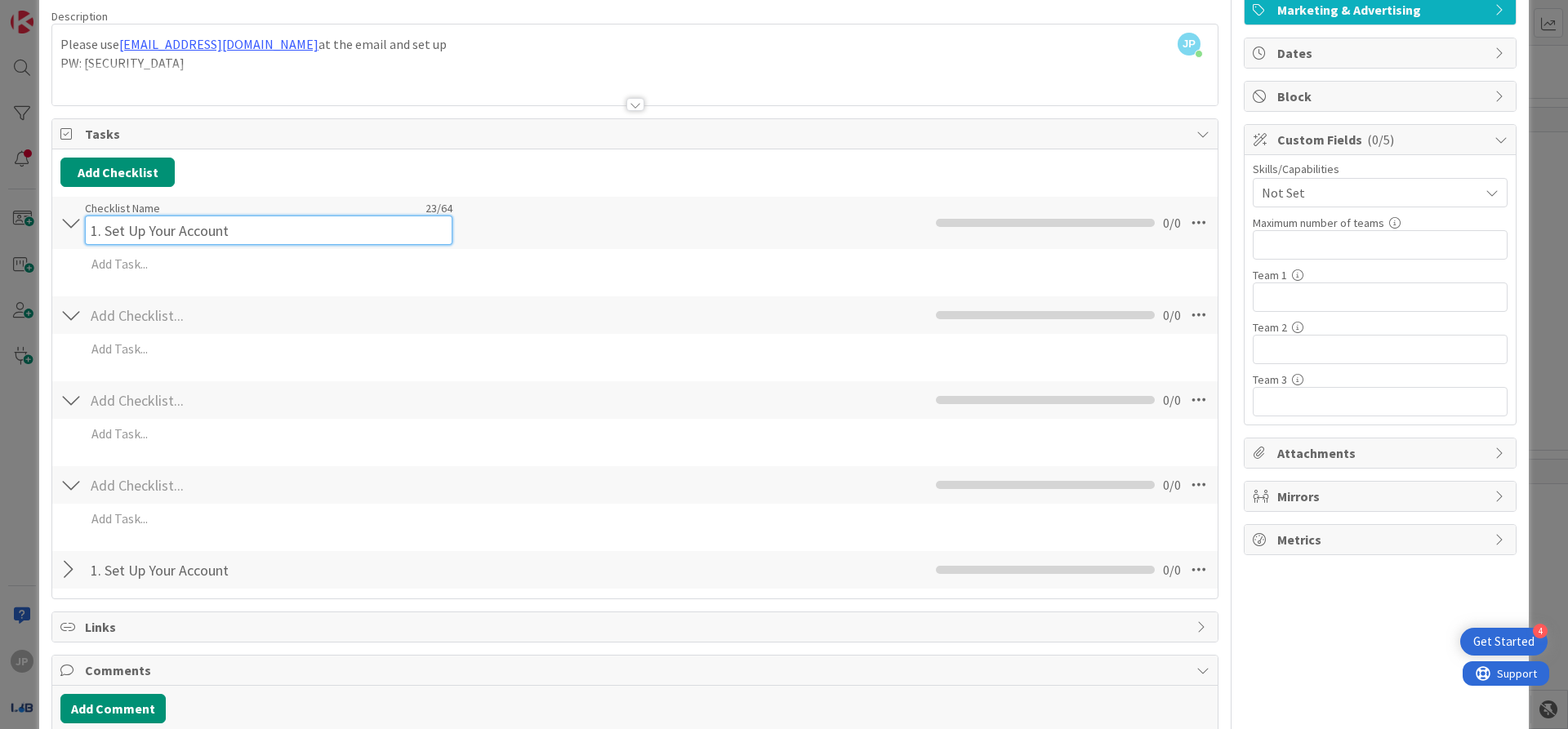 type on "1. Set Up Your Account" 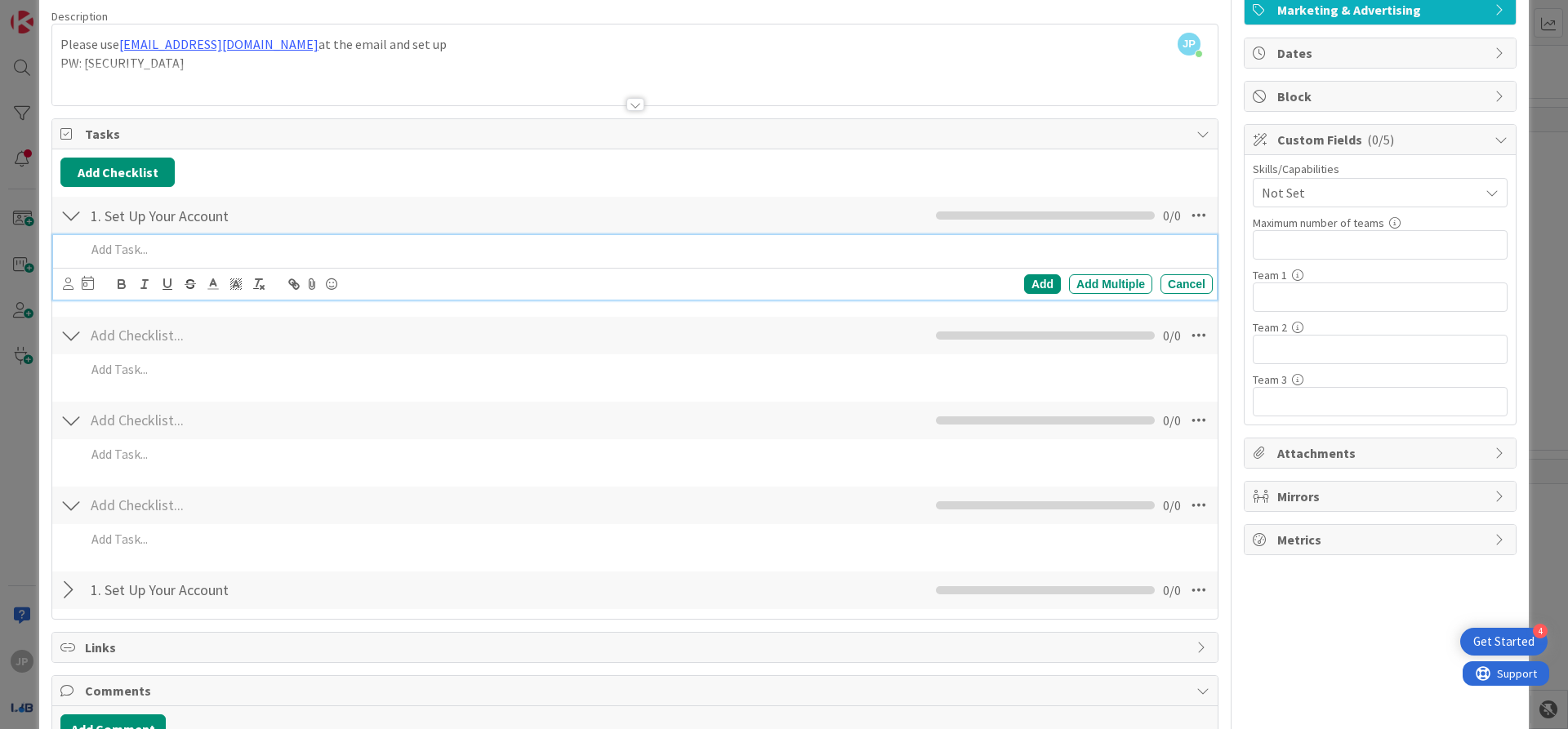 click on "Navigate forward to interact with the calendar and select a date. Press the question mark key to get the keyboard shortcuts for changing dates. Add Add Multiple Cancel" at bounding box center (635, 267) 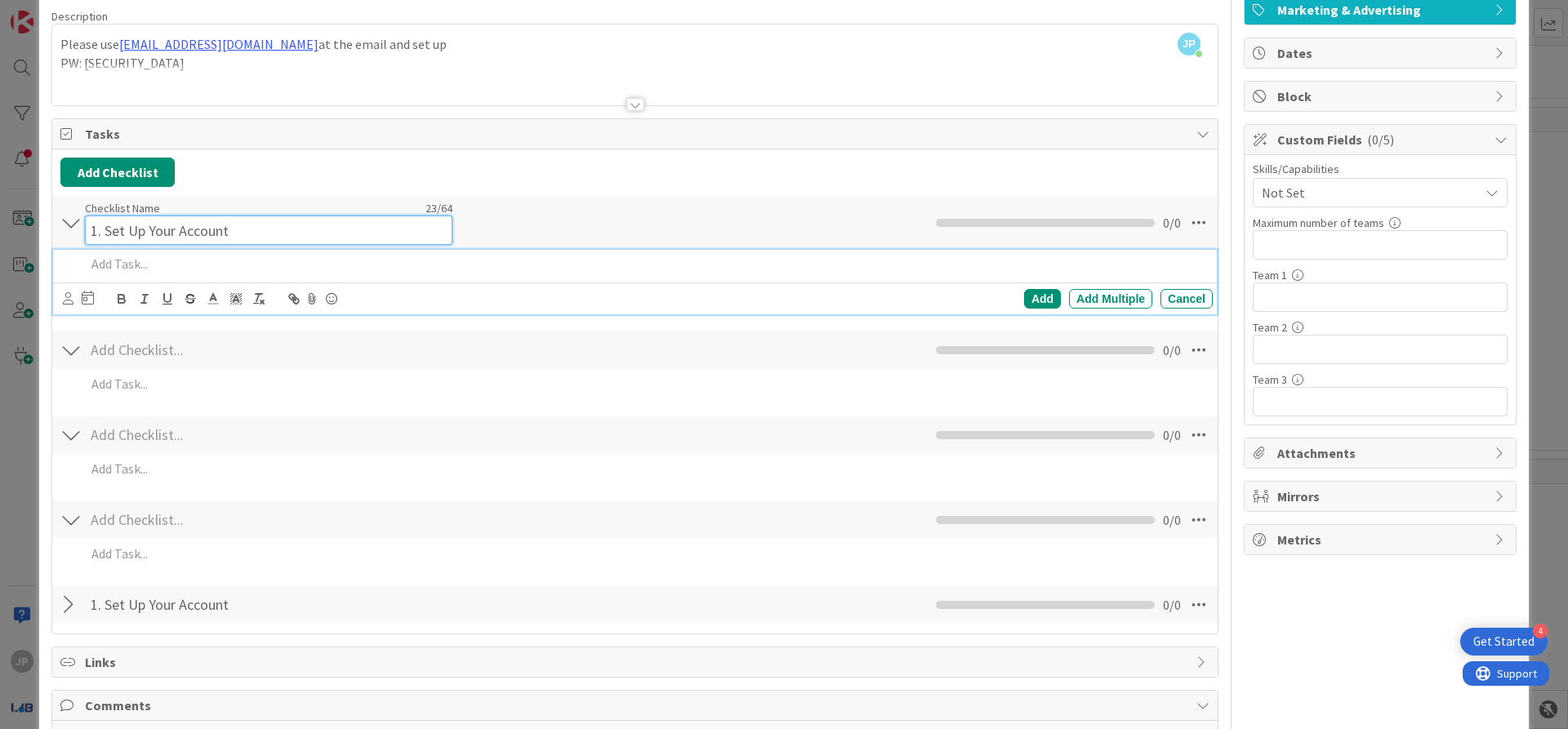 click on "1. Set Up Your Account" at bounding box center [269, 230] 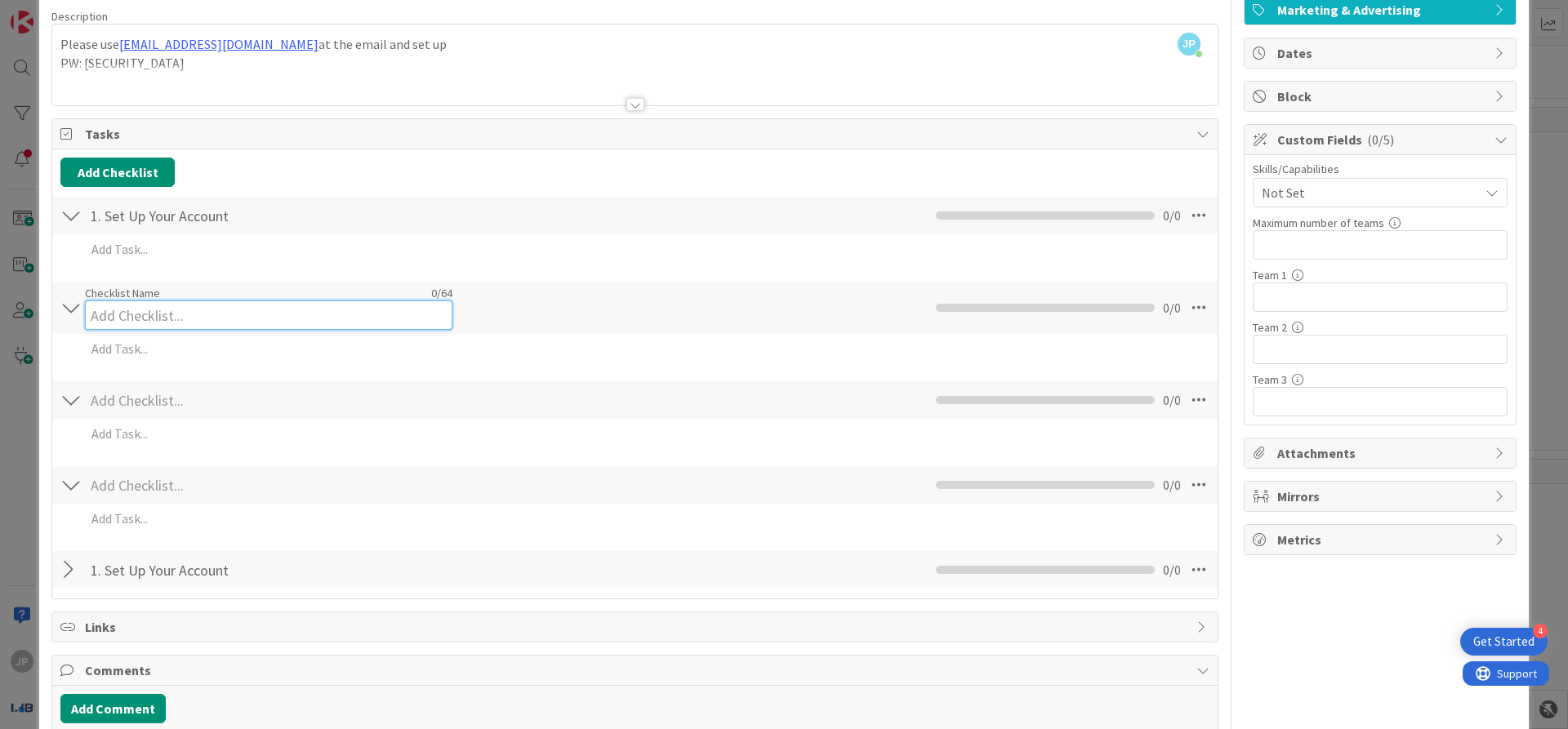 click at bounding box center [269, 315] 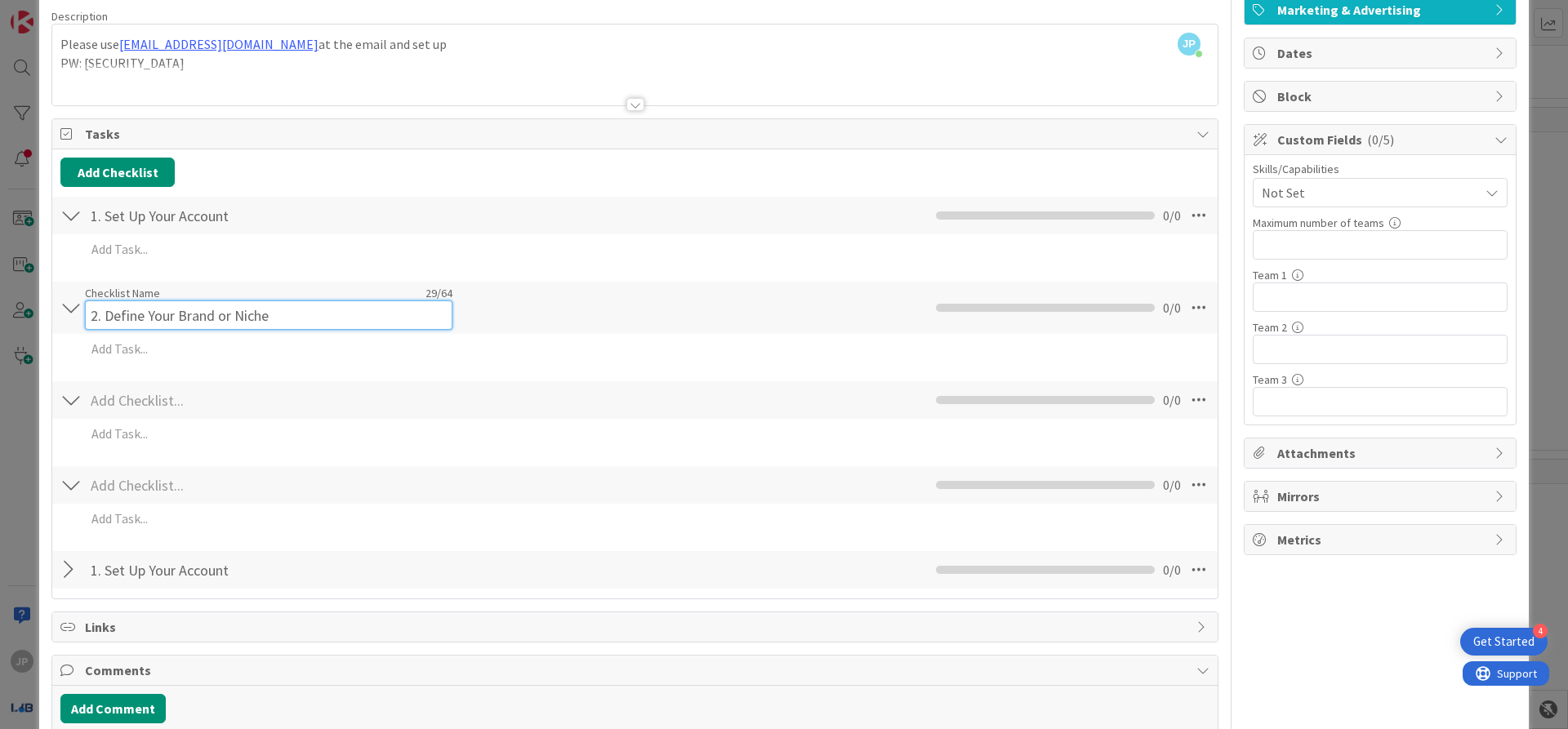 type on "2. Define Your Brand or Niche" 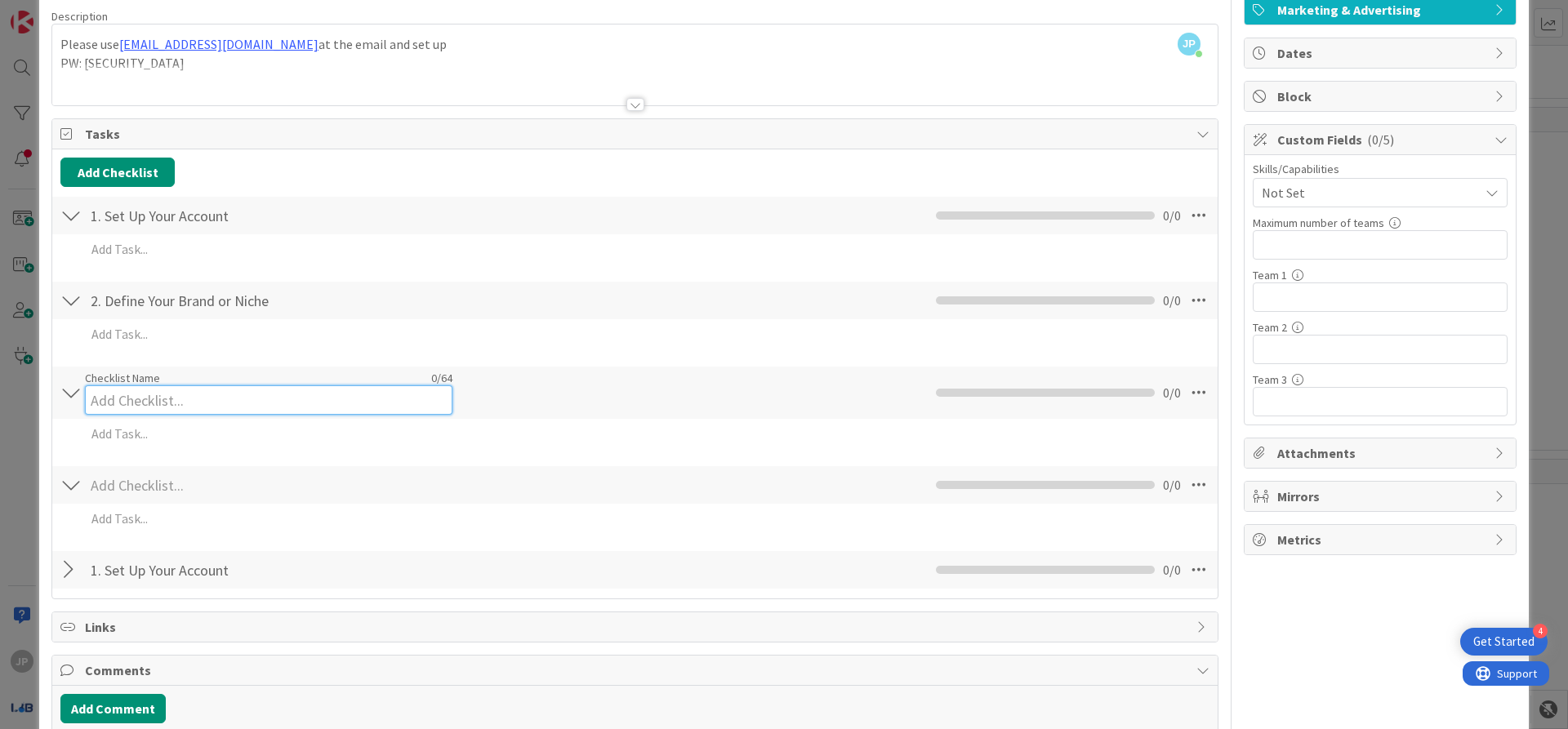 click at bounding box center [269, 400] 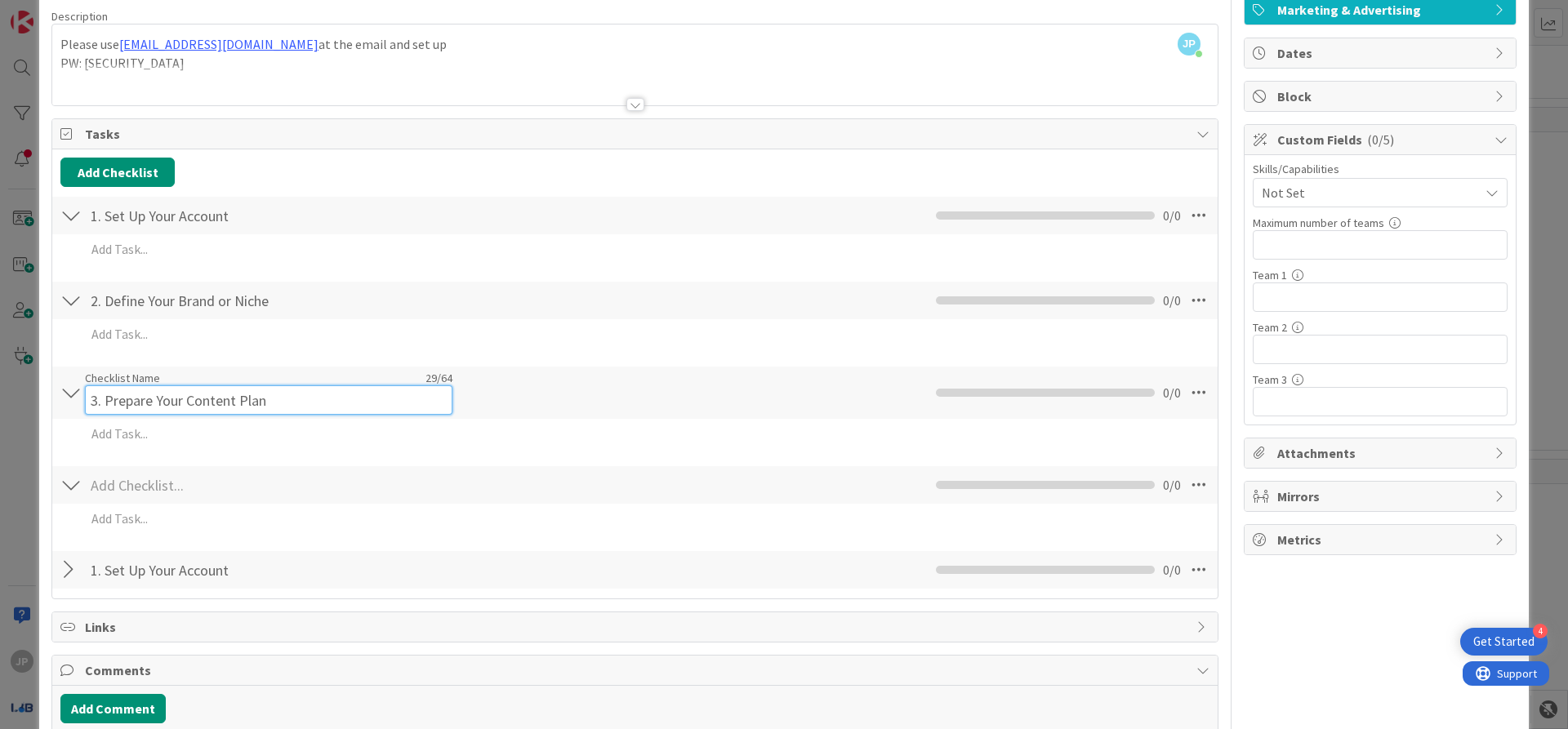 type on "3. Prepare Your Content Plan" 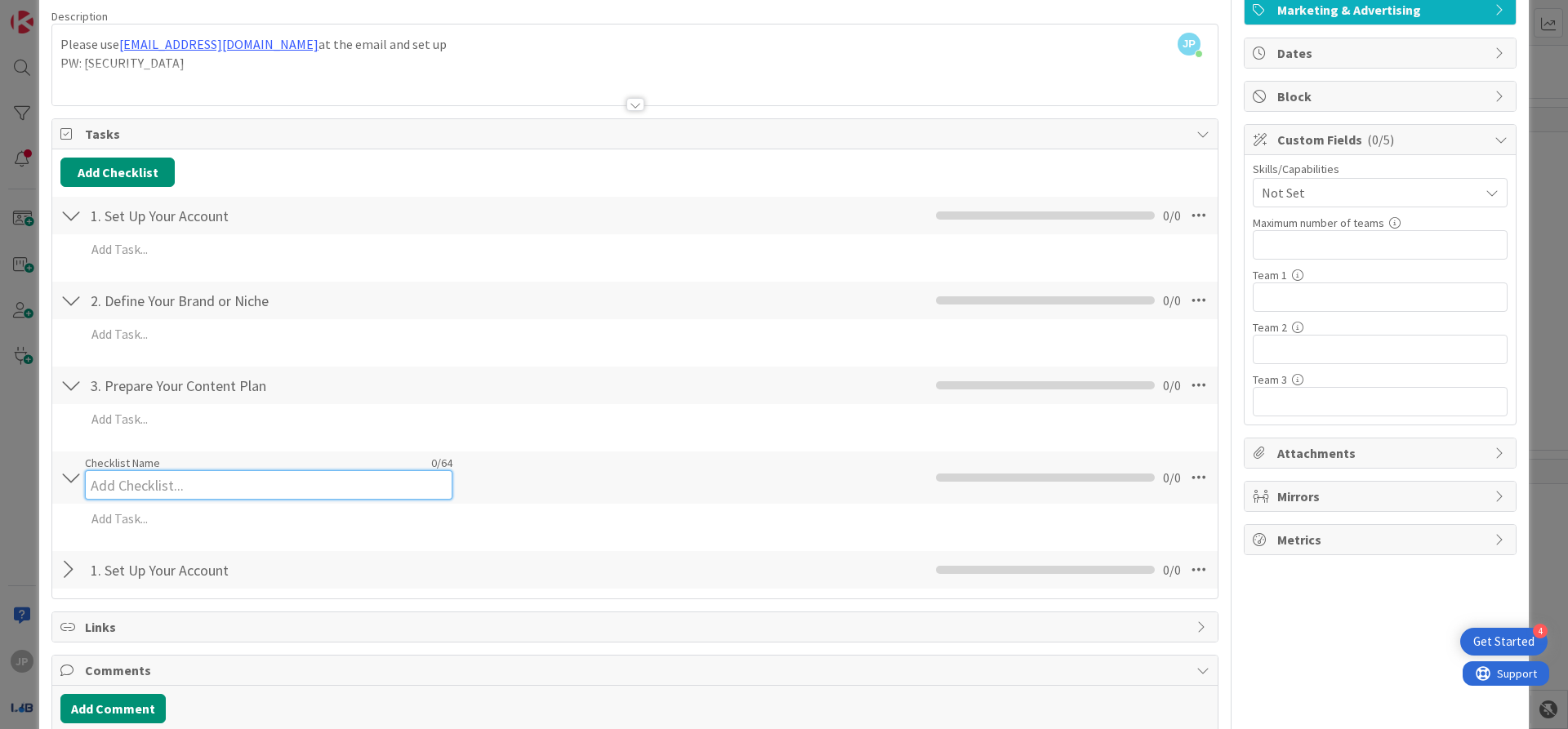 click at bounding box center [269, 485] 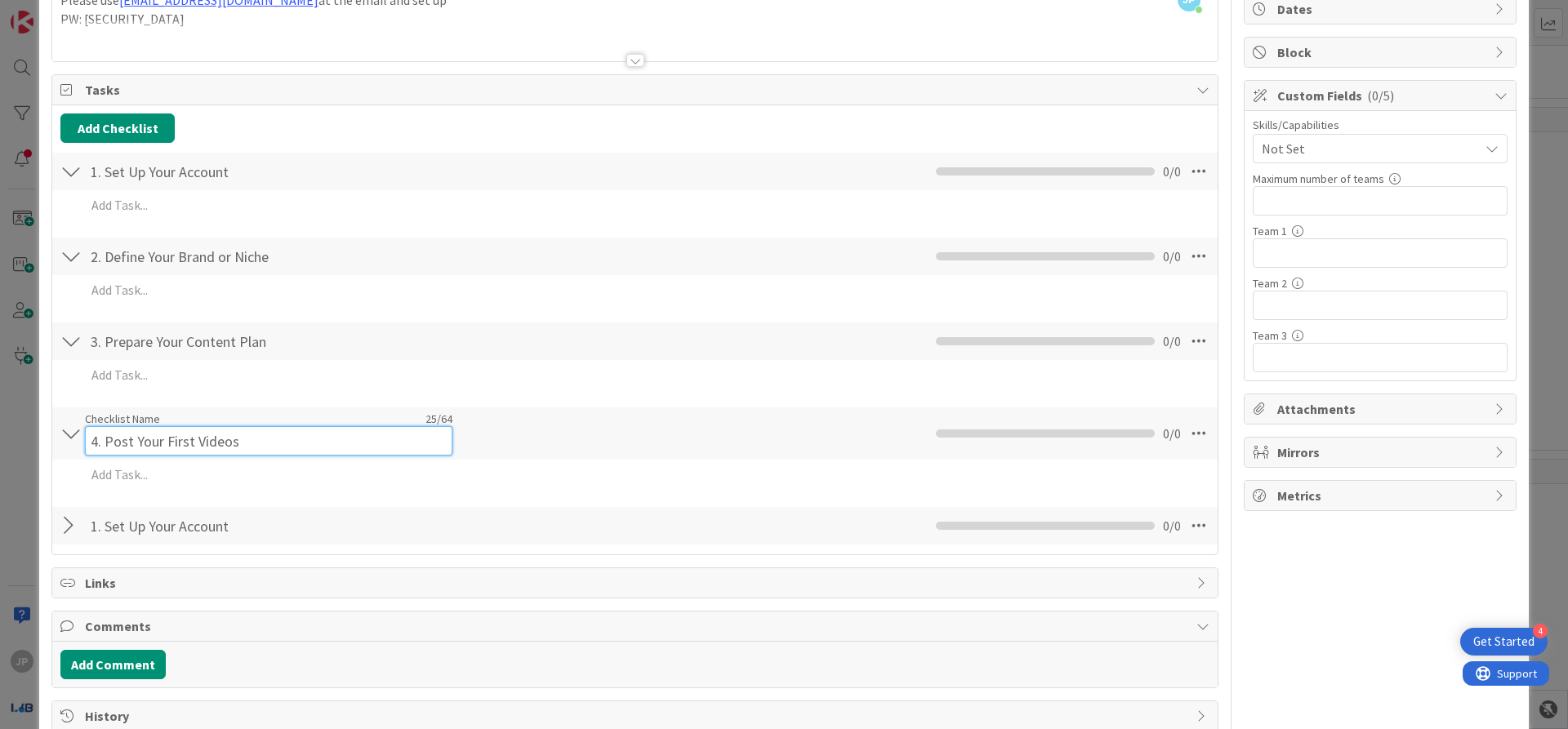 scroll, scrollTop: 205, scrollLeft: 0, axis: vertical 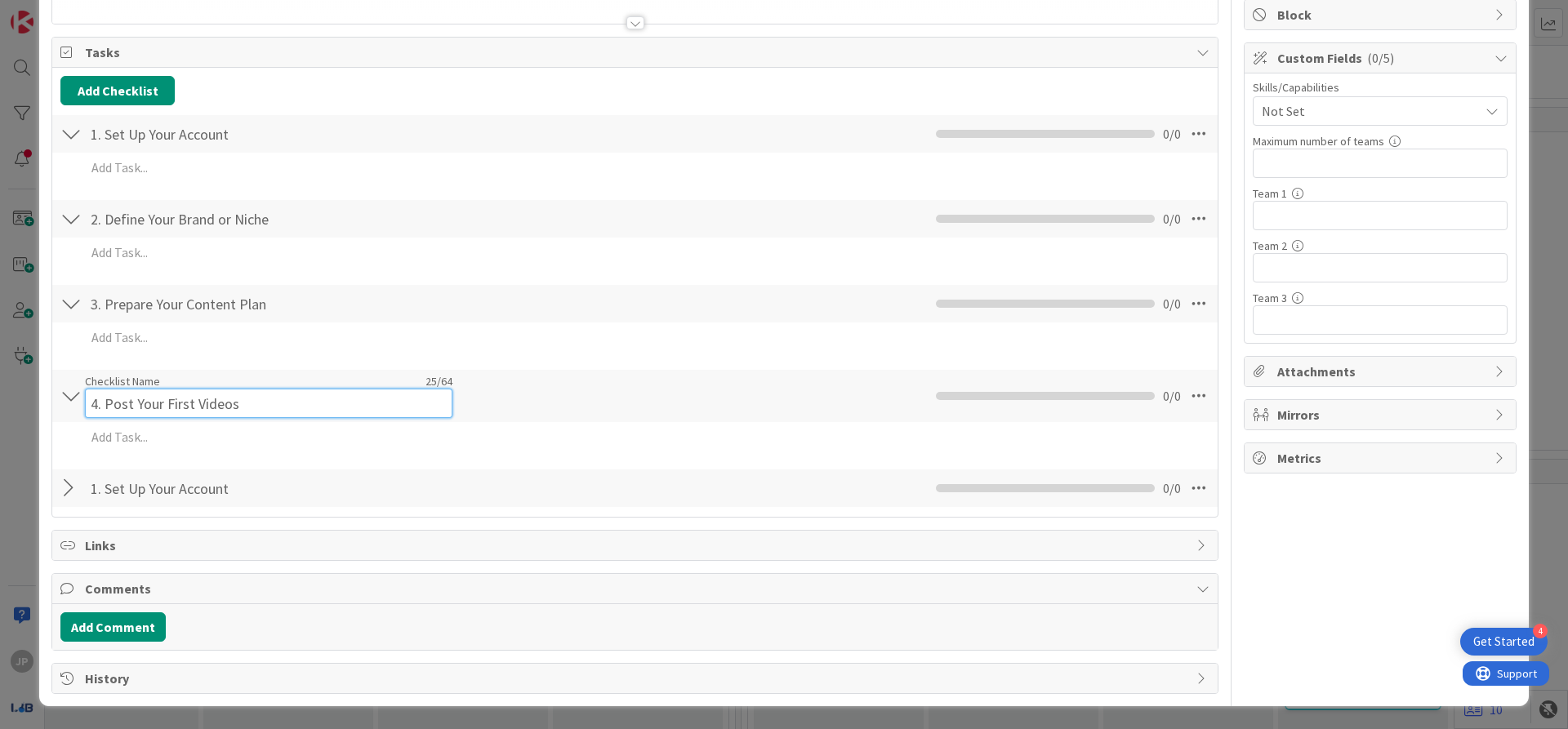 type on "4. Post Your First Videos" 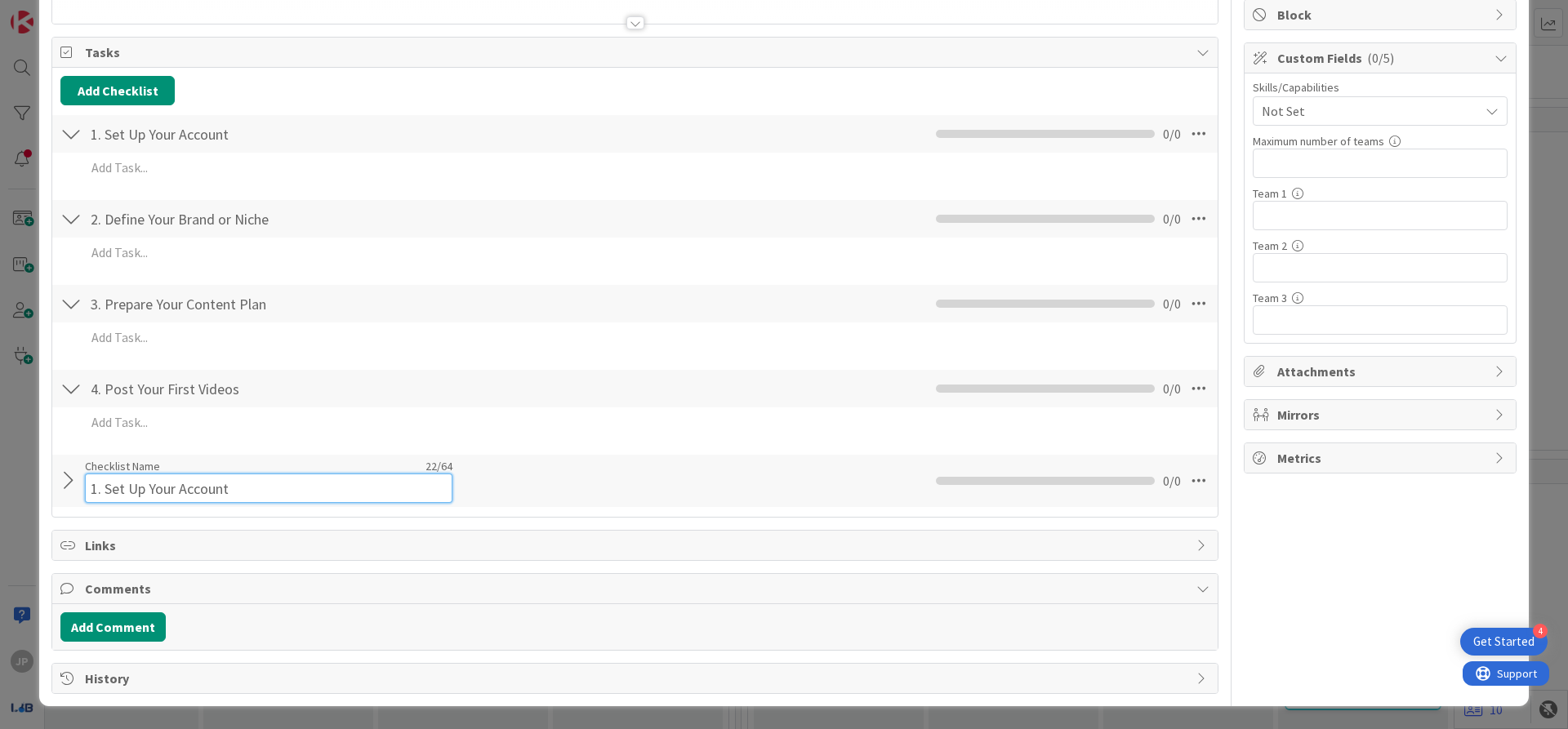 drag, startPoint x: 252, startPoint y: 489, endPoint x: 12, endPoint y: 493, distance: 240.03333 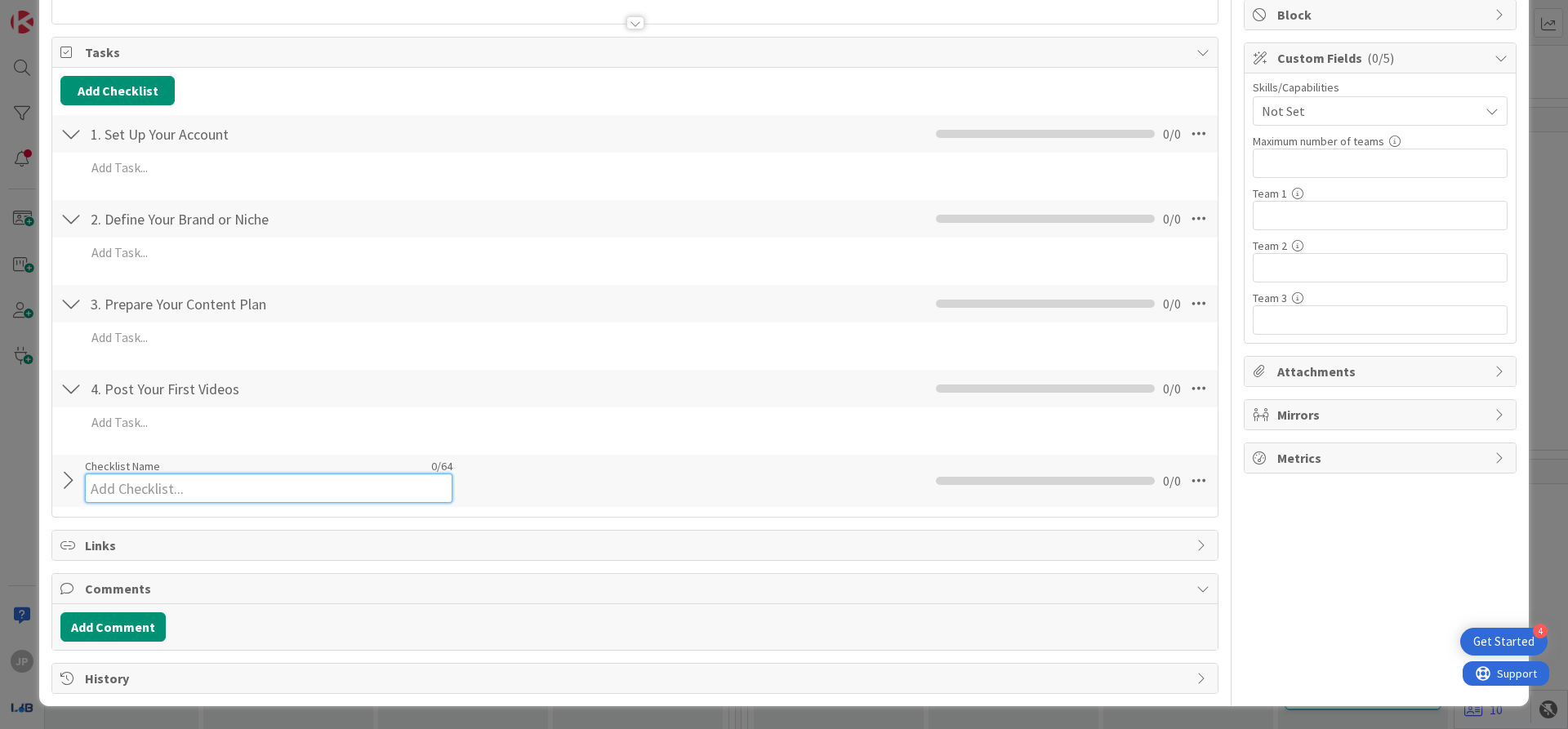 scroll, scrollTop: 205, scrollLeft: 0, axis: vertical 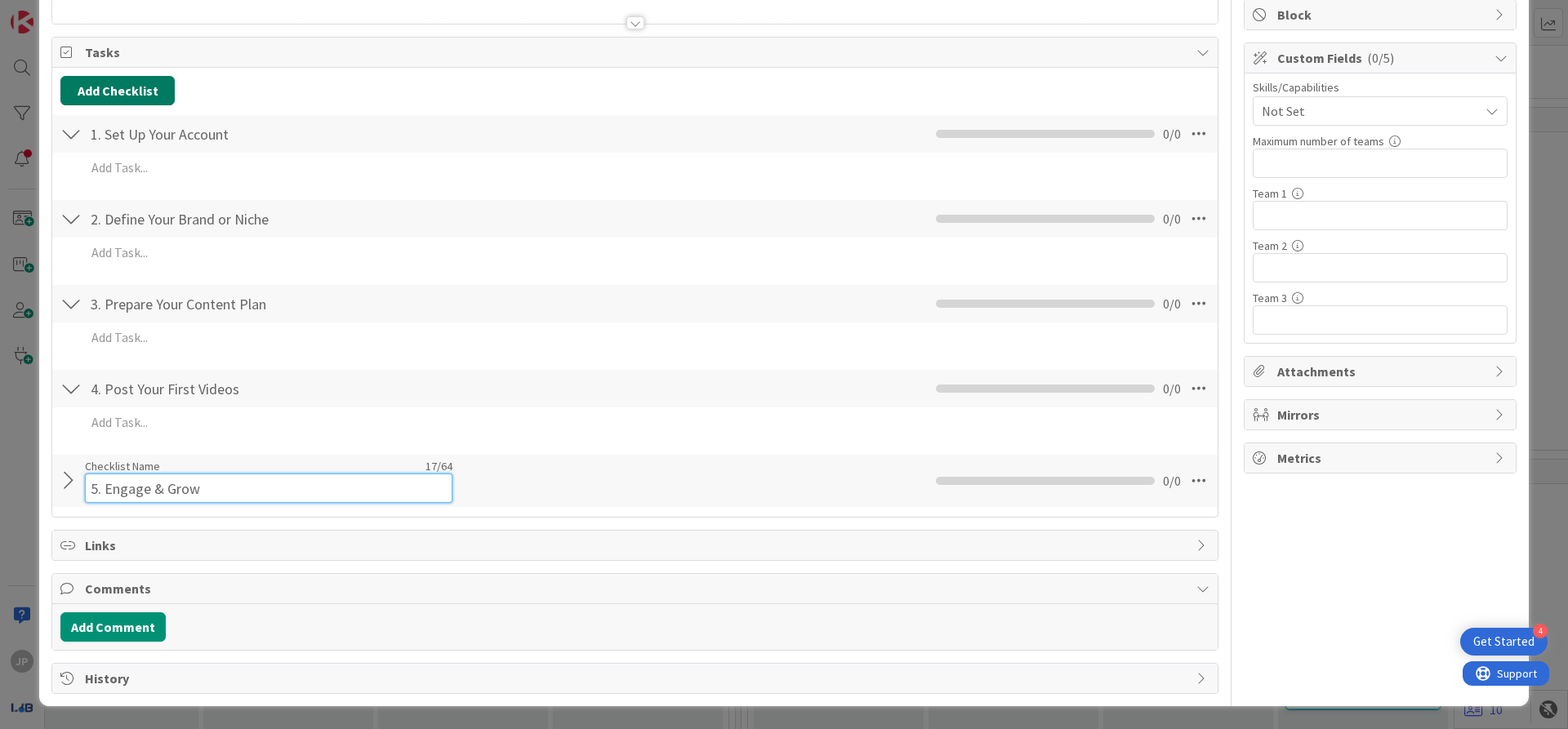 type on "5. Engage & Grow" 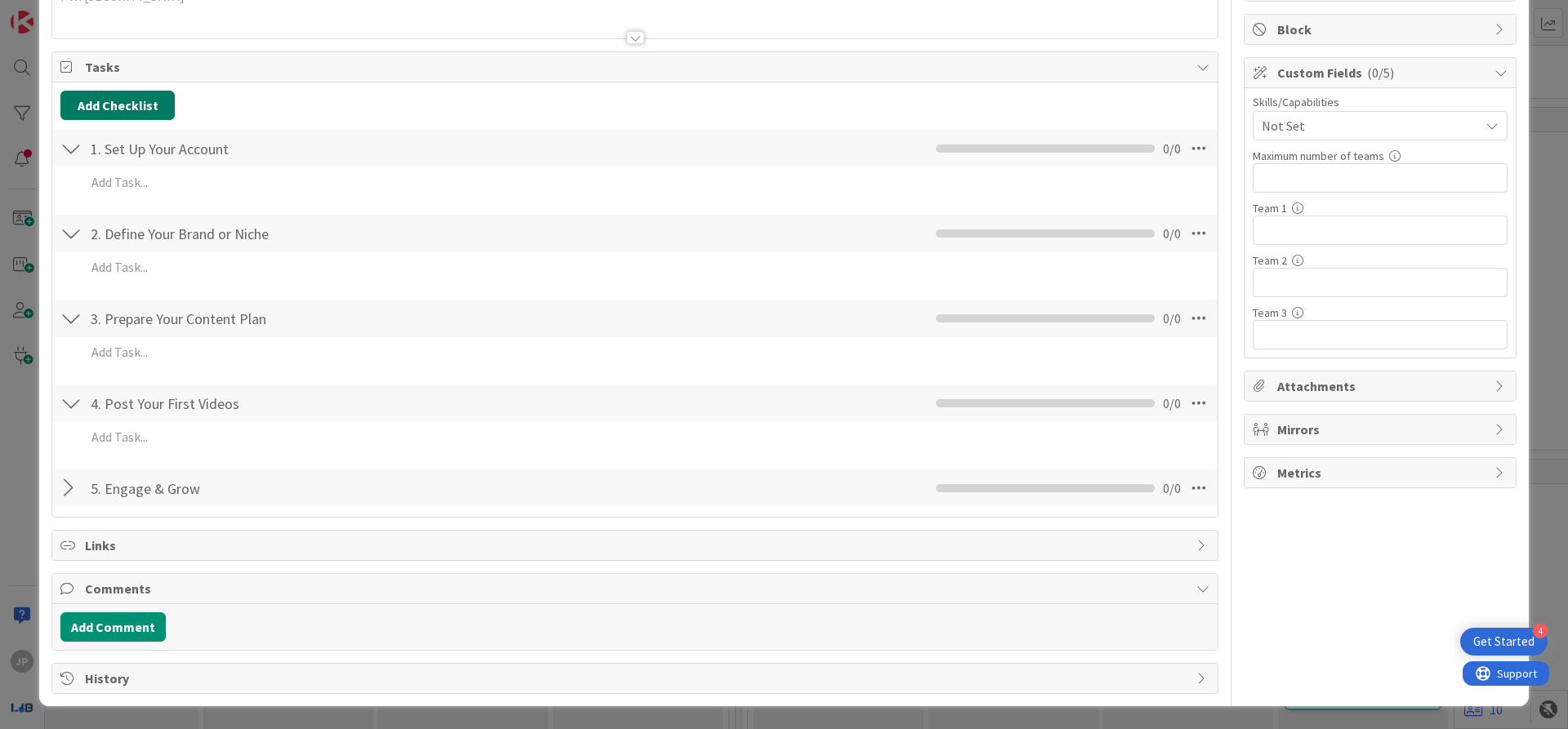 click on "Add Checklist" at bounding box center [118, 105] 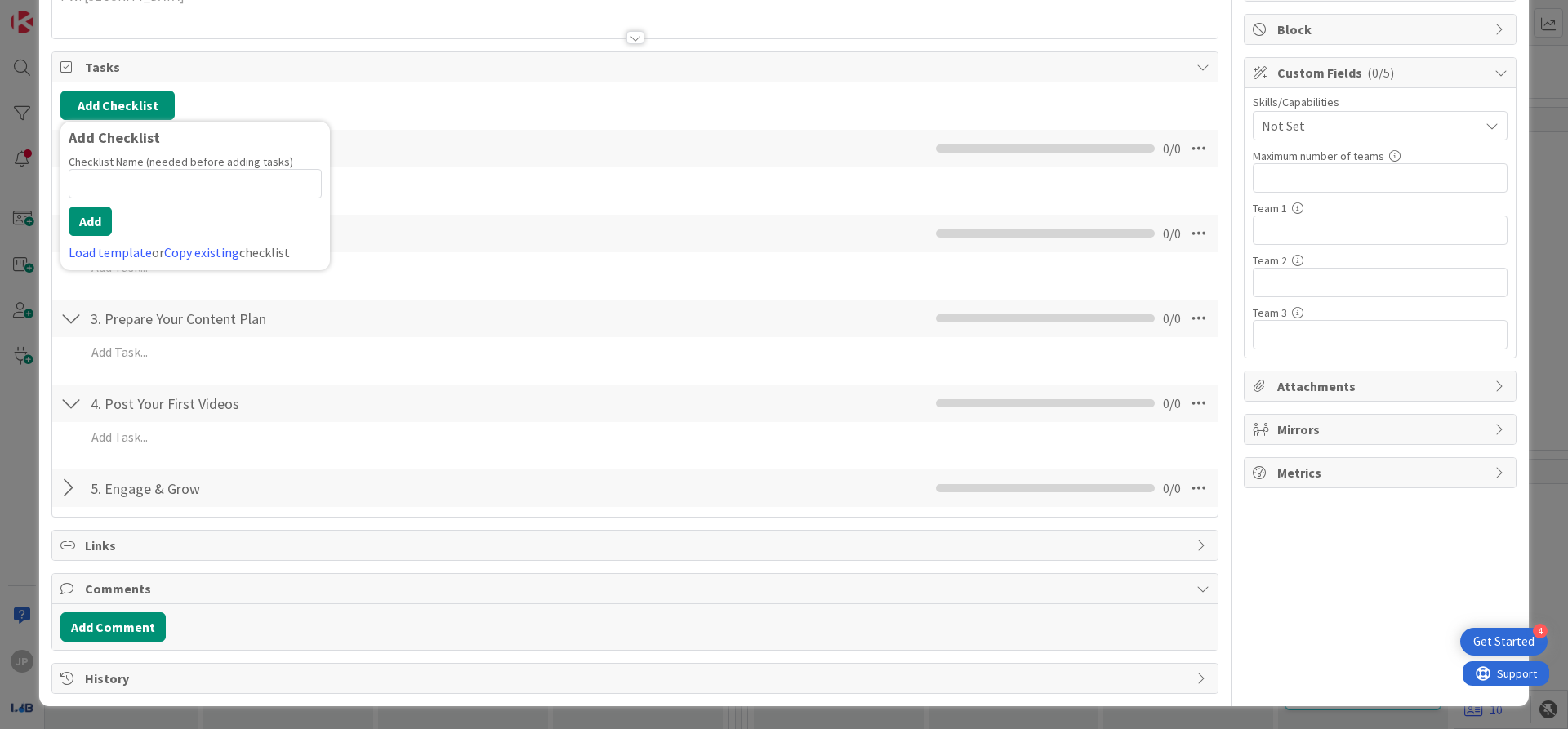 scroll, scrollTop: 190, scrollLeft: 0, axis: vertical 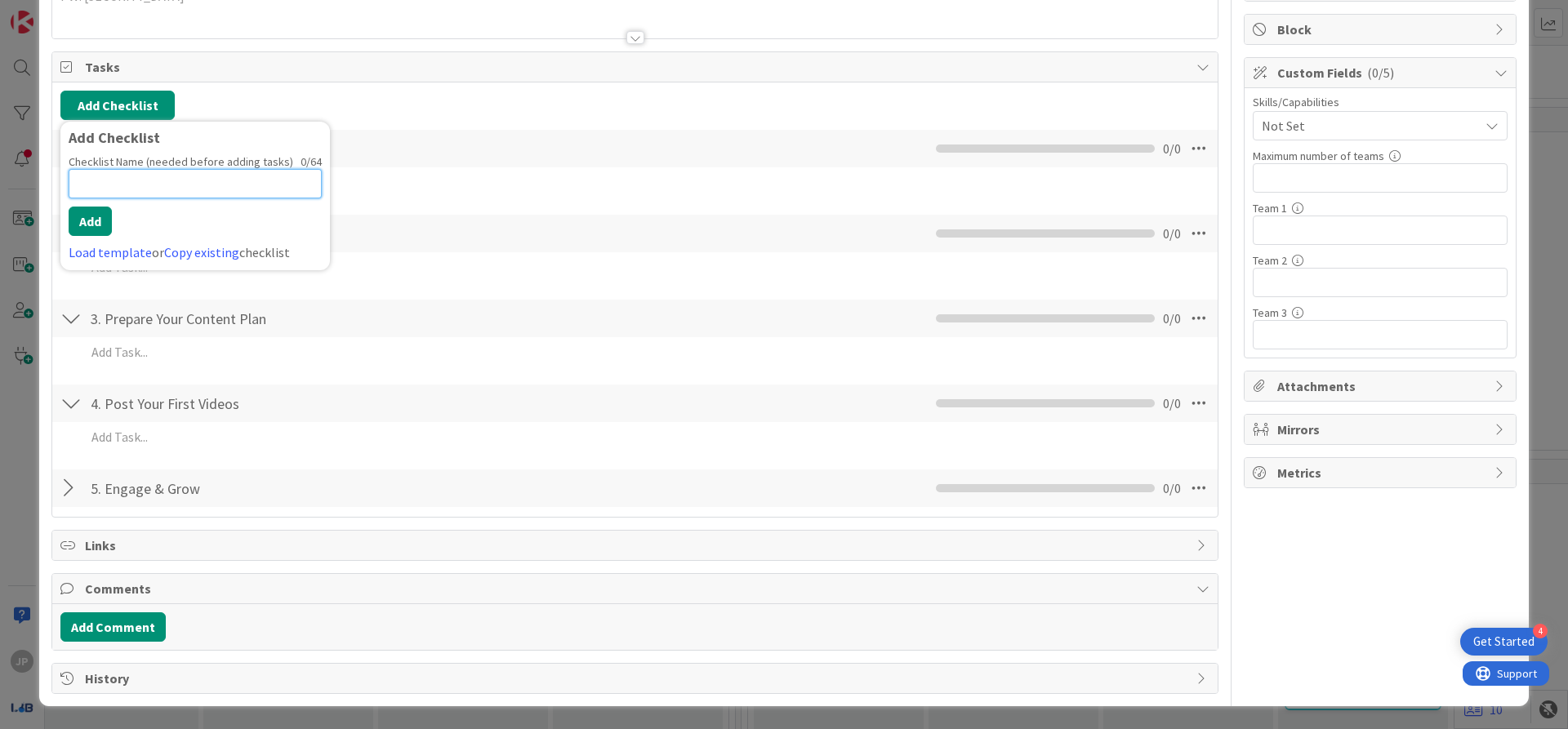 paste on "6. Optimize Over Time" 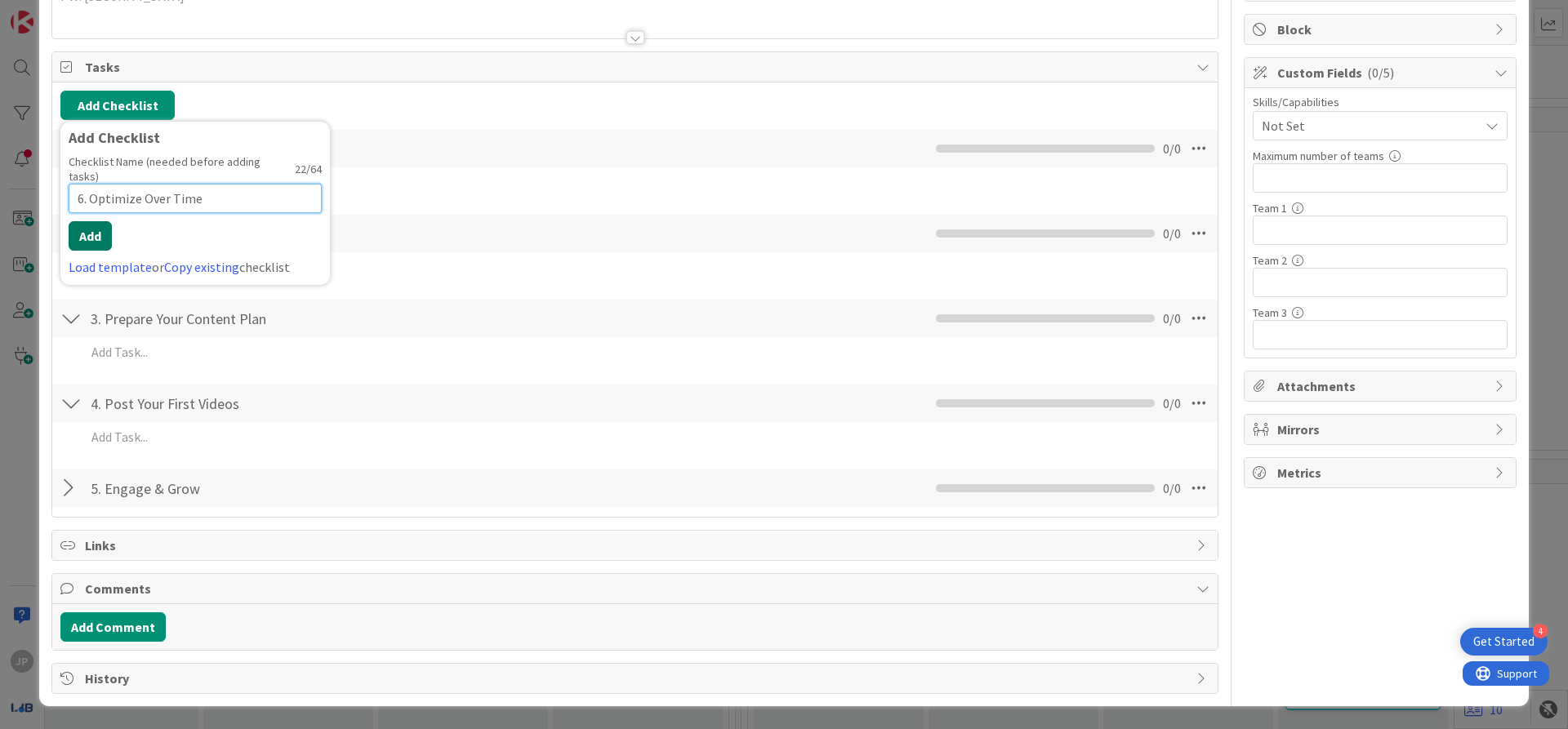 type on "6. Optimize Over Time" 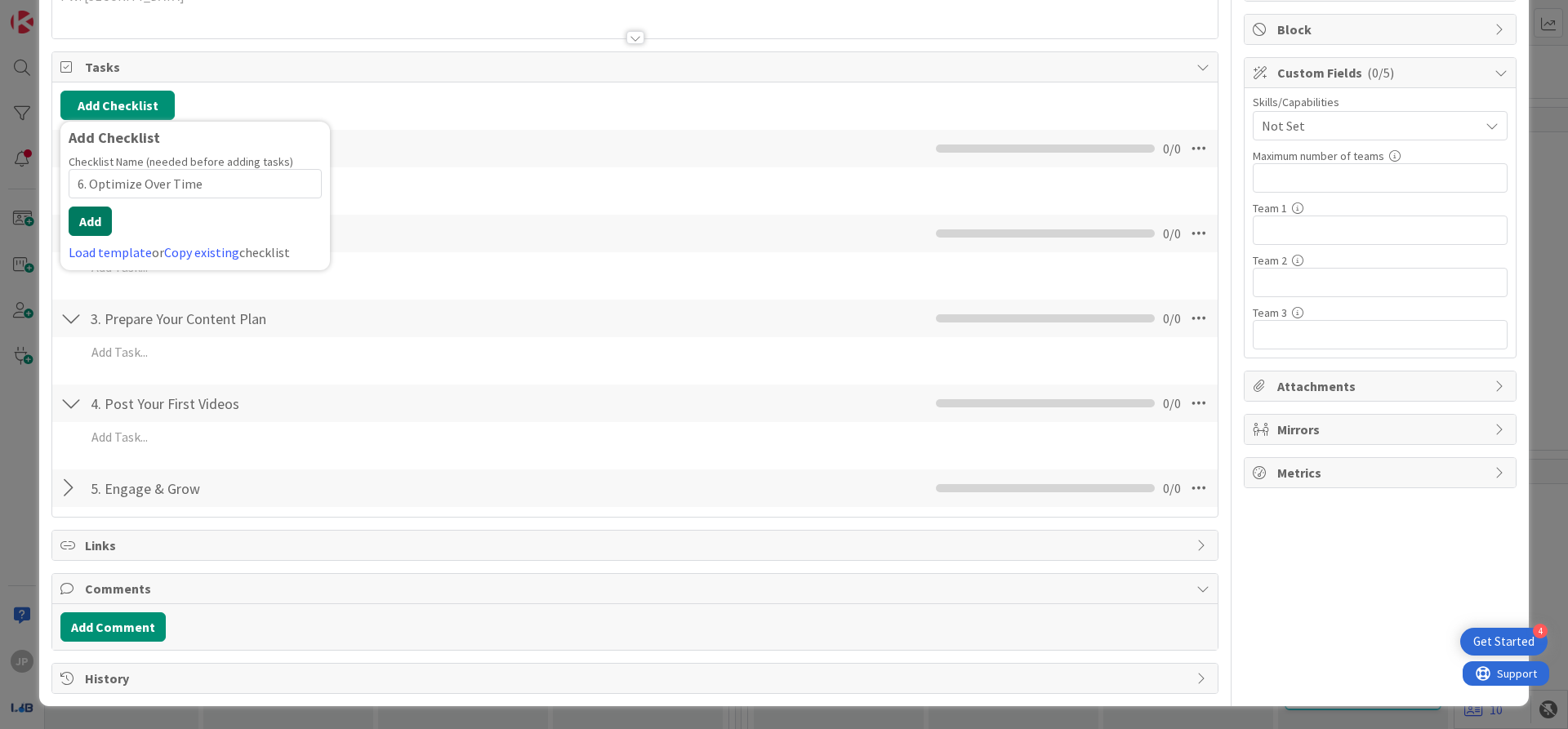 click on "Add" at bounding box center (90, 221) 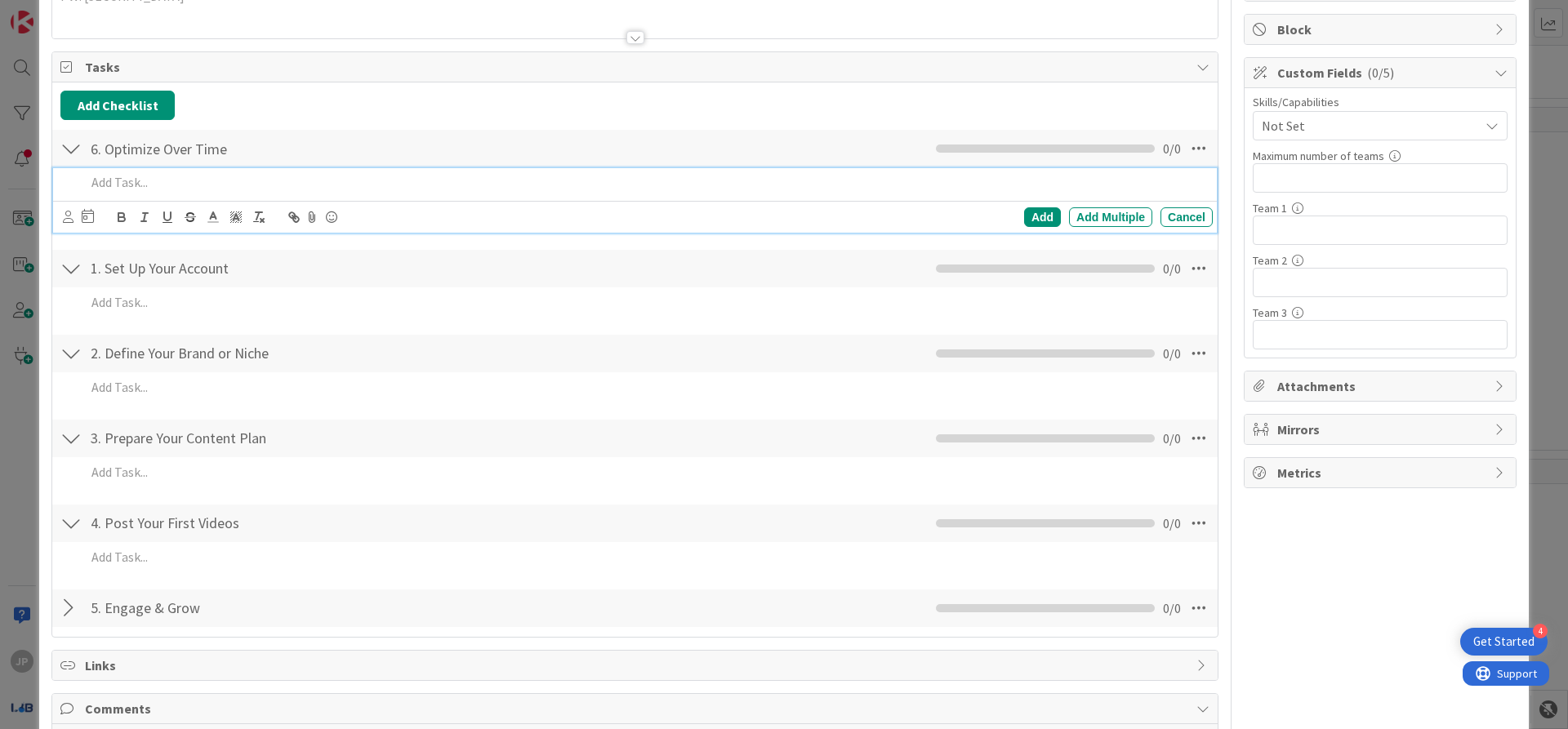 click on "Add Checklist Back" at bounding box center (635, 105) 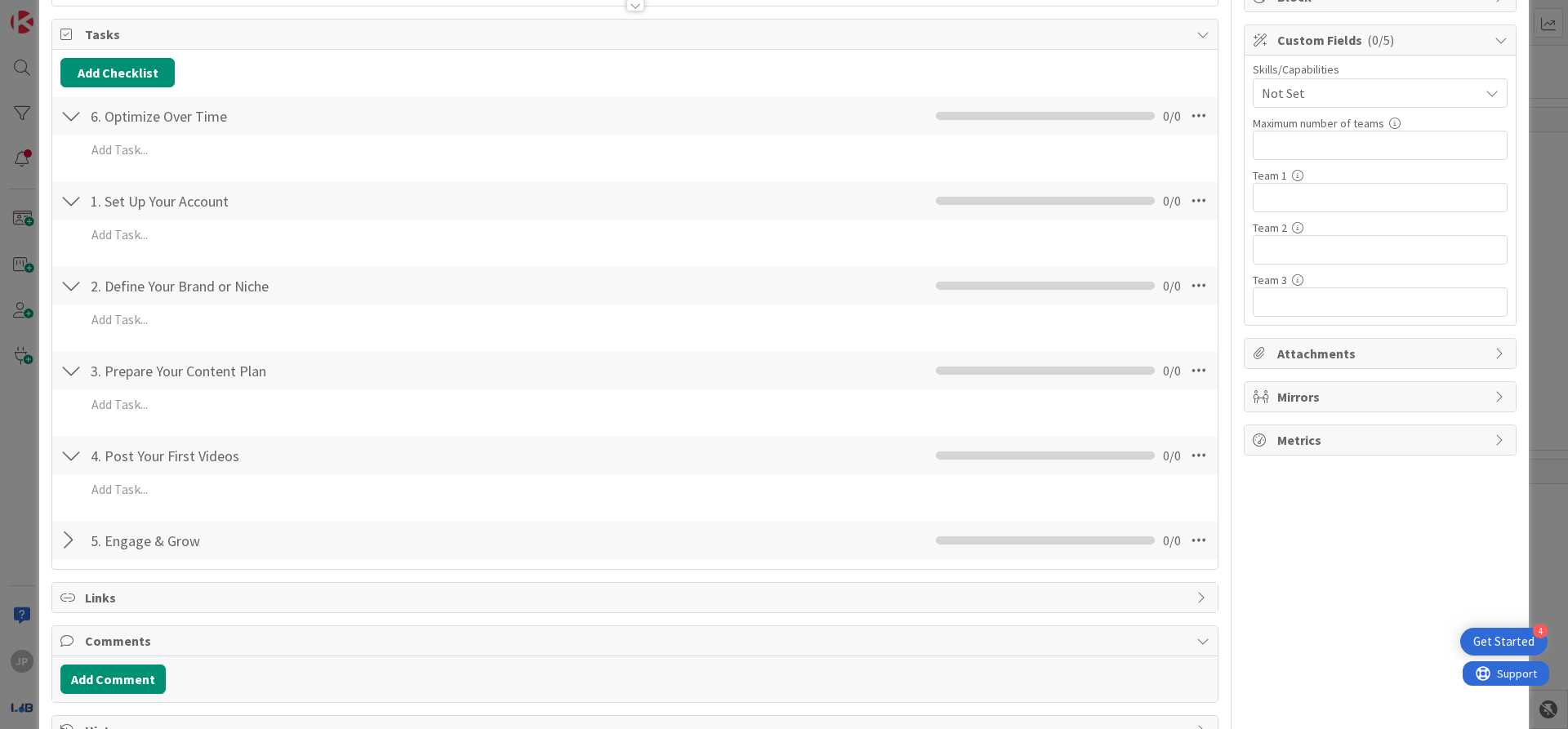 scroll, scrollTop: 193, scrollLeft: 0, axis: vertical 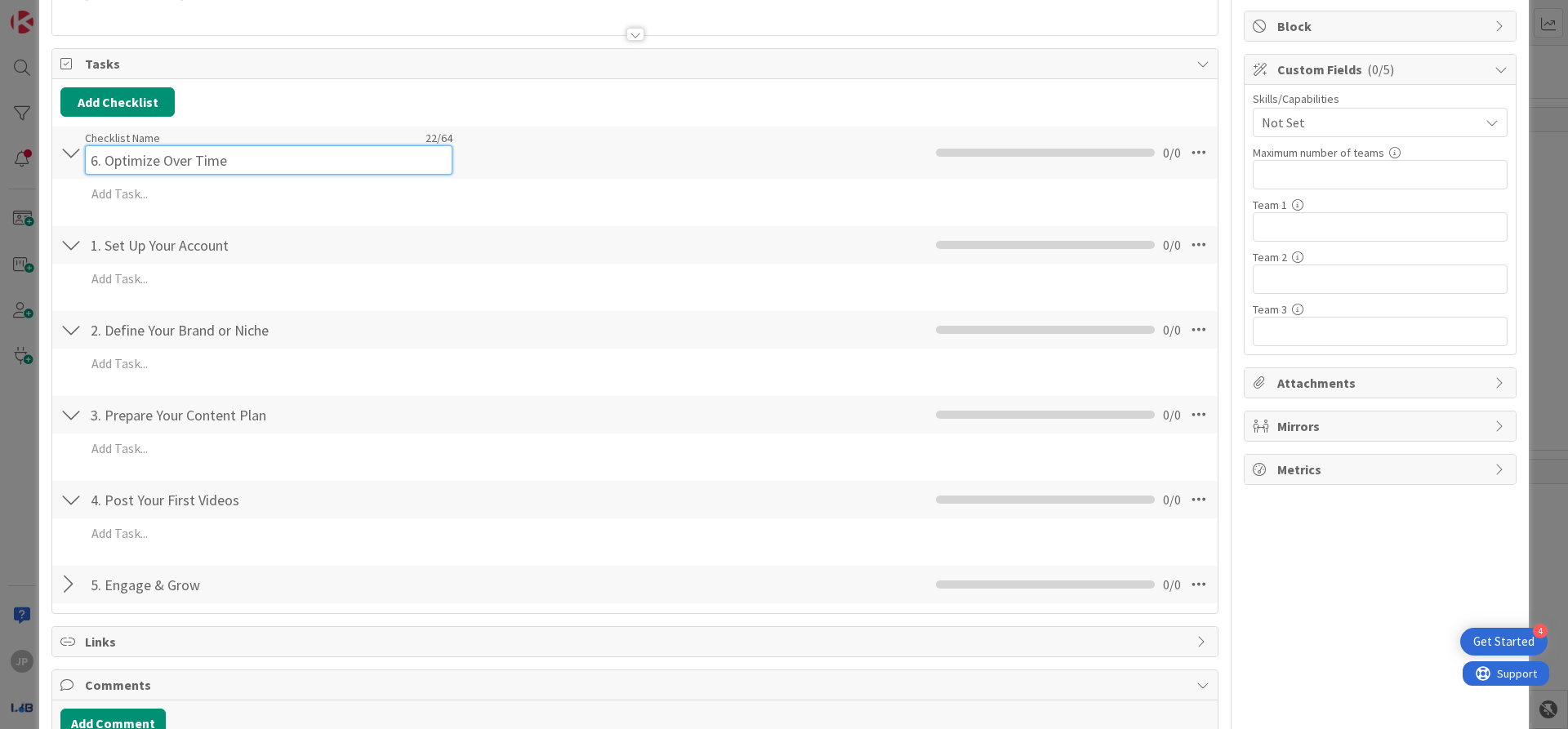 drag, startPoint x: 246, startPoint y: 151, endPoint x: 237, endPoint y: 187, distance: 37.10795 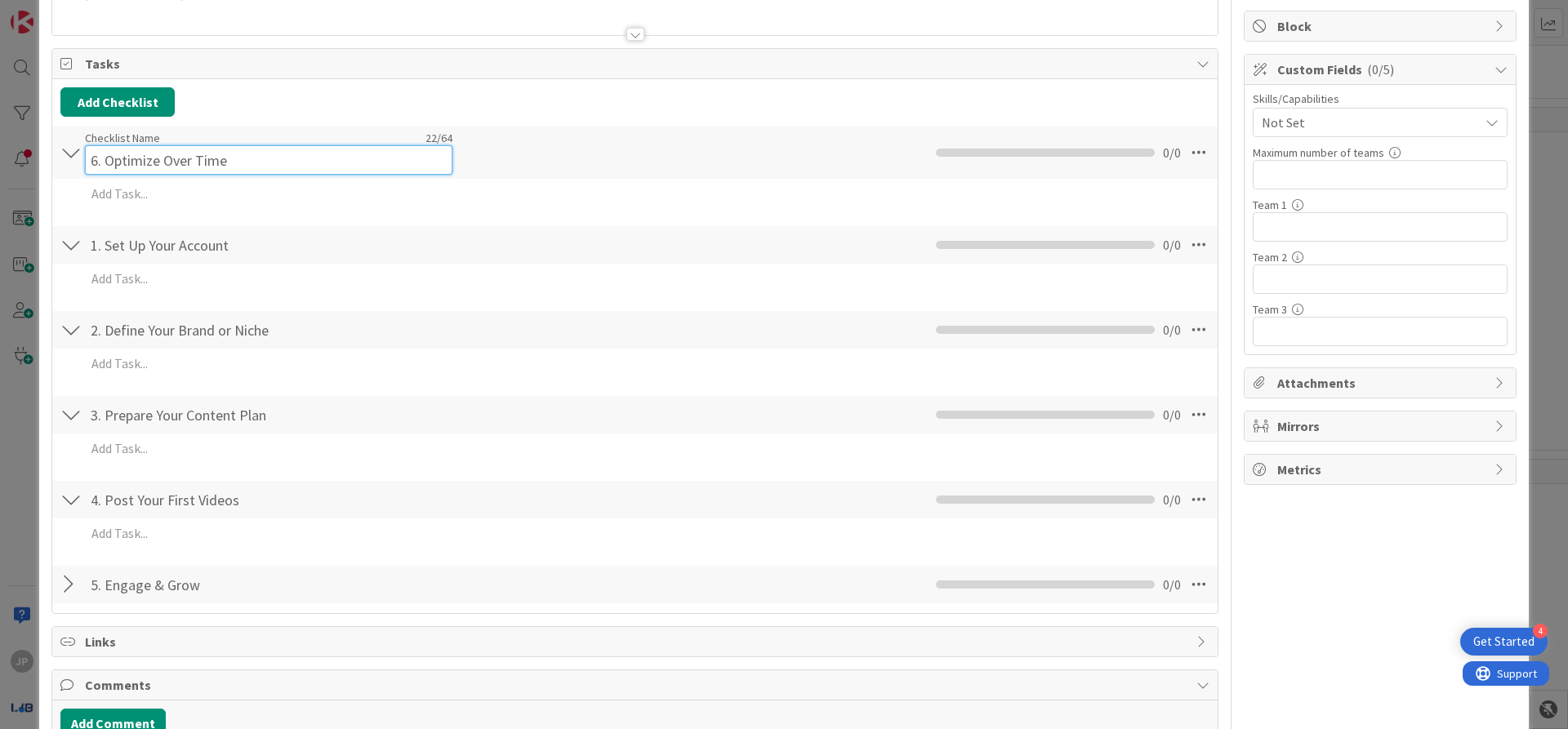 click on "6. Optimize Over Time Checklist Name 22 / 64 6. Optimize Over Time 0 / 0 Navigate forward to interact with the calendar and select a date. Press the question mark key to get the keyboard shortcuts for changing dates. Add Add Multiple Cancel" at bounding box center [635, 171] 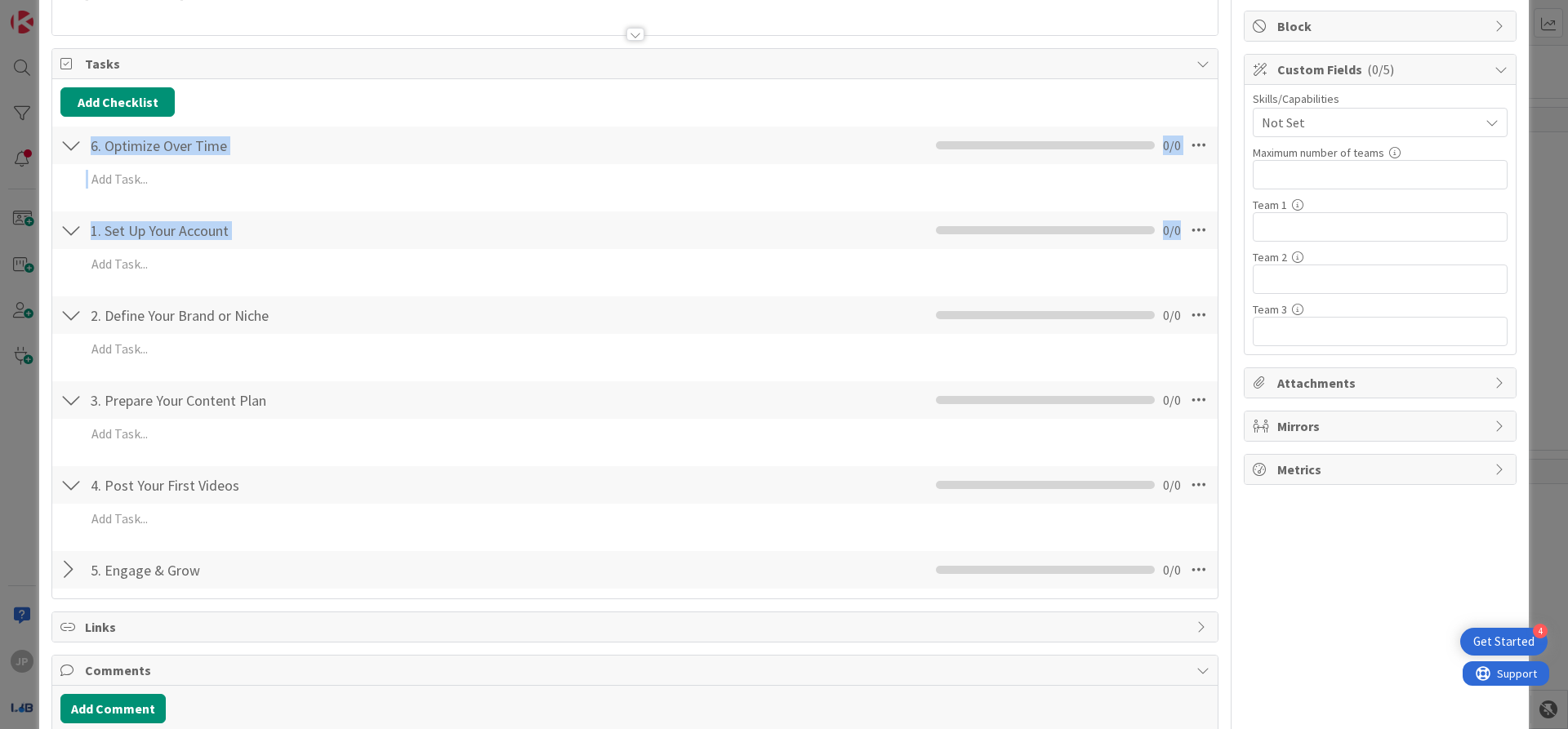 drag, startPoint x: 74, startPoint y: 153, endPoint x: 73, endPoint y: 242, distance: 89.00562 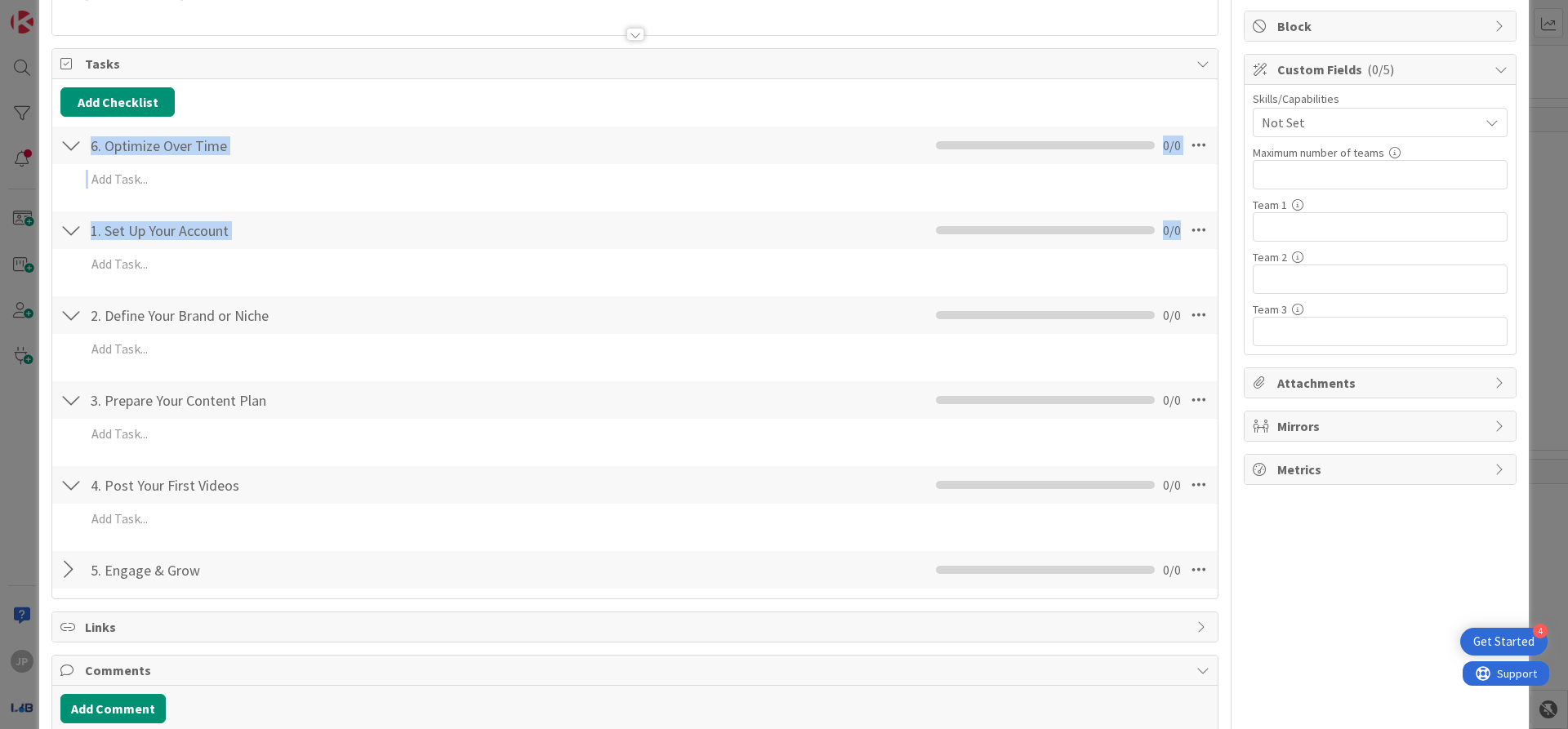click on "Add Checklist Back  6. Optimize Over Time Checklist Name 22 / 64 6. Optimize Over Time 0 / 0 Navigate forward to interact with the calendar and select a date. Press the question mark key to get the keyboard shortcuts for changing dates. Add Add Multiple Cancel  1. Set Up Your Account Checklist Name 23 / 64 1. Set Up Your Account 0 / 0 Navigate forward to interact with the calendar and select a date. Press the question mark key to get the keyboard shortcuts for changing dates. Add Add Multiple Cancel 2. Define Your Brand or Niche Checklist Name 29 / 64 2. Define Your Brand or Niche 0 / 0 Navigate forward to interact with the calendar and select a date. Press the question mark key to get the keyboard shortcuts for changing dates. Add Add Multiple Cancel  3. Prepare Your Content Plan Checklist Name 29 / 64 3. Prepare Your Content Plan 0 / 0 Navigate forward to interact with the calendar and select a date. Press the question mark key to get the keyboard shortcuts for changing dates. Add Add Multiple Cancel 25 / 0" at bounding box center (635, 339) 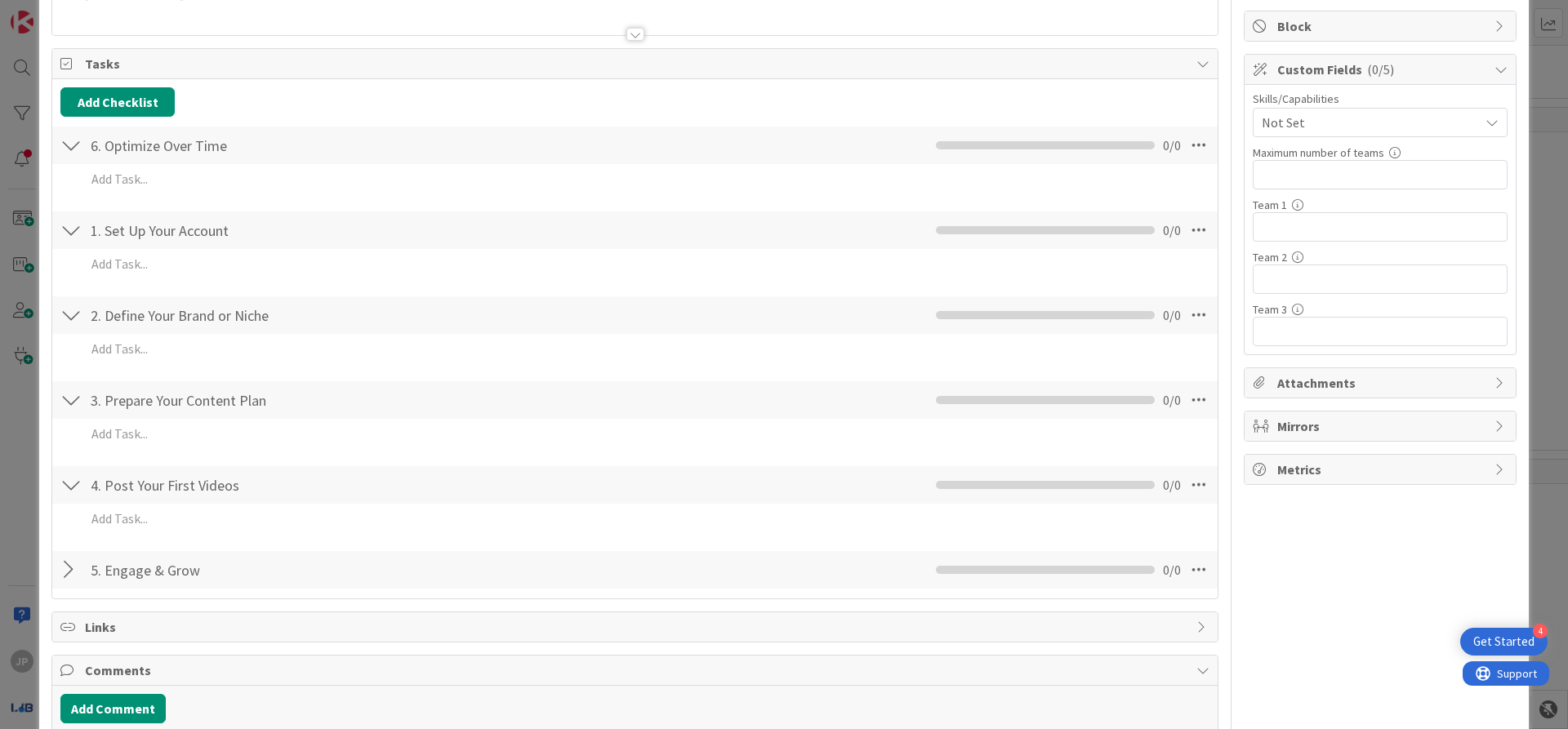 click on "6. Optimize Over Time Checklist Name 22 / 64 6. Optimize Over Time 0 / 0" at bounding box center (635, 145) 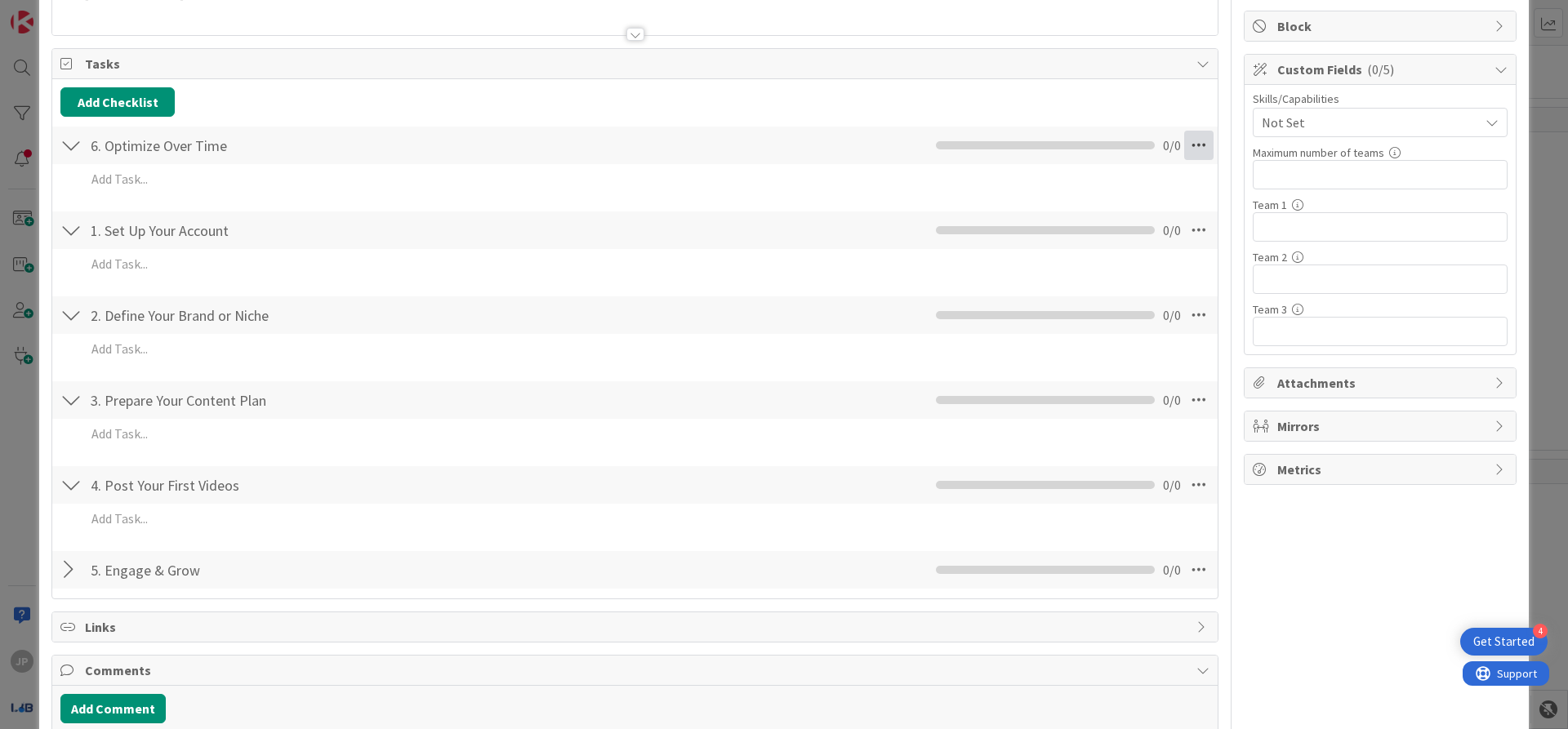 click at bounding box center [1199, 145] 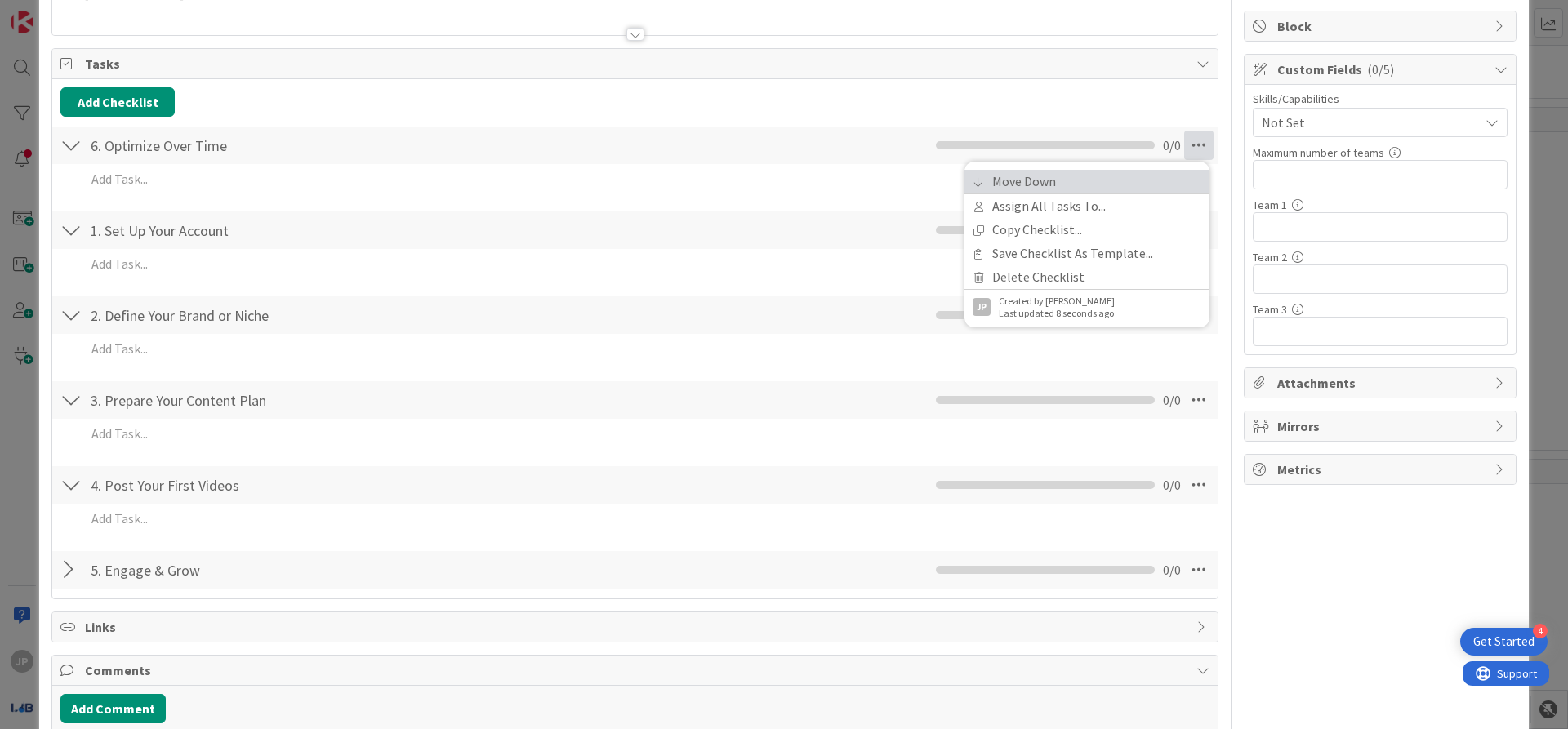 click on "Move Down" at bounding box center (1087, 181) 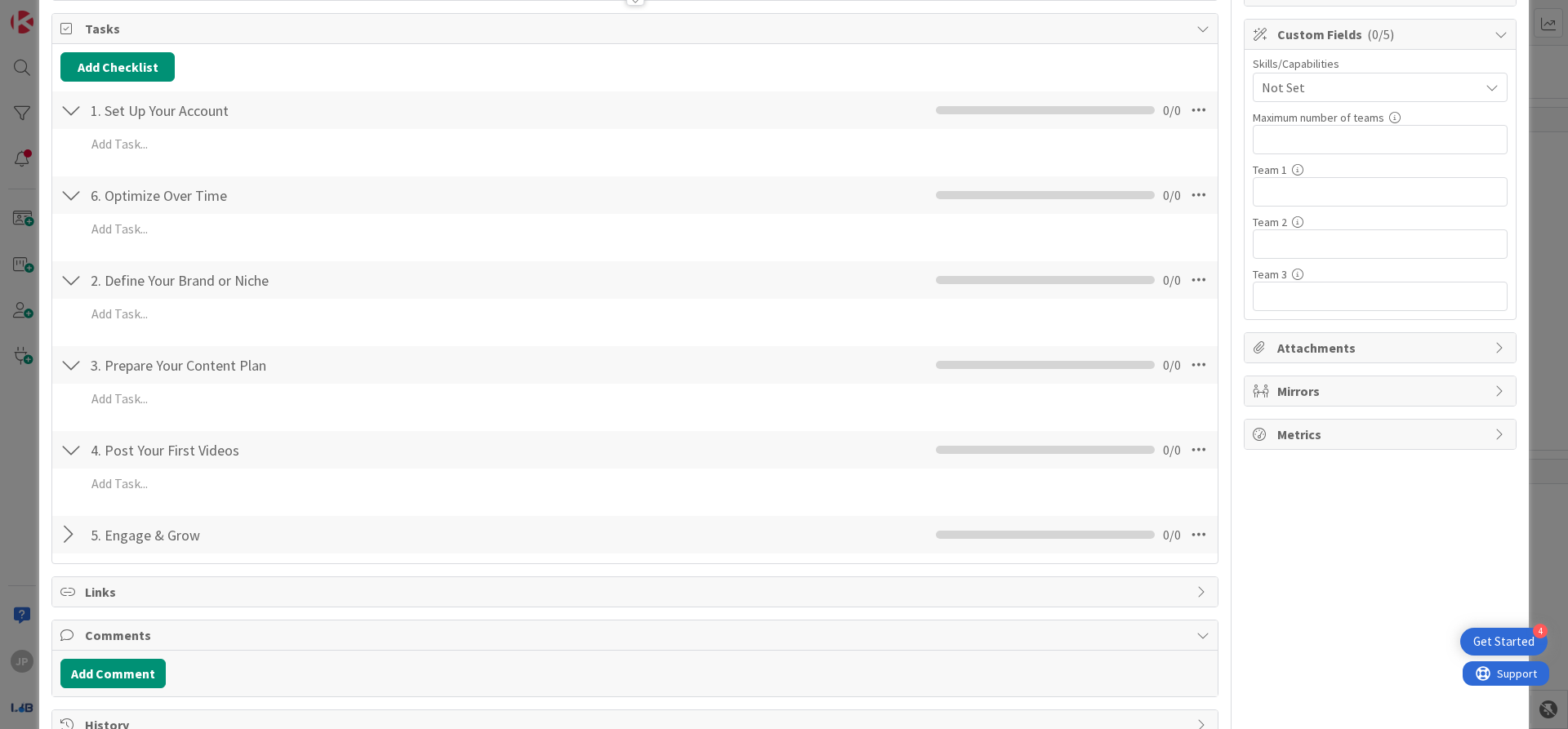 scroll, scrollTop: 112, scrollLeft: 0, axis: vertical 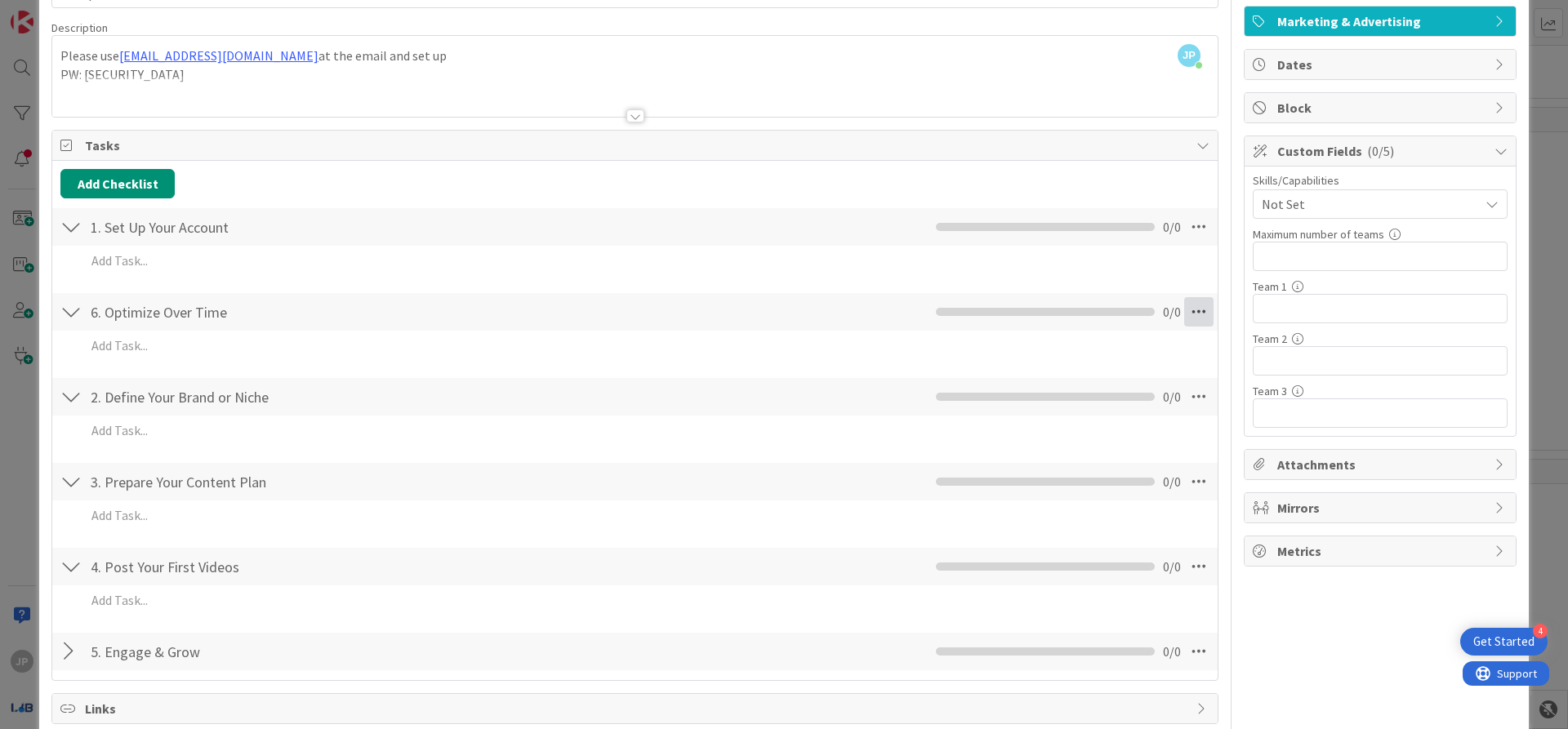 click at bounding box center (1199, 312) 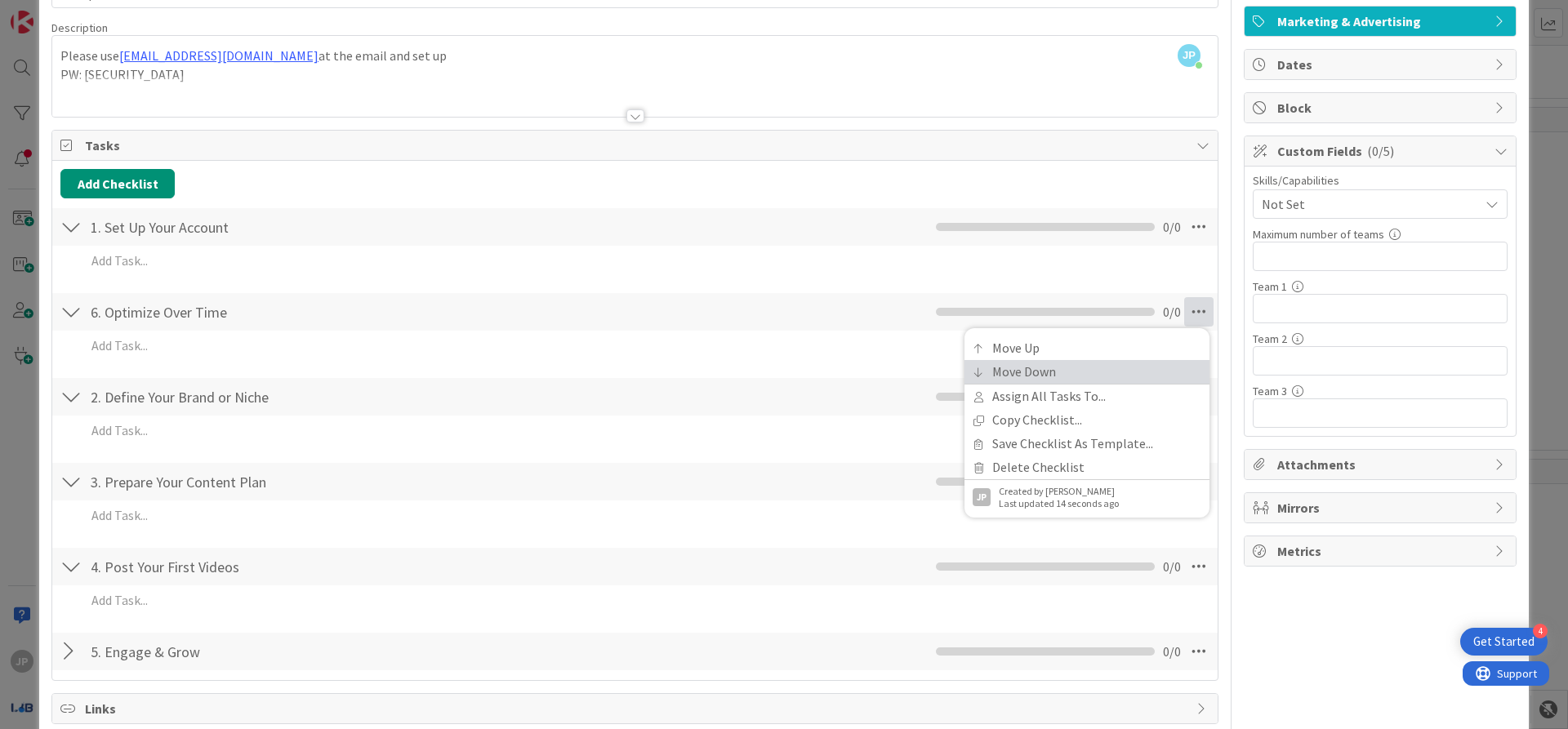click on "Move Down" at bounding box center [1087, 371] 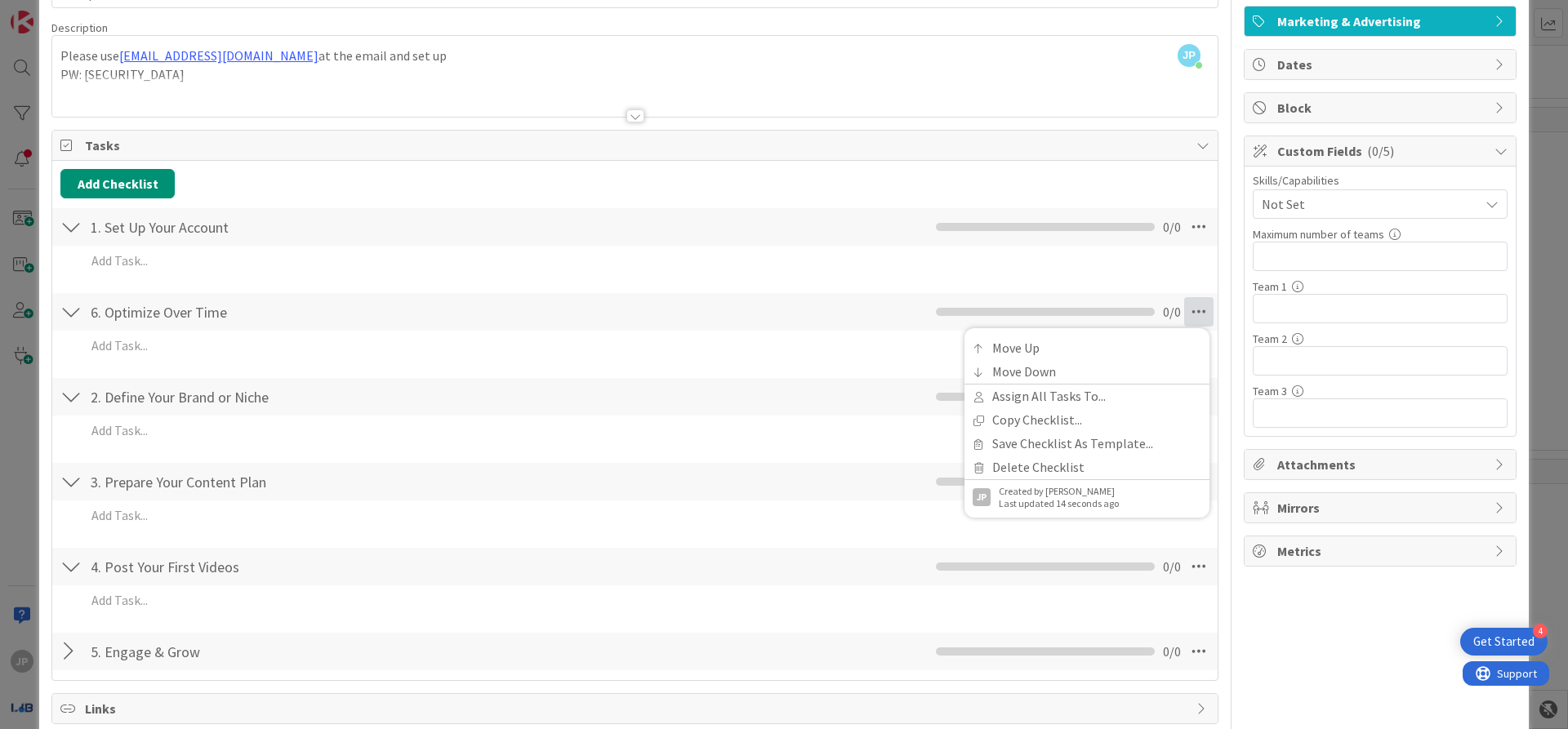 scroll, scrollTop: 275, scrollLeft: 0, axis: vertical 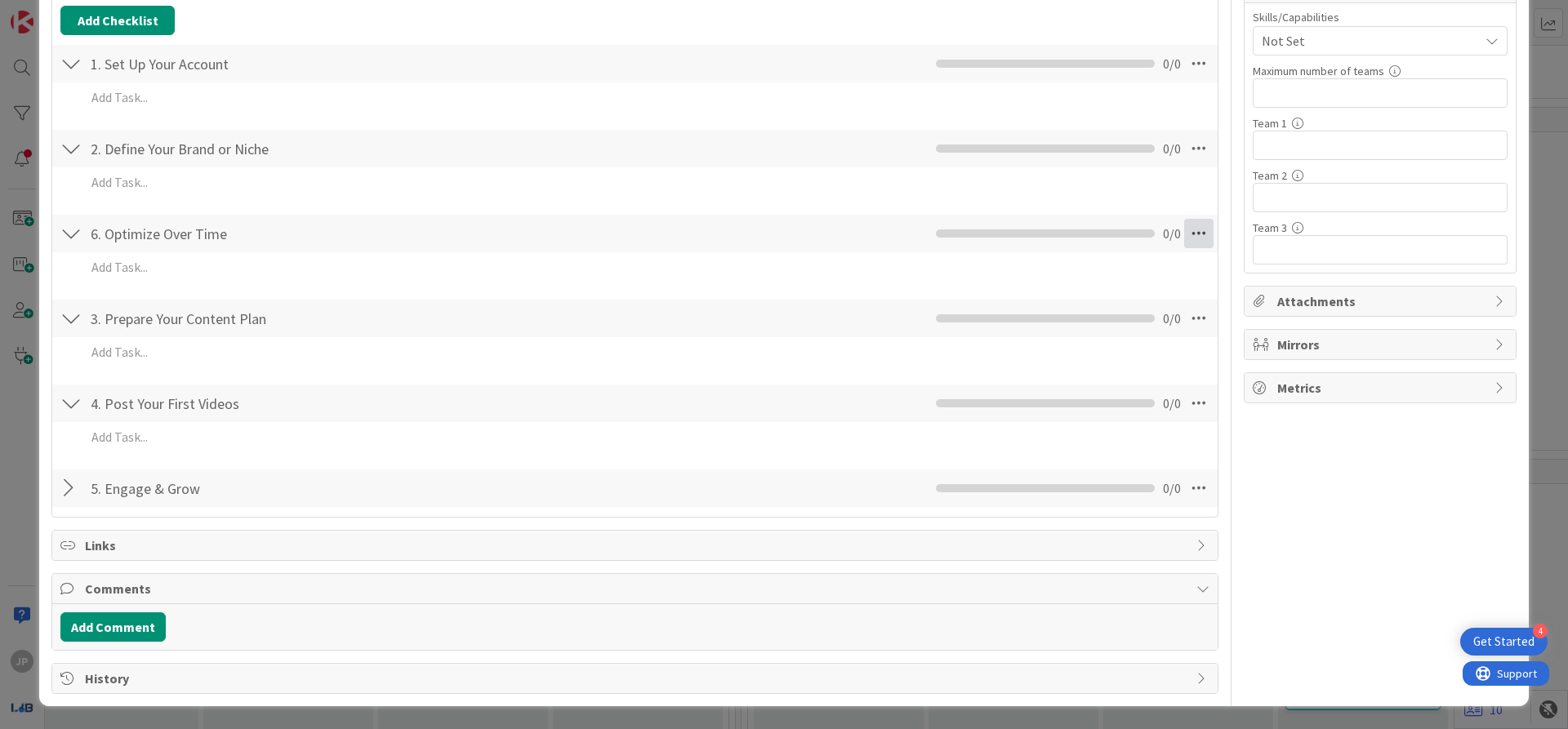 click at bounding box center (1199, 233) 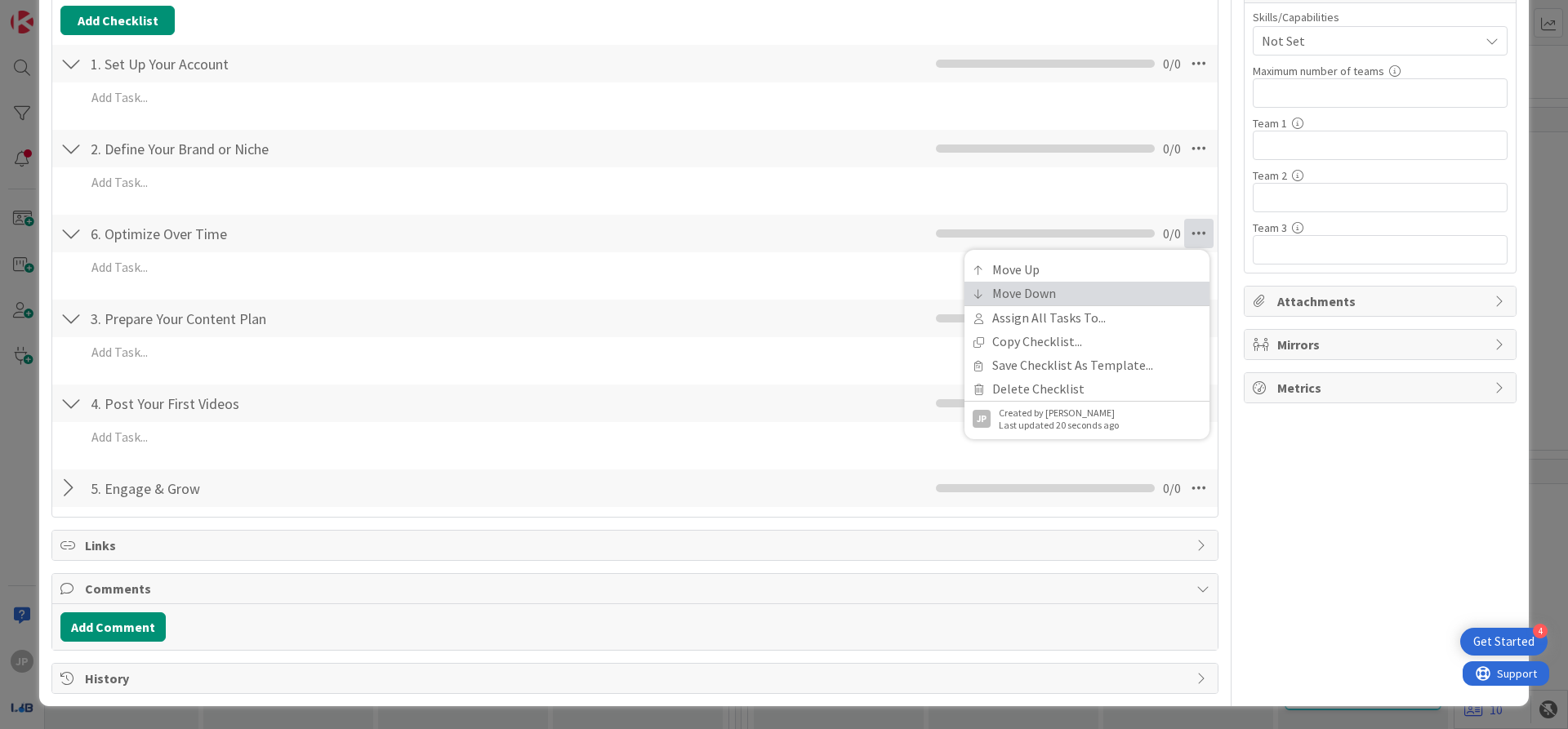 click on "Move Down" at bounding box center (1087, 293) 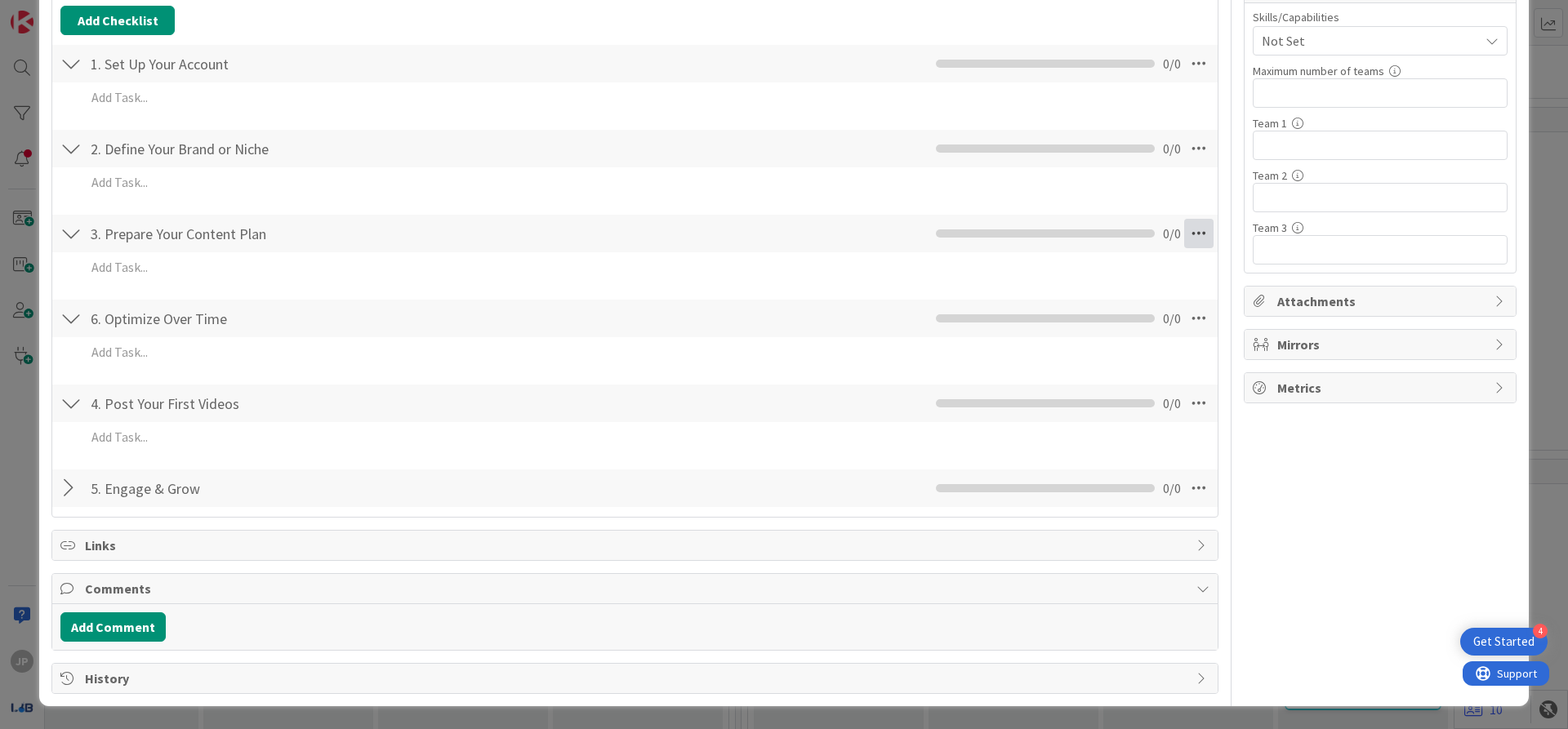click at bounding box center [1199, 233] 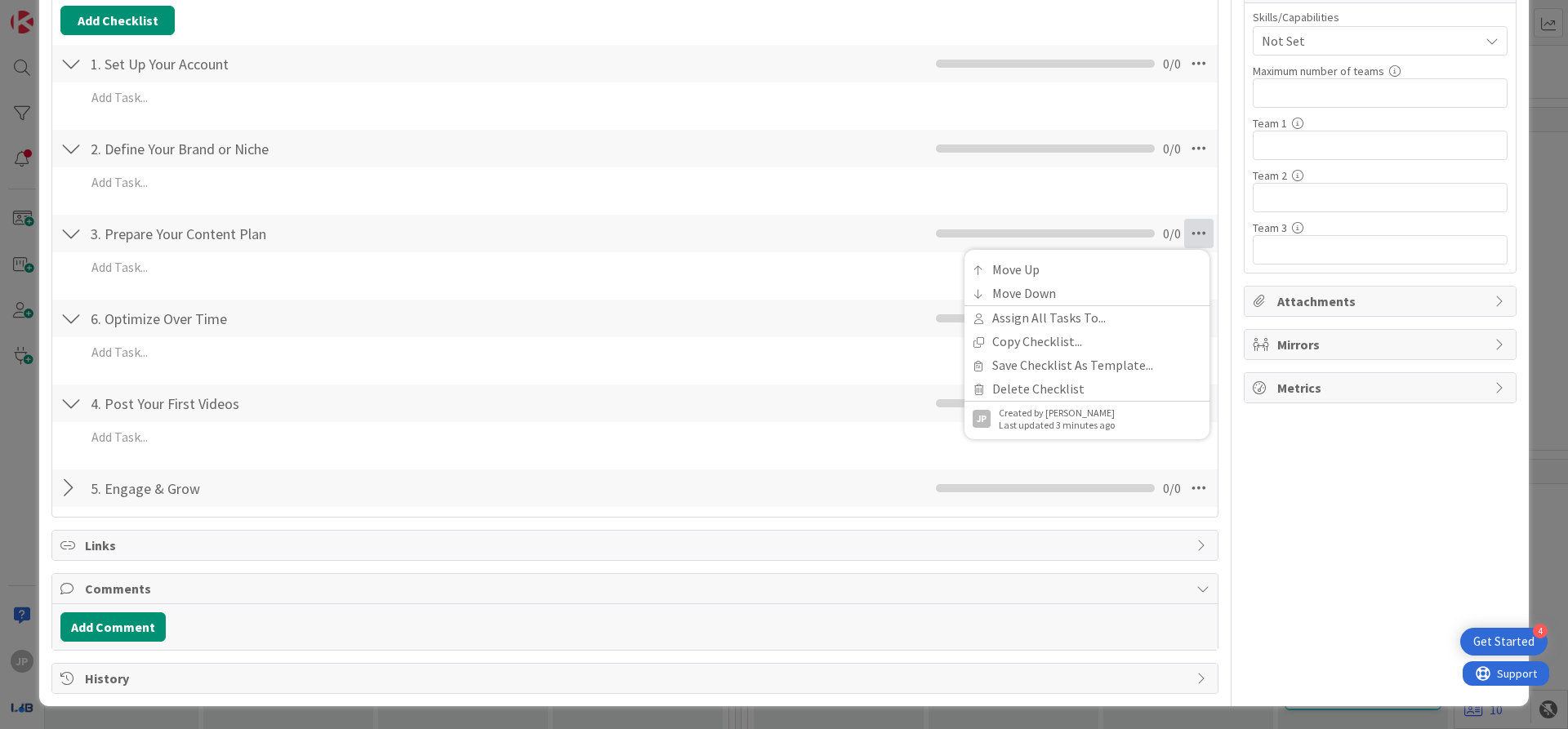 click on "6. Optimize Over Time Checklist Name 22 / 64 6. Optimize Over Time Move Up Move Down Assign All Tasks To... Copy Checklist... Save Checklist As Template... Delete Checklist JP Created by [PERSON_NAME] Last updated 21 seconds ago 0 / 0" at bounding box center [635, 318] 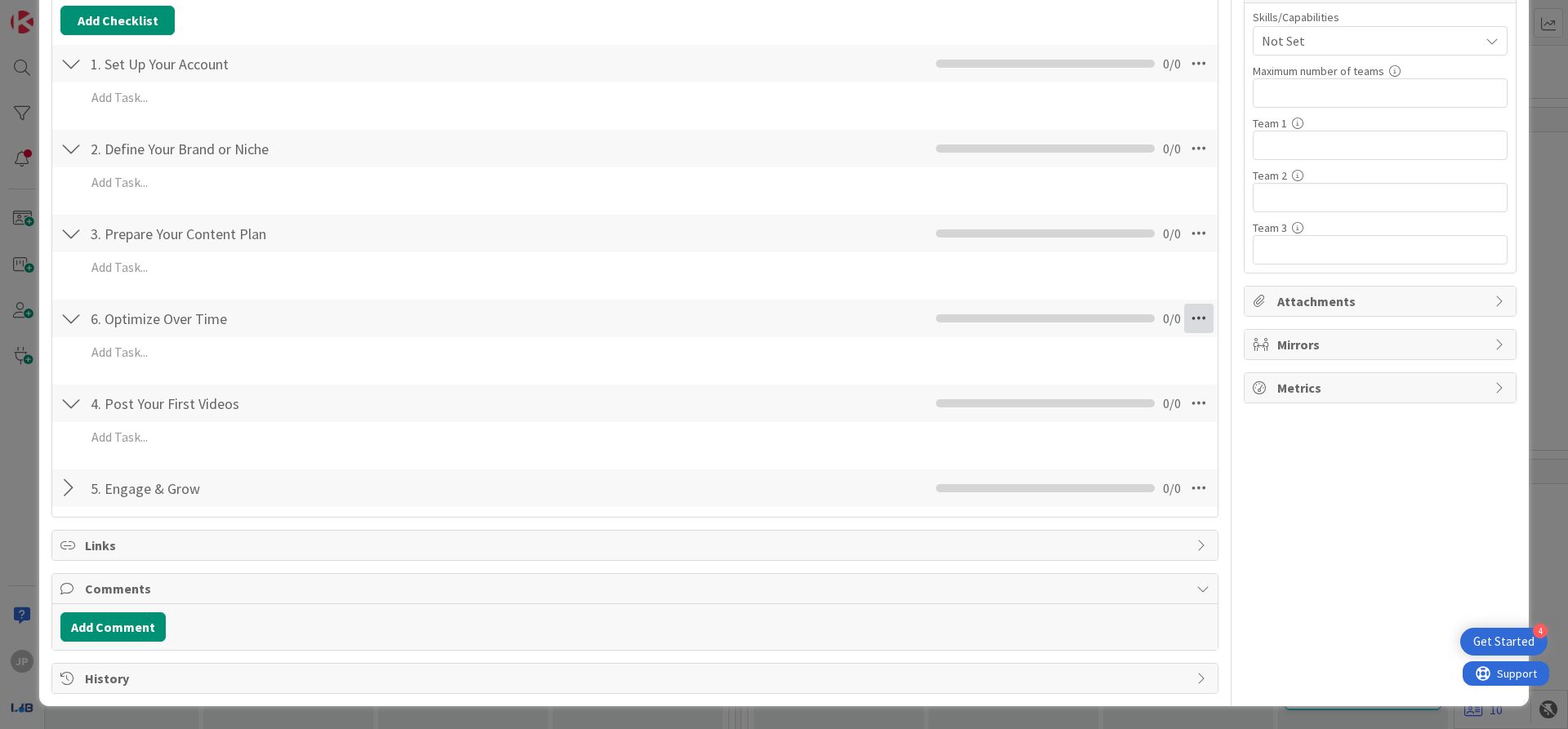 click at bounding box center [1199, 318] 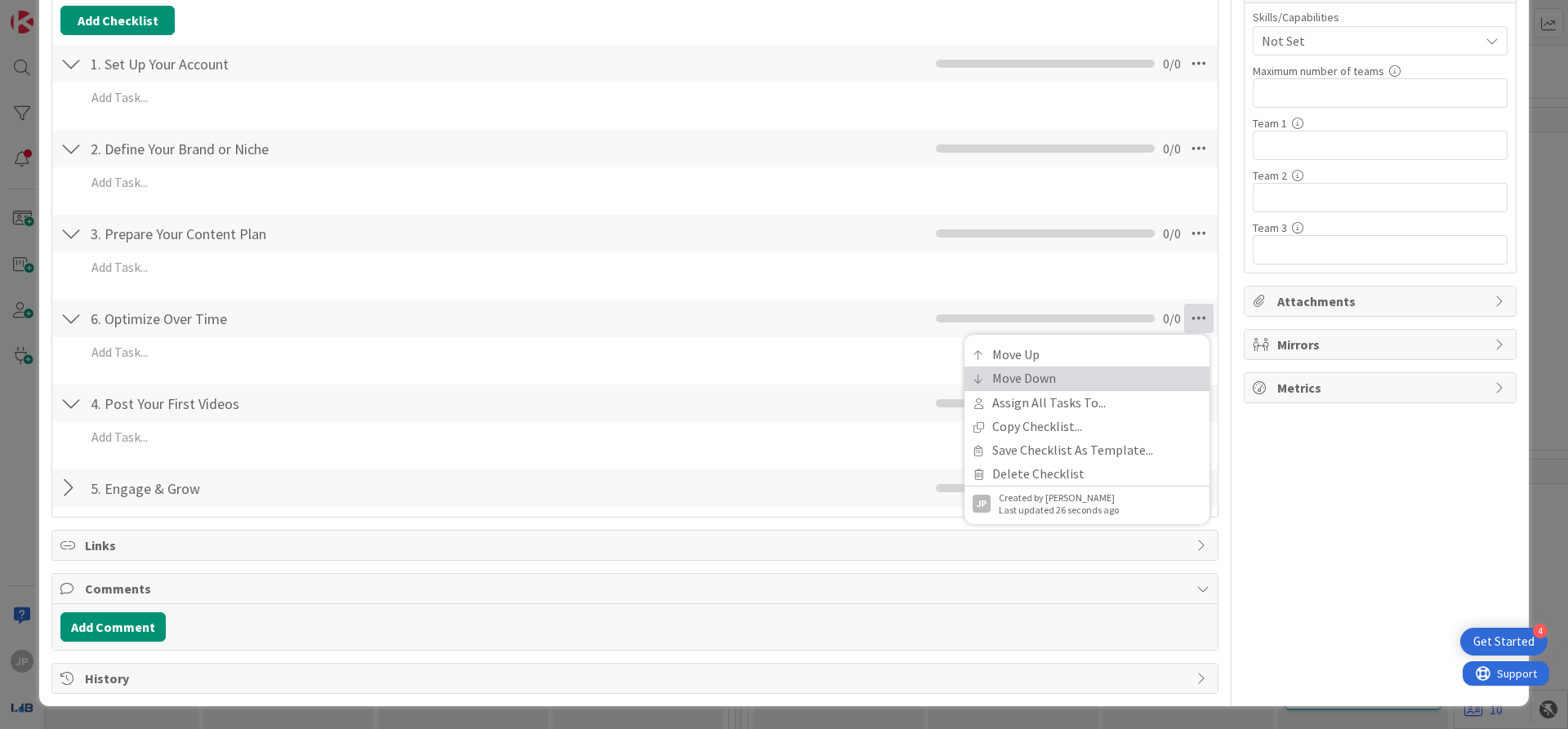 click on "Move Down" at bounding box center [1087, 378] 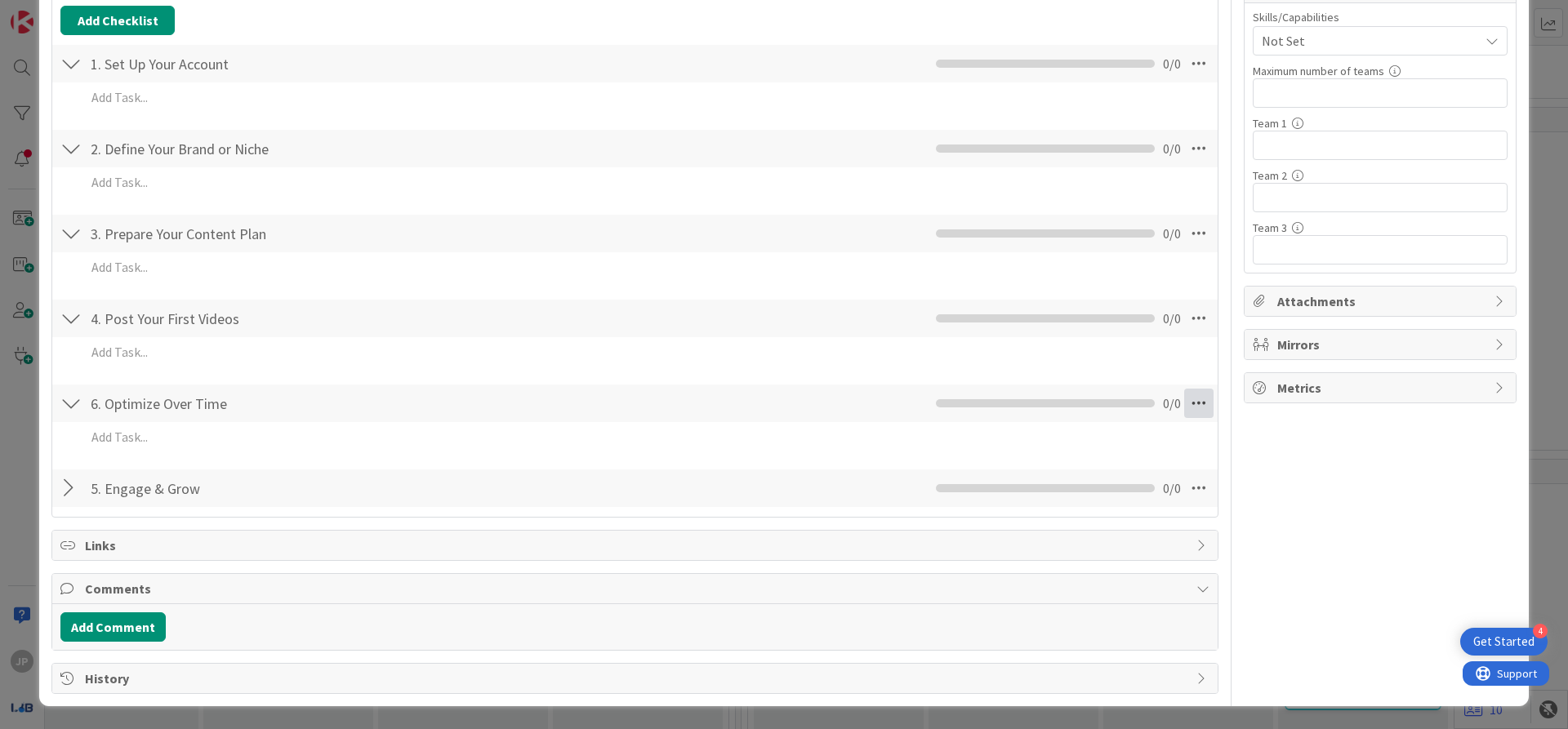 click at bounding box center (1199, 403) 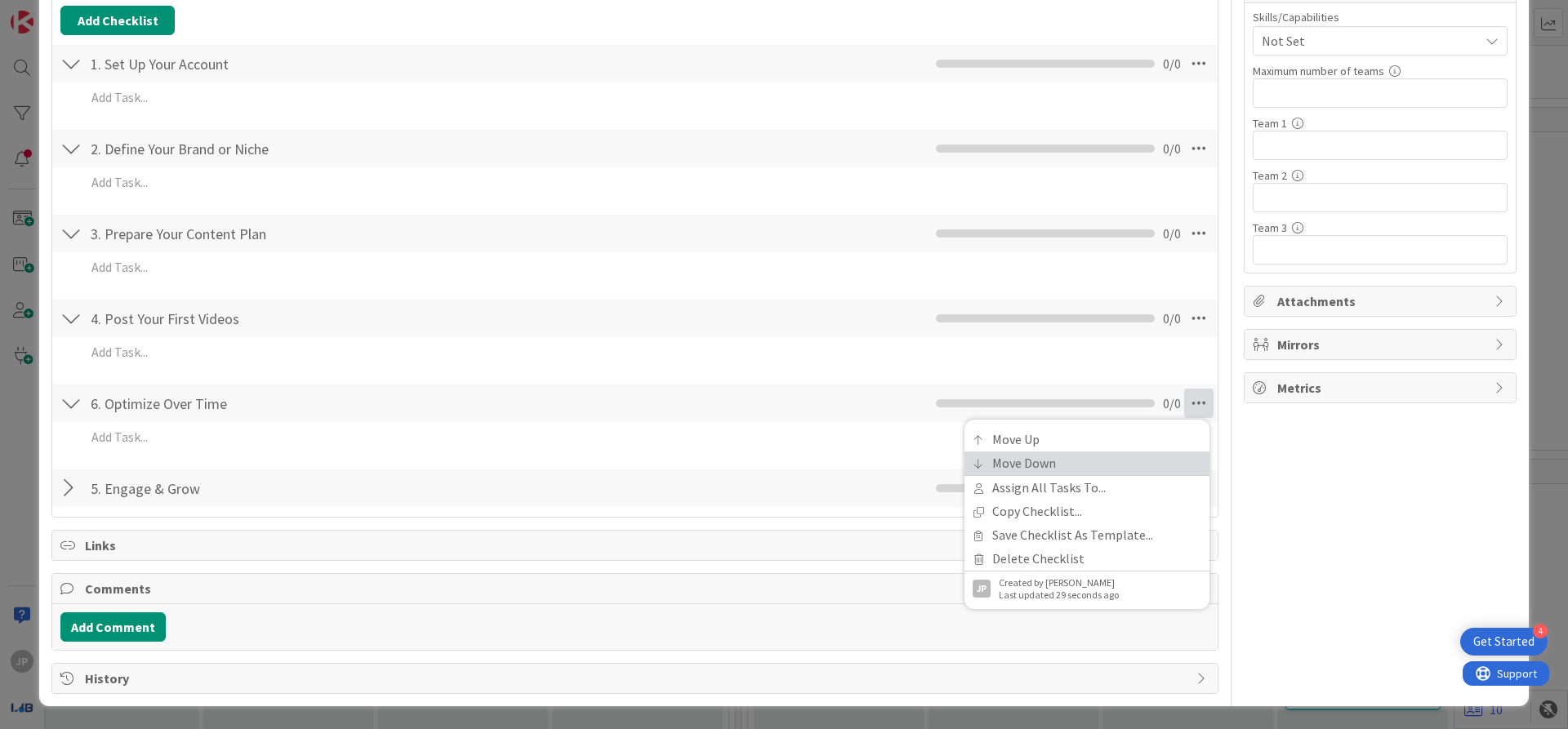 click on "Move Down" at bounding box center [1087, 463] 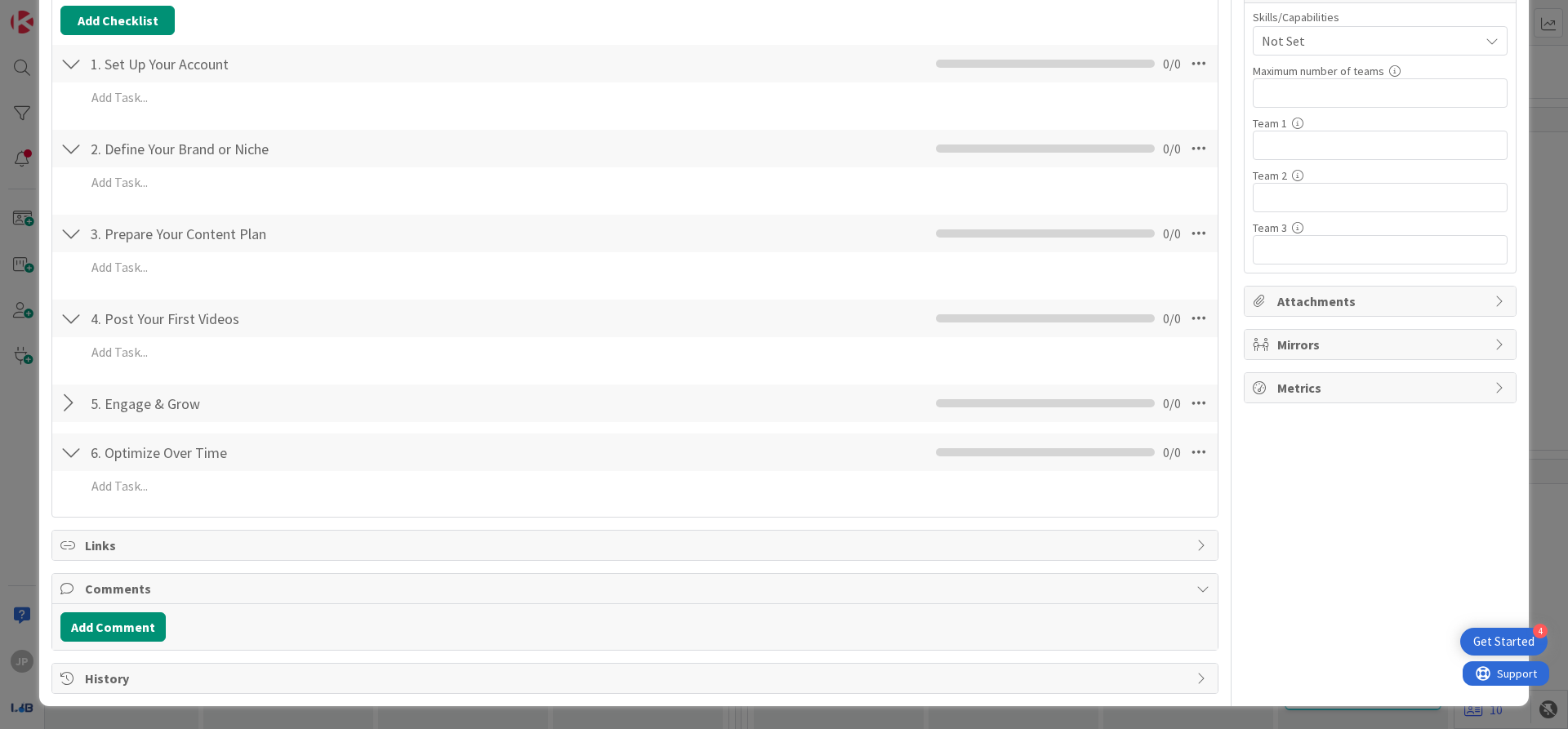 click at bounding box center (71, 452) 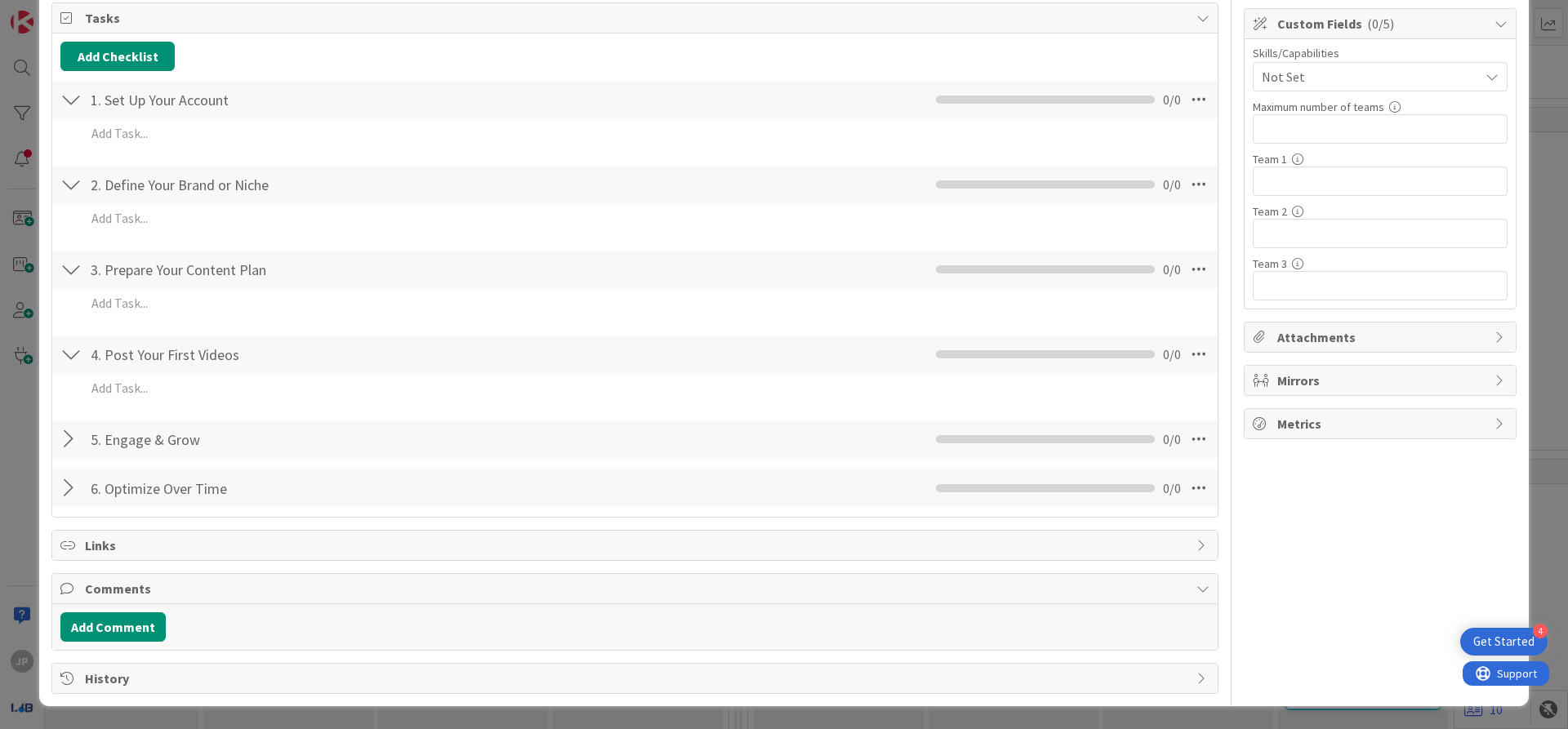 click at bounding box center (71, 354) 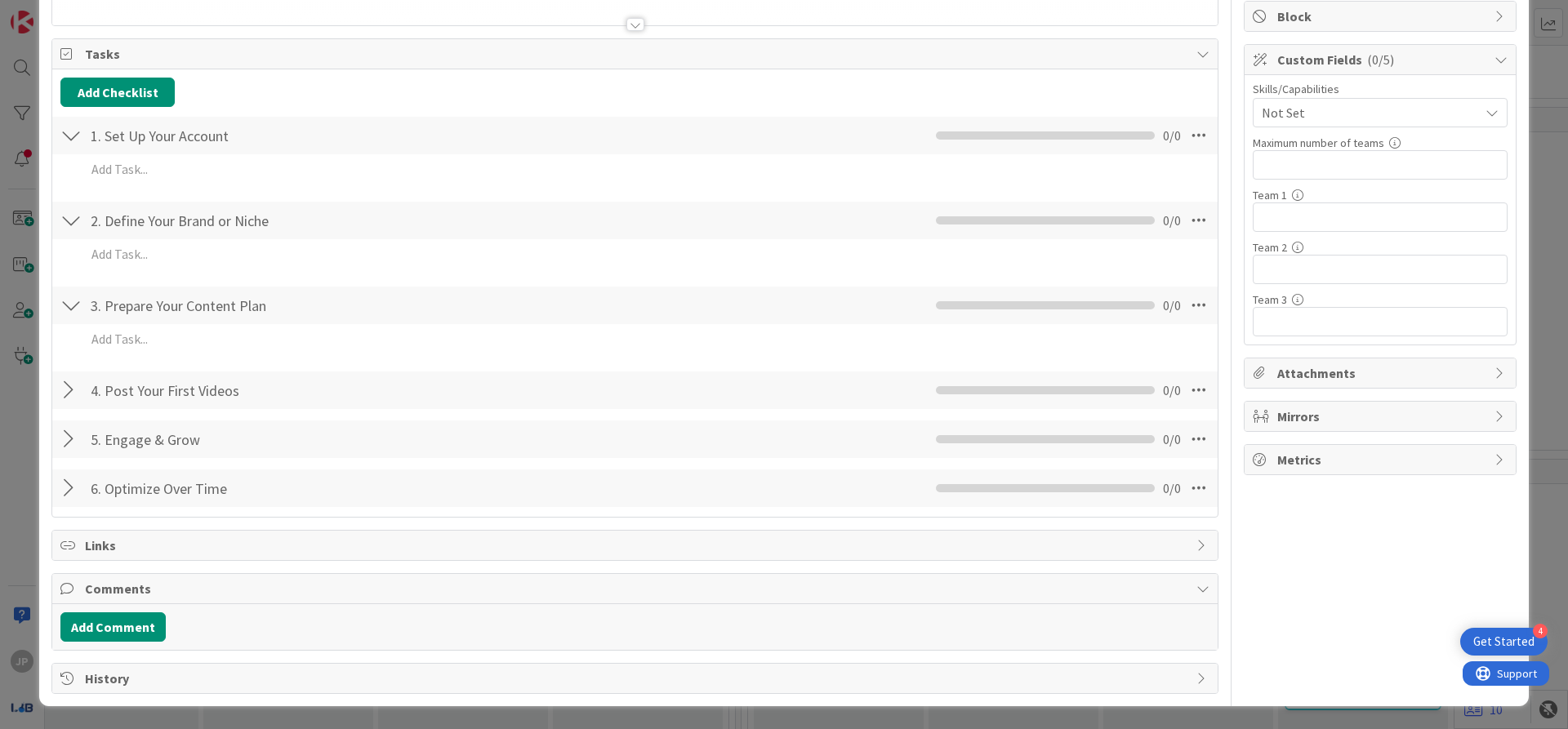 click at bounding box center (71, 305) 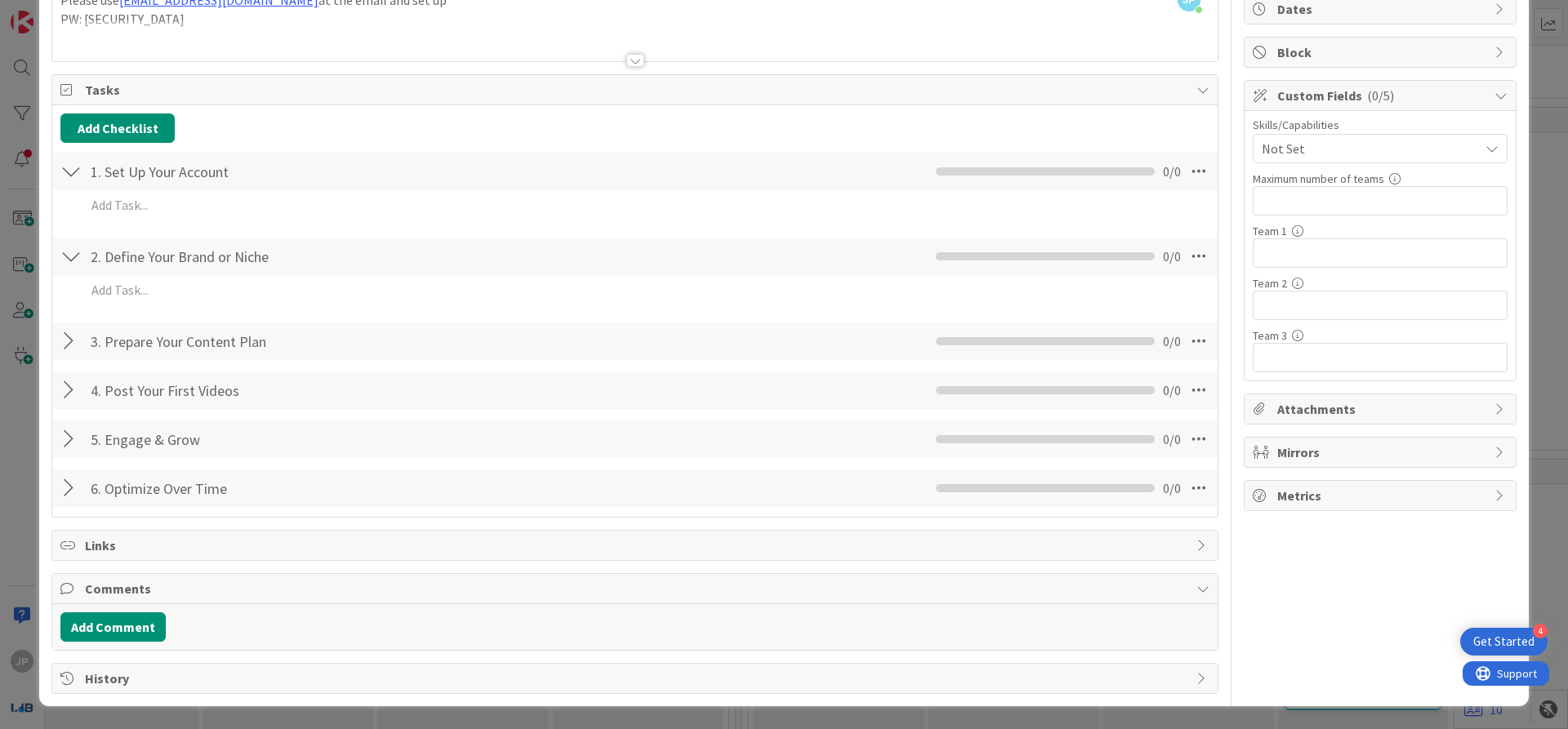 click at bounding box center [71, 256] 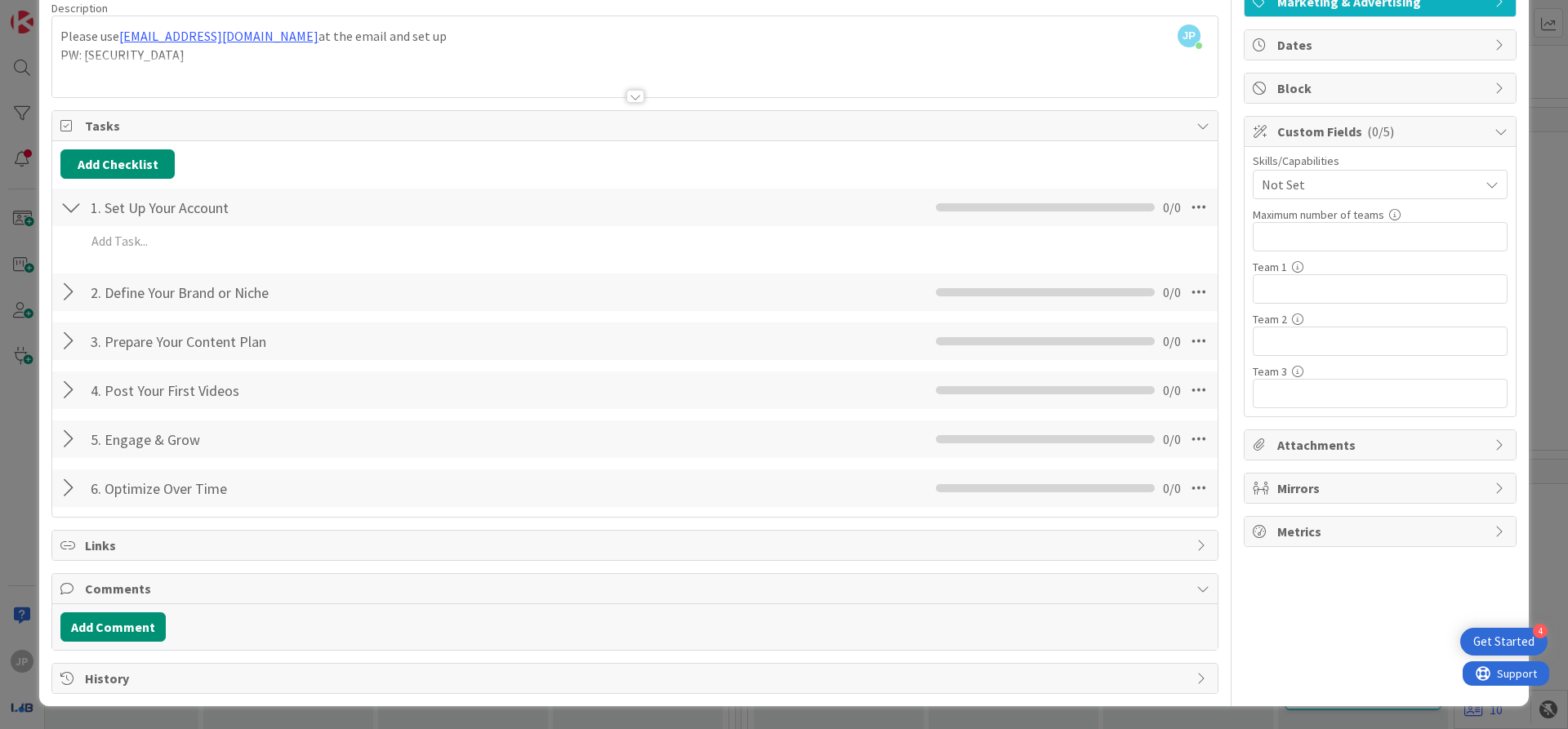 click at bounding box center [71, 207] 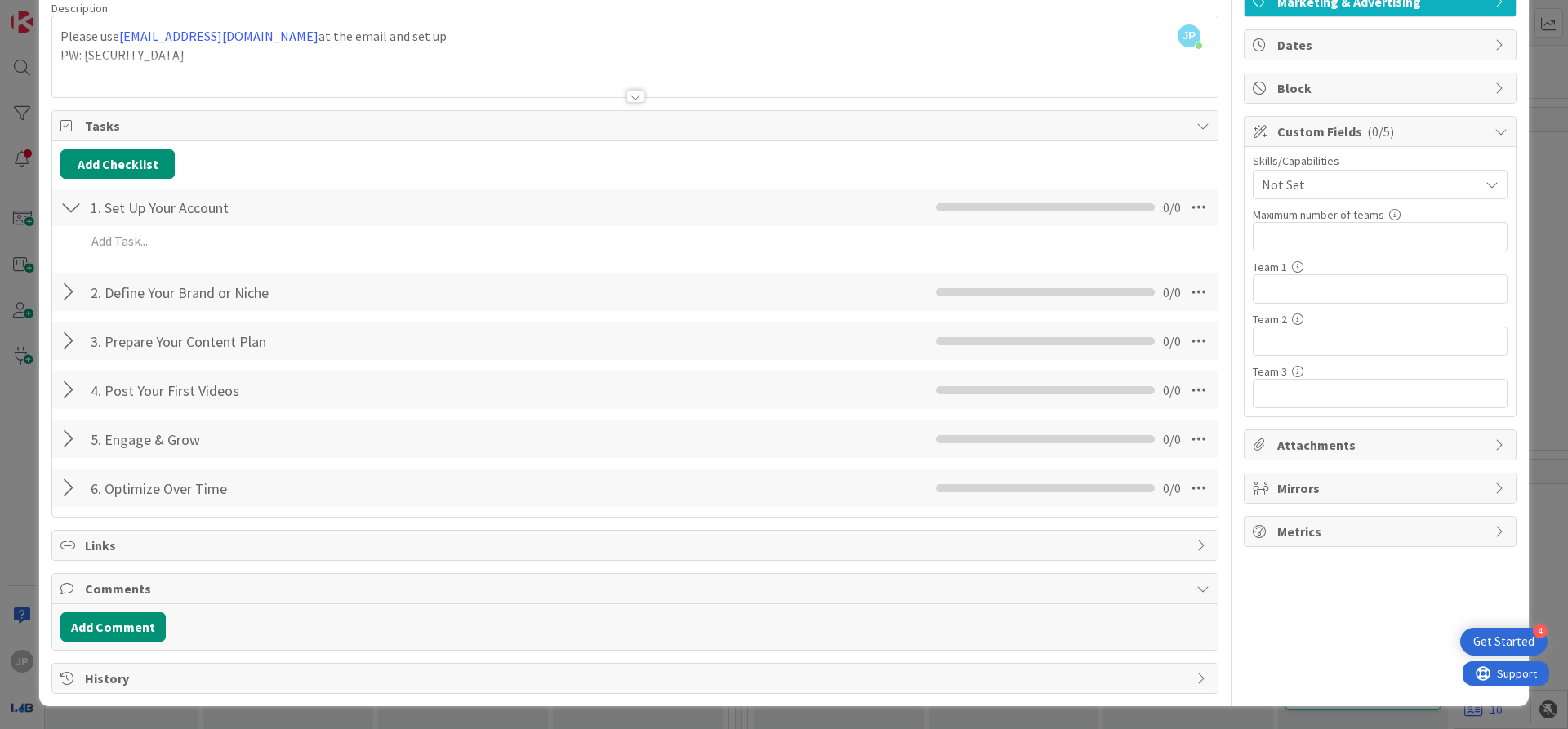 scroll, scrollTop: 96, scrollLeft: 0, axis: vertical 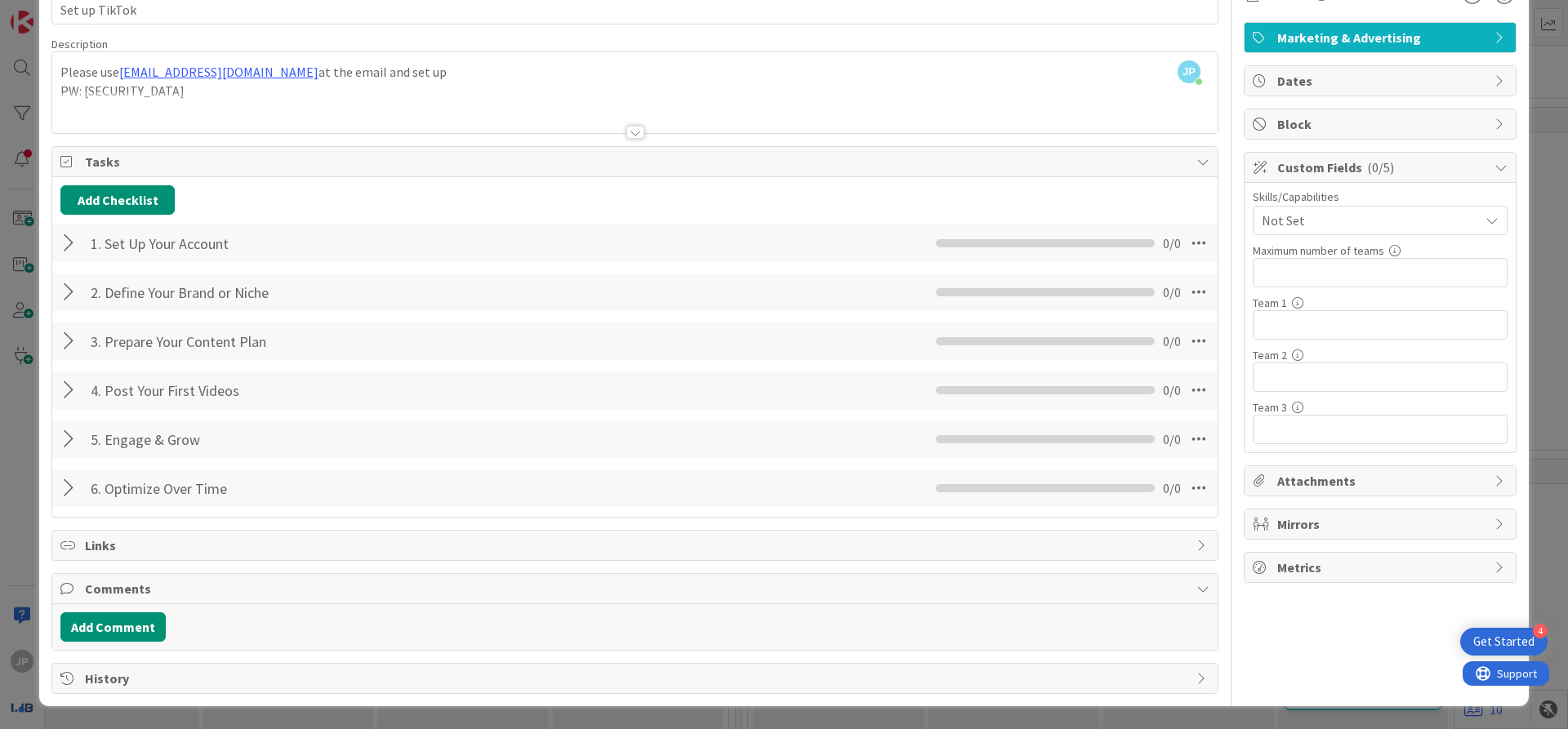click at bounding box center [71, 243] 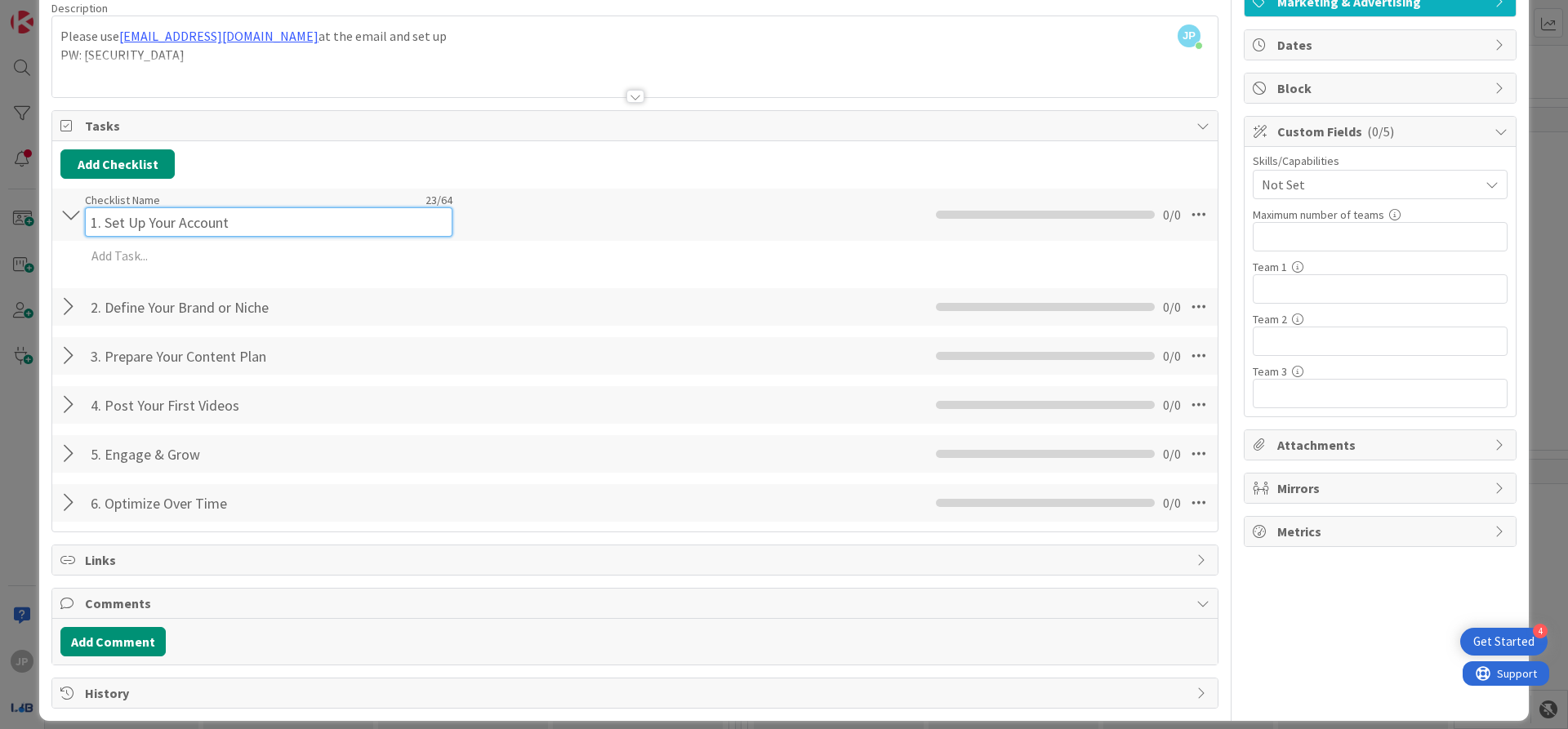 click on "1. Set Up Your Account" at bounding box center [269, 222] 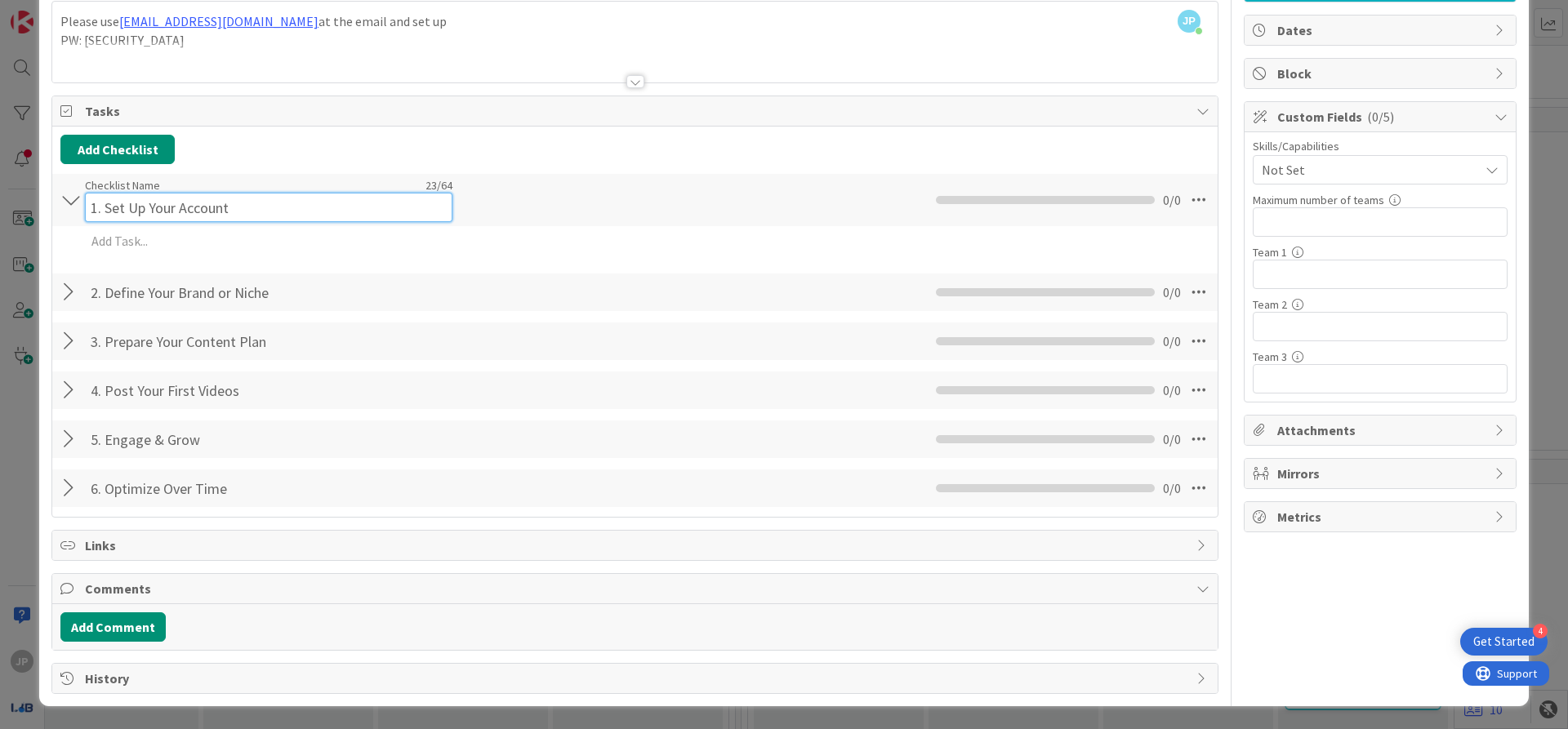 click on "1. Set Up Your Account" at bounding box center (269, 207) 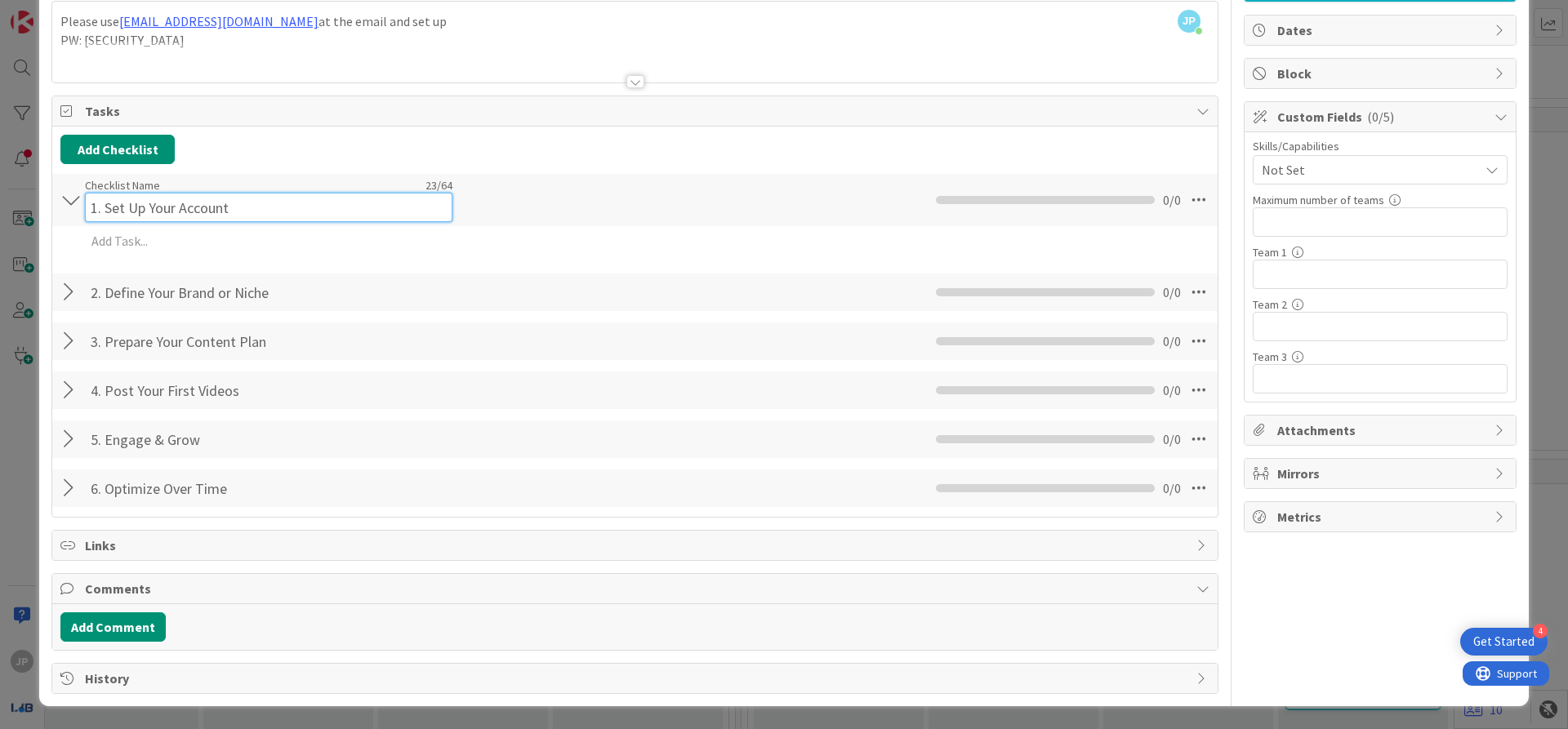 click on "1. Set Up Your Account" at bounding box center [269, 207] 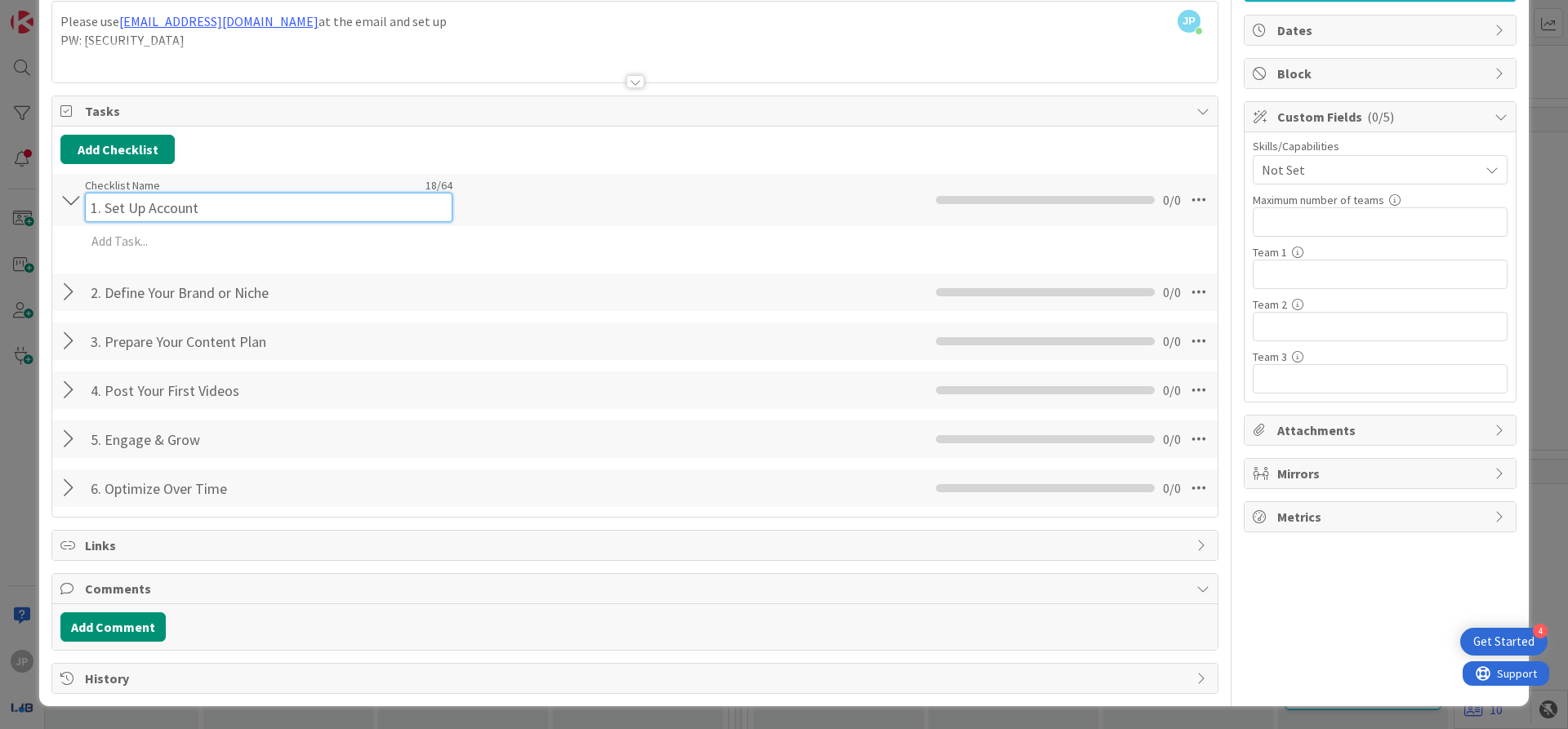 type on "1. Set Up Account" 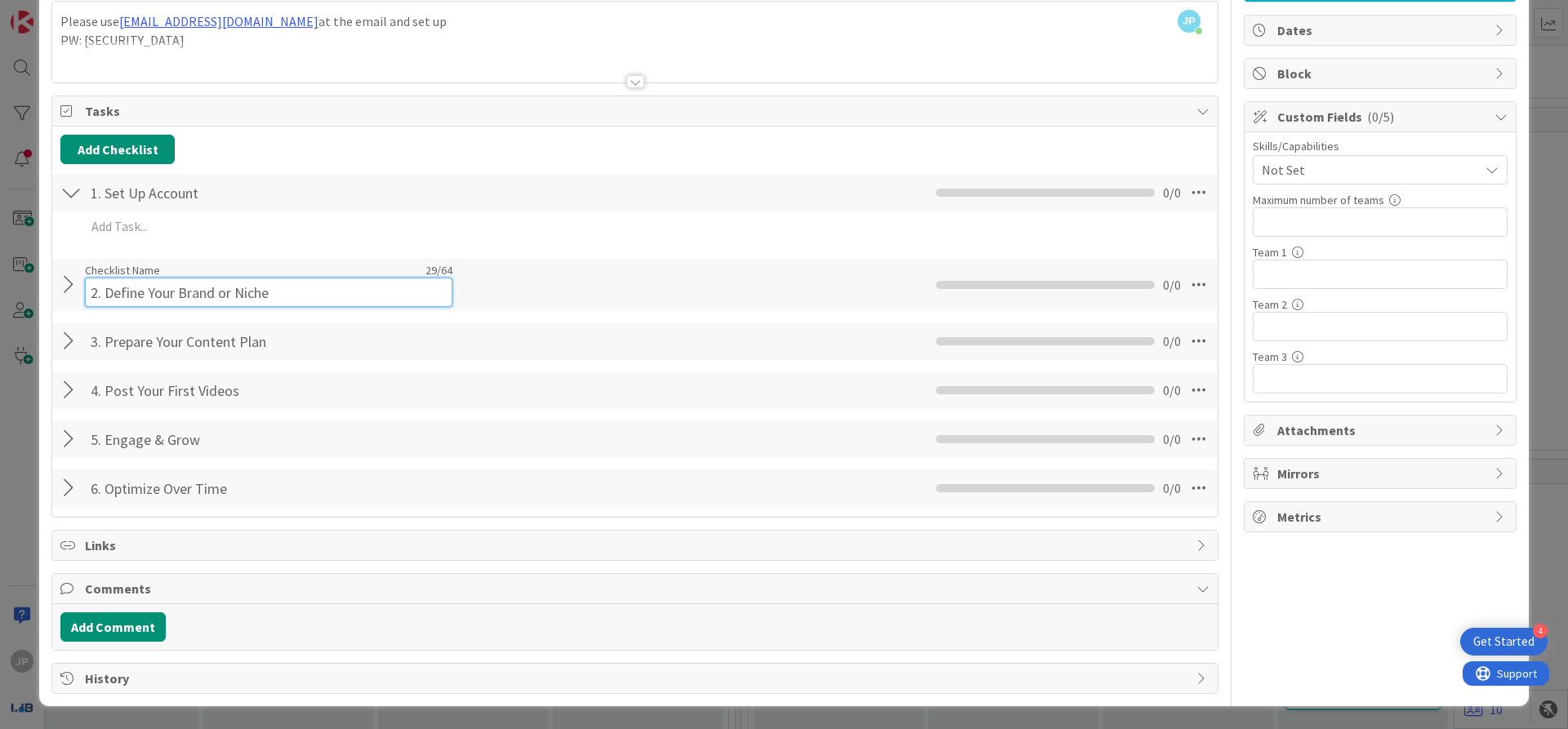 click on "2. Define Your Brand or Niche" at bounding box center (269, 292) 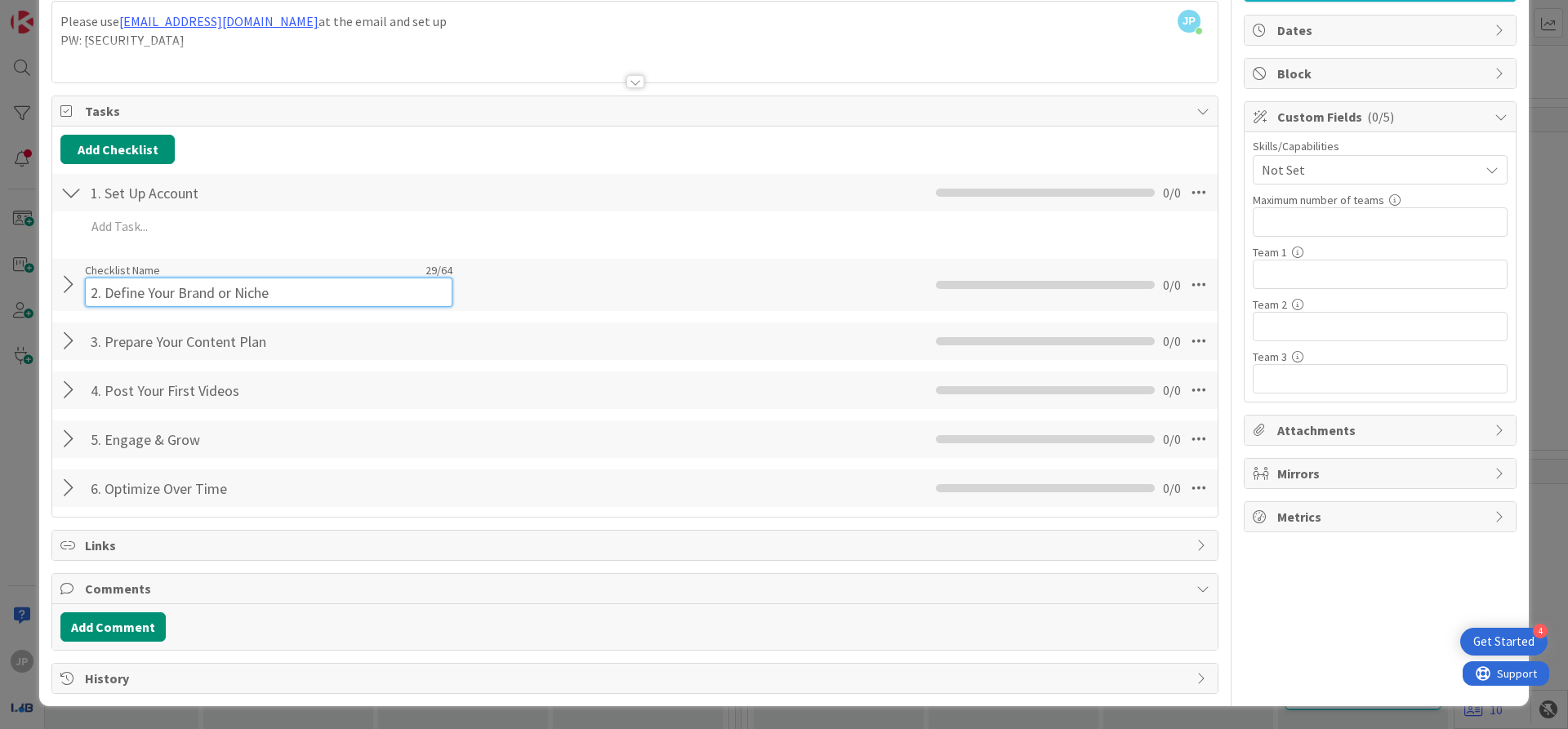 click on "2. Define Your Brand or Niche" at bounding box center [269, 292] 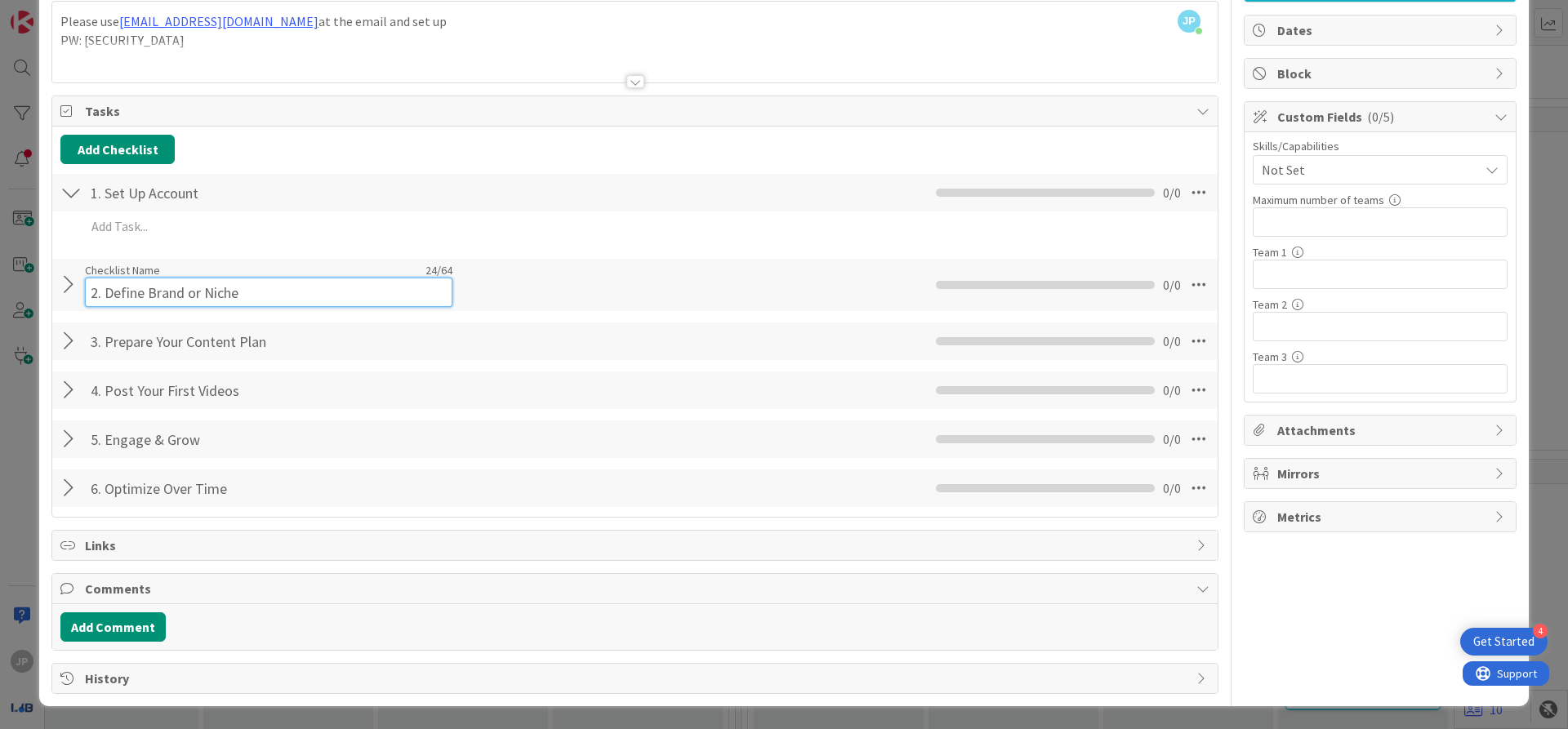 type on "2. Define Brand or Niche" 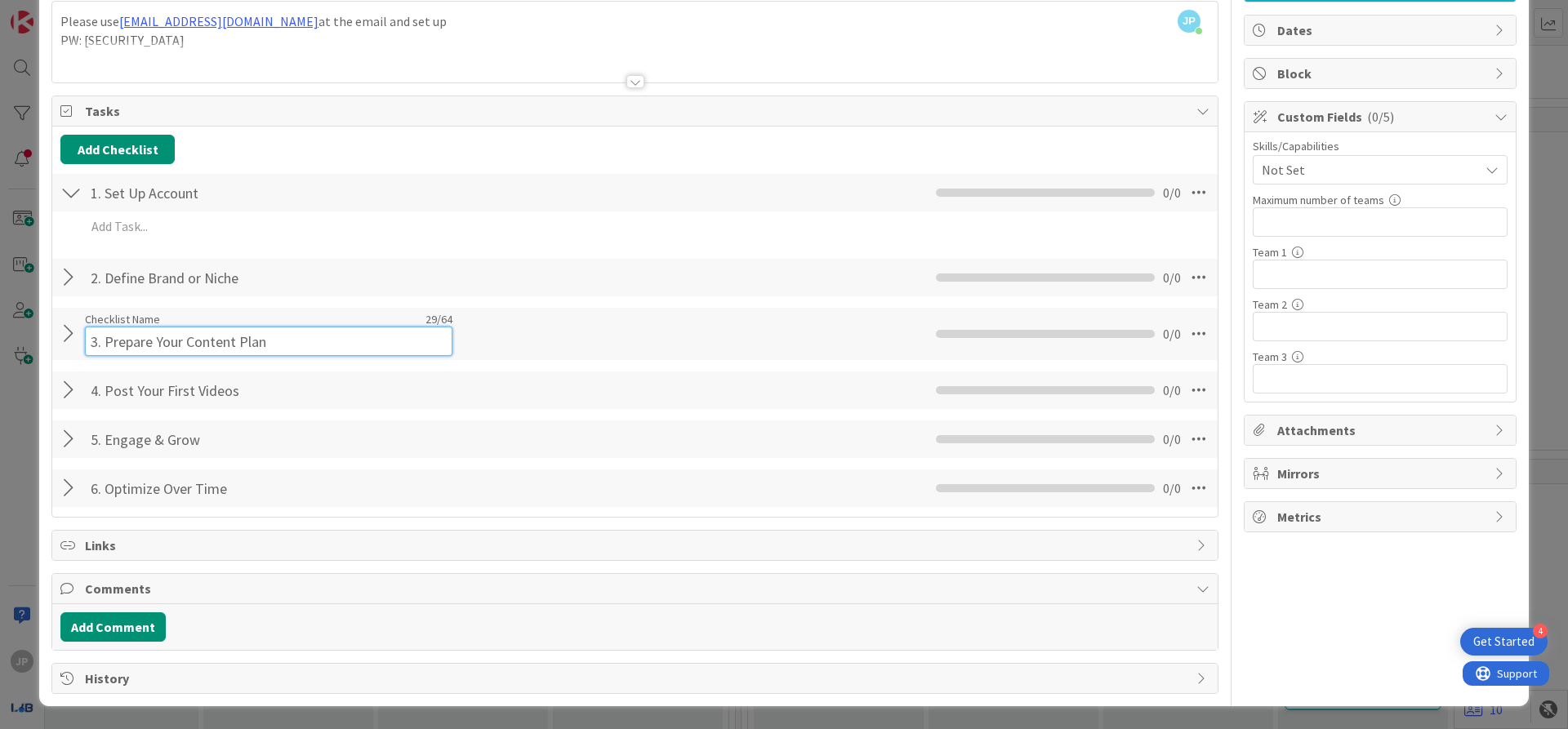 click on "3. Prepare Your Content Plan" at bounding box center (269, 341) 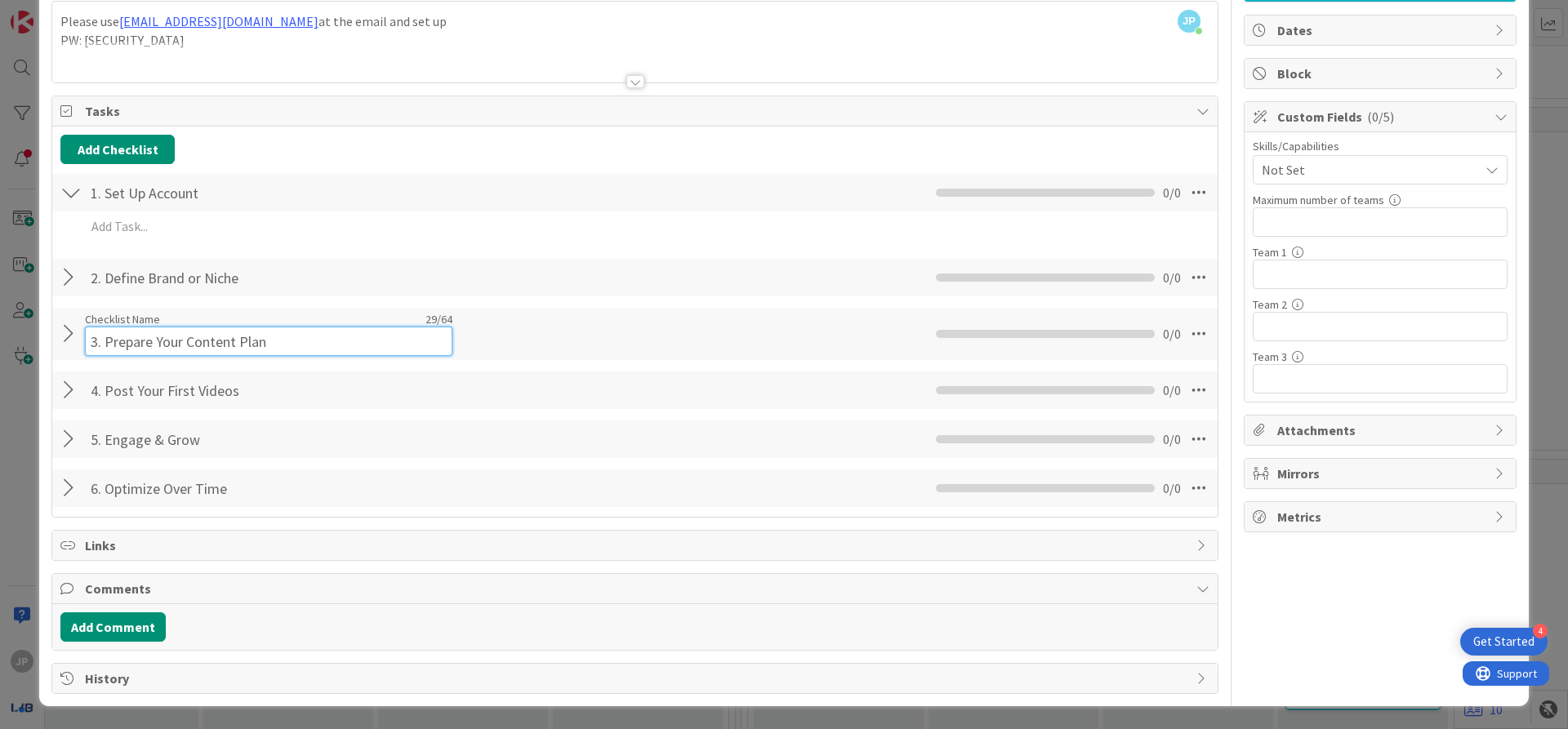 click on "3. Prepare Your Content Plan" at bounding box center (269, 341) 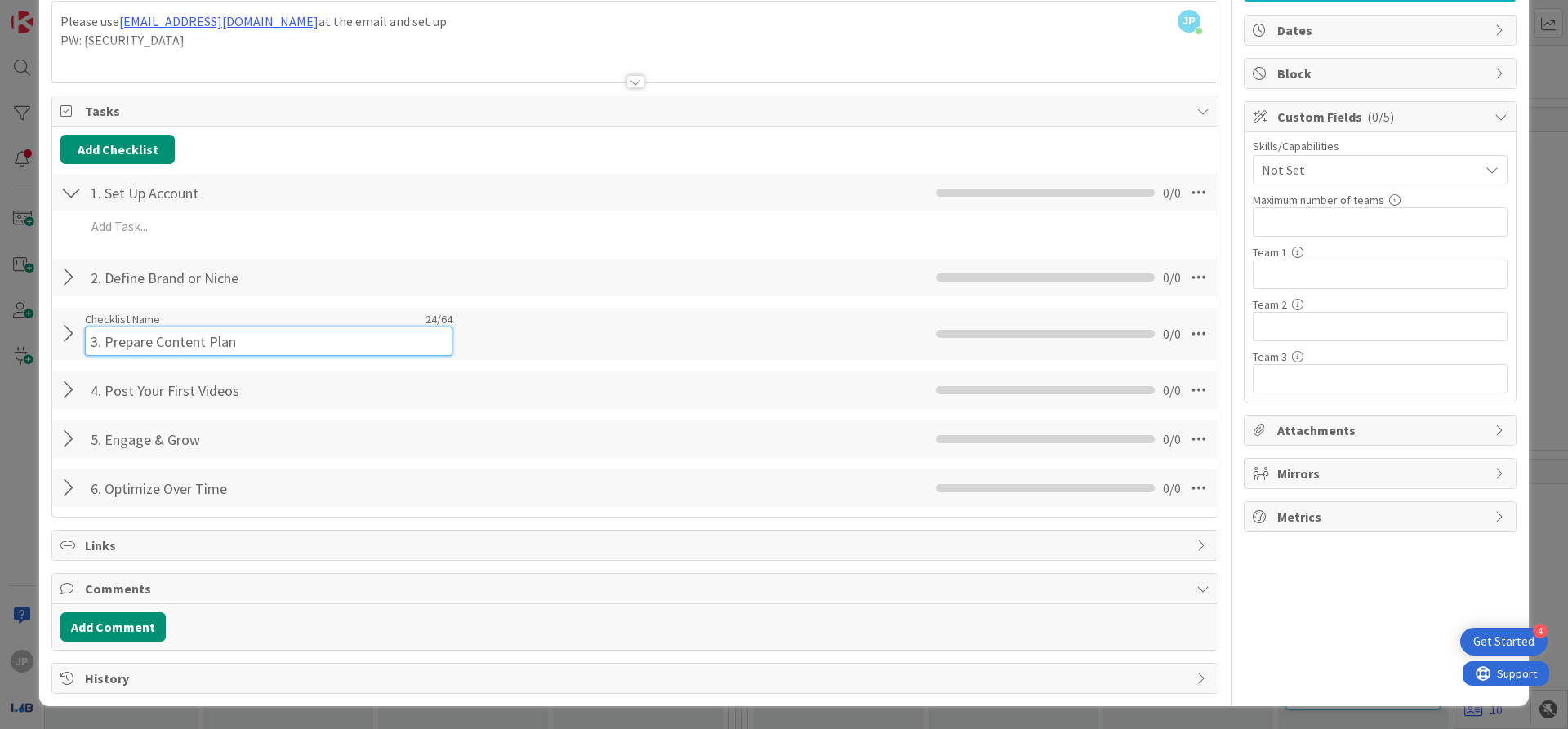 type on "3. Prepare Content Plan" 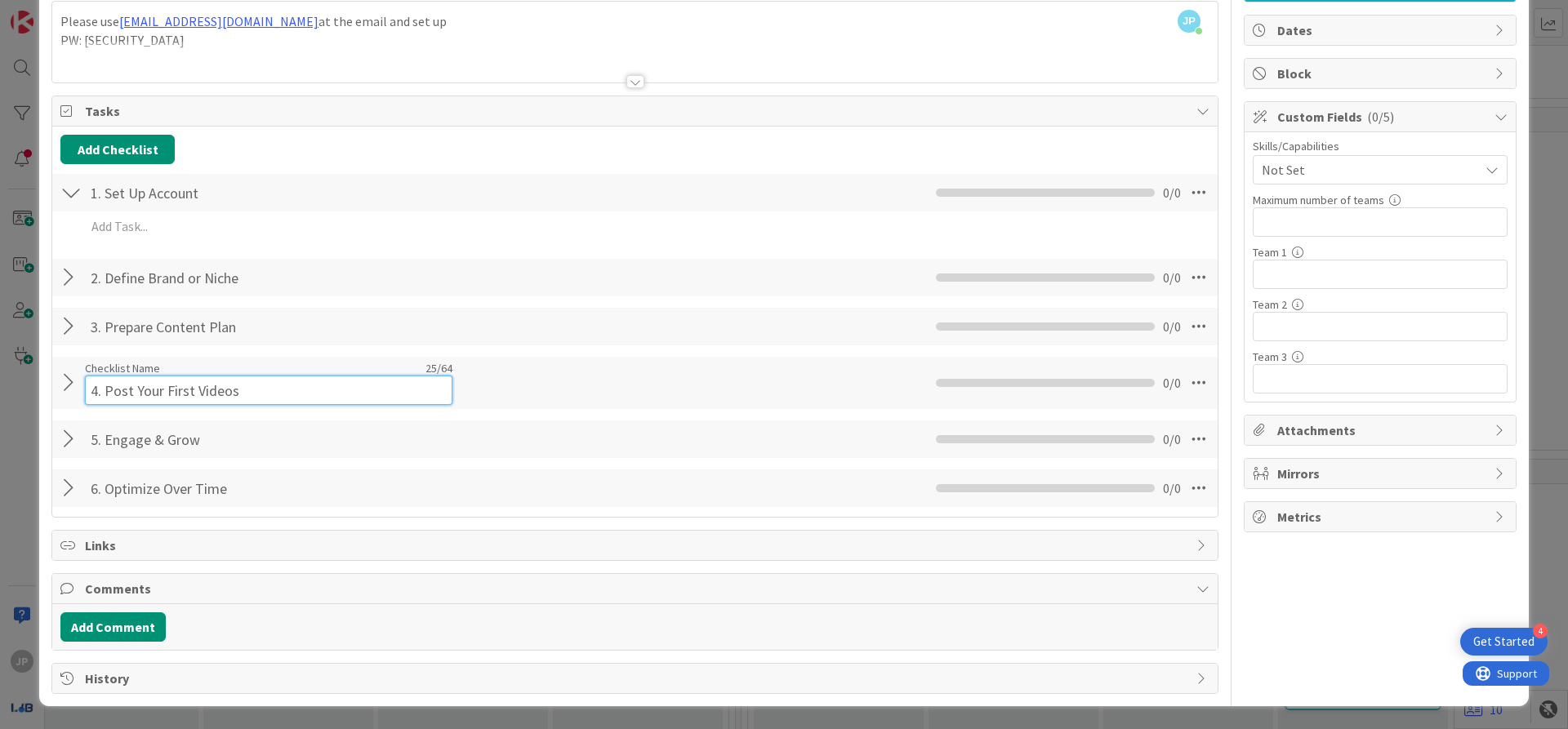 click on "4. Post Your First Videos" at bounding box center (269, 390) 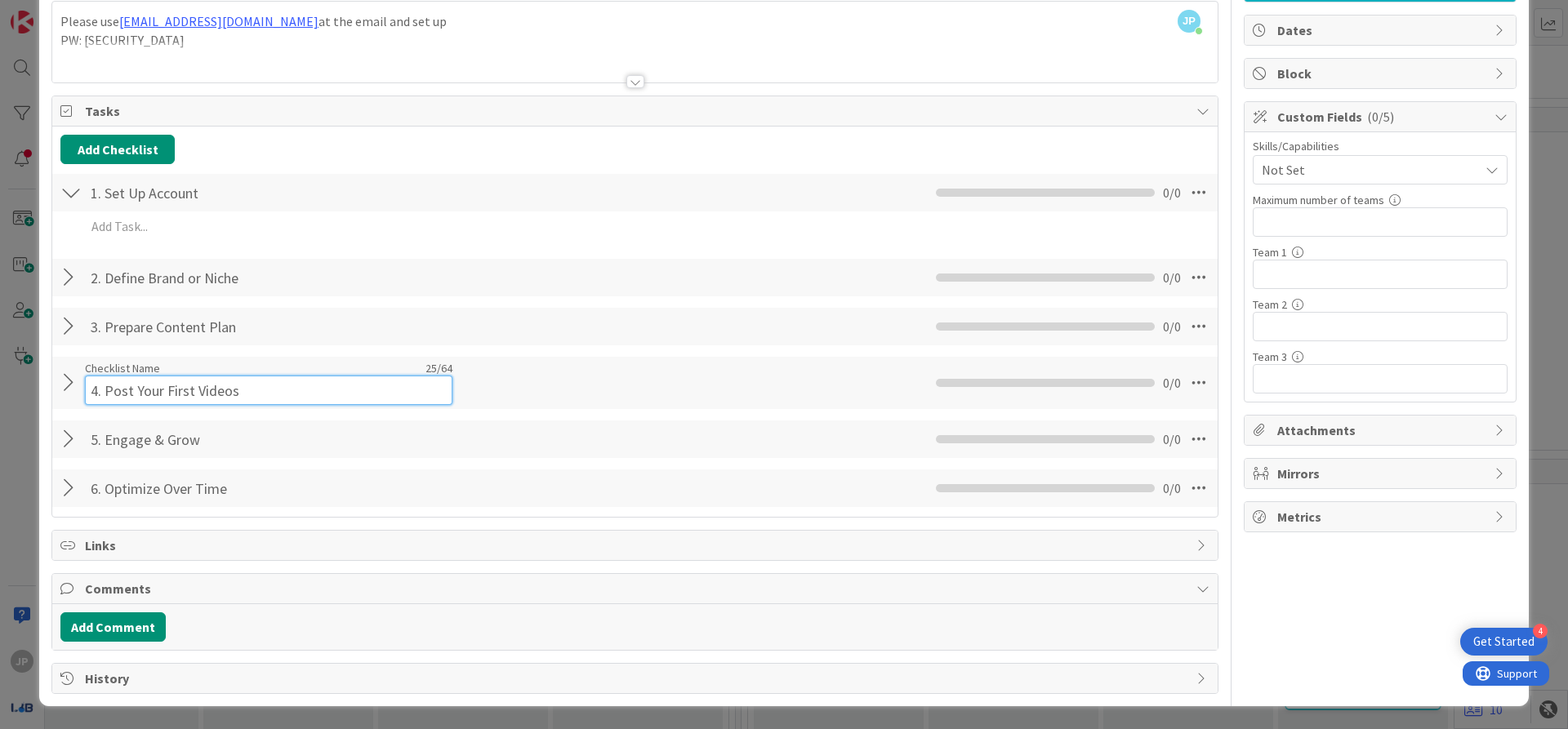 click on "4. Post Your First Videos" at bounding box center (269, 390) 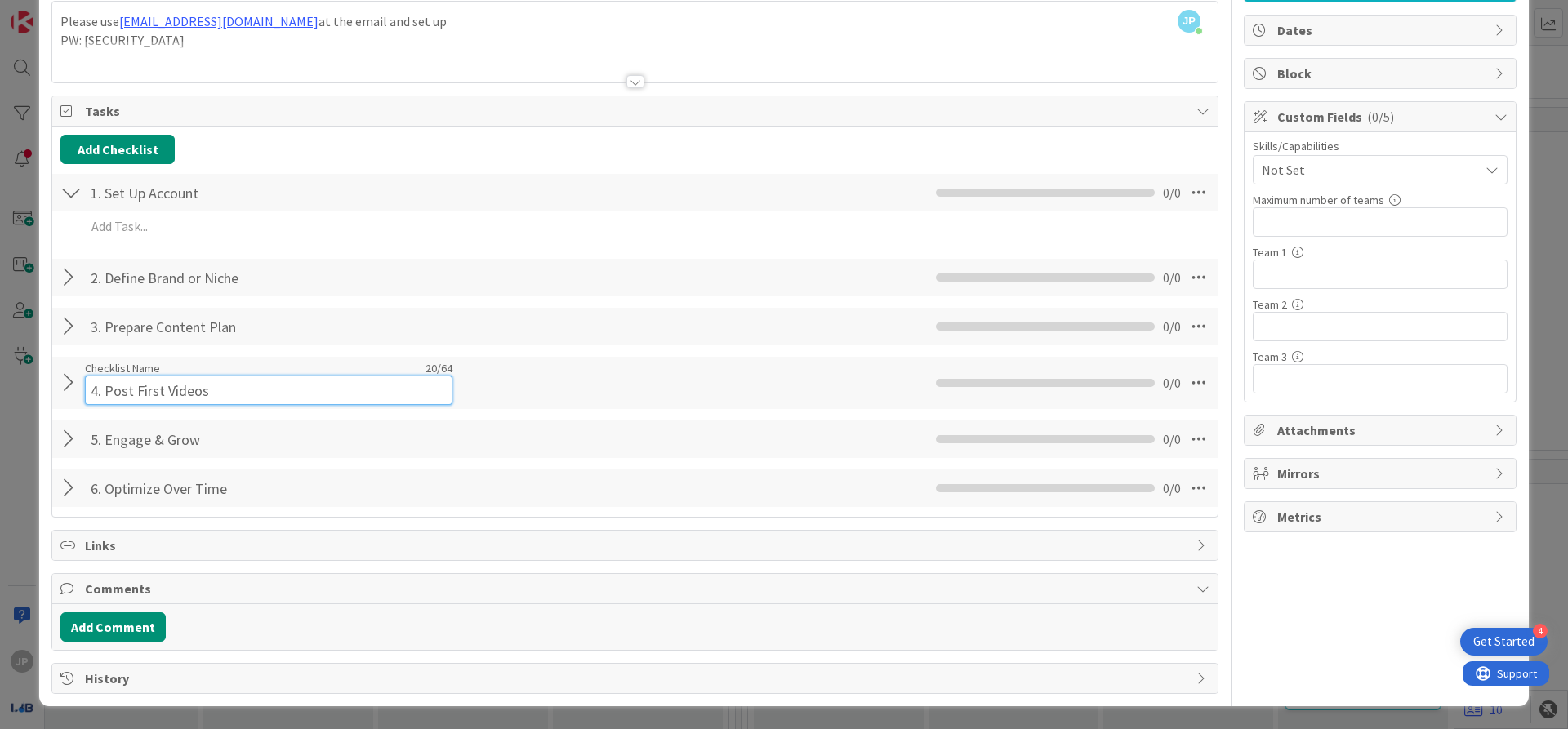 type on "4. Post First Videos" 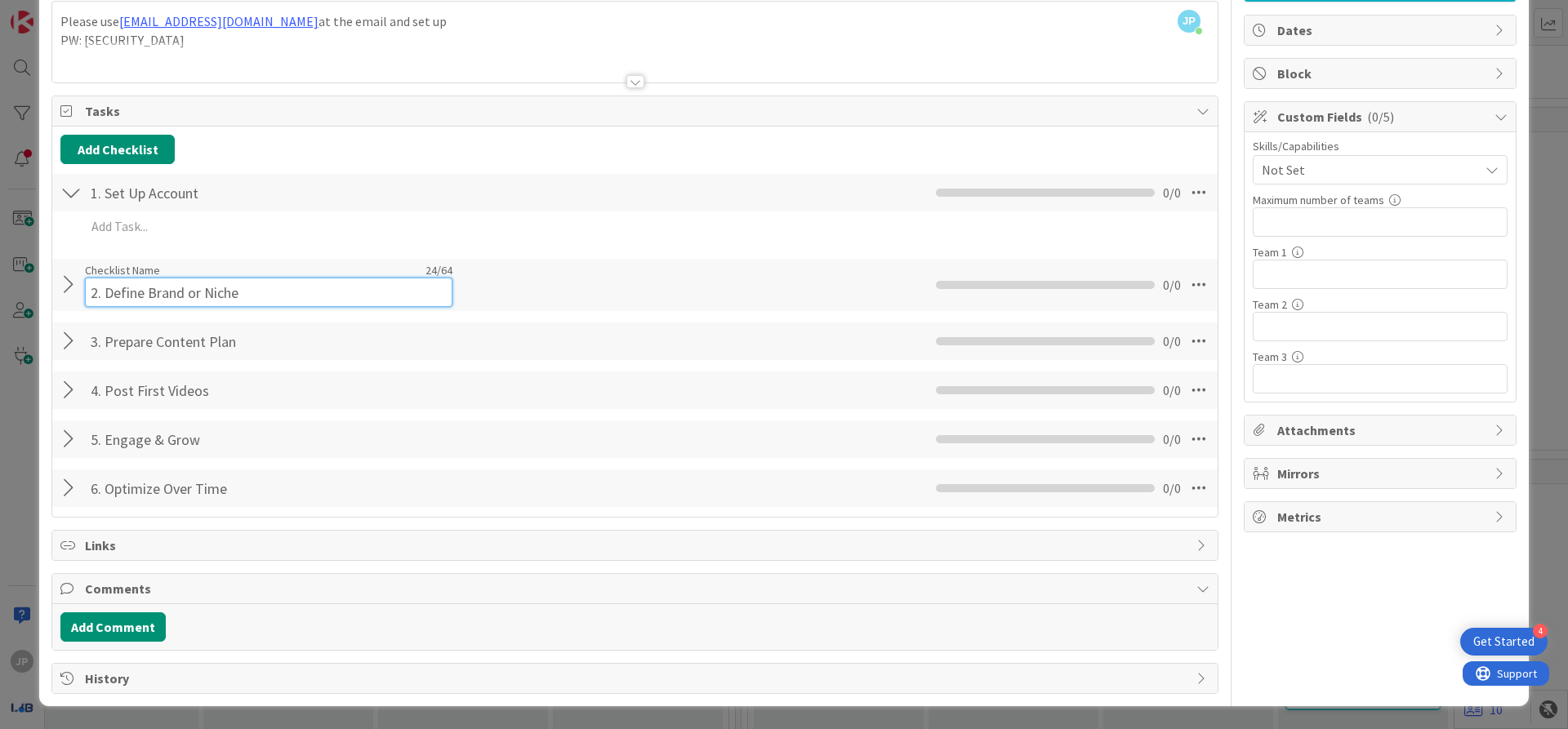 click on "2. Define Brand or Niche" at bounding box center [269, 292] 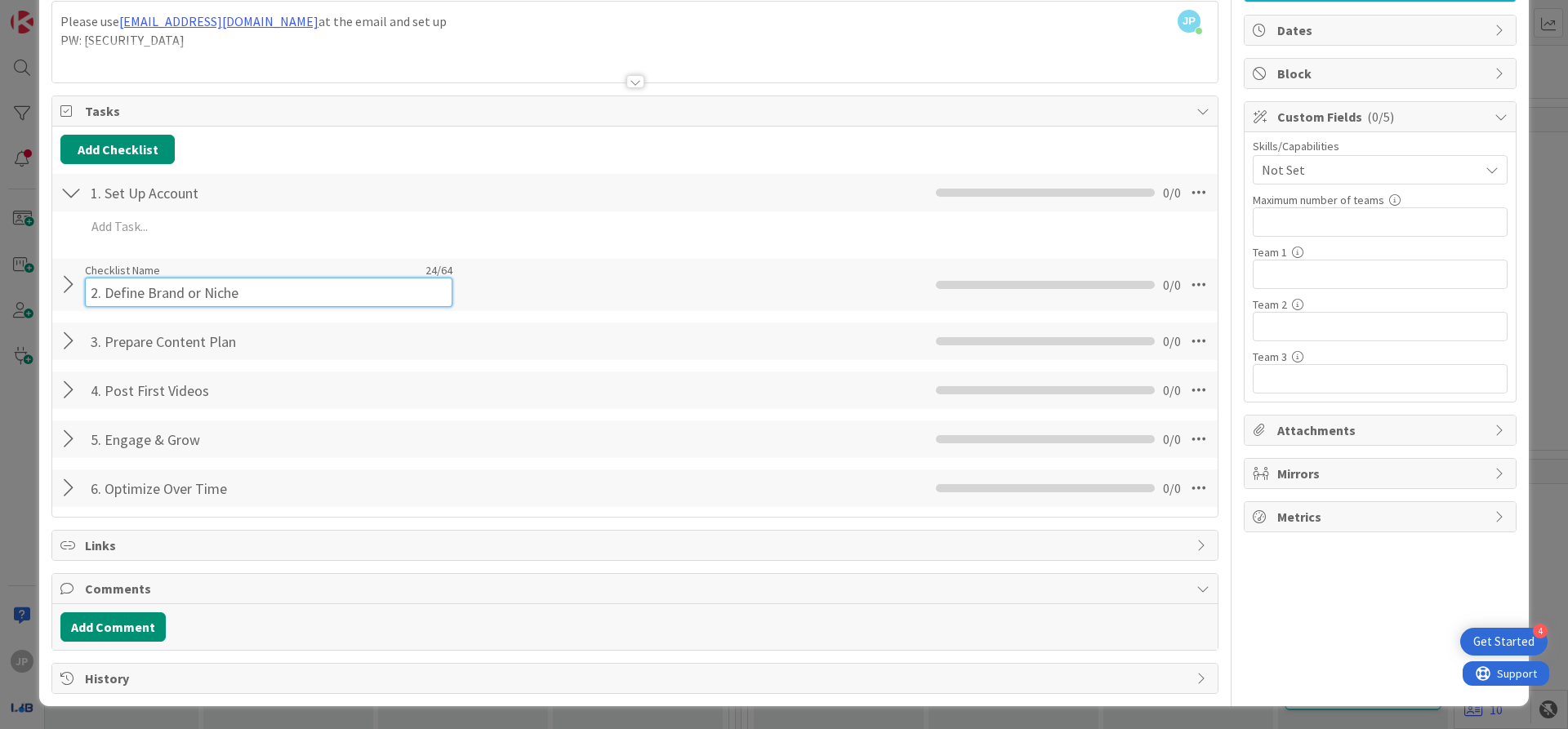 click on "2. Define Brand or Niche" at bounding box center [269, 292] 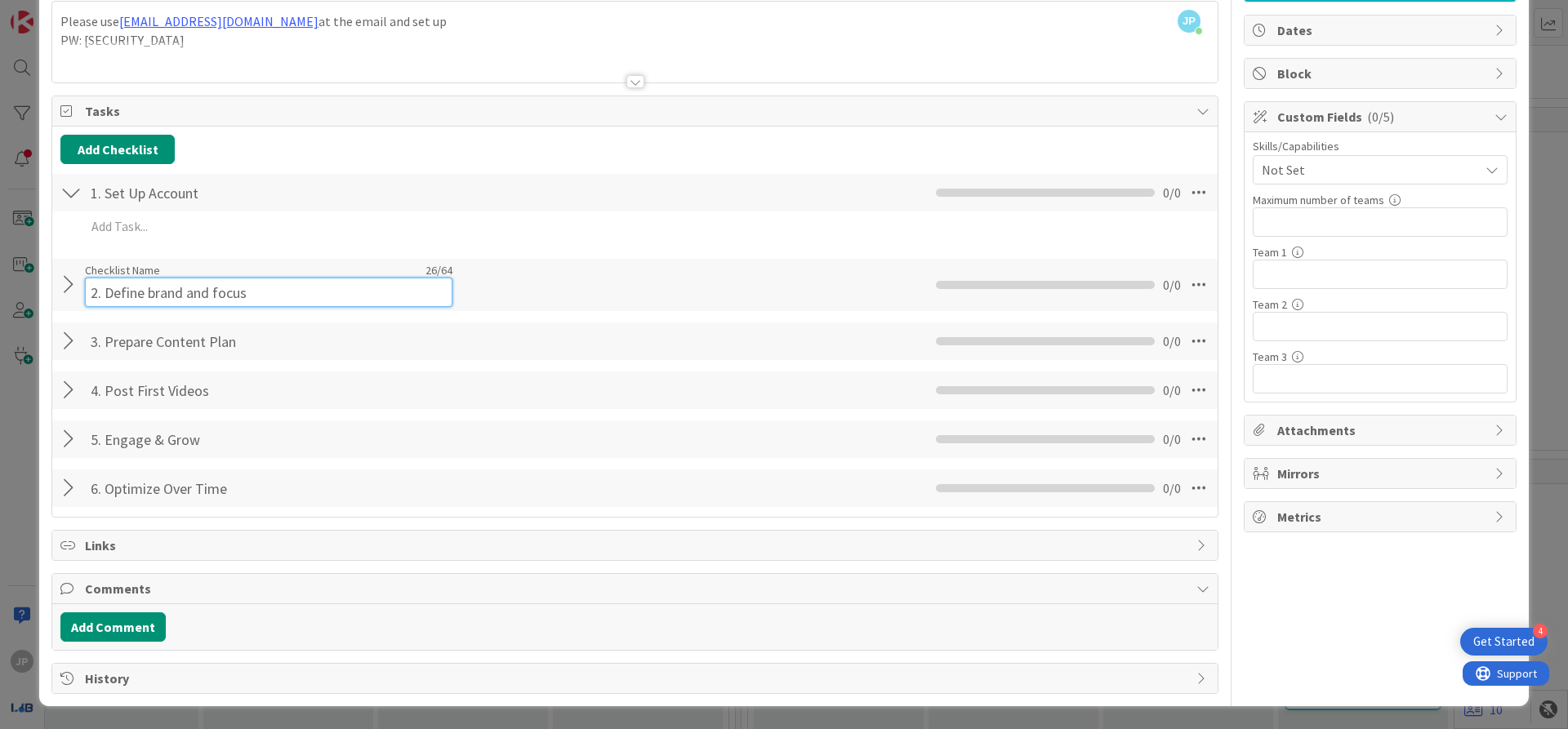 click on "2. Define brand and focus" at bounding box center (269, 292) 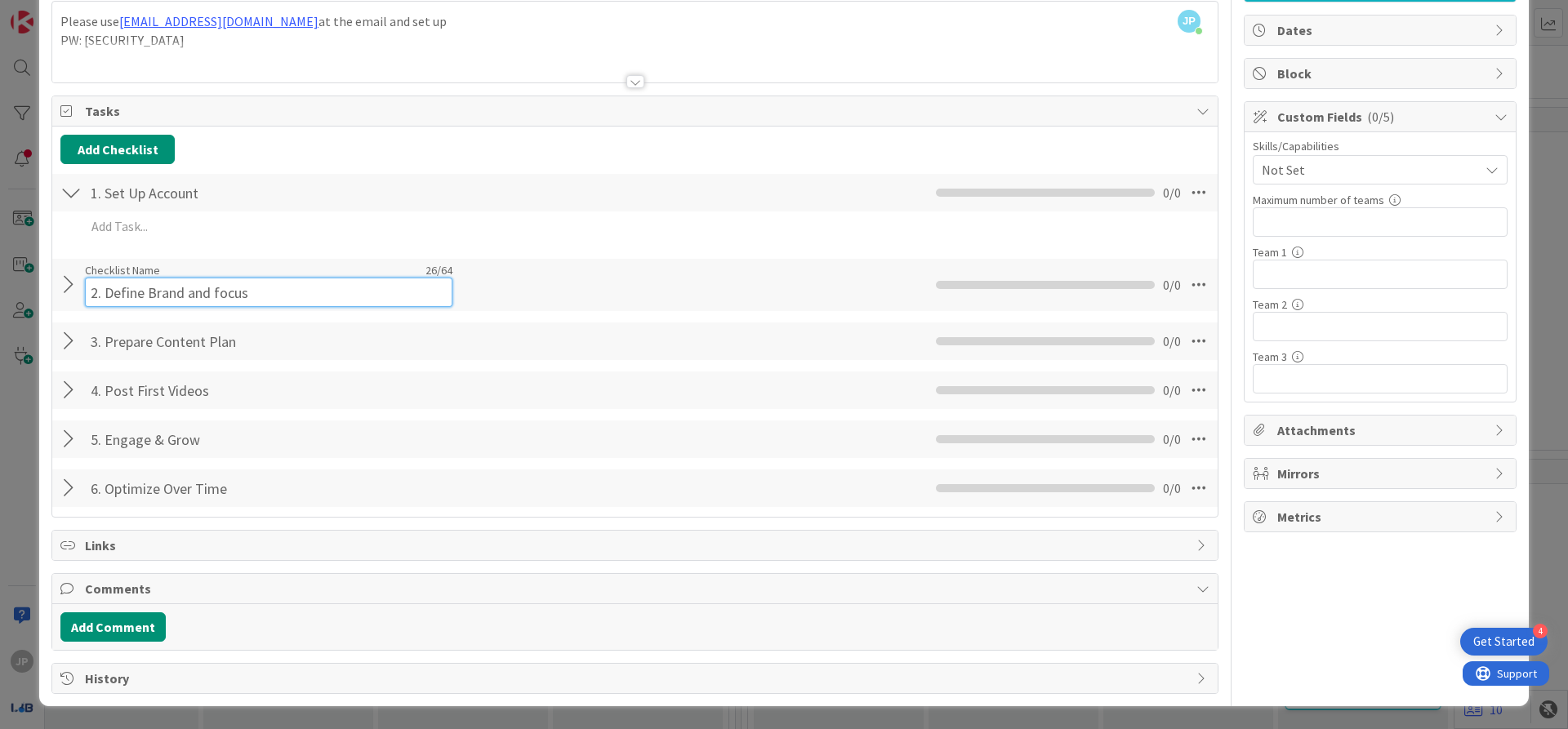 click on "2. Define Brand and focus" at bounding box center (269, 292) 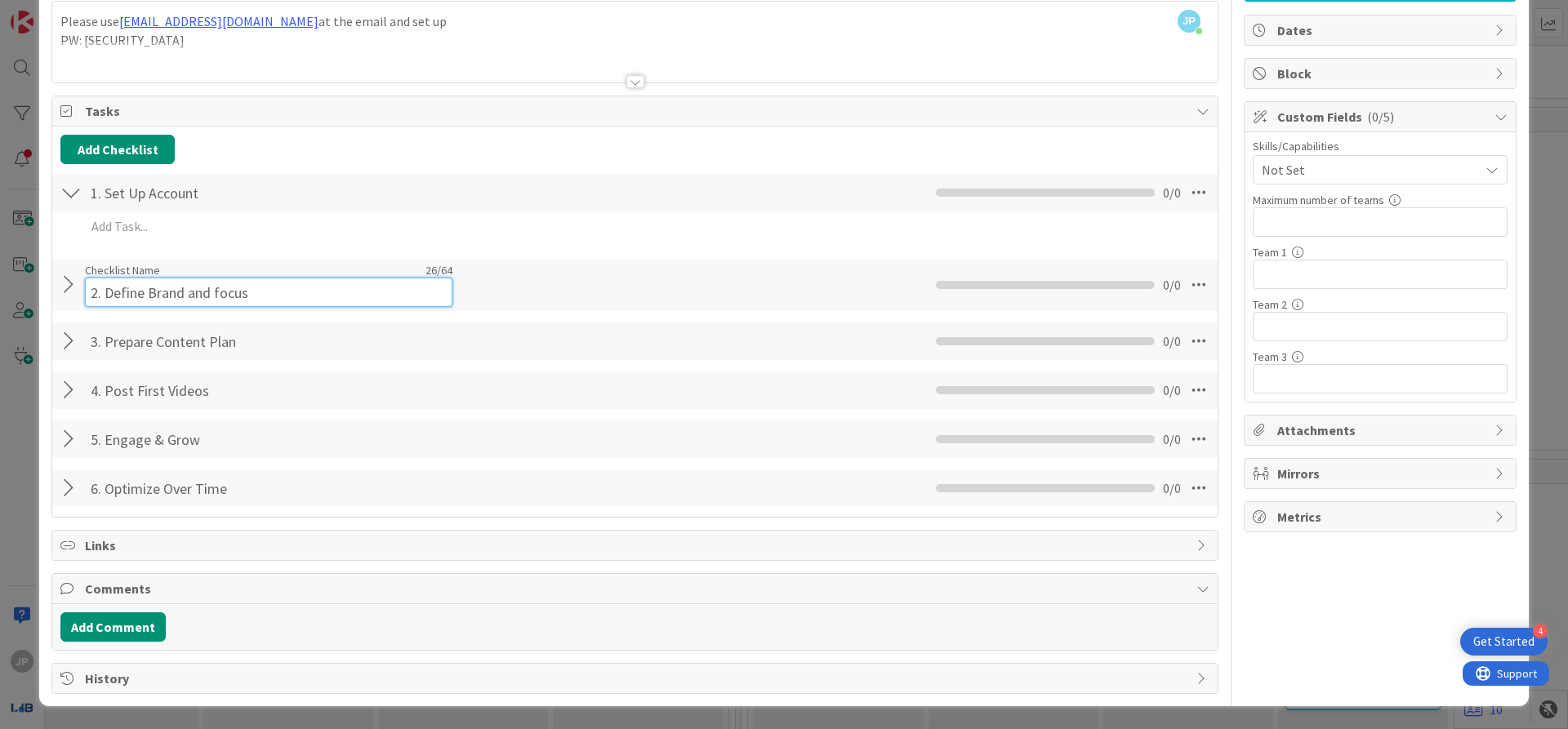 click on "2. Define Brand and focus" at bounding box center [269, 292] 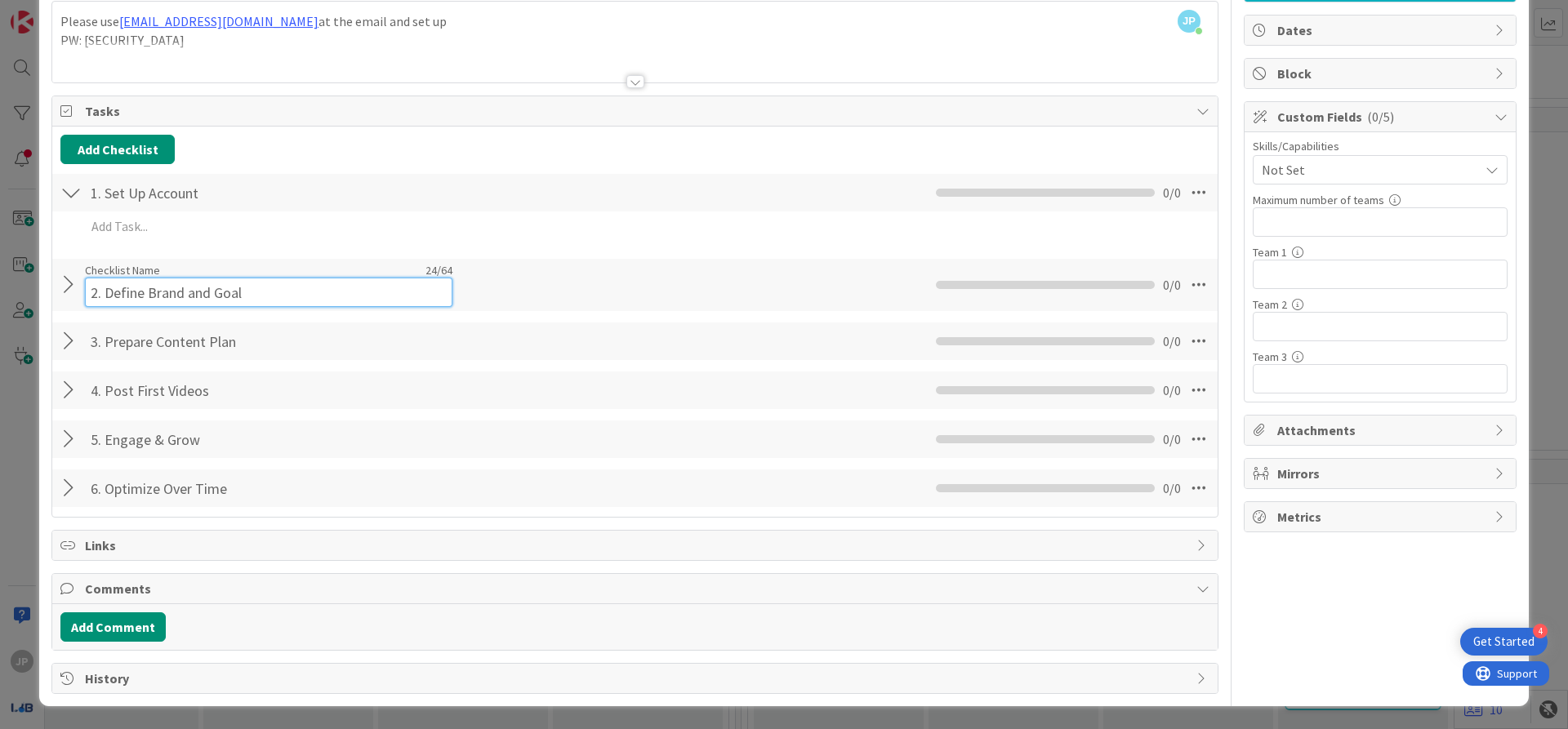 type on "2. Define Brand and Goal" 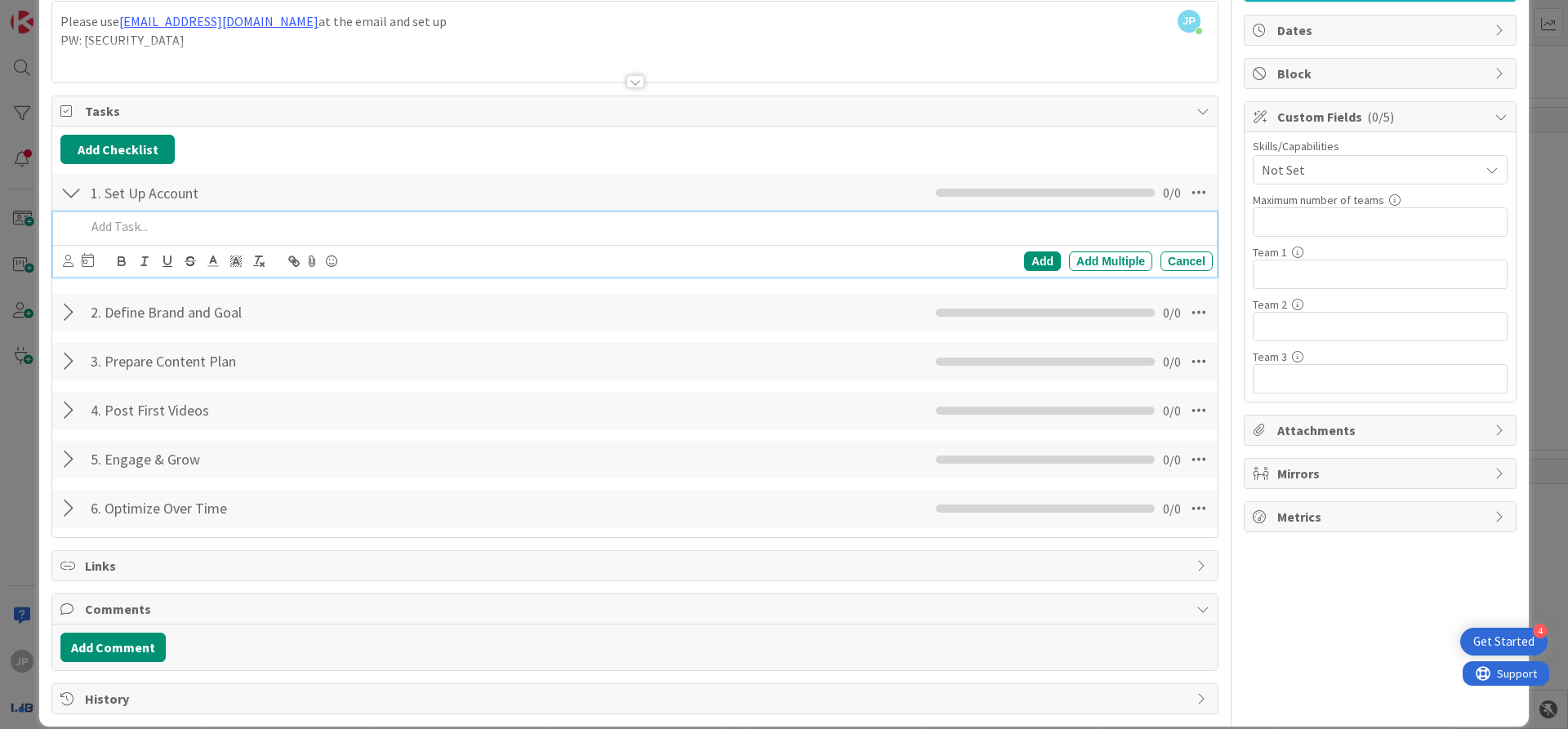 click at bounding box center [646, 226] 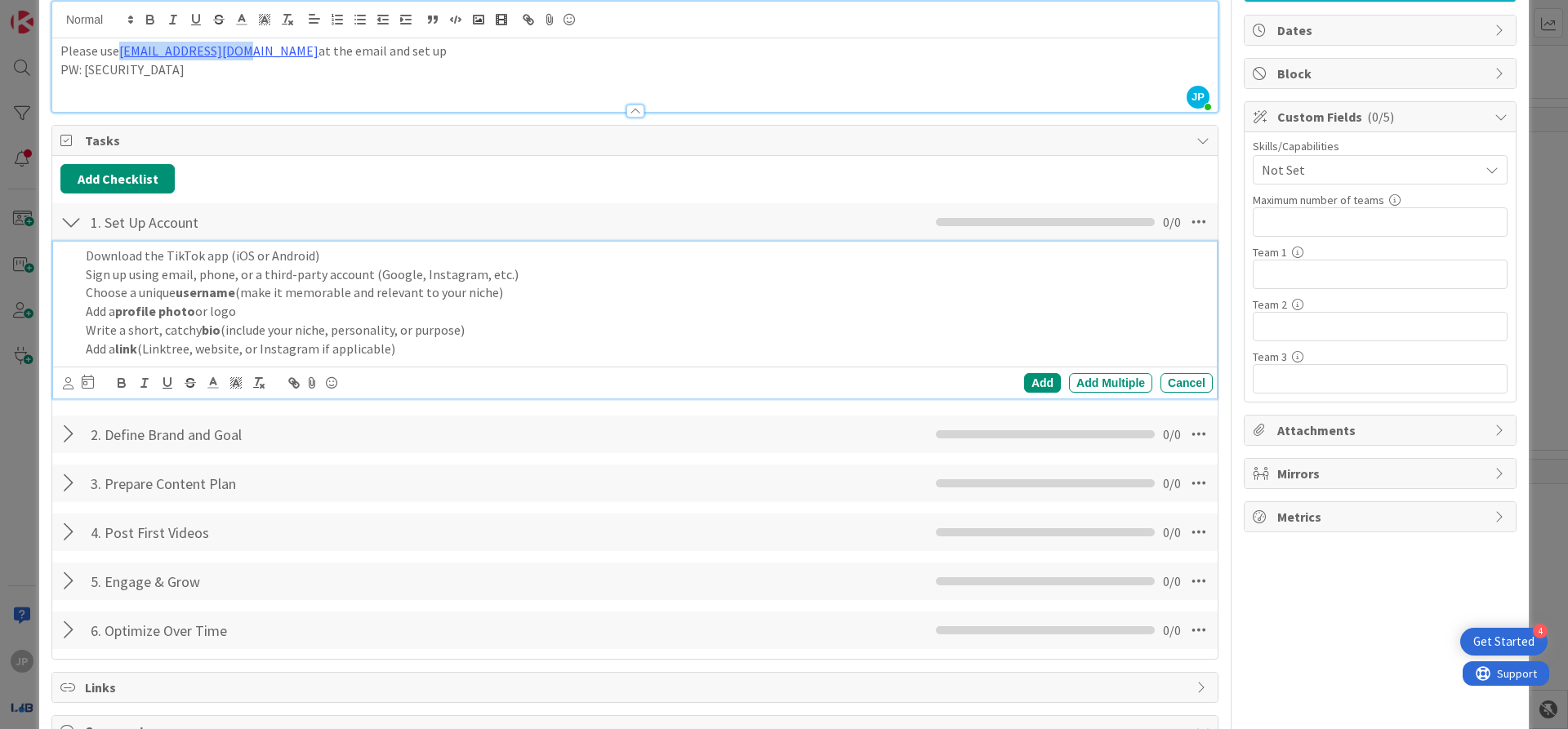 drag, startPoint x: 114, startPoint y: 21, endPoint x: 220, endPoint y: 47, distance: 109.14211 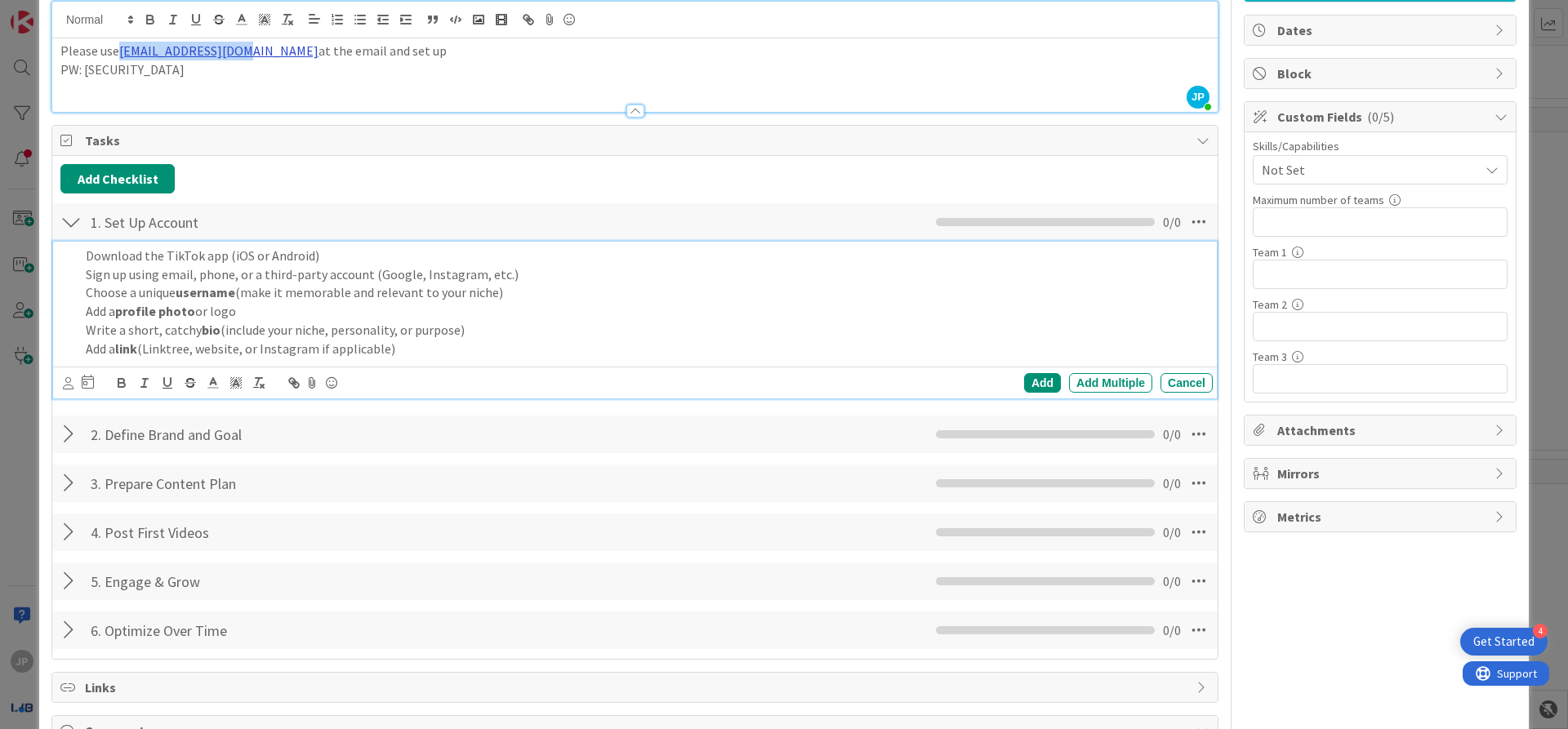 click on "Please use  [EMAIL_ADDRESS][DOMAIN_NAME]  at the email and set up PW: [SECURITY_DATA]" at bounding box center [635, 75] 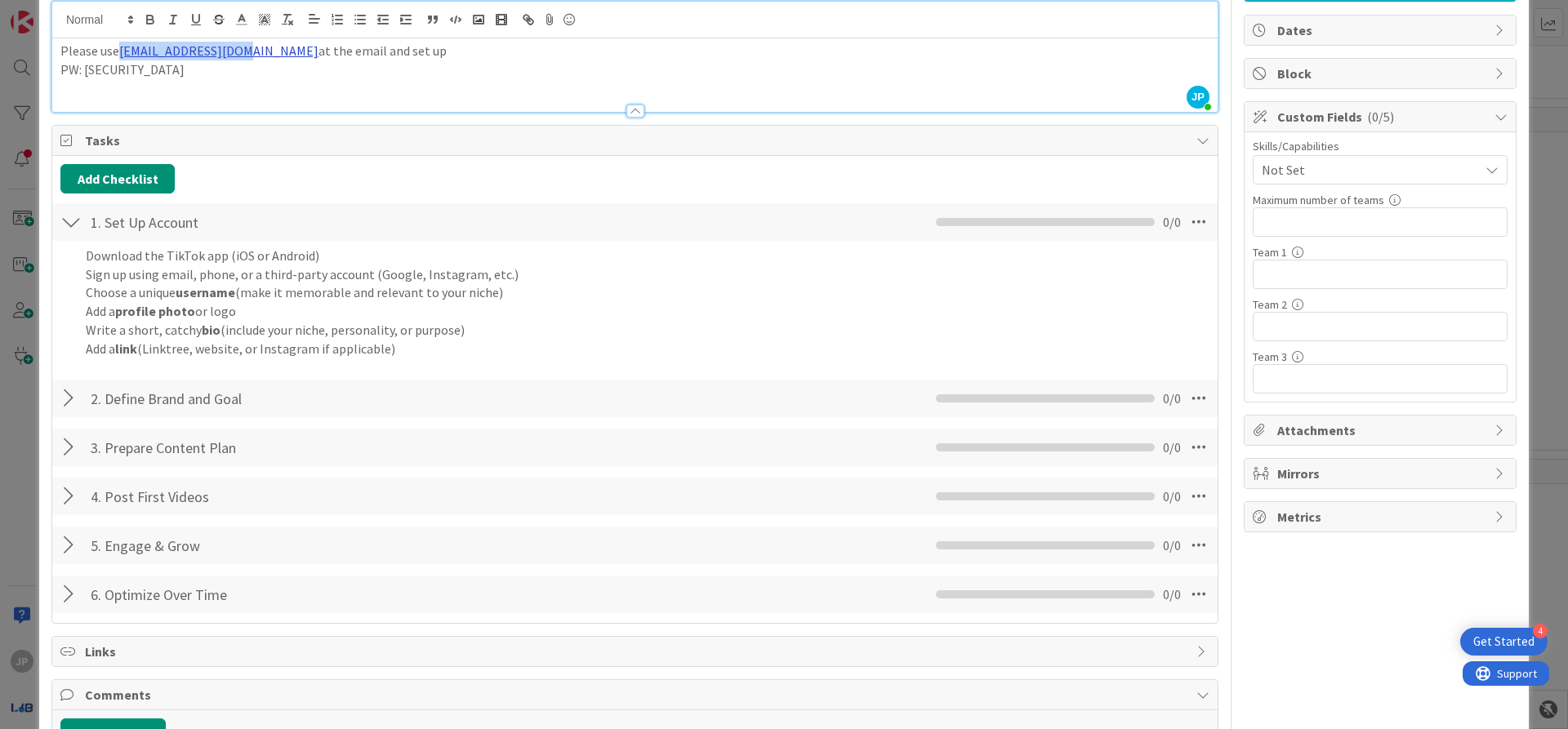 copy on "[EMAIL_ADDRESS][DOMAIN_NAME]" 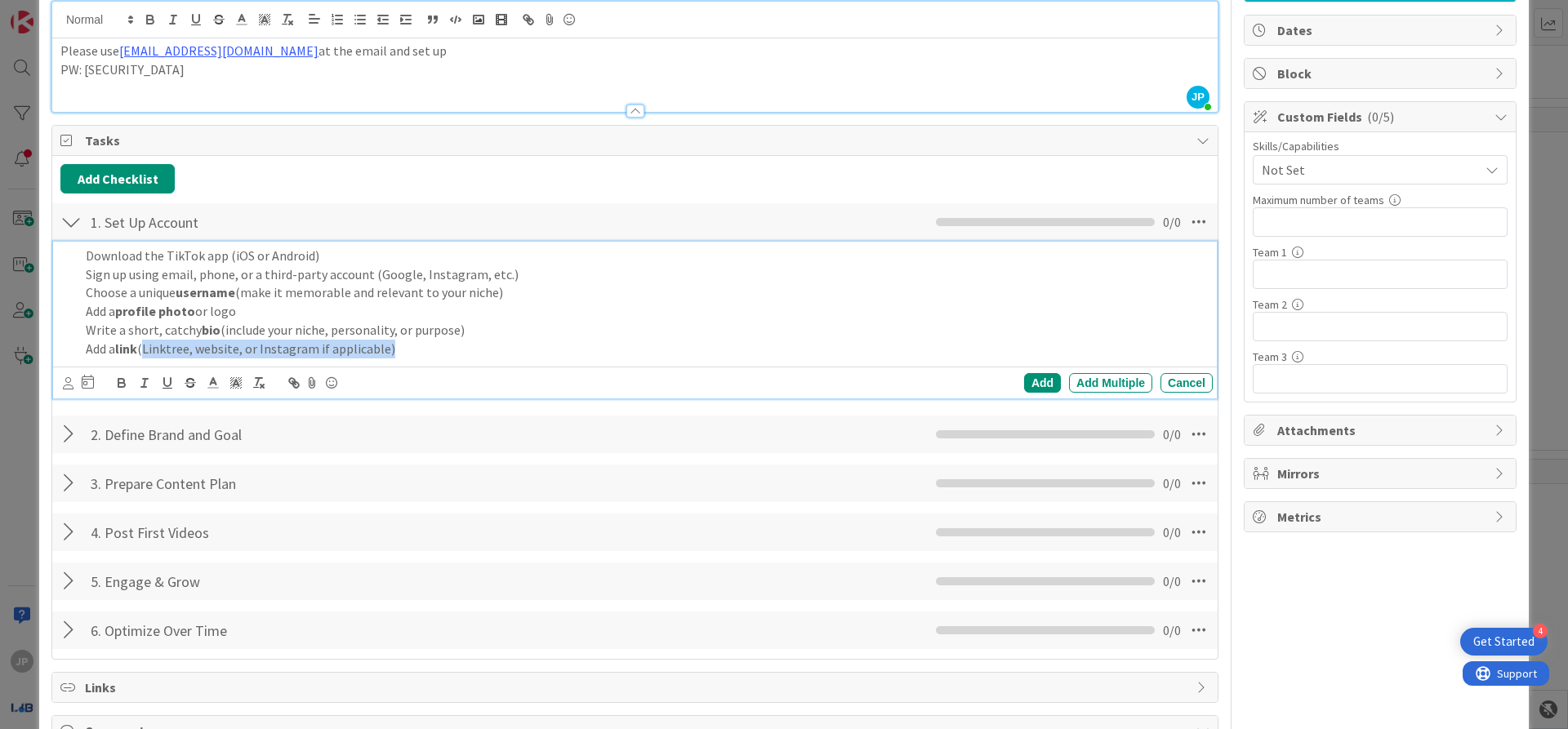 drag, startPoint x: 147, startPoint y: 348, endPoint x: 387, endPoint y: 349, distance: 240.0021 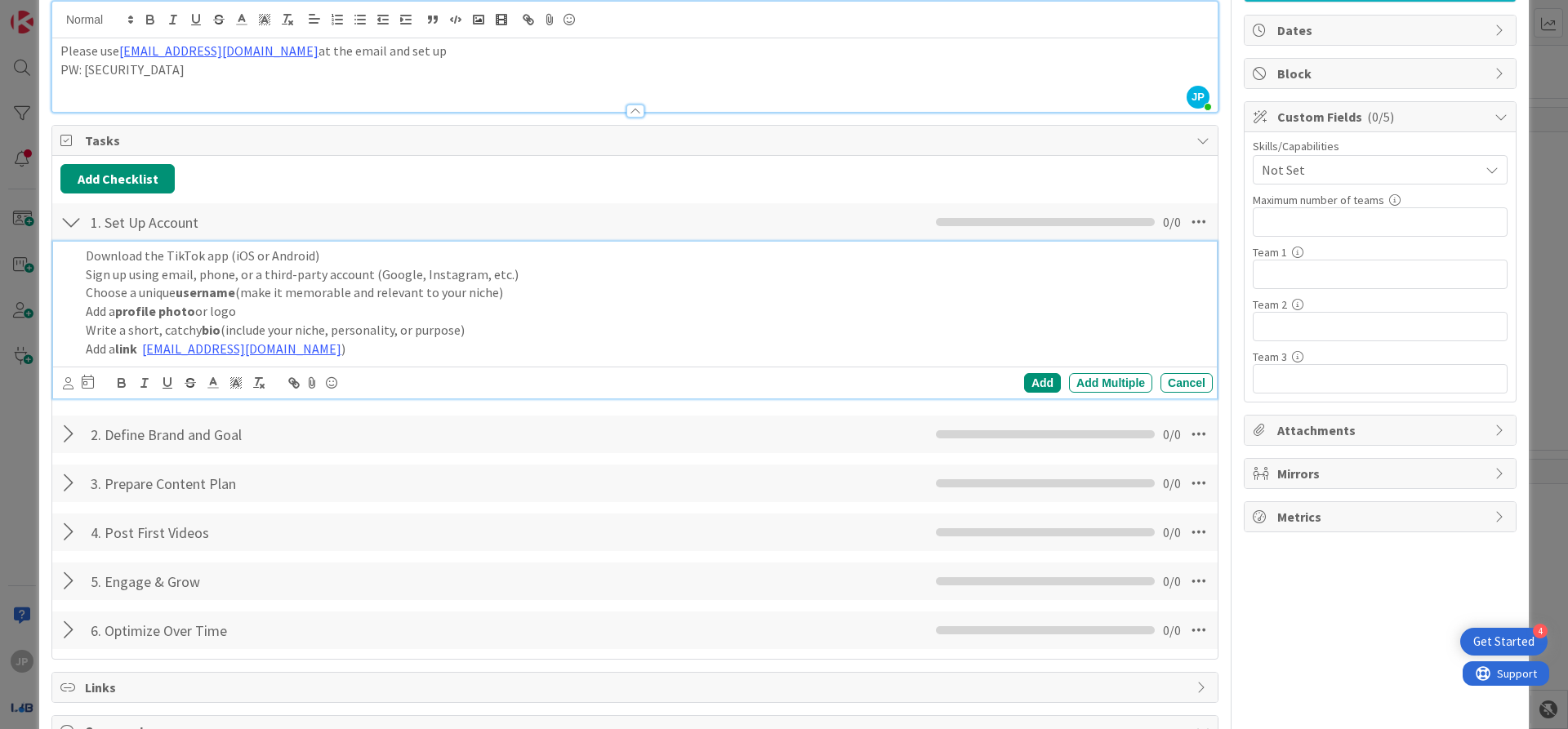 click on "Add a  link    [EMAIL_ADDRESS][DOMAIN_NAME] )" at bounding box center [646, 349] 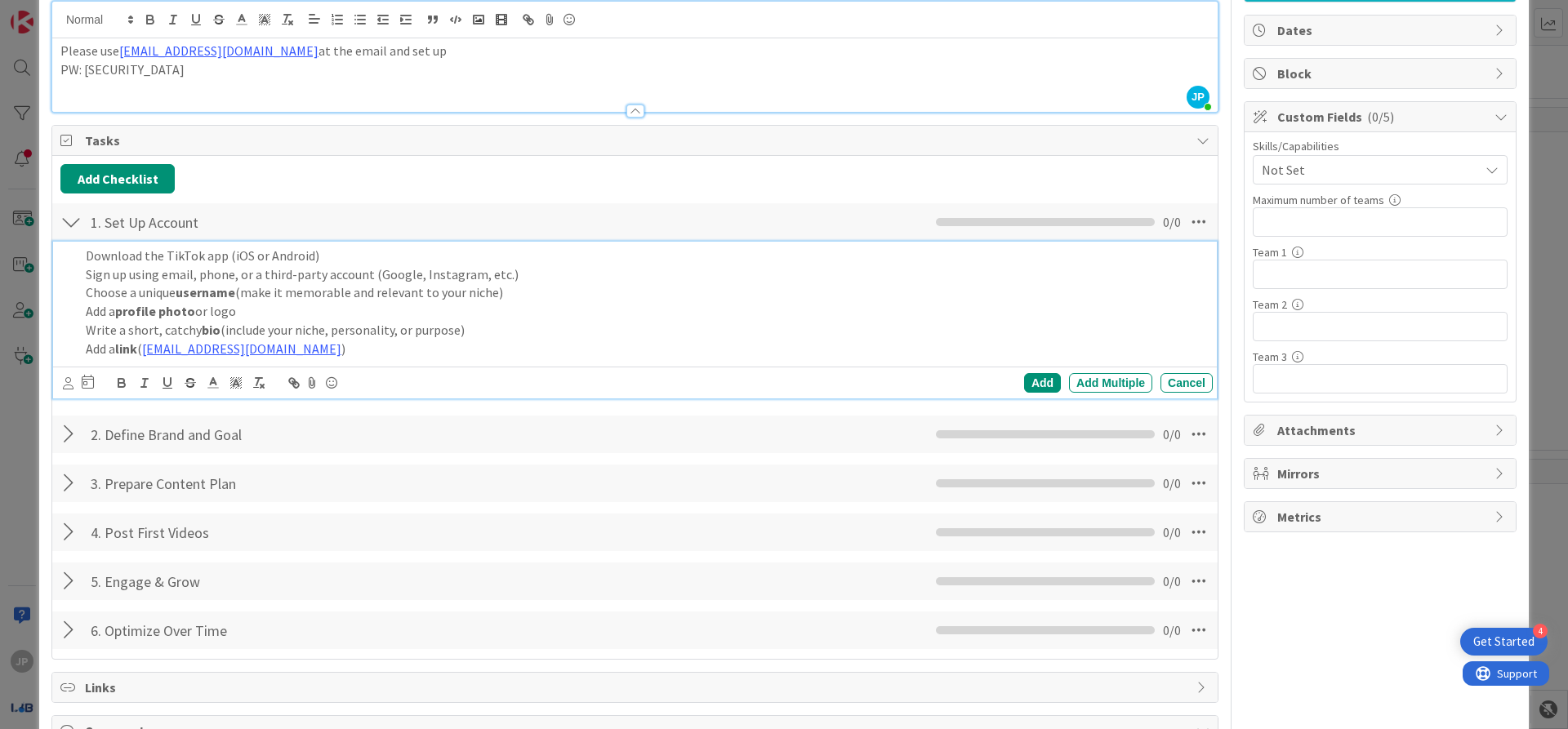 click on "Choose a unique  username  (make it memorable and relevant to your niche)" at bounding box center (646, 292) 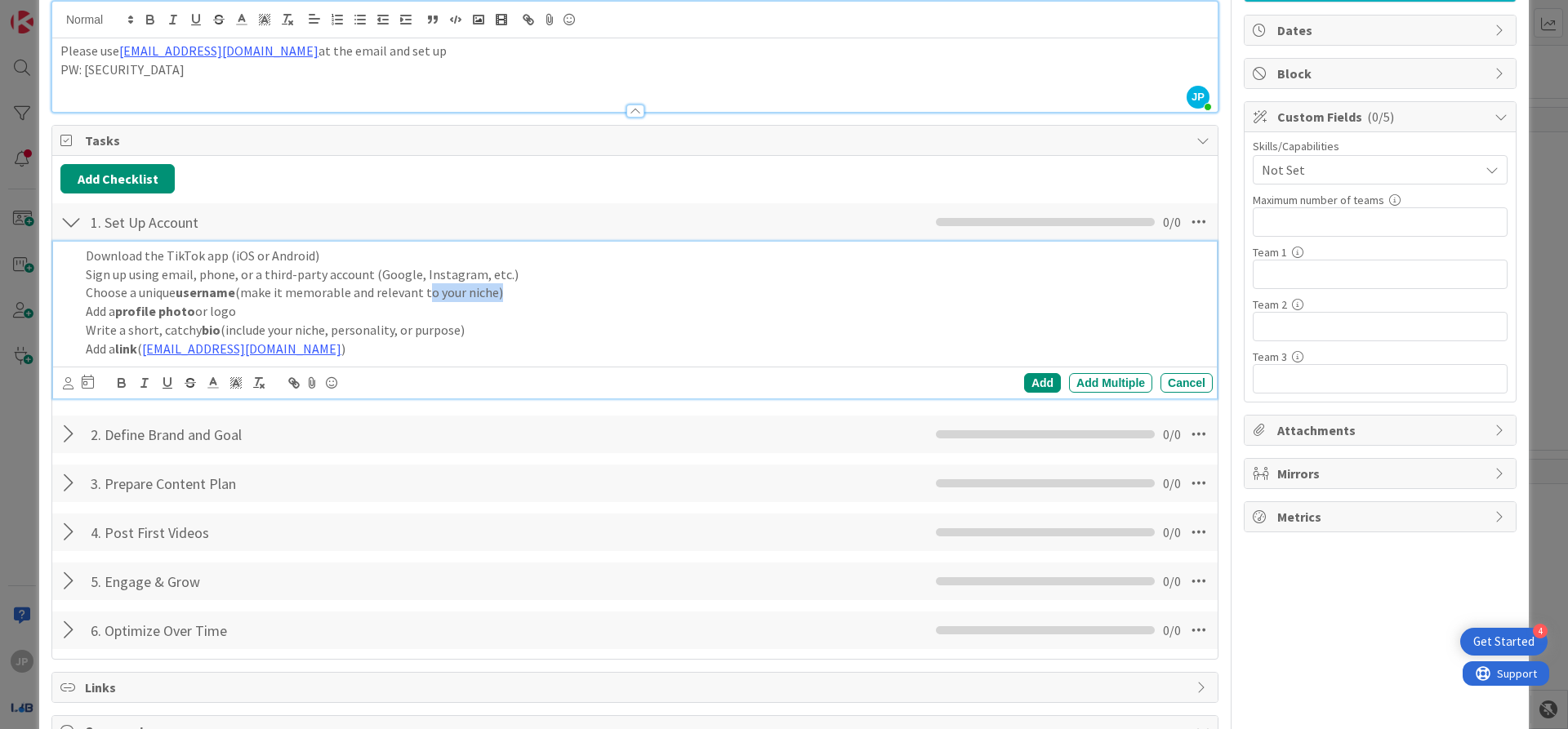 drag, startPoint x: 496, startPoint y: 295, endPoint x: 427, endPoint y: 300, distance: 69.18092 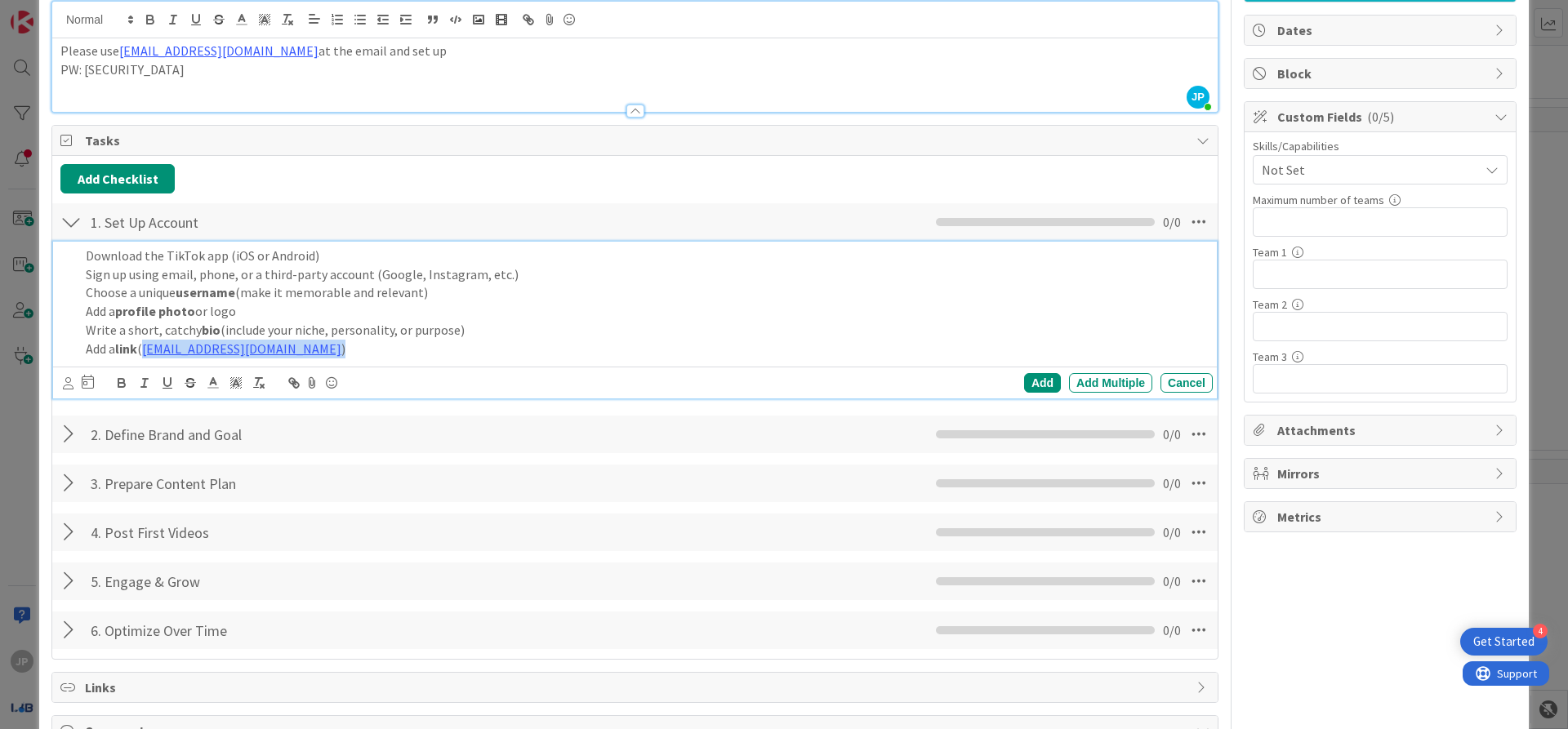 drag, startPoint x: 265, startPoint y: 350, endPoint x: 148, endPoint y: 353, distance: 117.03846 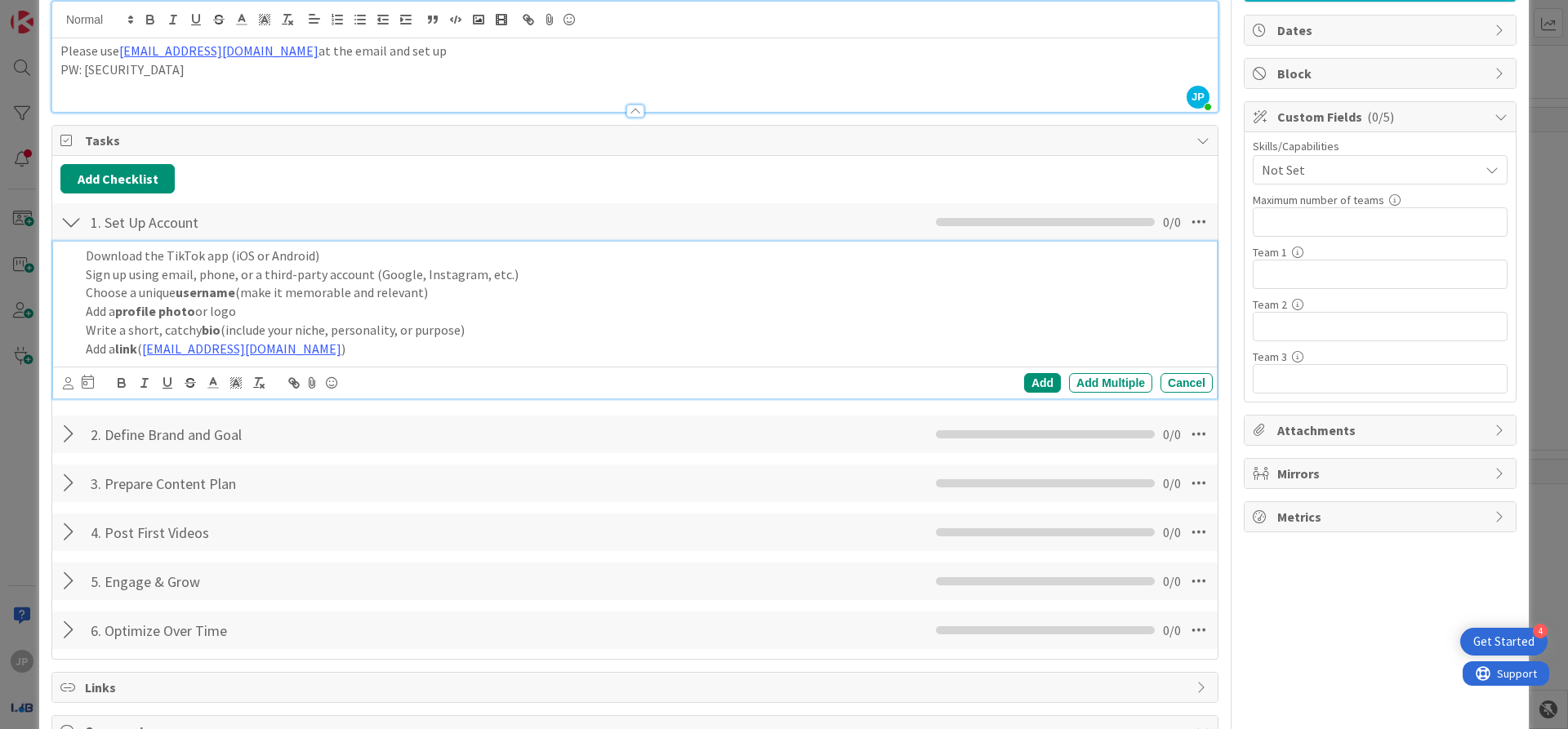 drag, startPoint x: 170, startPoint y: 349, endPoint x: 248, endPoint y: 291, distance: 97.20082 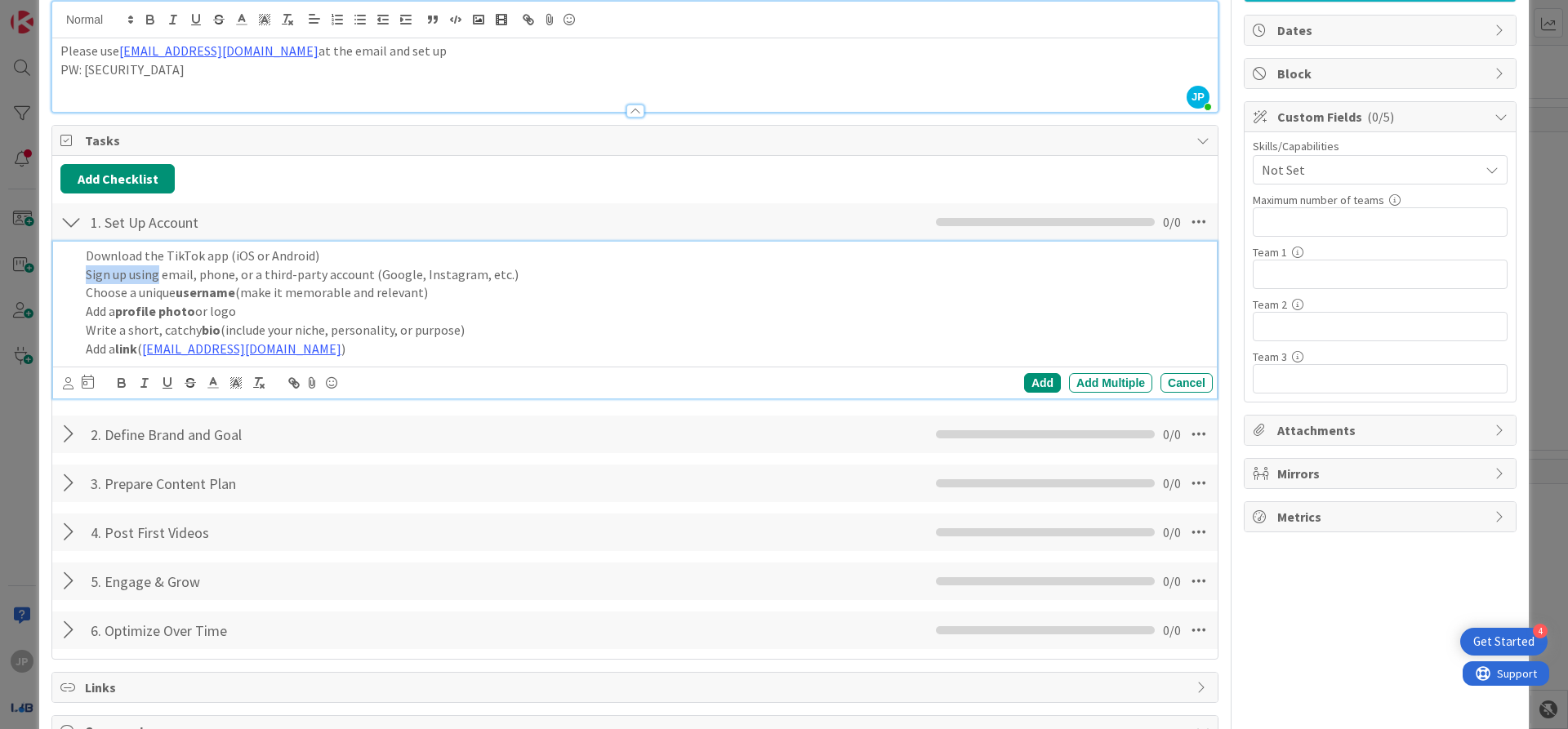 drag, startPoint x: 83, startPoint y: 278, endPoint x: 154, endPoint y: 275, distance: 71.06335 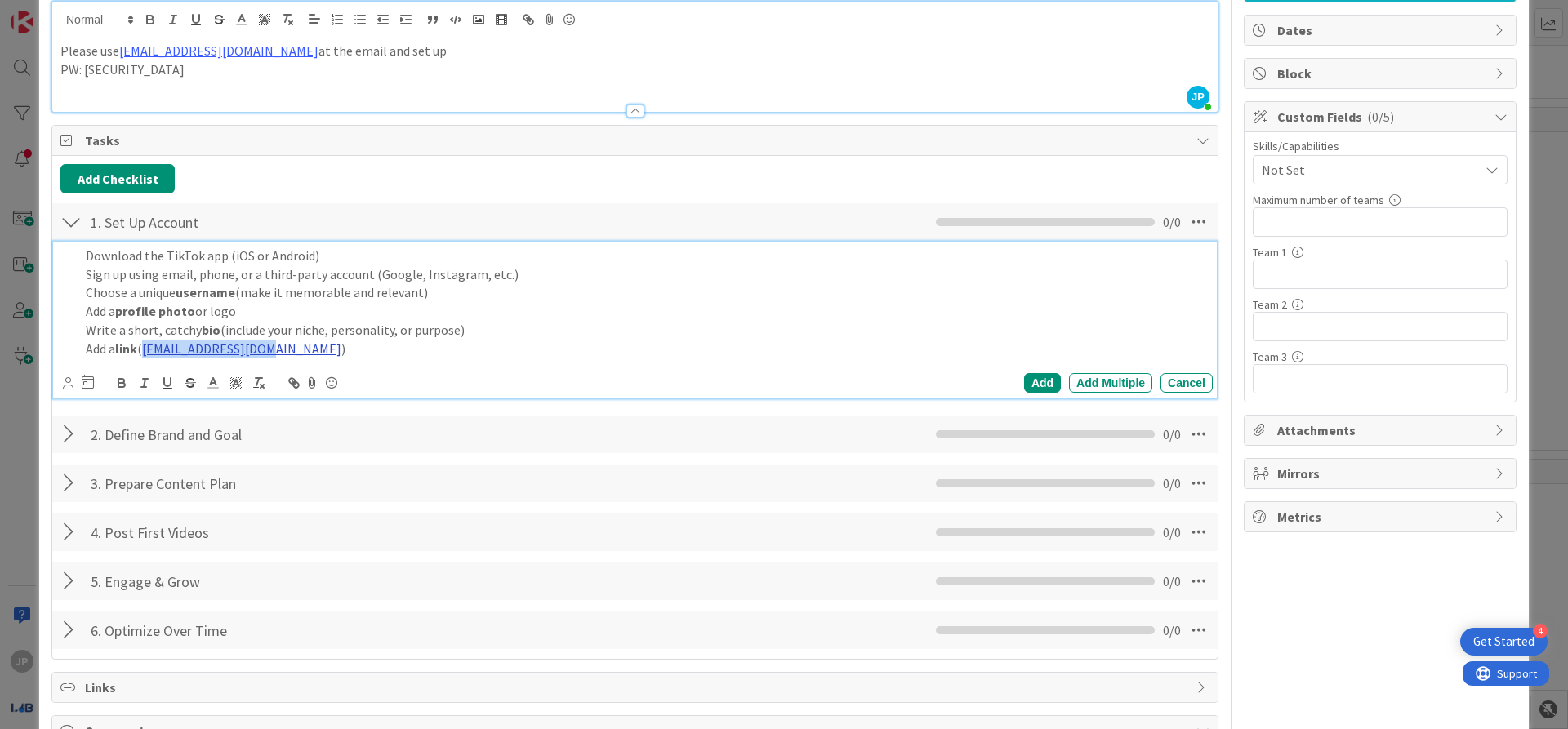 drag, startPoint x: 260, startPoint y: 348, endPoint x: 152, endPoint y: 352, distance: 108.07405 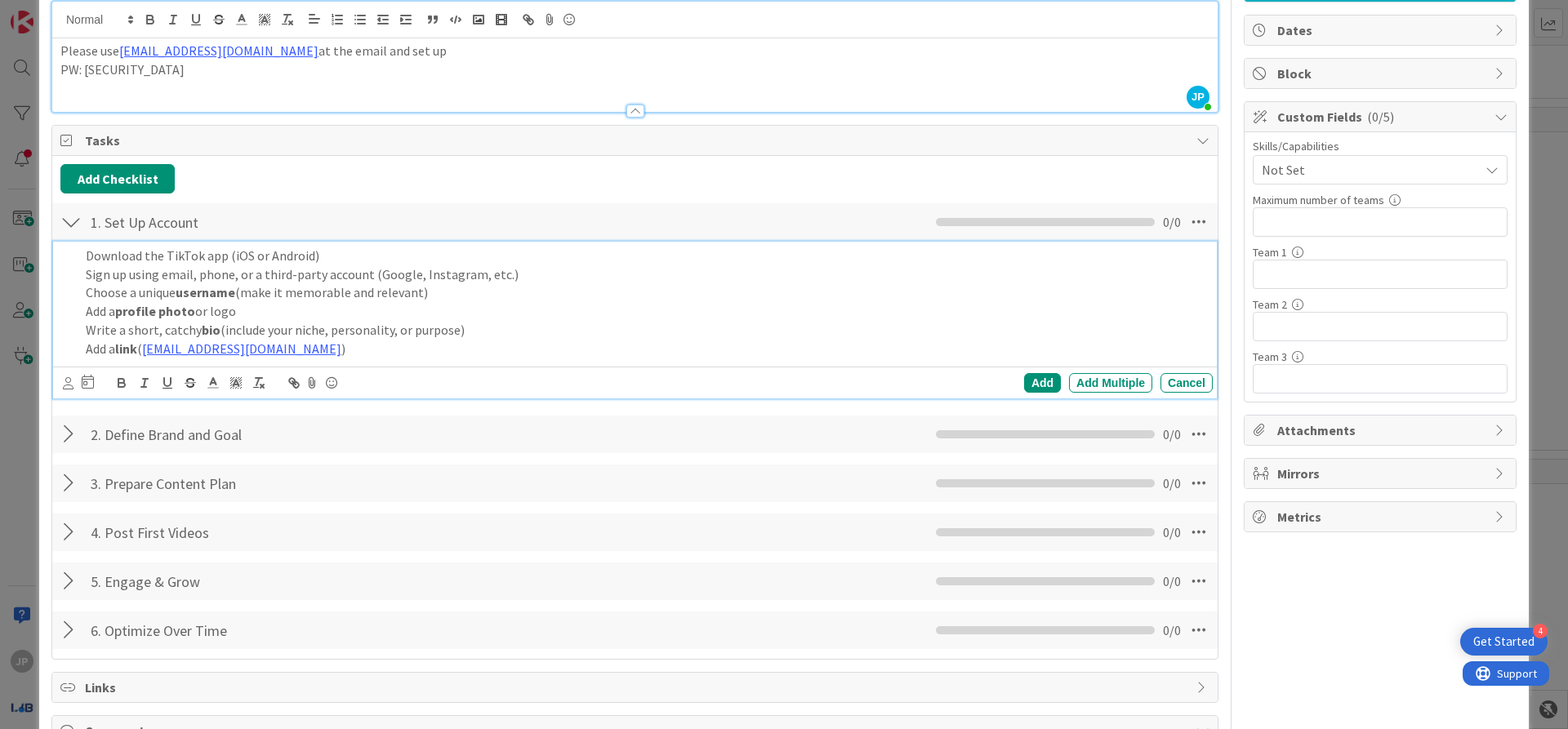 click on "username" at bounding box center (205, 292) 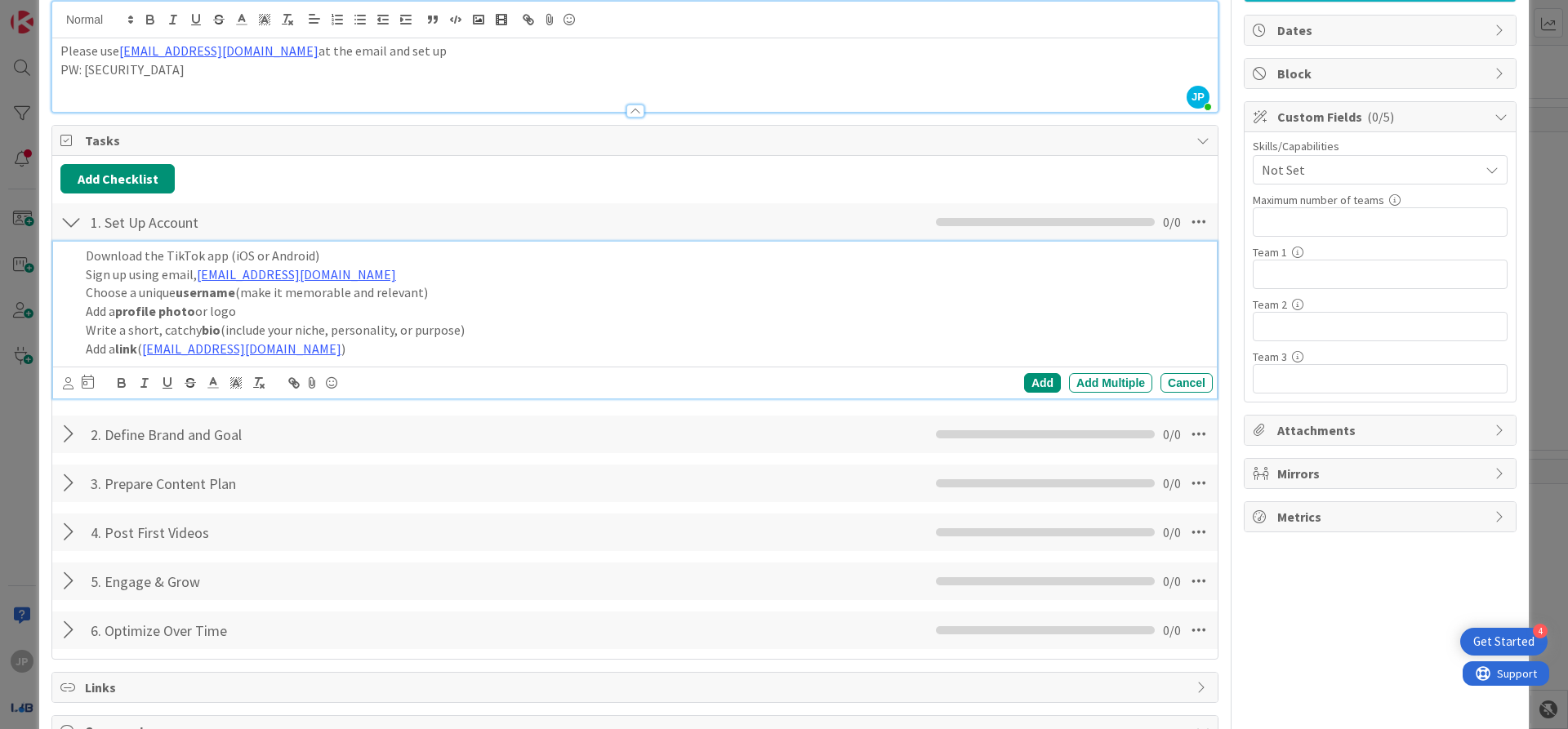 click on "Sign up using email, [EMAIL_ADDRESS][DOMAIN_NAME]" at bounding box center (646, 274) 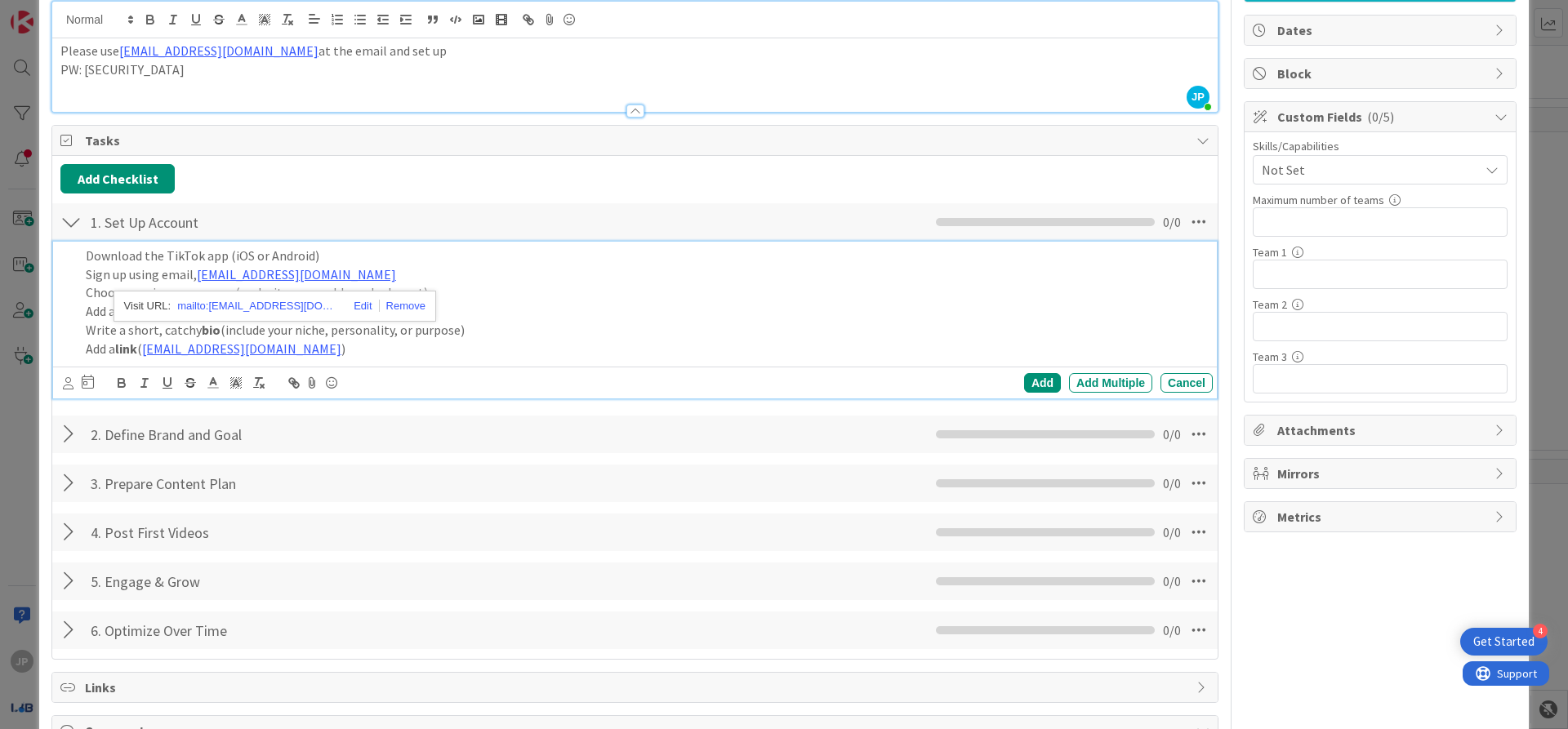 click on "Add a  link  (  [EMAIL_ADDRESS][DOMAIN_NAME] )" at bounding box center (646, 349) 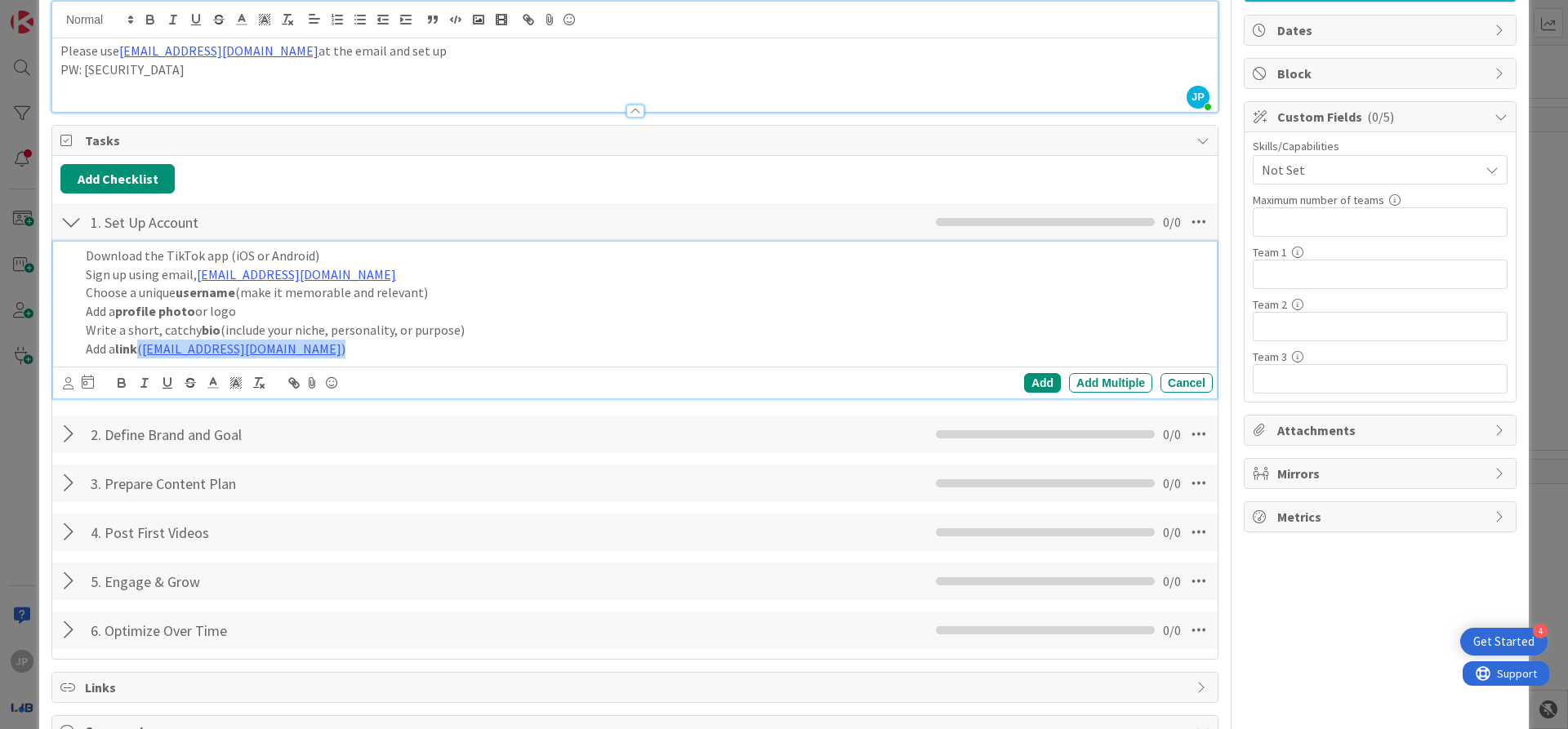 drag, startPoint x: 274, startPoint y: 349, endPoint x: 142, endPoint y: 355, distance: 132.13629 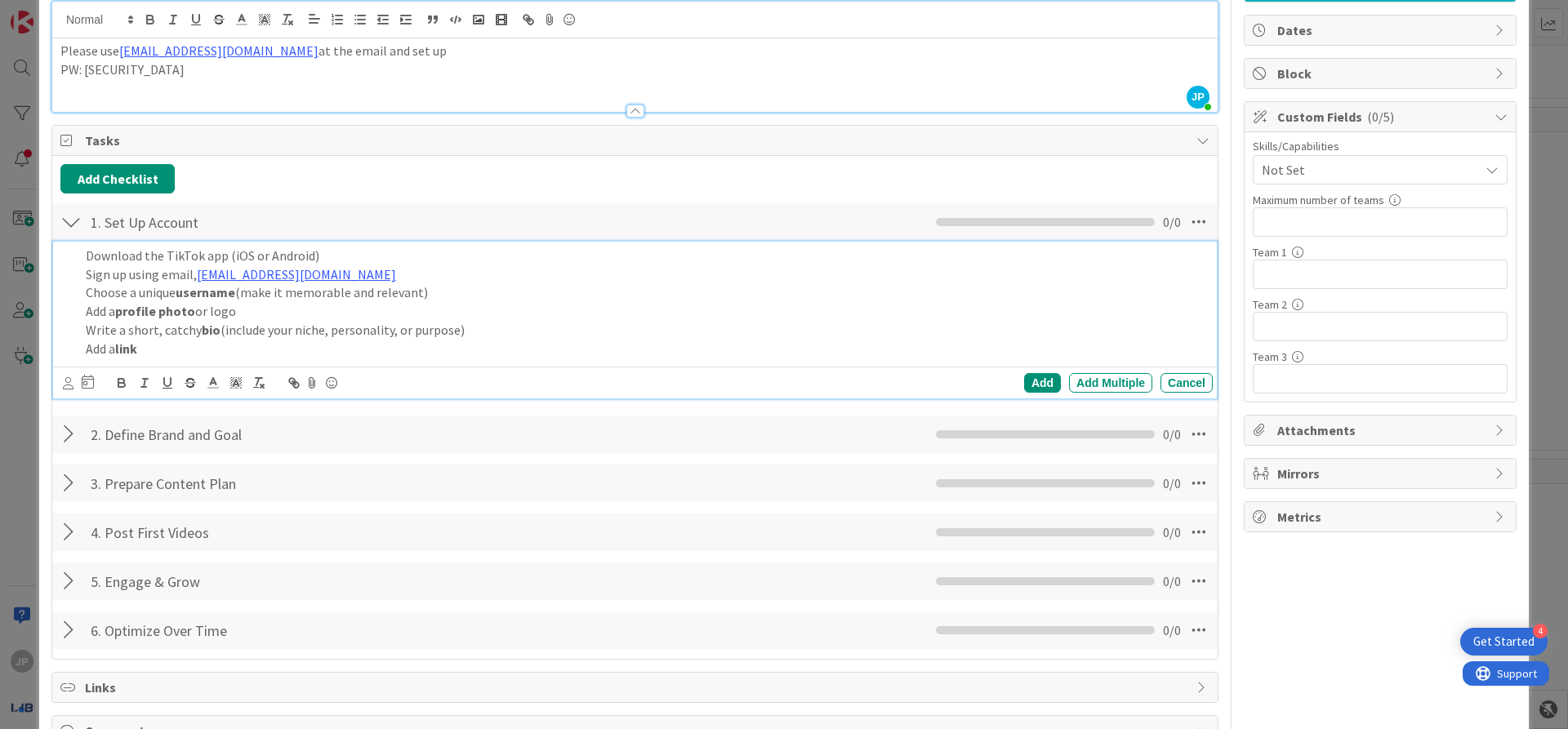 click on "Add a  link" at bounding box center [646, 349] 